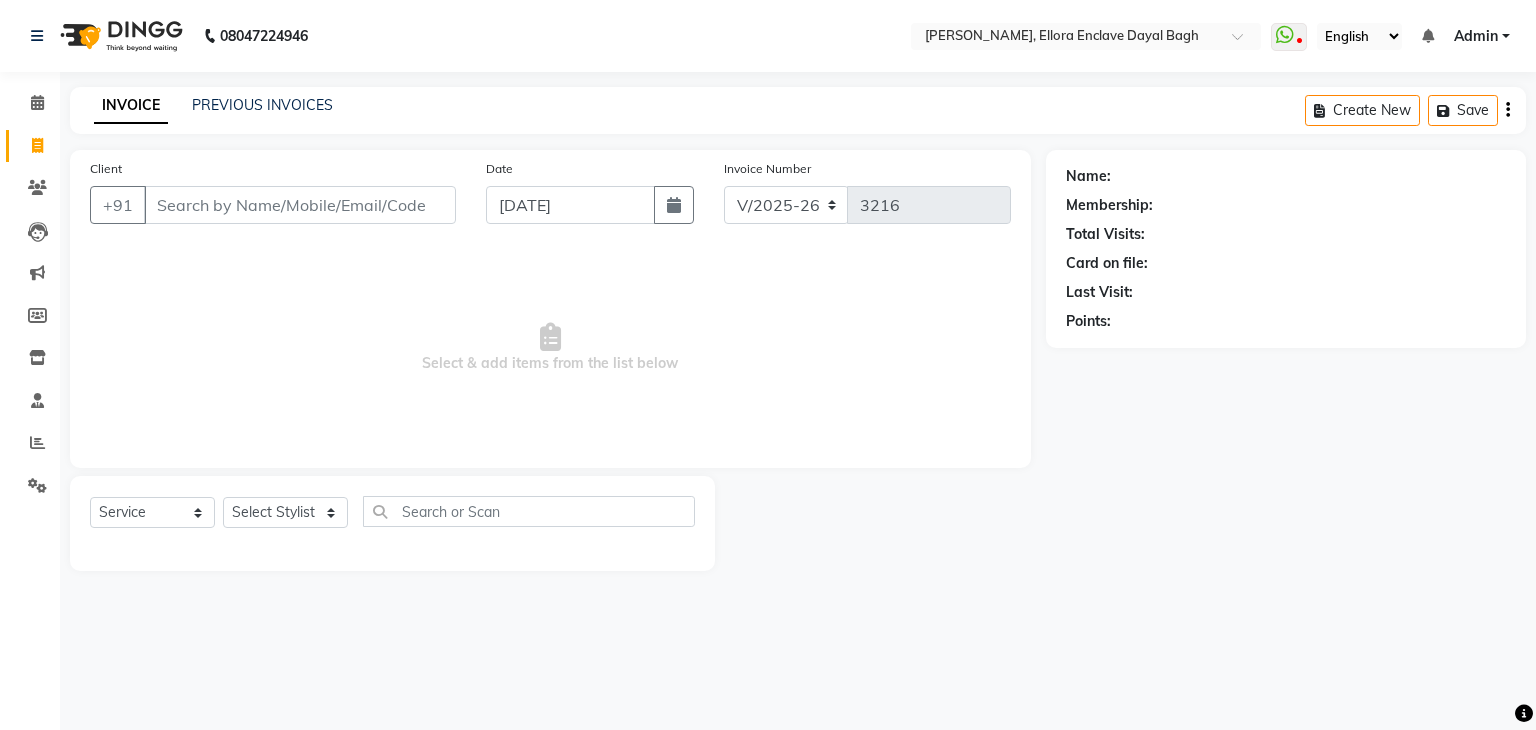 select on "6880" 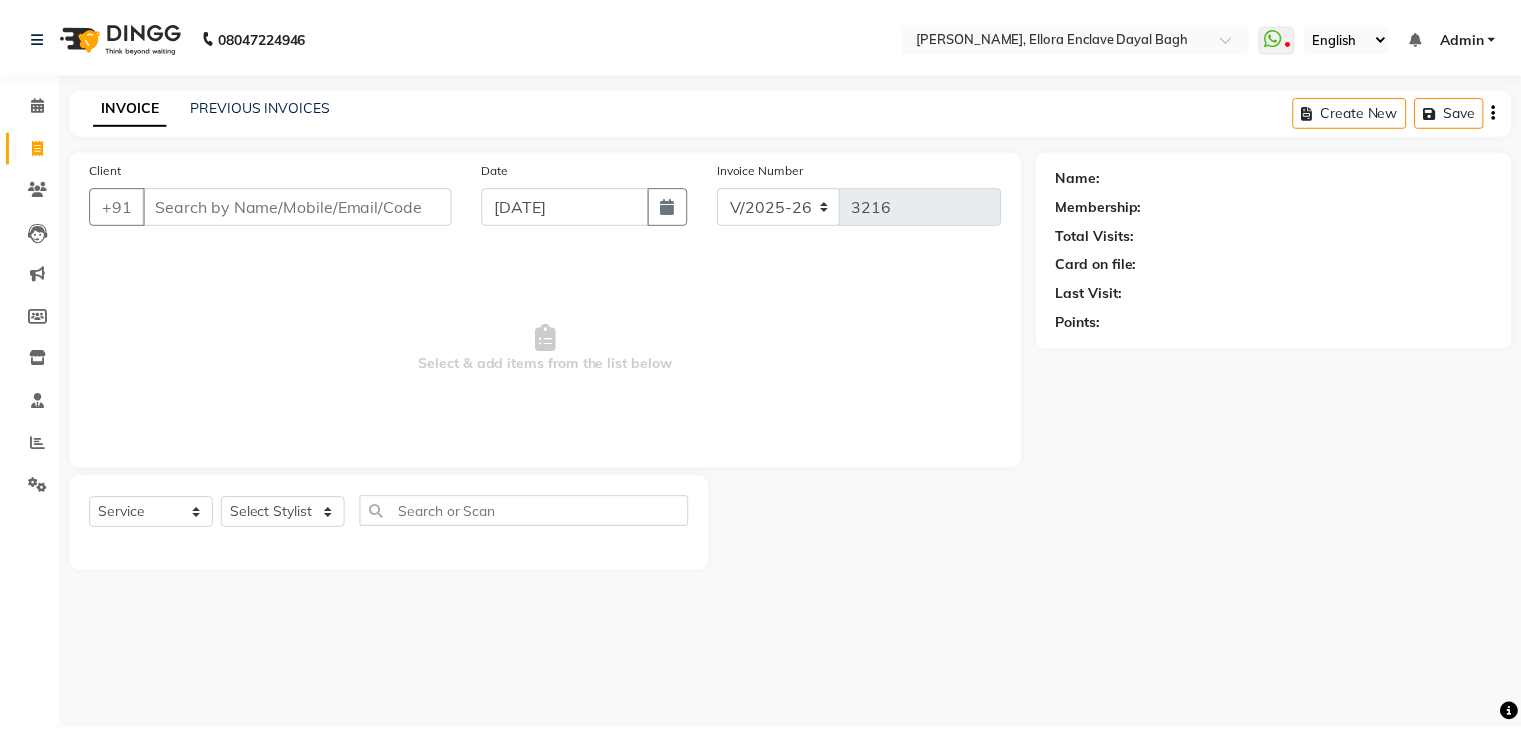 scroll, scrollTop: 0, scrollLeft: 0, axis: both 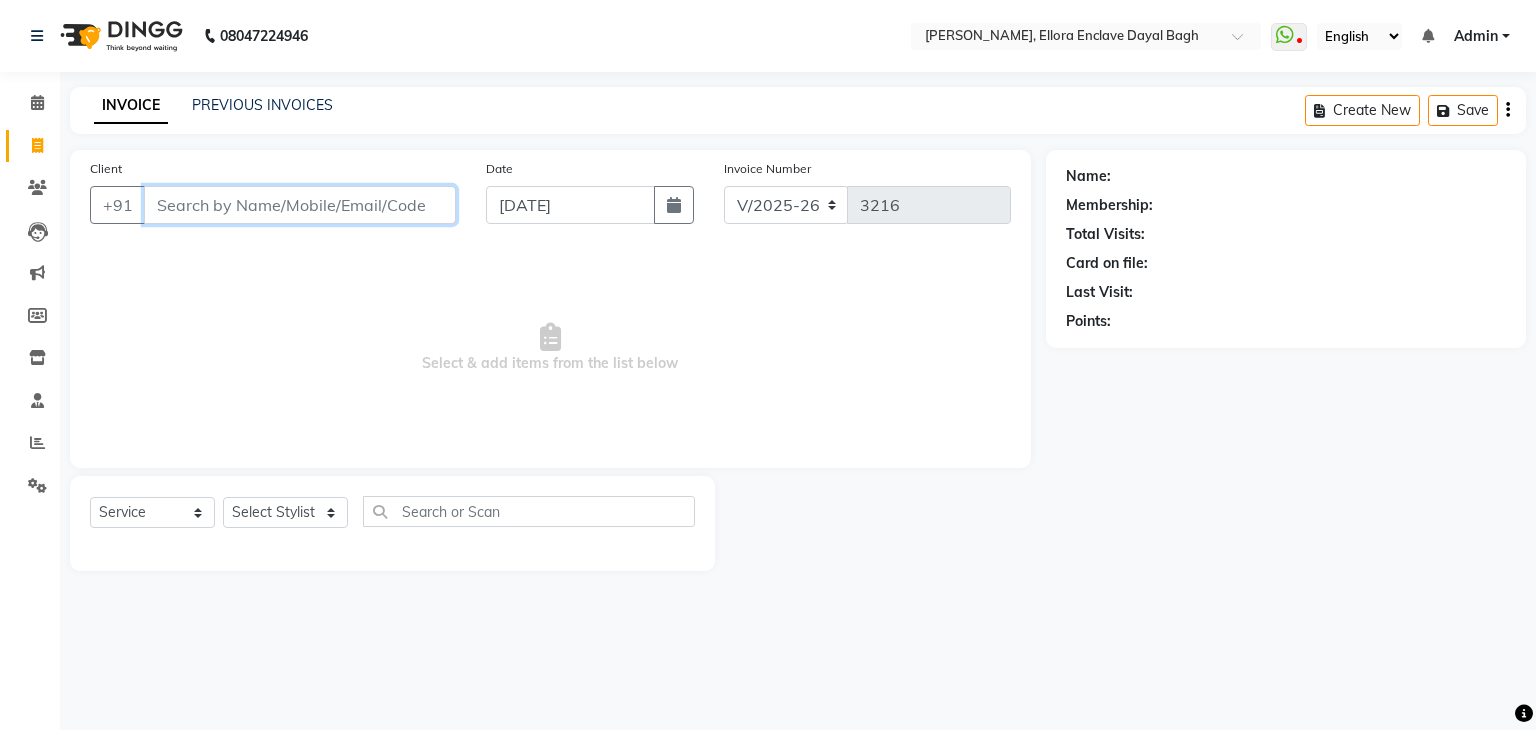 click on "Client" at bounding box center (300, 205) 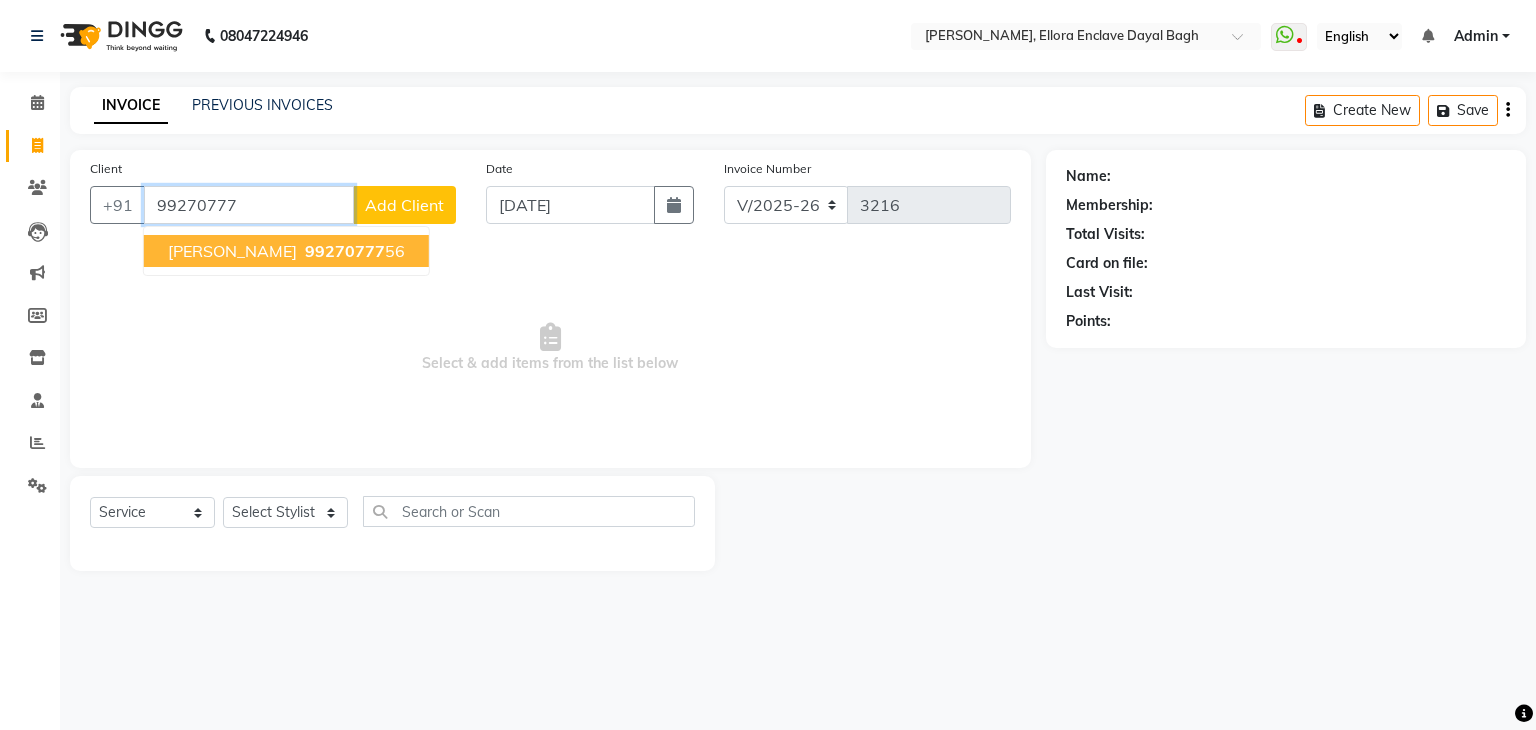 click on "99270777" at bounding box center (345, 251) 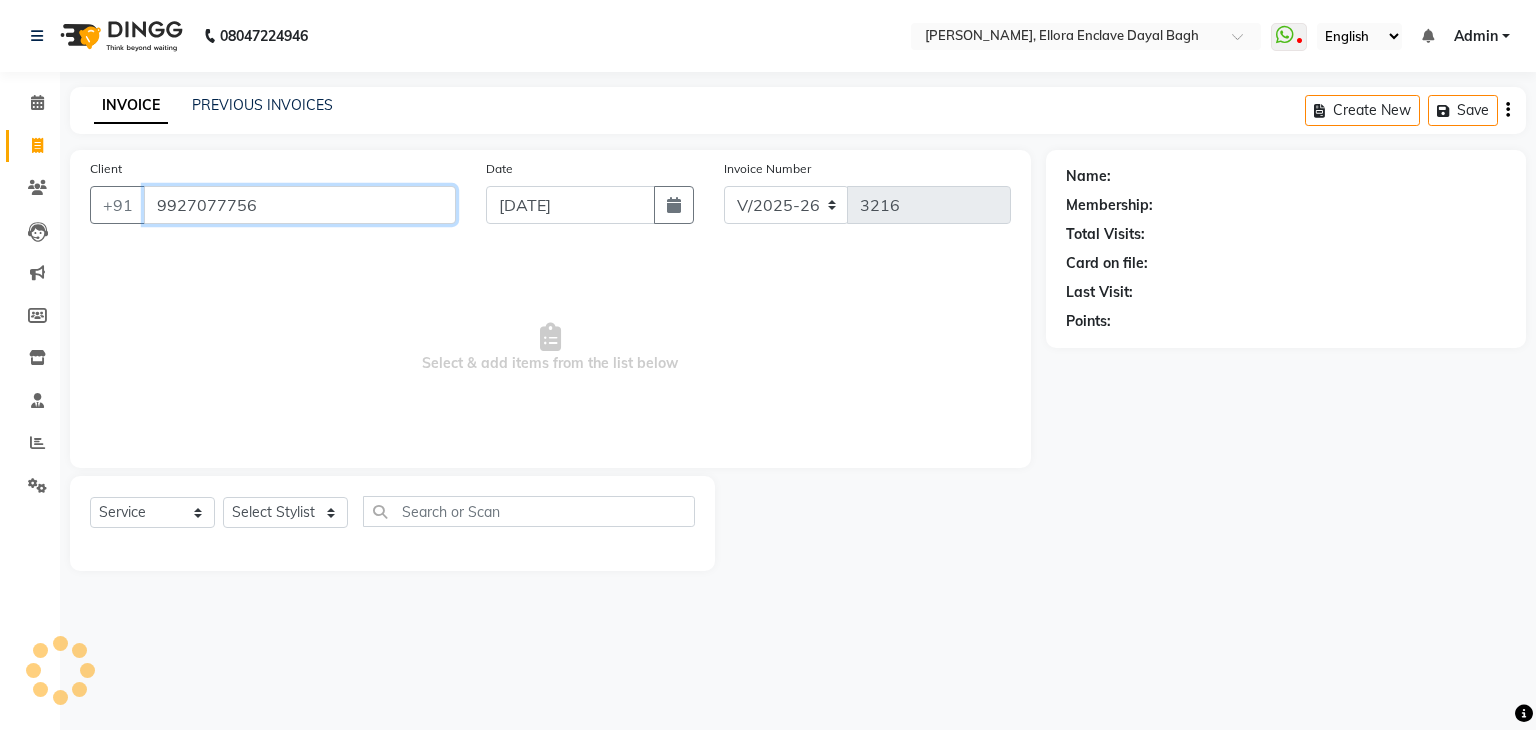 type on "9927077756" 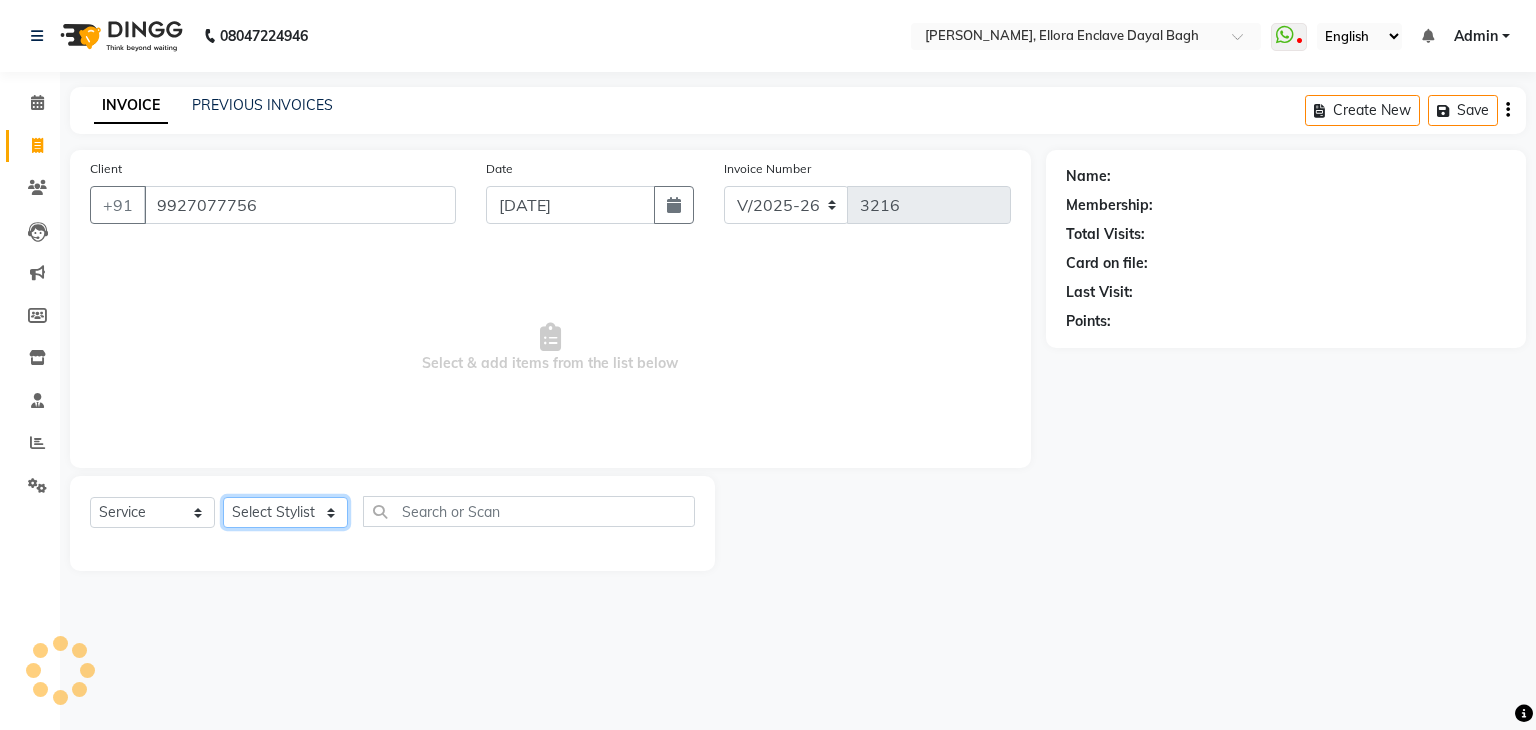 click on "Select Stylist AMAN DANISH SALMANI [PERSON_NAME] [PERSON_NAME] [PERSON_NAME] [PERSON_NAME] [PERSON_NAME] [PERSON_NAME] SHWETA SONA [PERSON_NAME] [PERSON_NAME] [PERSON_NAME]" 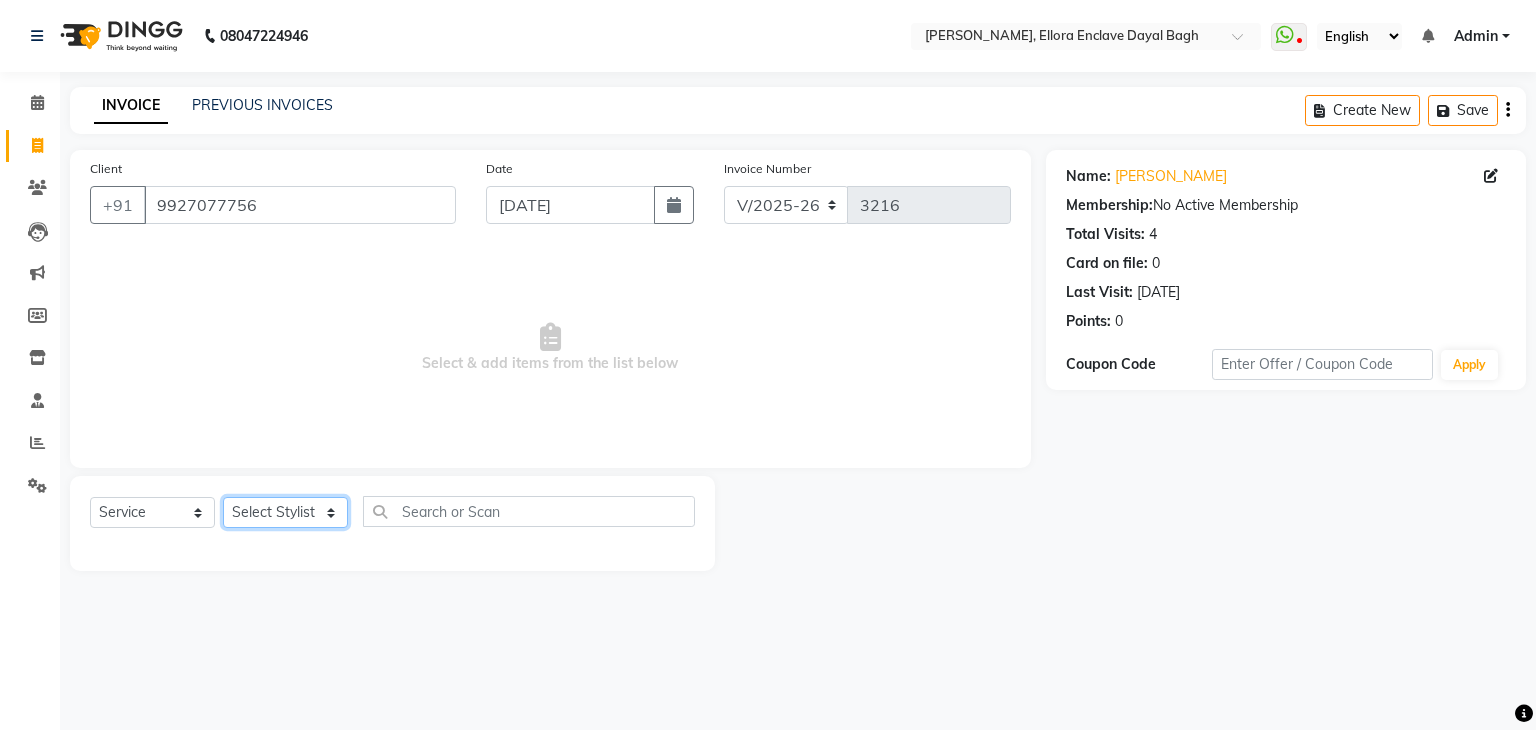 select on "58738" 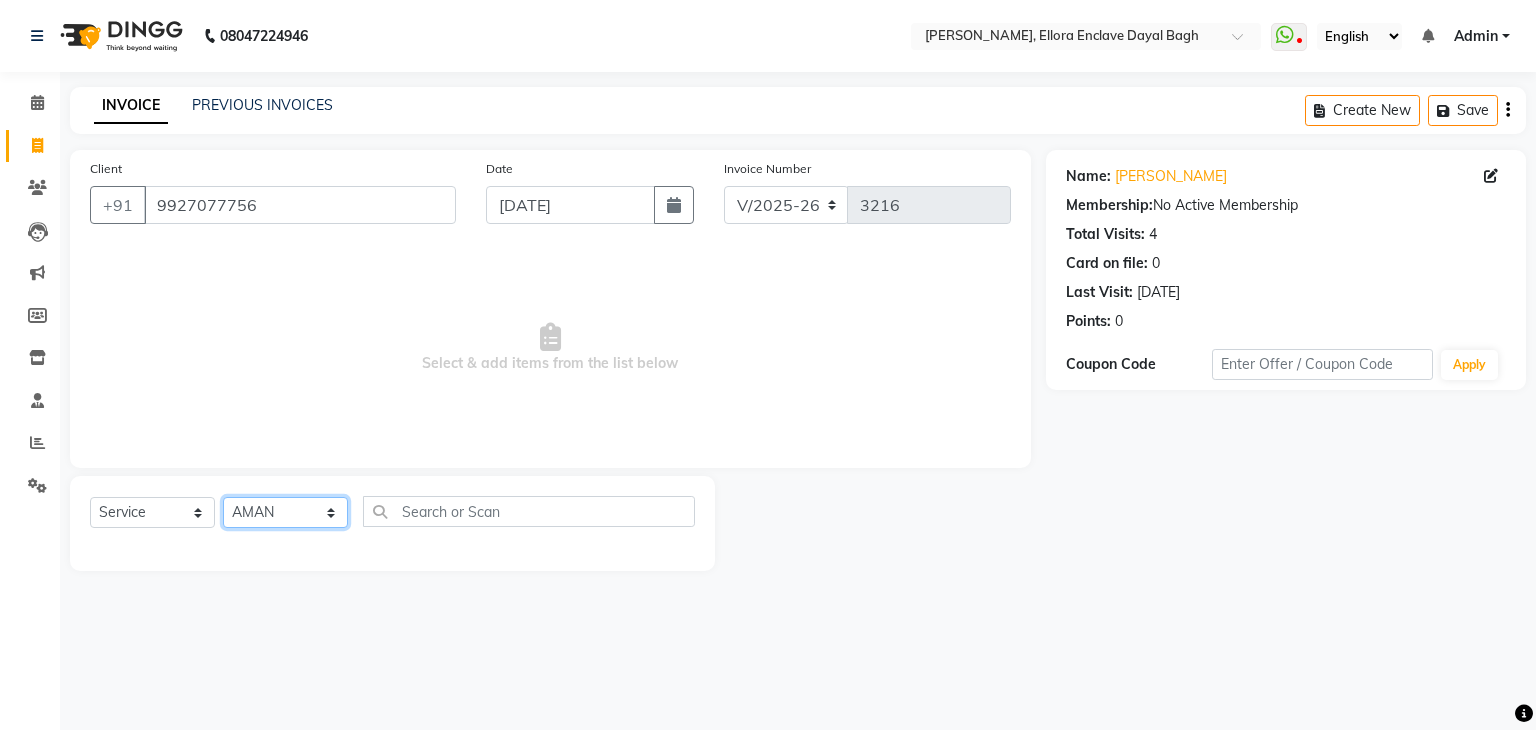 click on "Select Stylist AMAN DANISH SALMANI [PERSON_NAME] [PERSON_NAME] [PERSON_NAME] [PERSON_NAME] [PERSON_NAME] [PERSON_NAME] SHWETA SONA [PERSON_NAME] [PERSON_NAME] [PERSON_NAME]" 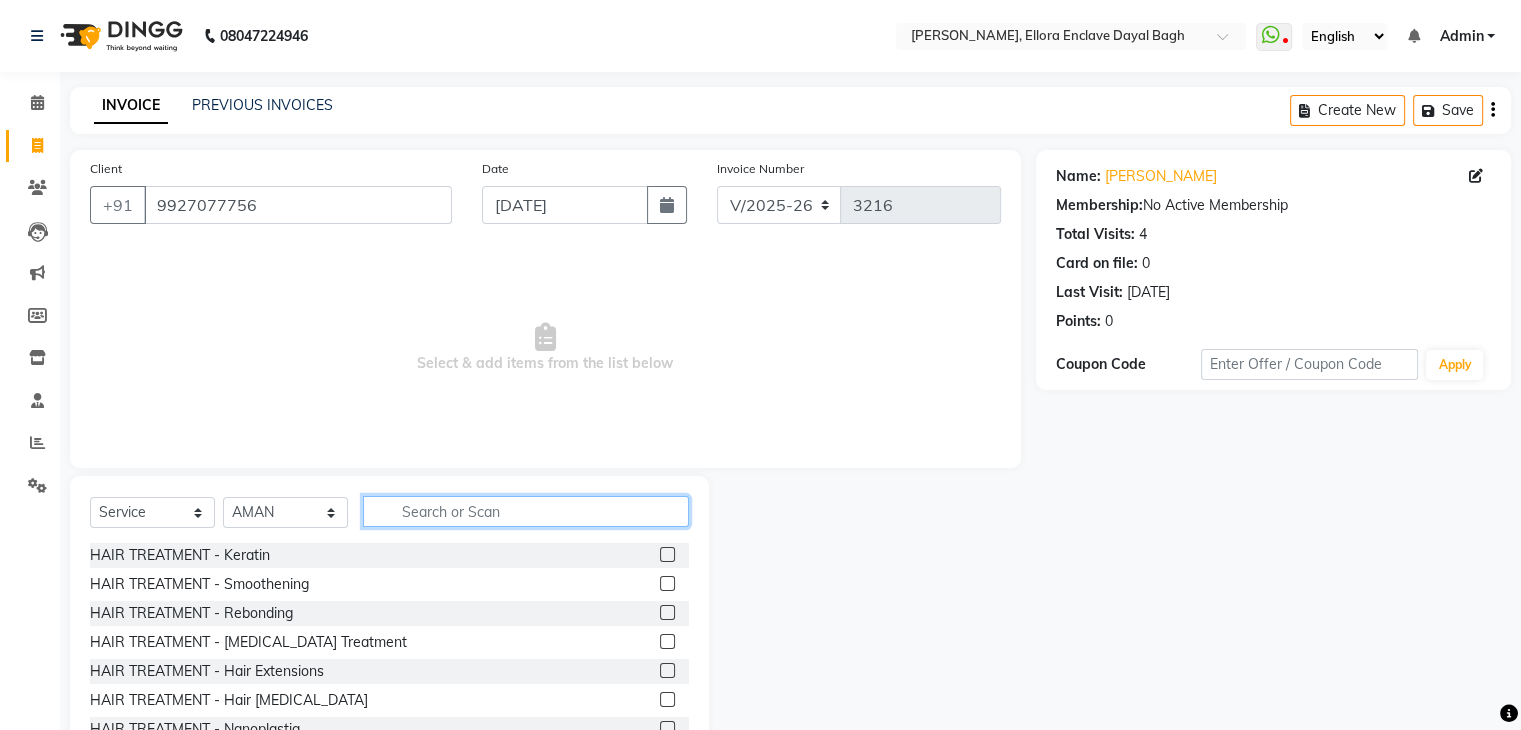 click 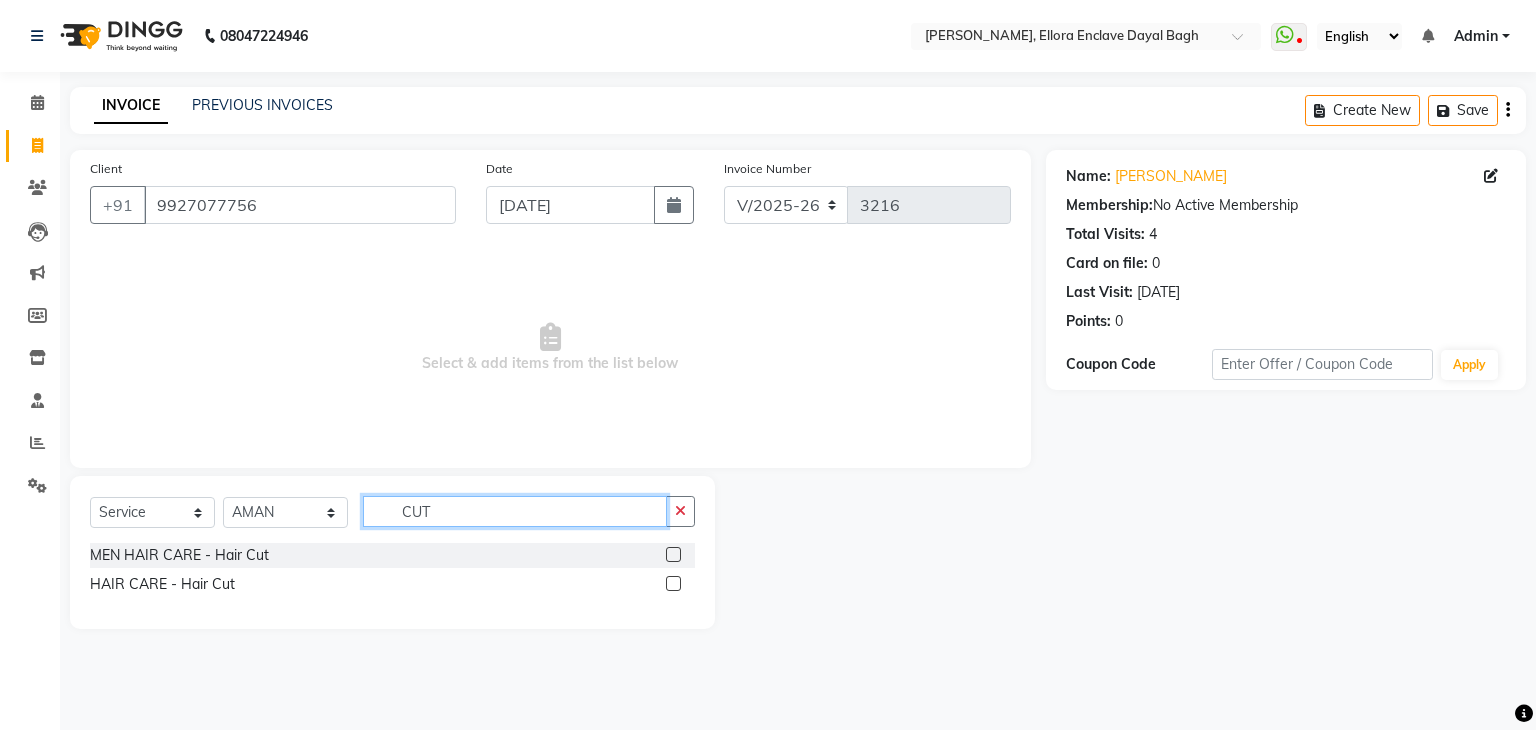 type on "CUT" 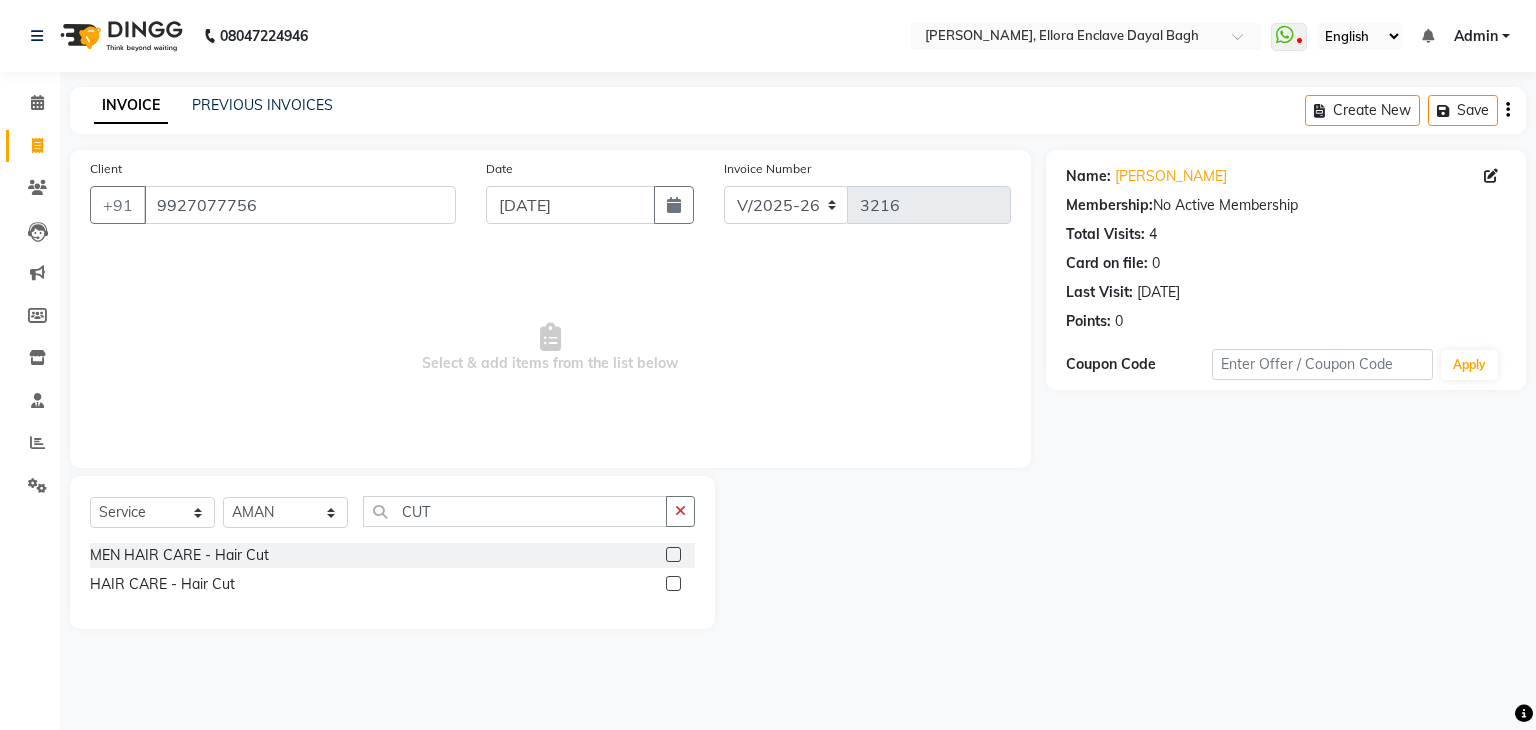 click 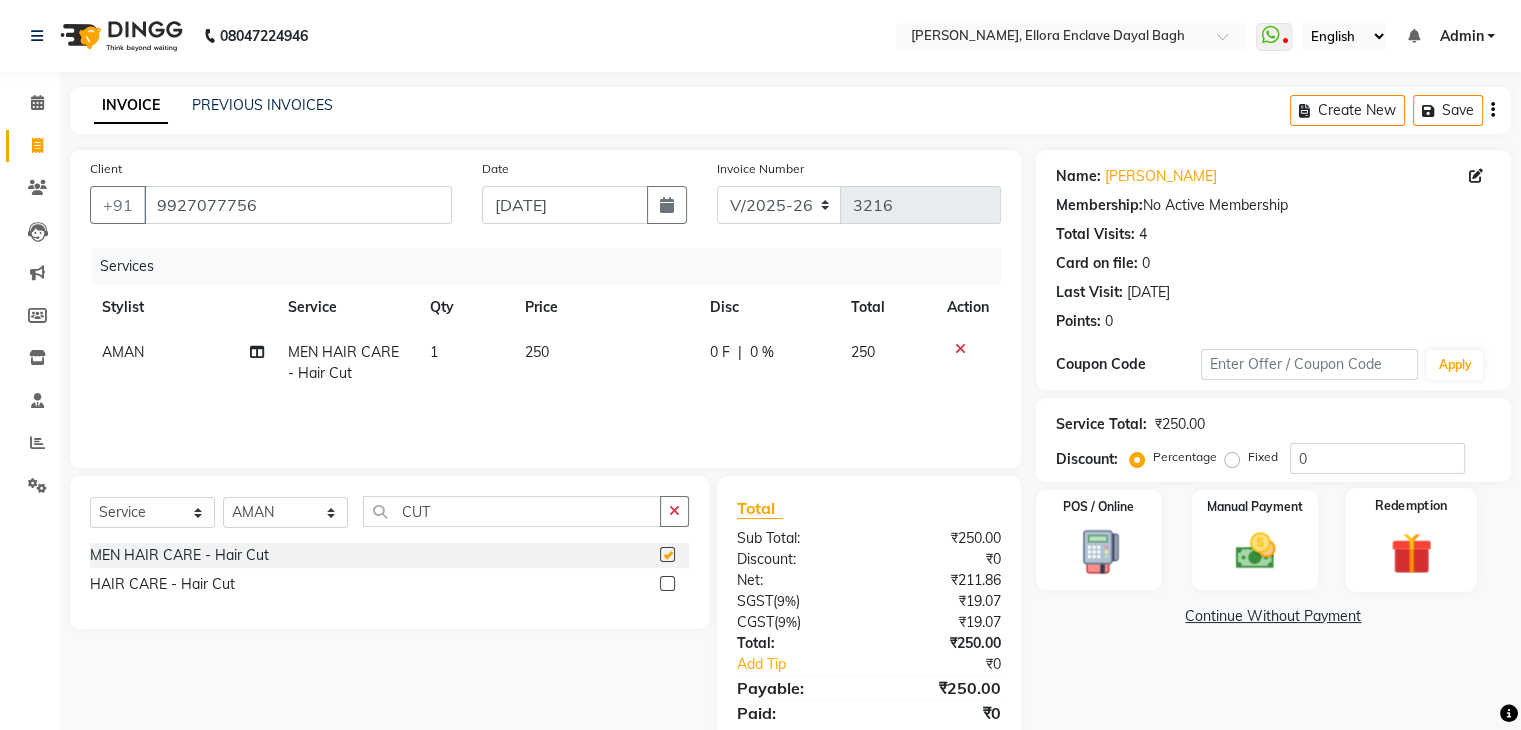 checkbox on "false" 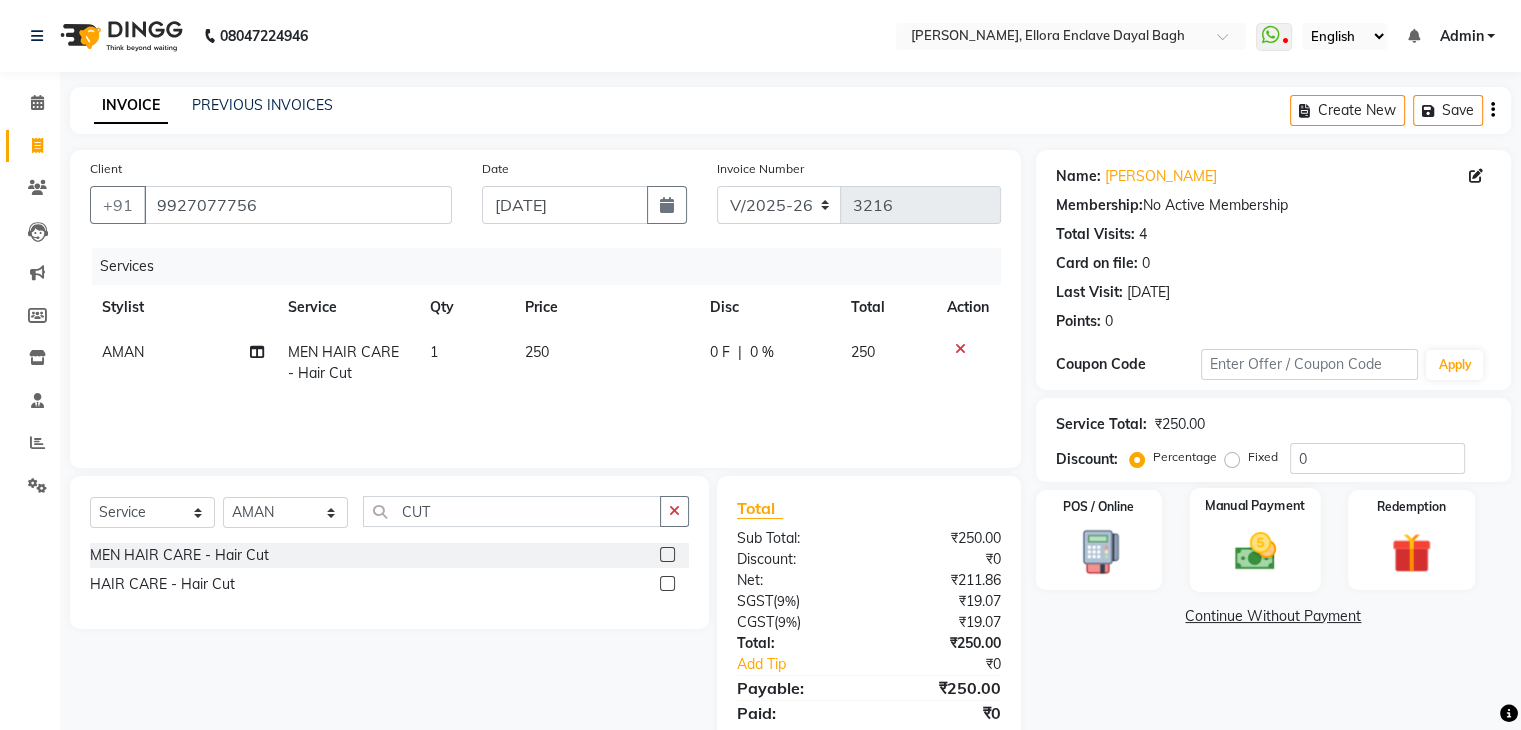 click on "Manual Payment" 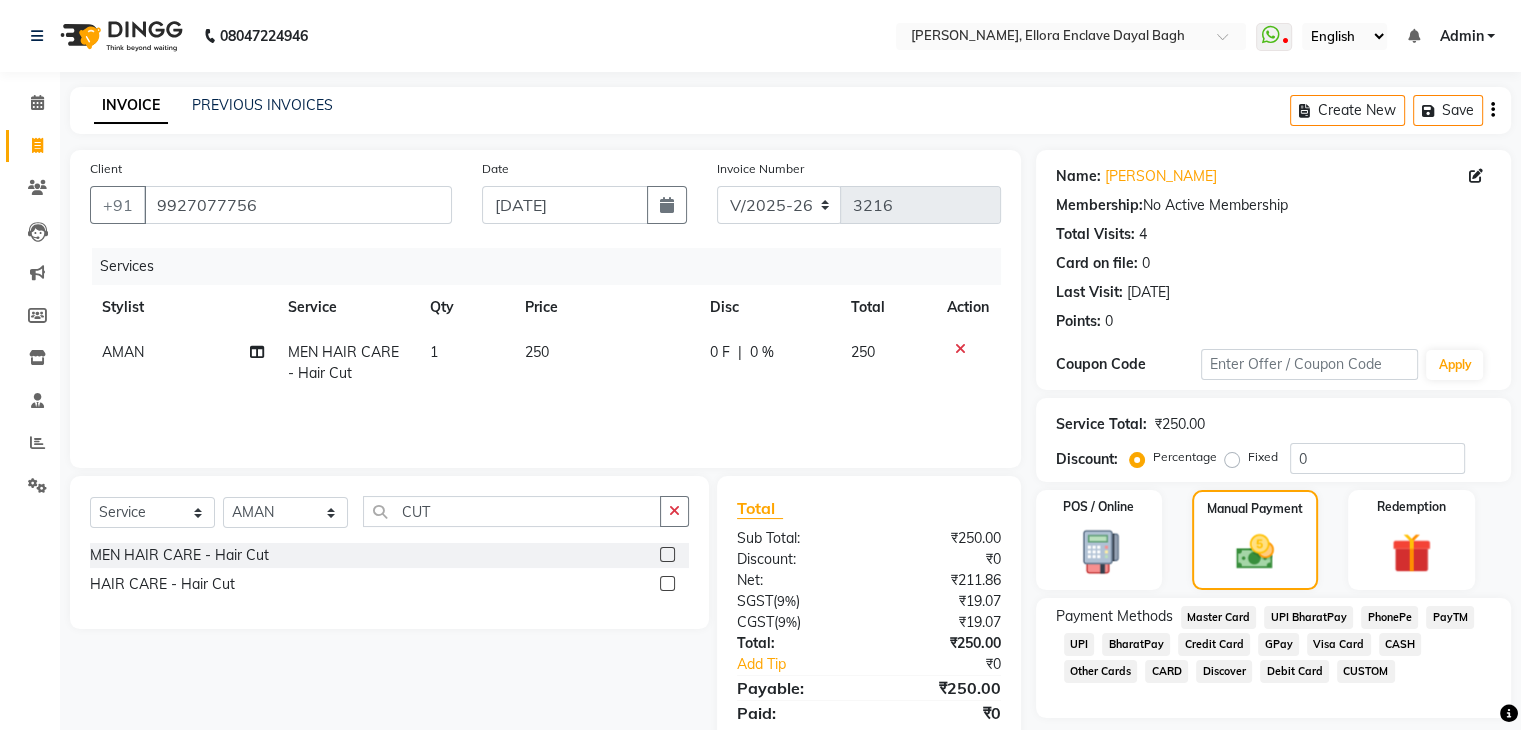 click on "CASH" 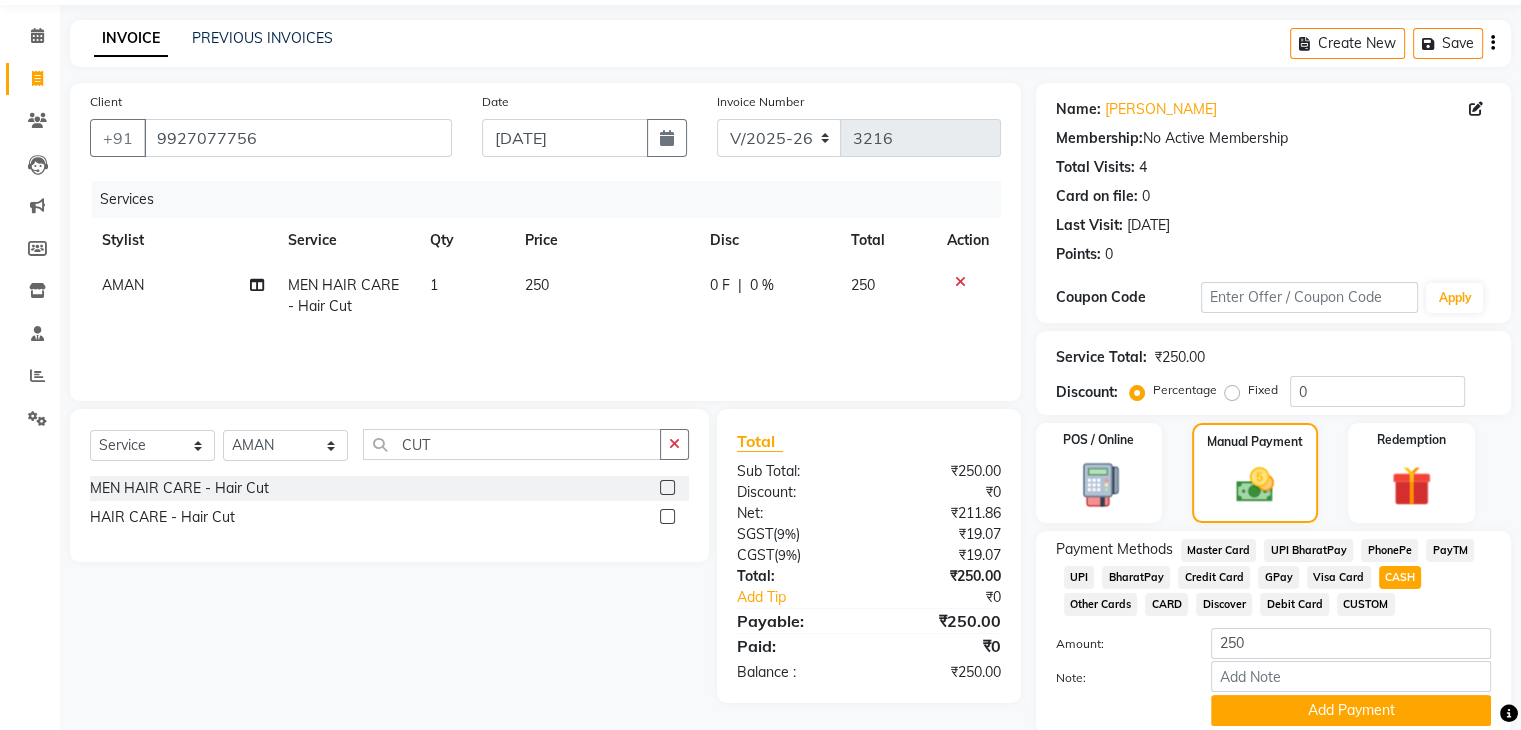 scroll, scrollTop: 68, scrollLeft: 0, axis: vertical 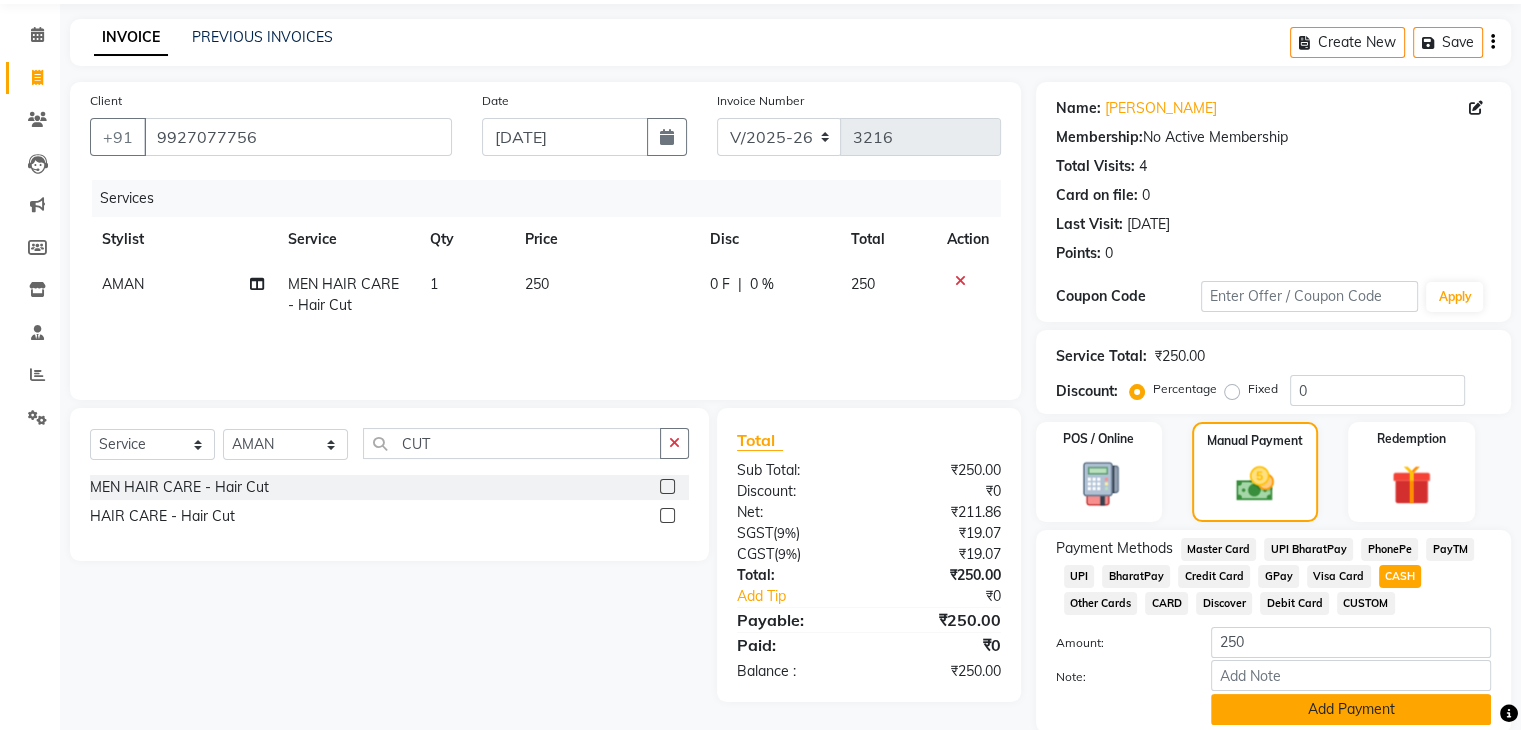 click on "Add Payment" 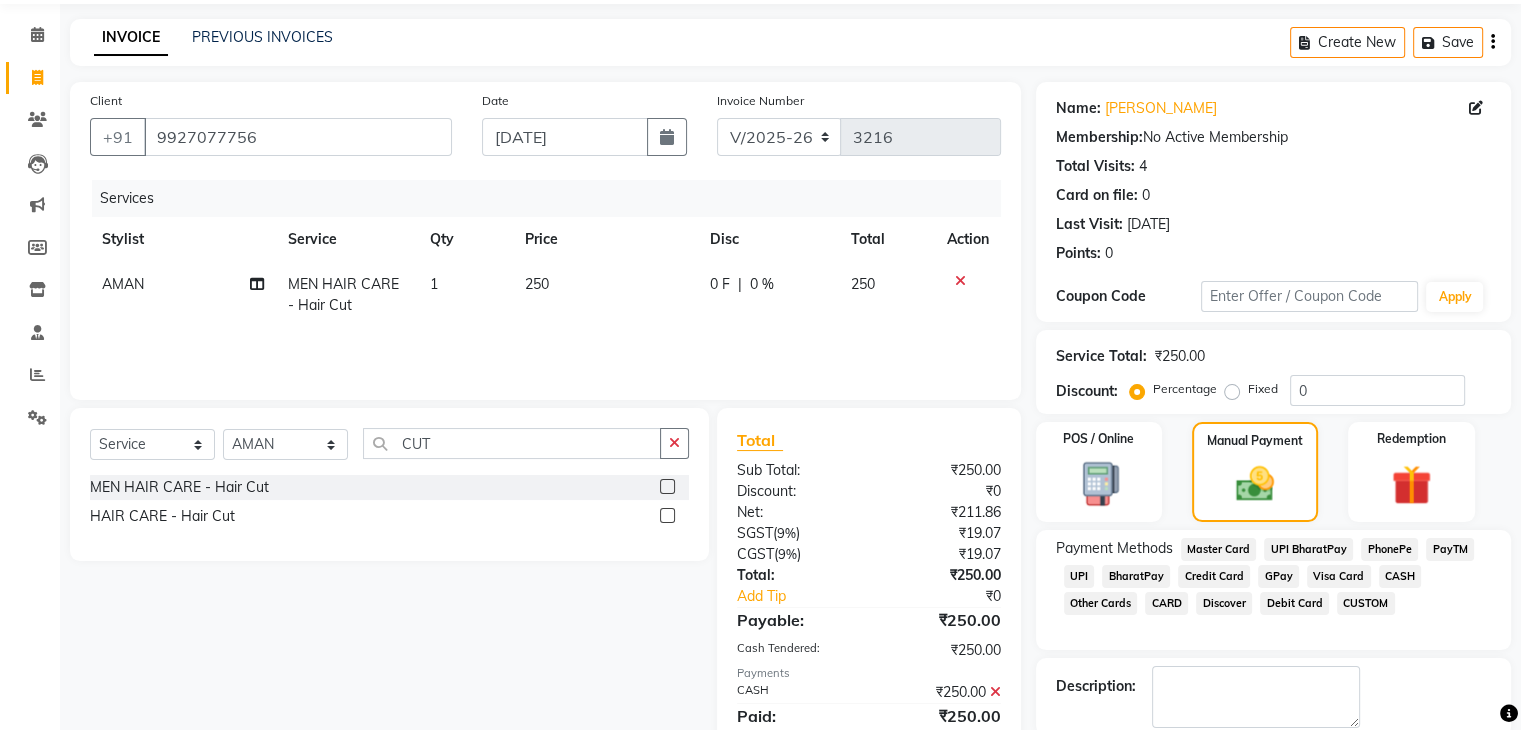 scroll, scrollTop: 171, scrollLeft: 0, axis: vertical 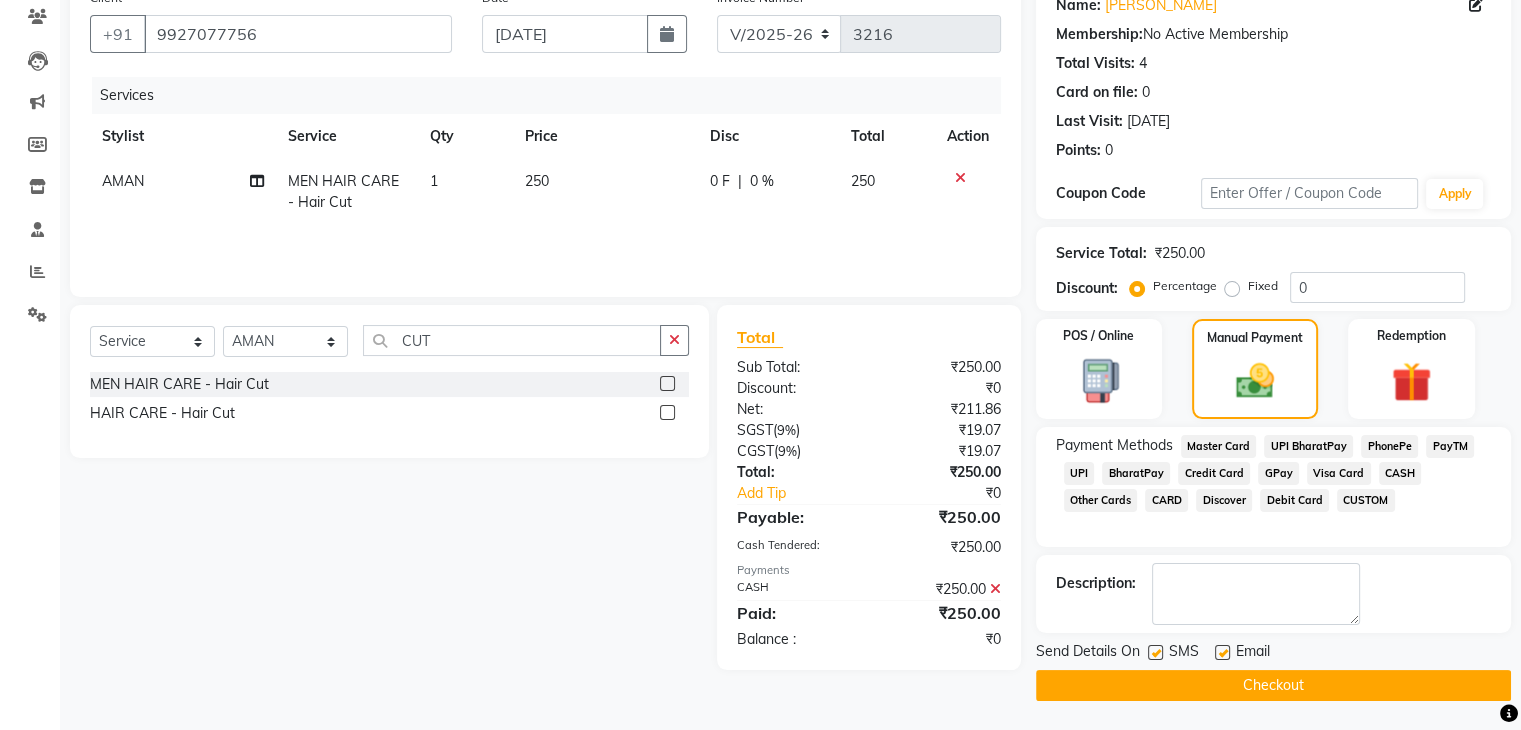 click on "Checkout" 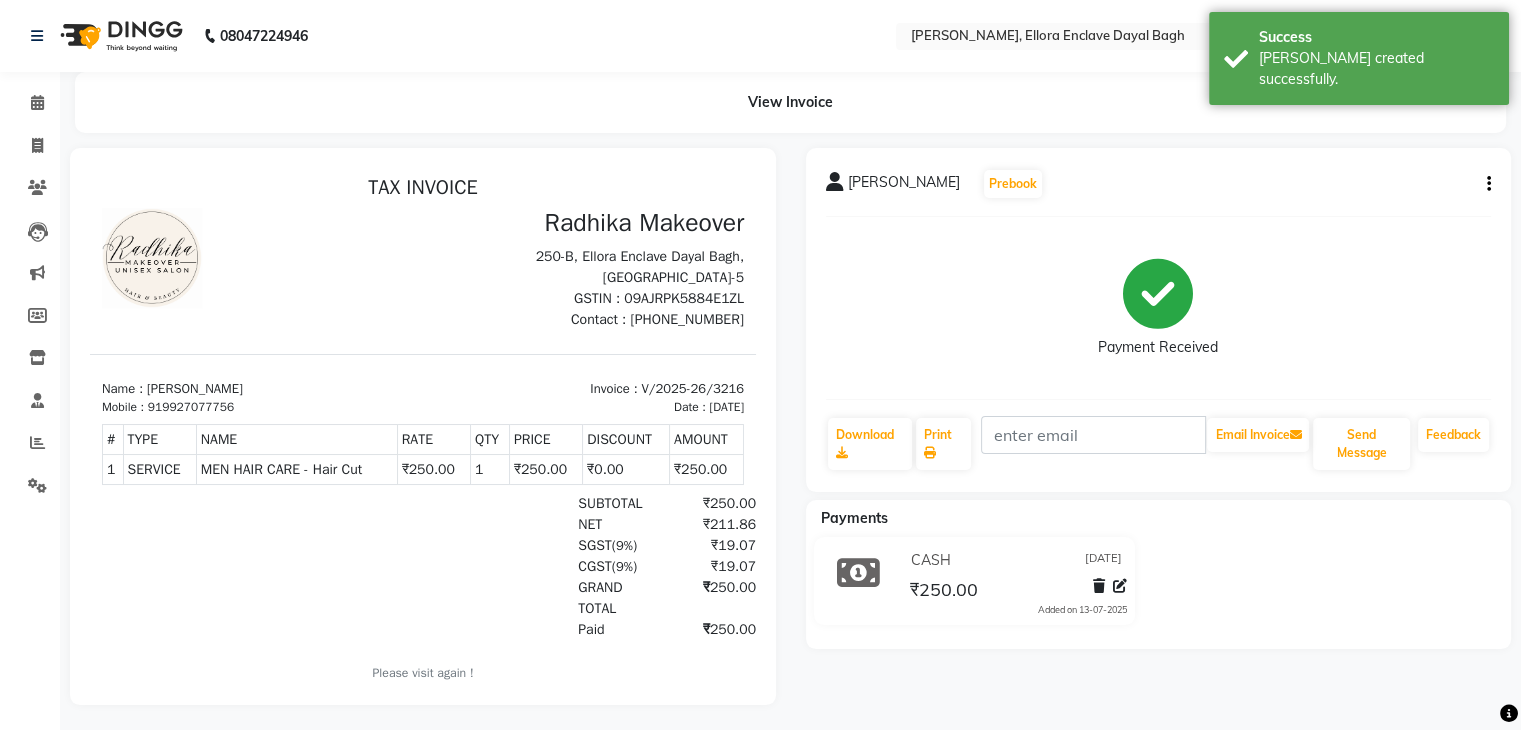 scroll, scrollTop: 0, scrollLeft: 0, axis: both 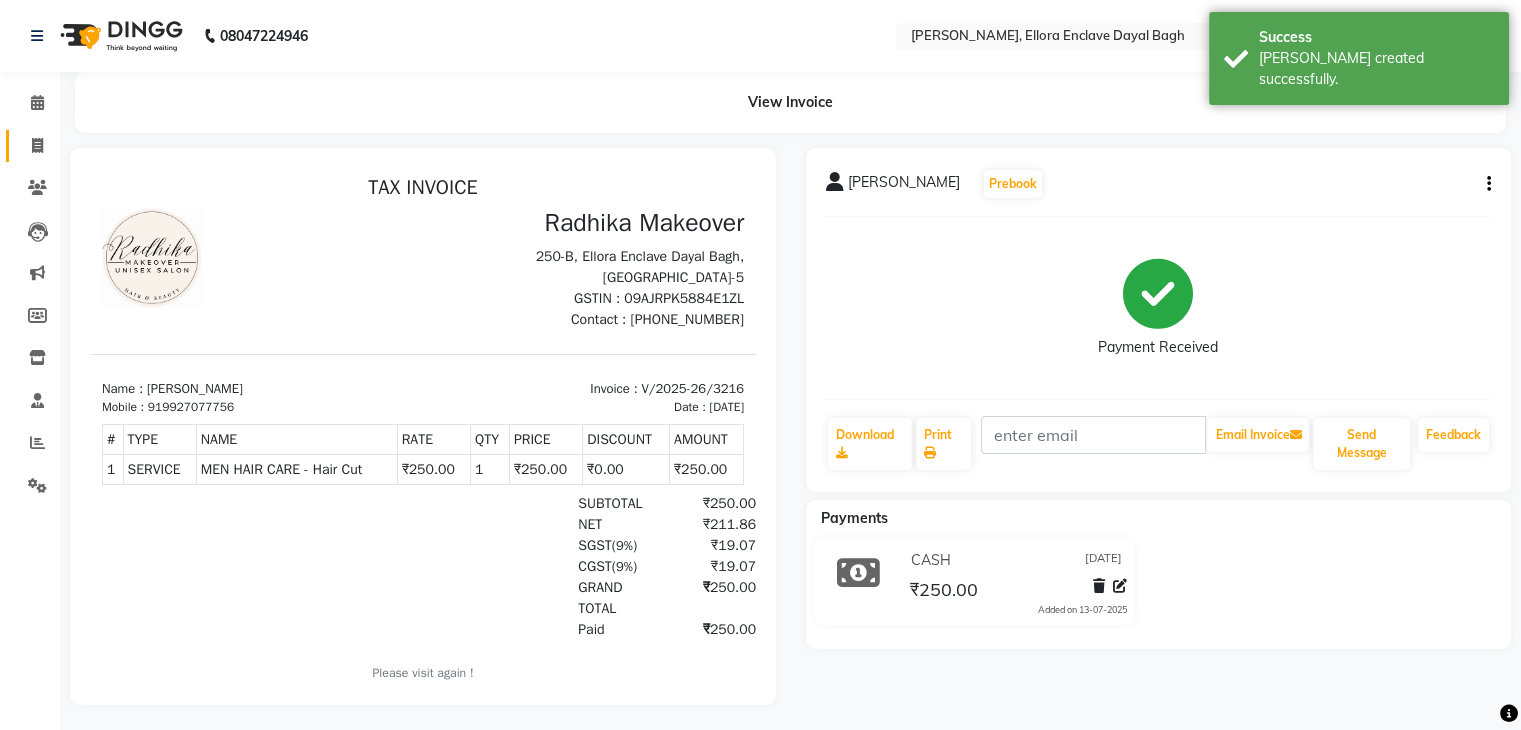 click 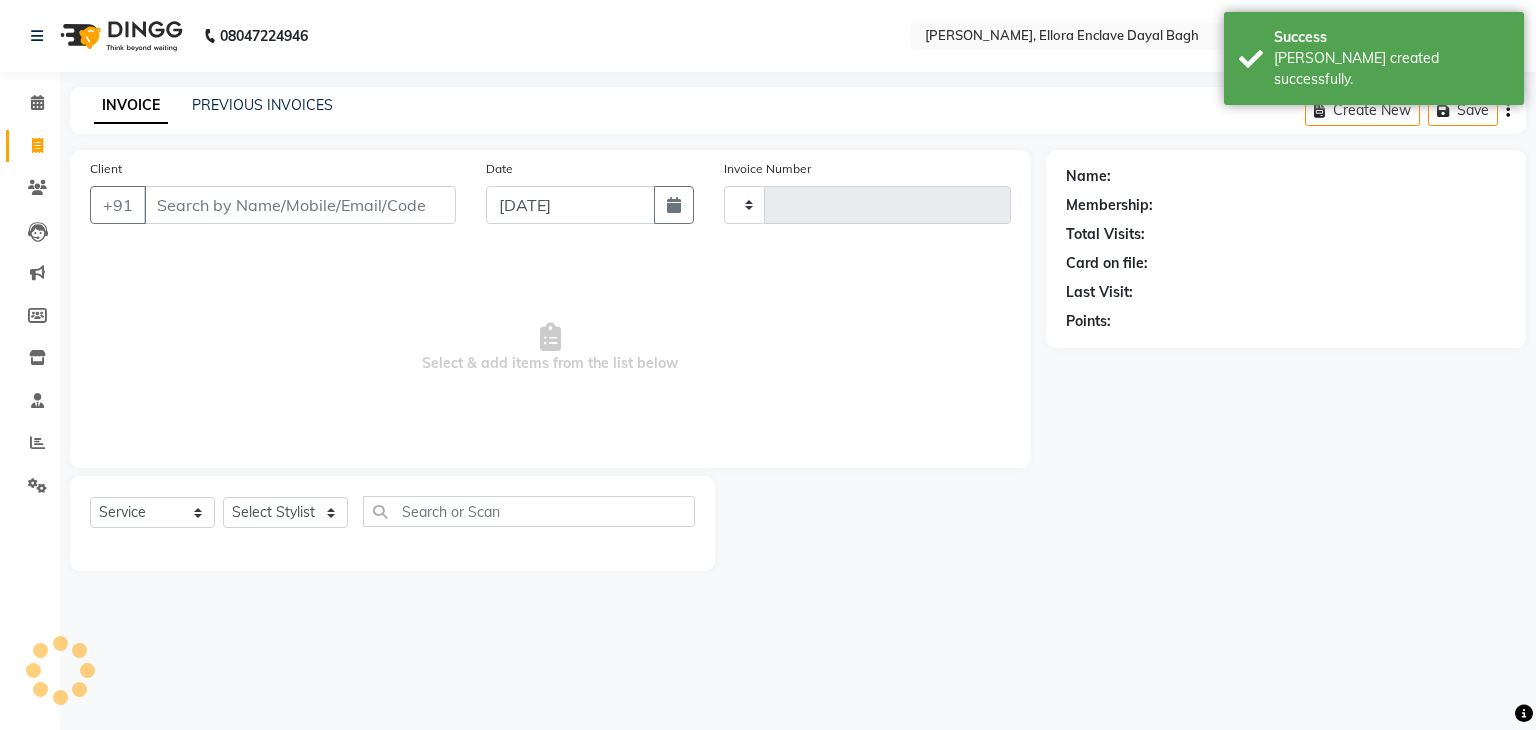 type on "3217" 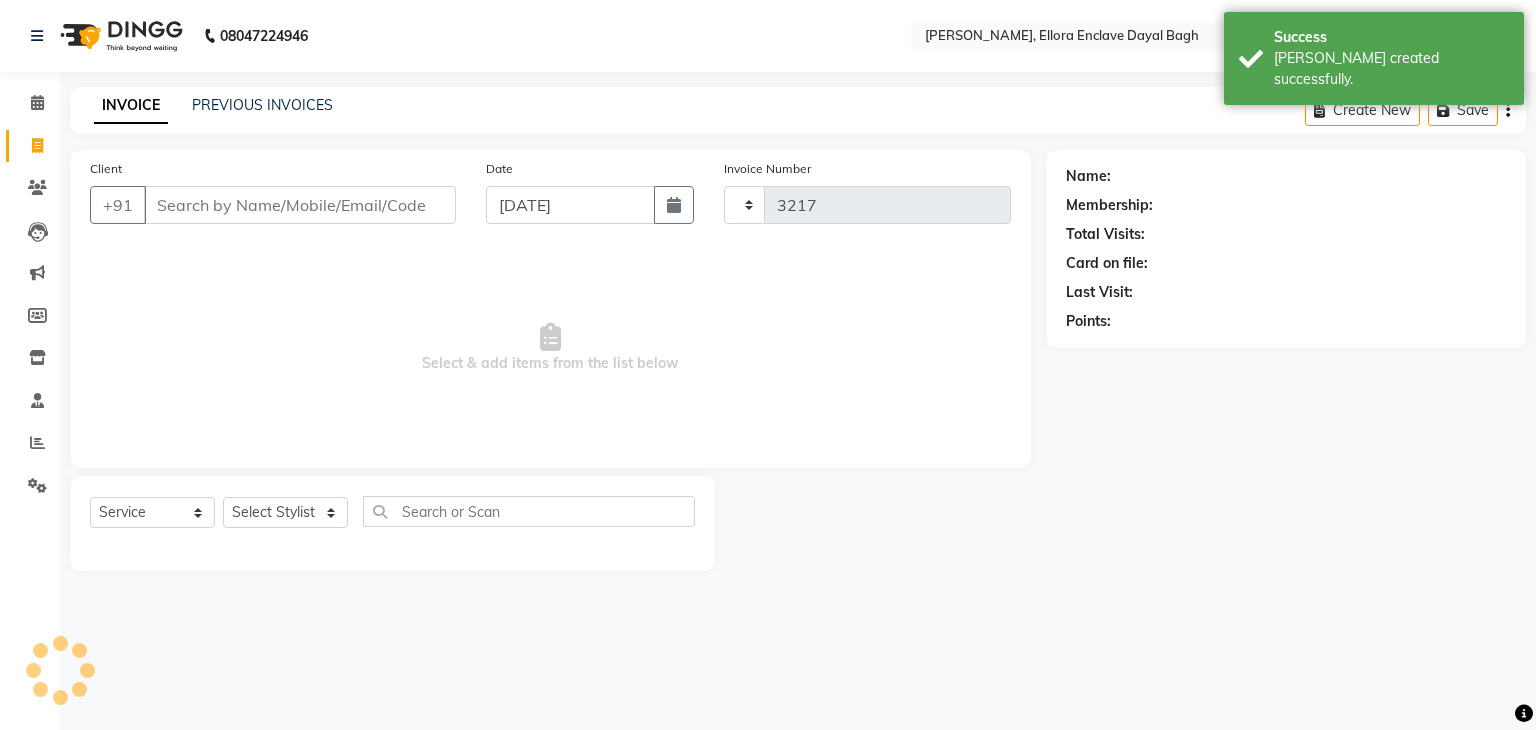 select on "6880" 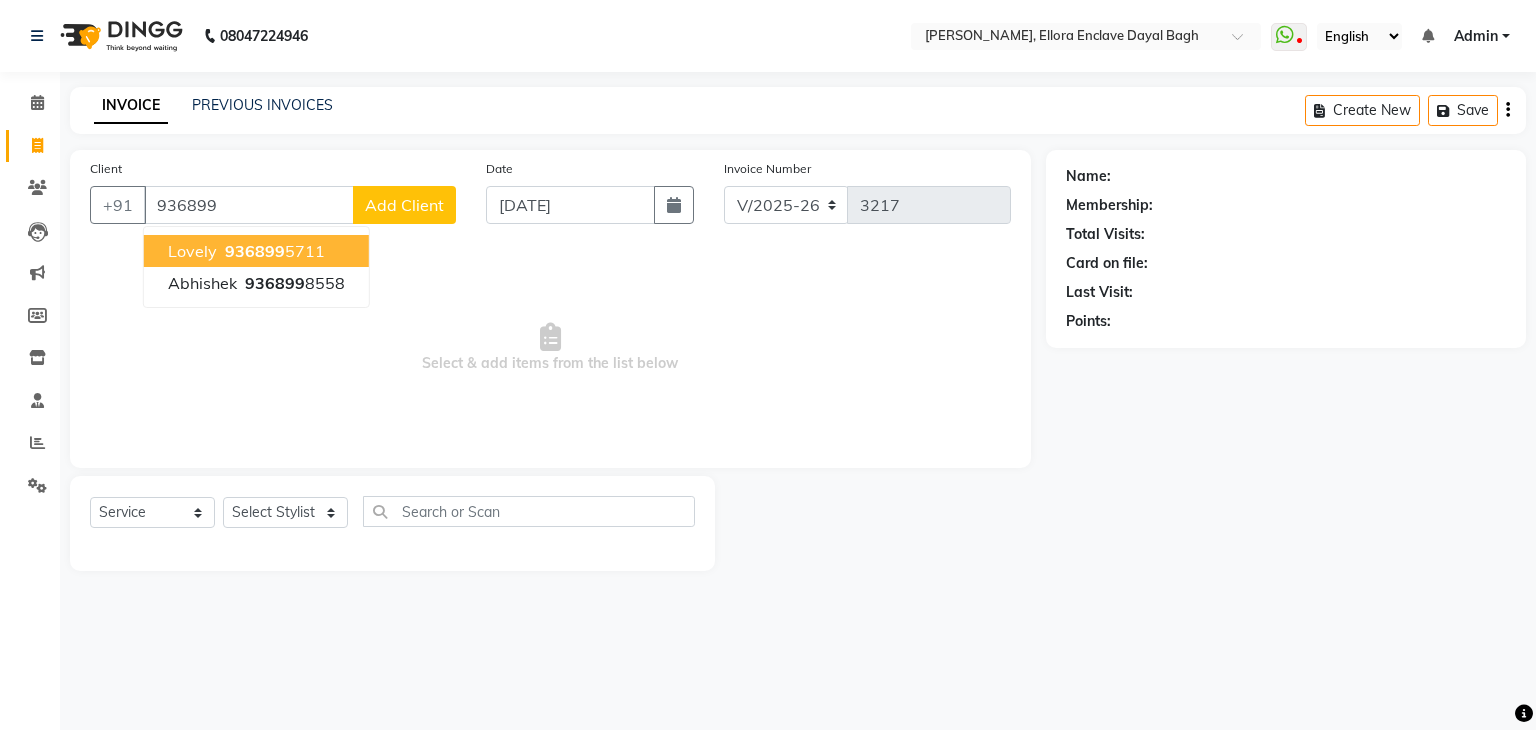 click on "936899 5711" at bounding box center [273, 251] 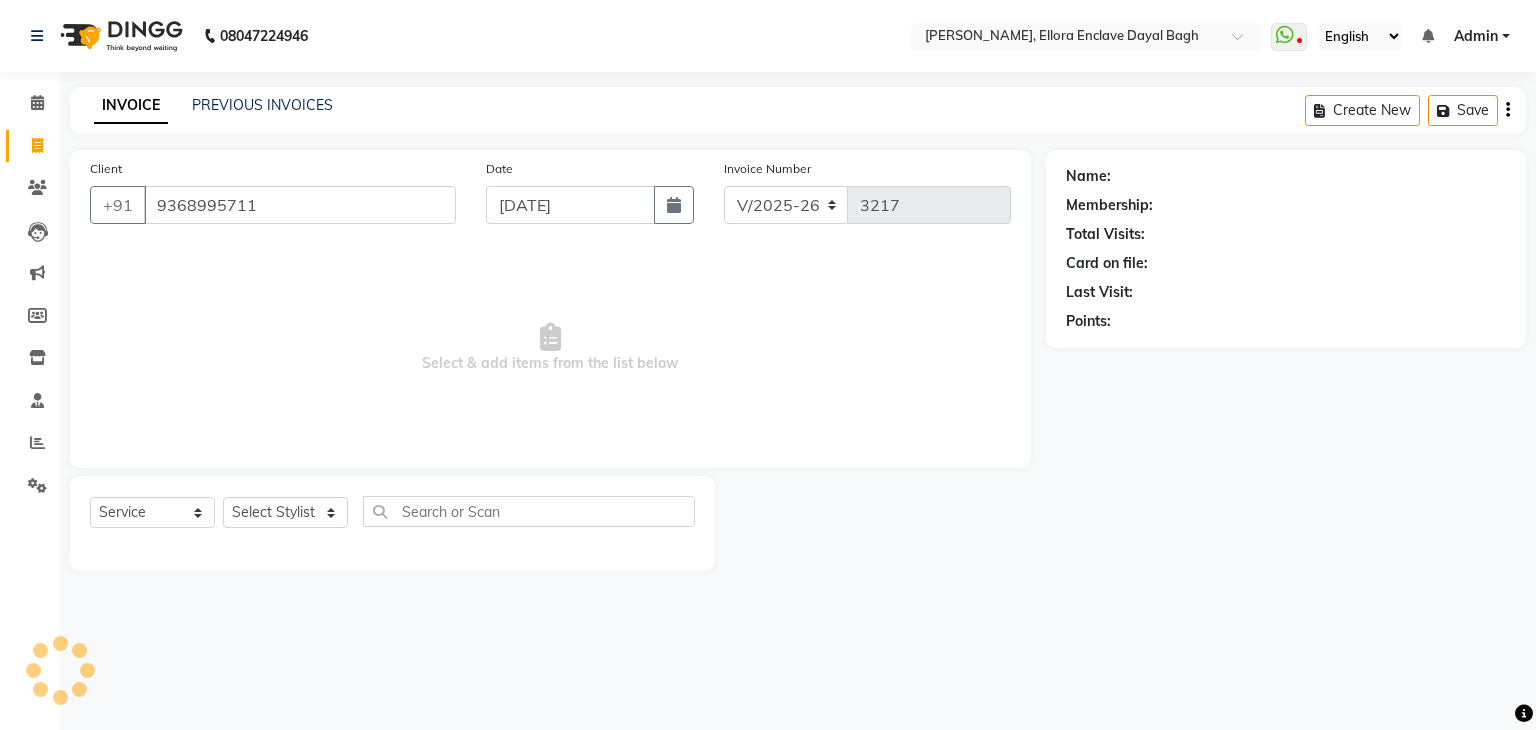 type on "9368995711" 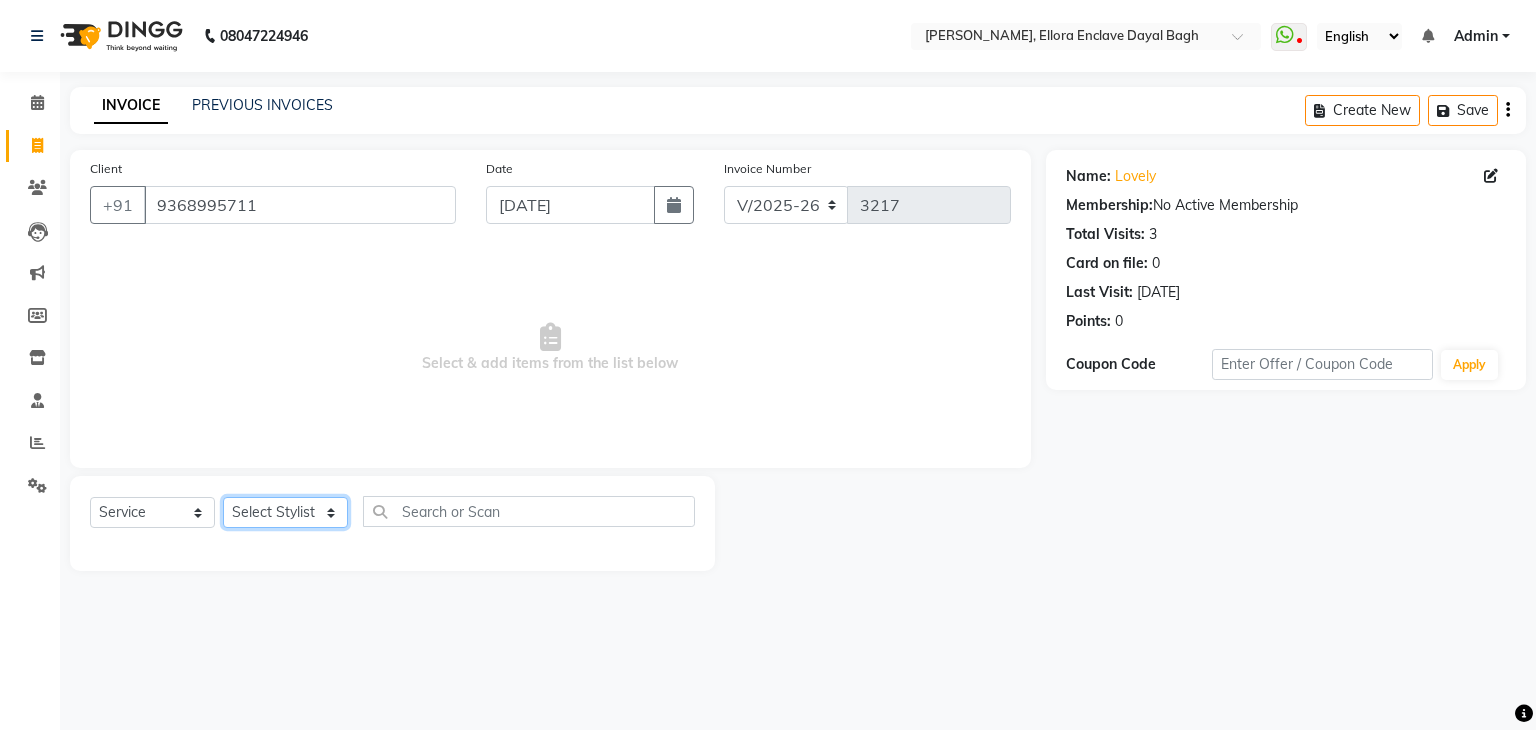 click on "Select Stylist AMAN DANISH SALMANI [PERSON_NAME] [PERSON_NAME] [PERSON_NAME] [PERSON_NAME] [PERSON_NAME] [PERSON_NAME] SHWETA SONA [PERSON_NAME] [PERSON_NAME] [PERSON_NAME]" 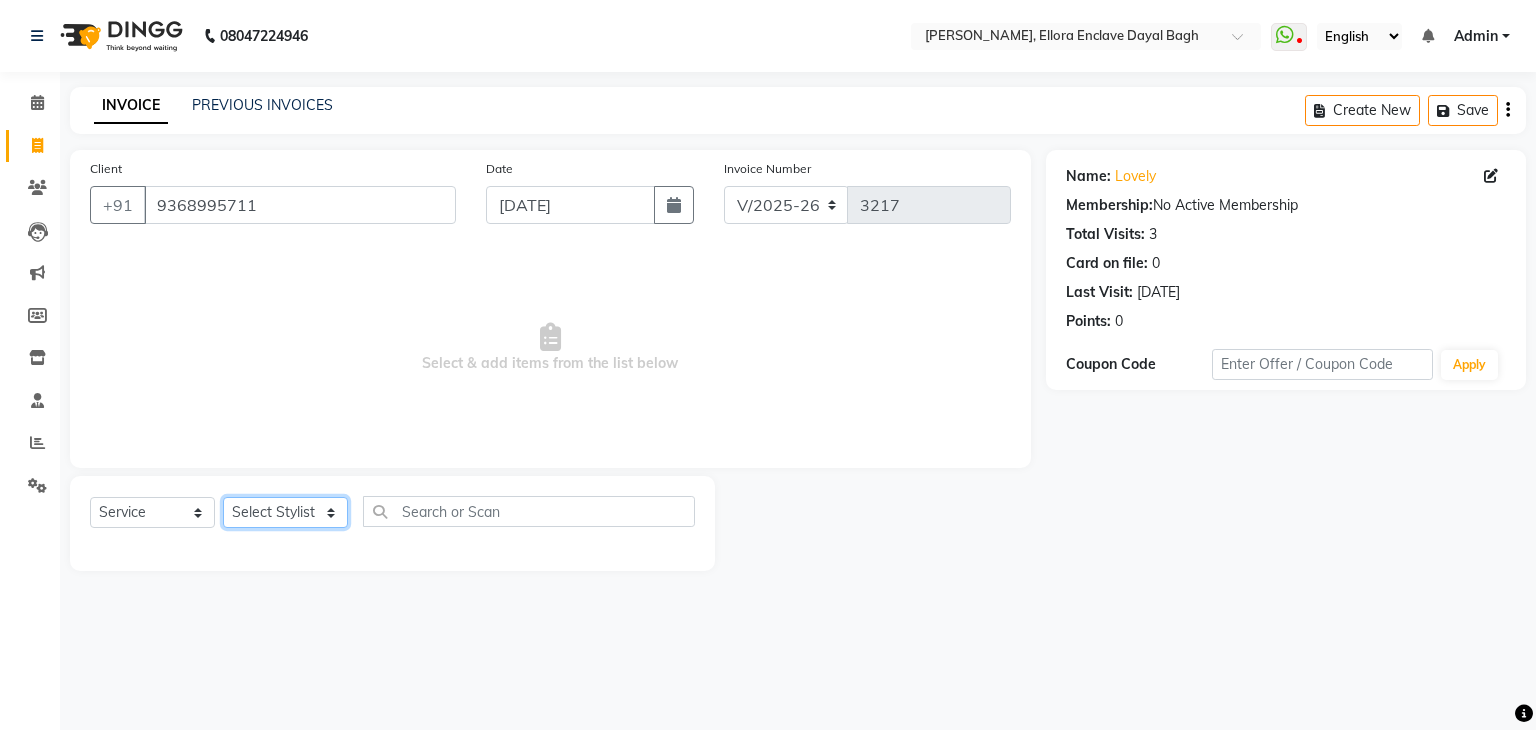 select on "53879" 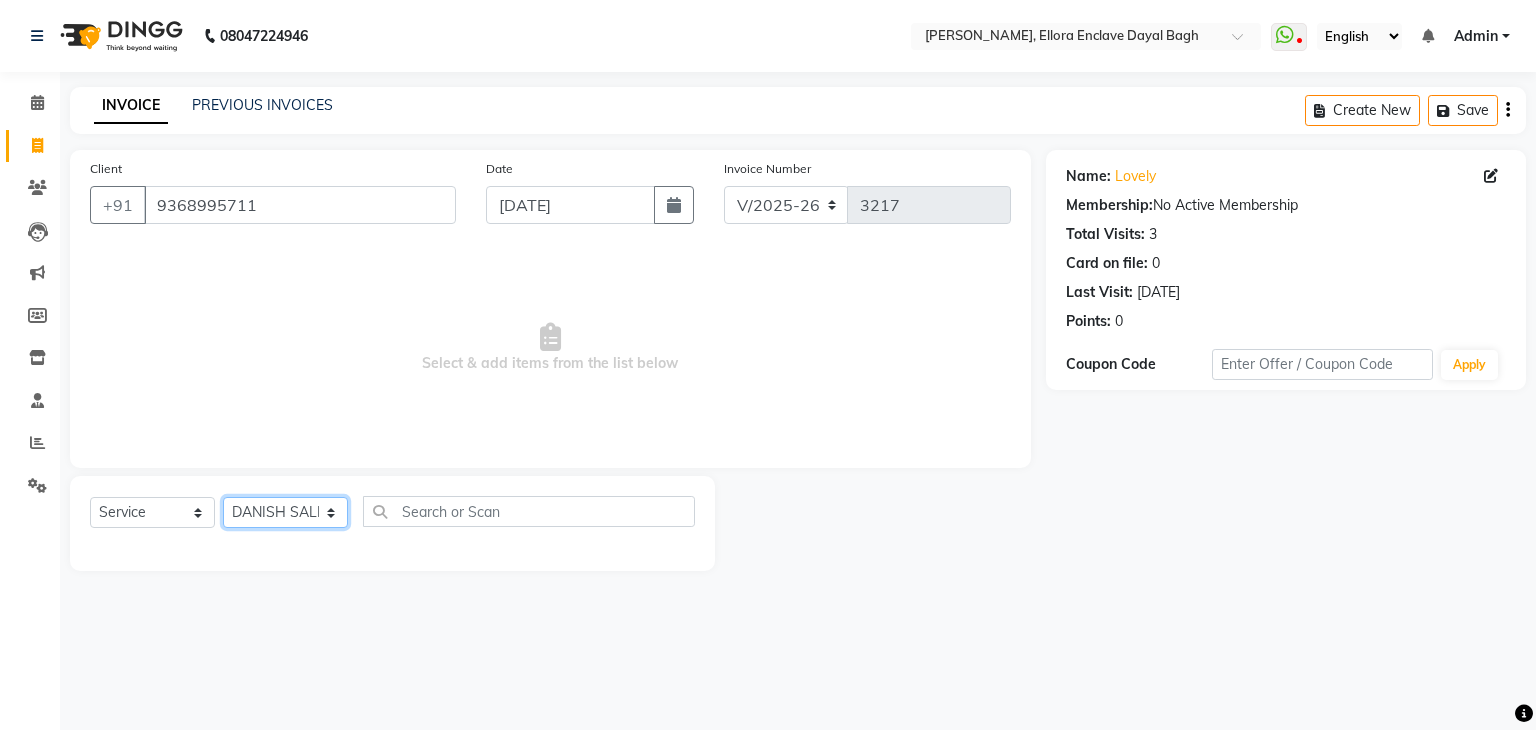 click on "Select Stylist AMAN DANISH SALMANI [PERSON_NAME] [PERSON_NAME] [PERSON_NAME] [PERSON_NAME] [PERSON_NAME] [PERSON_NAME] SHWETA SONA [PERSON_NAME] [PERSON_NAME] [PERSON_NAME]" 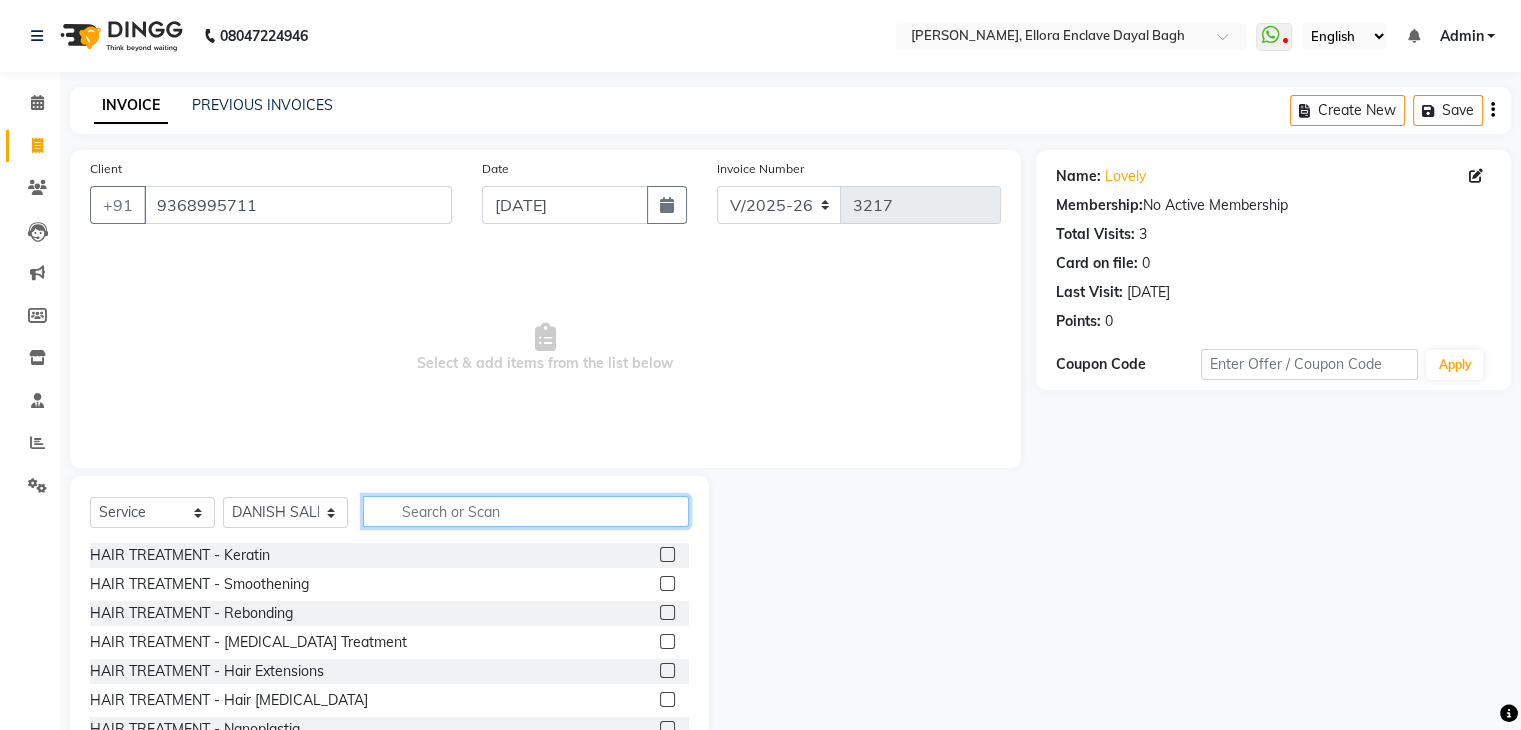 click 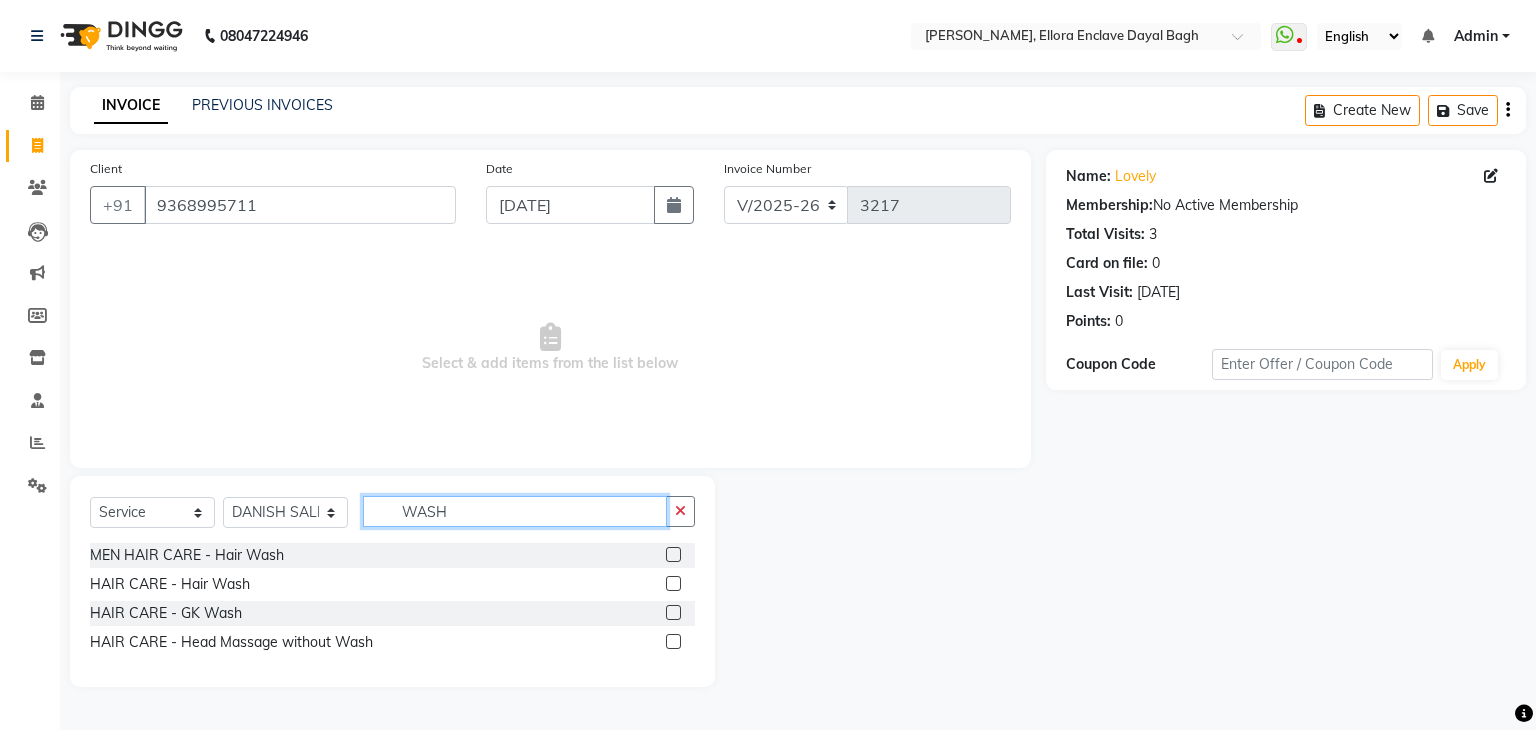 type on "WASH" 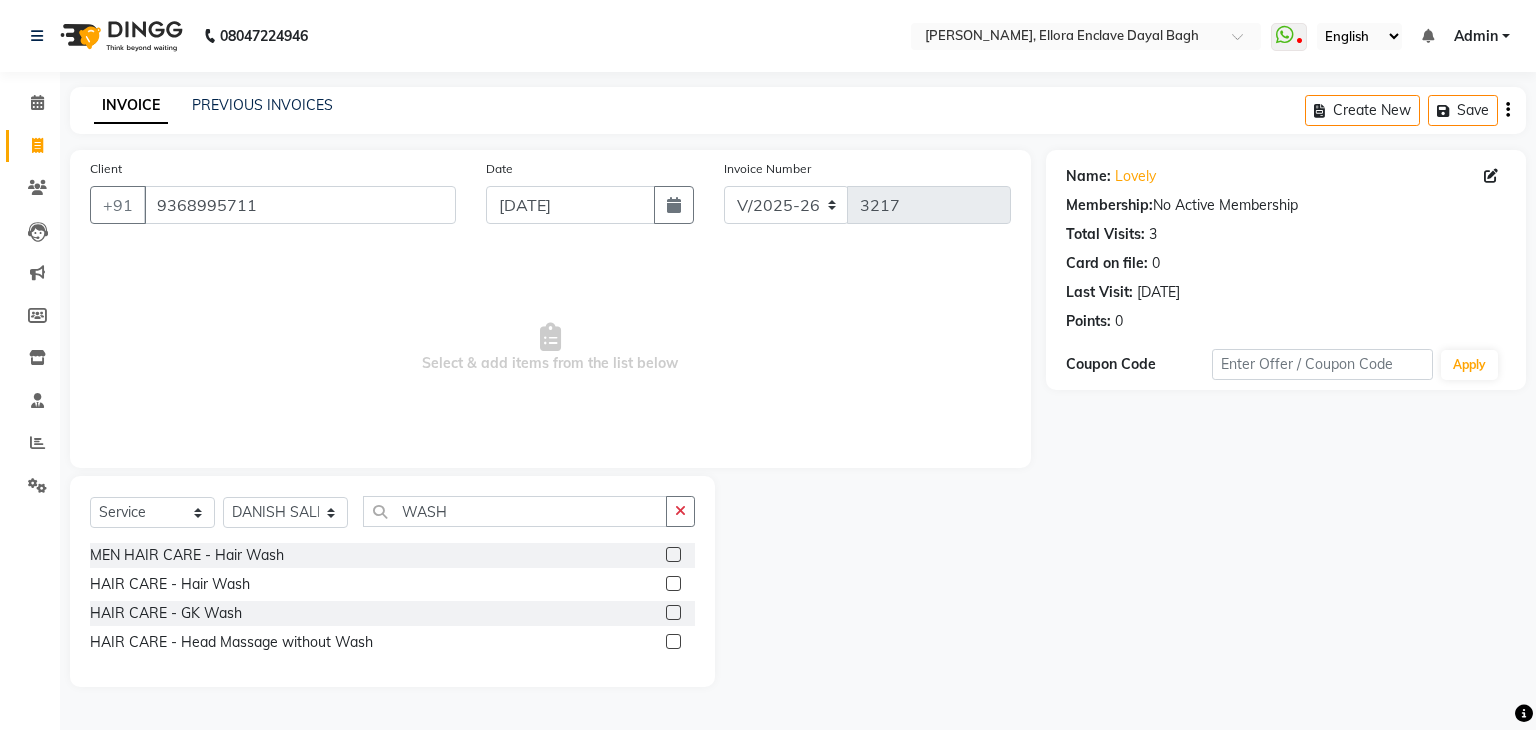 click 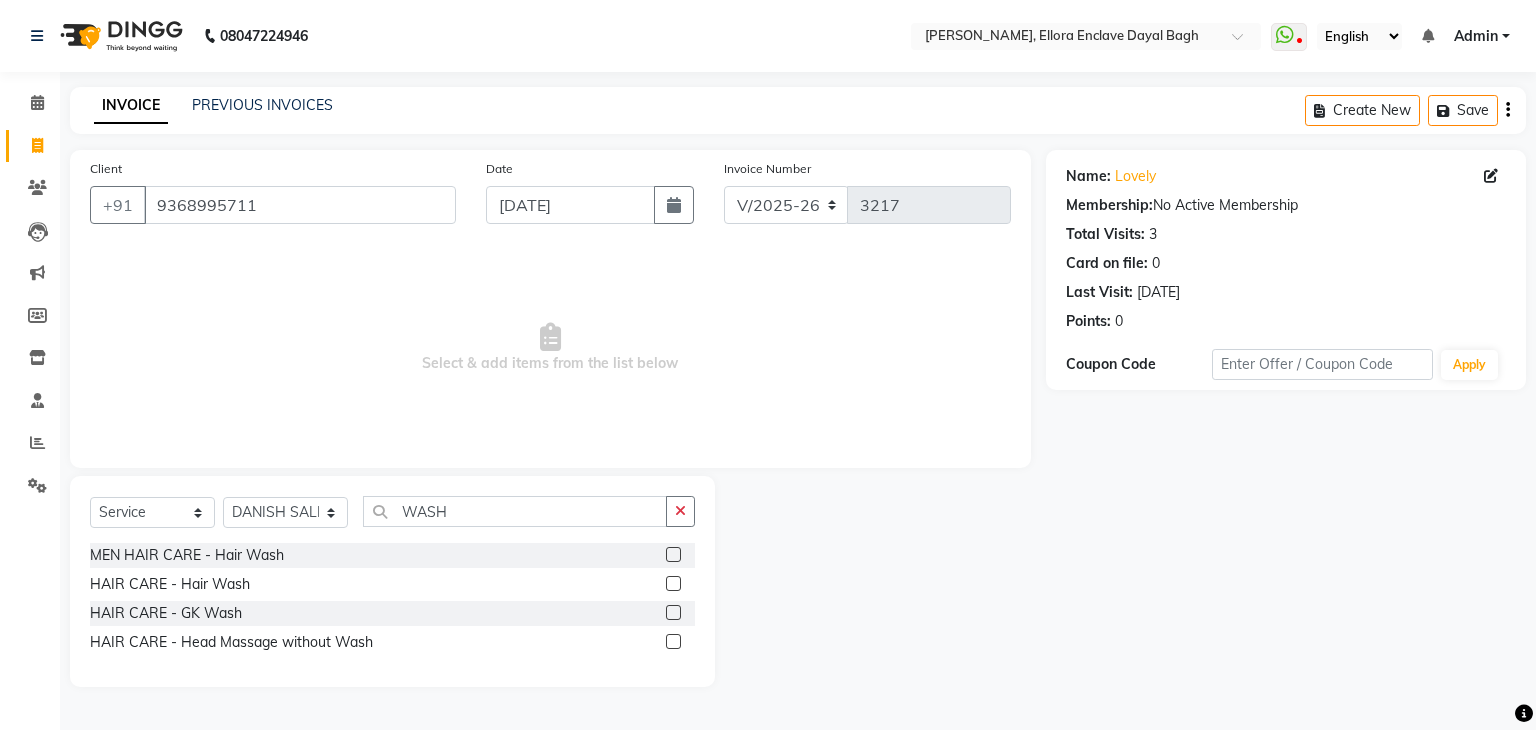 click 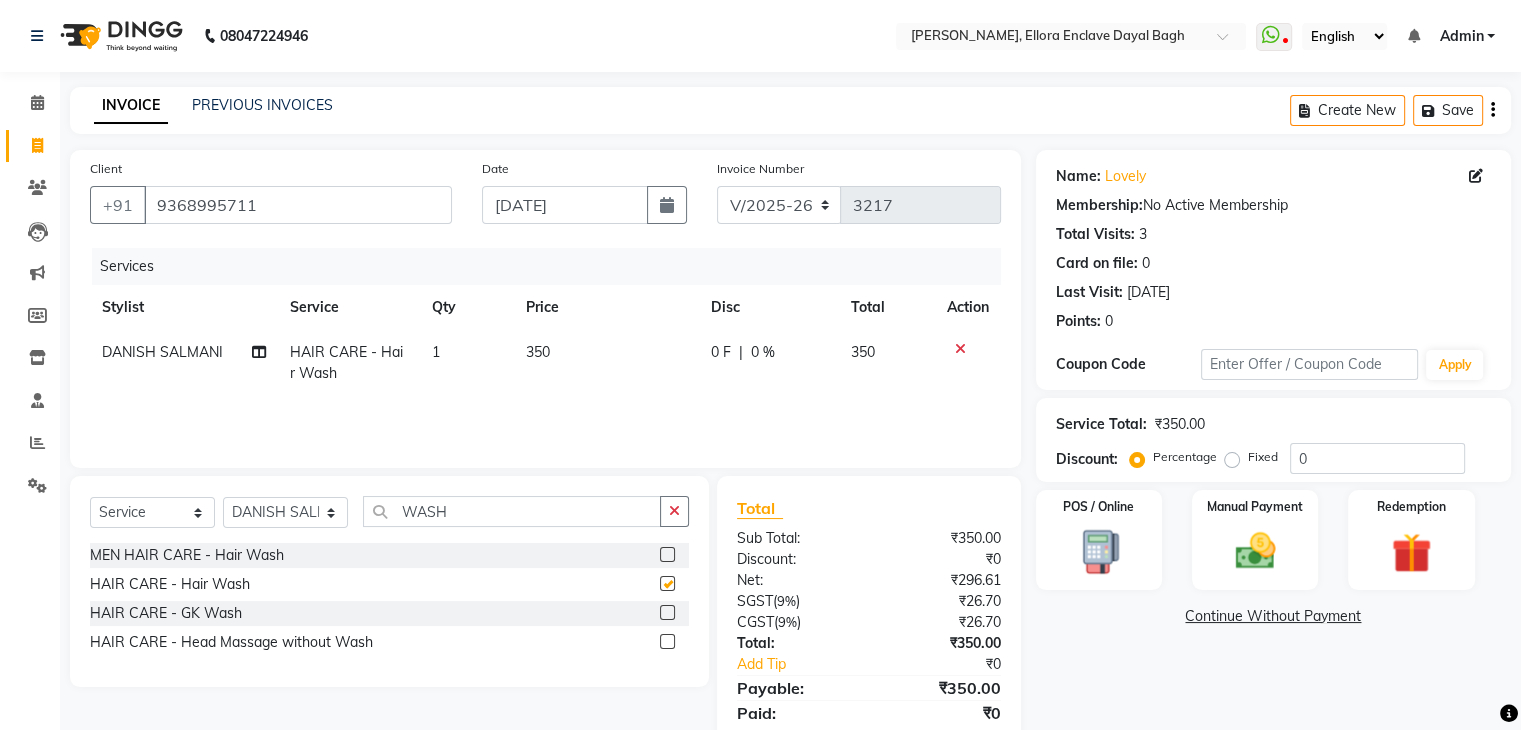 checkbox on "false" 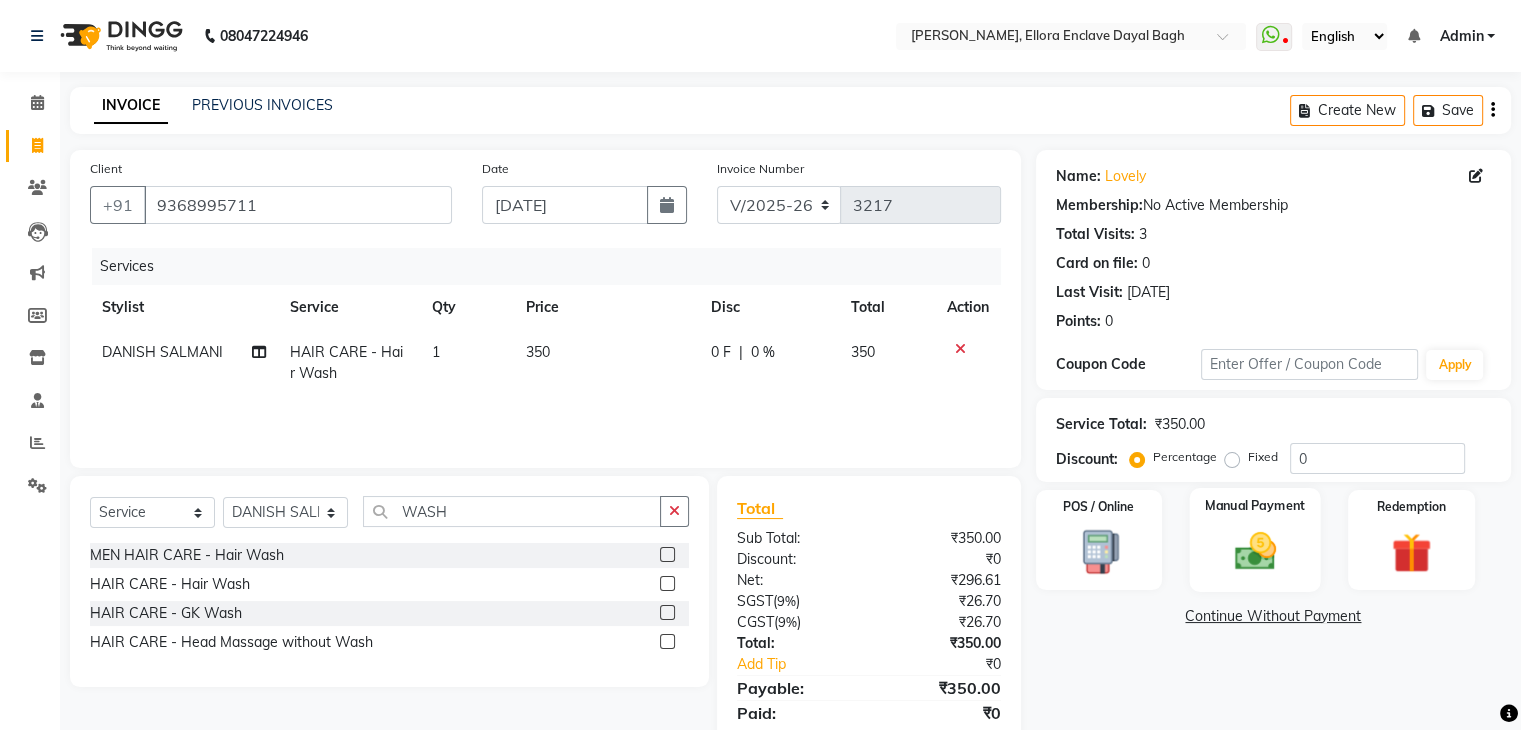 click on "Manual Payment" 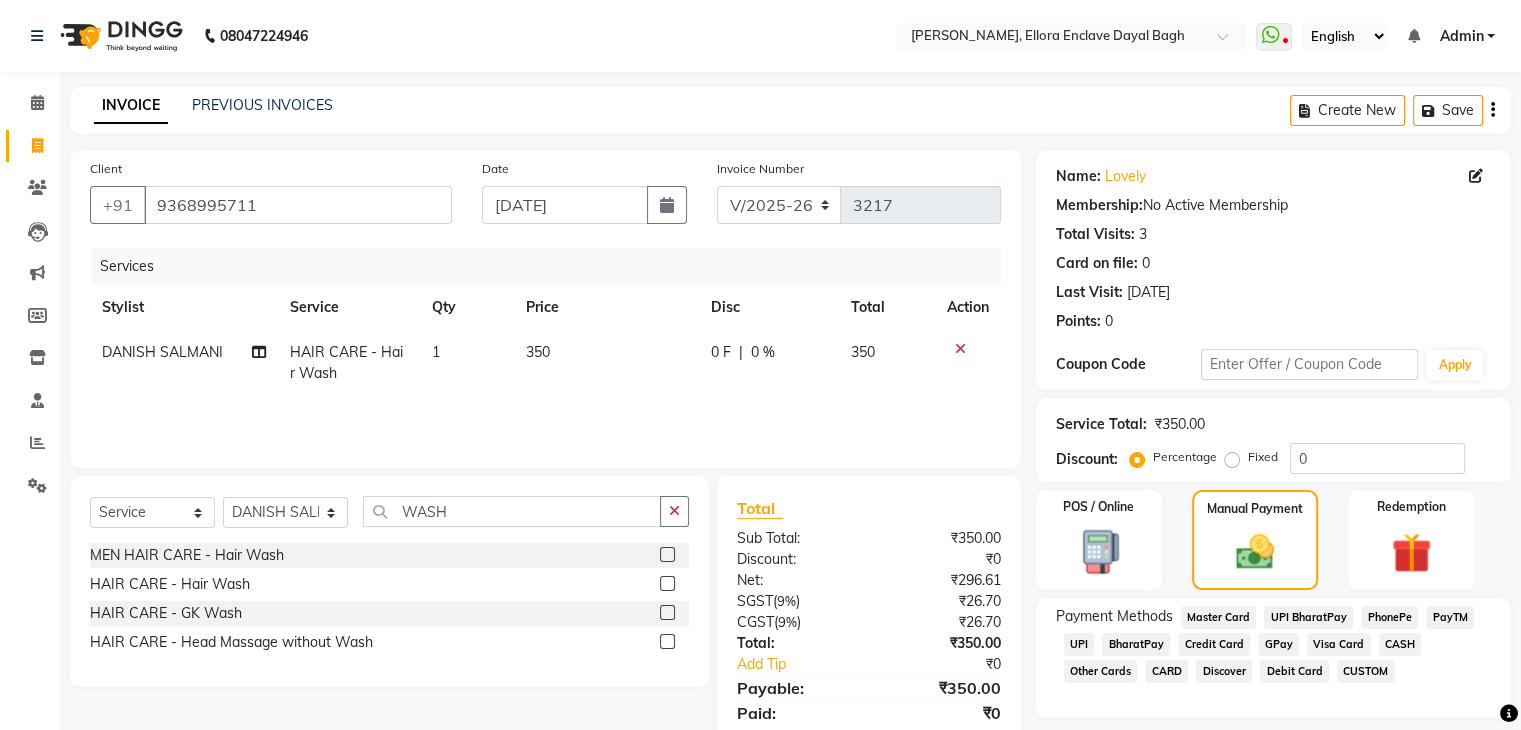 click on "CUSTOM" 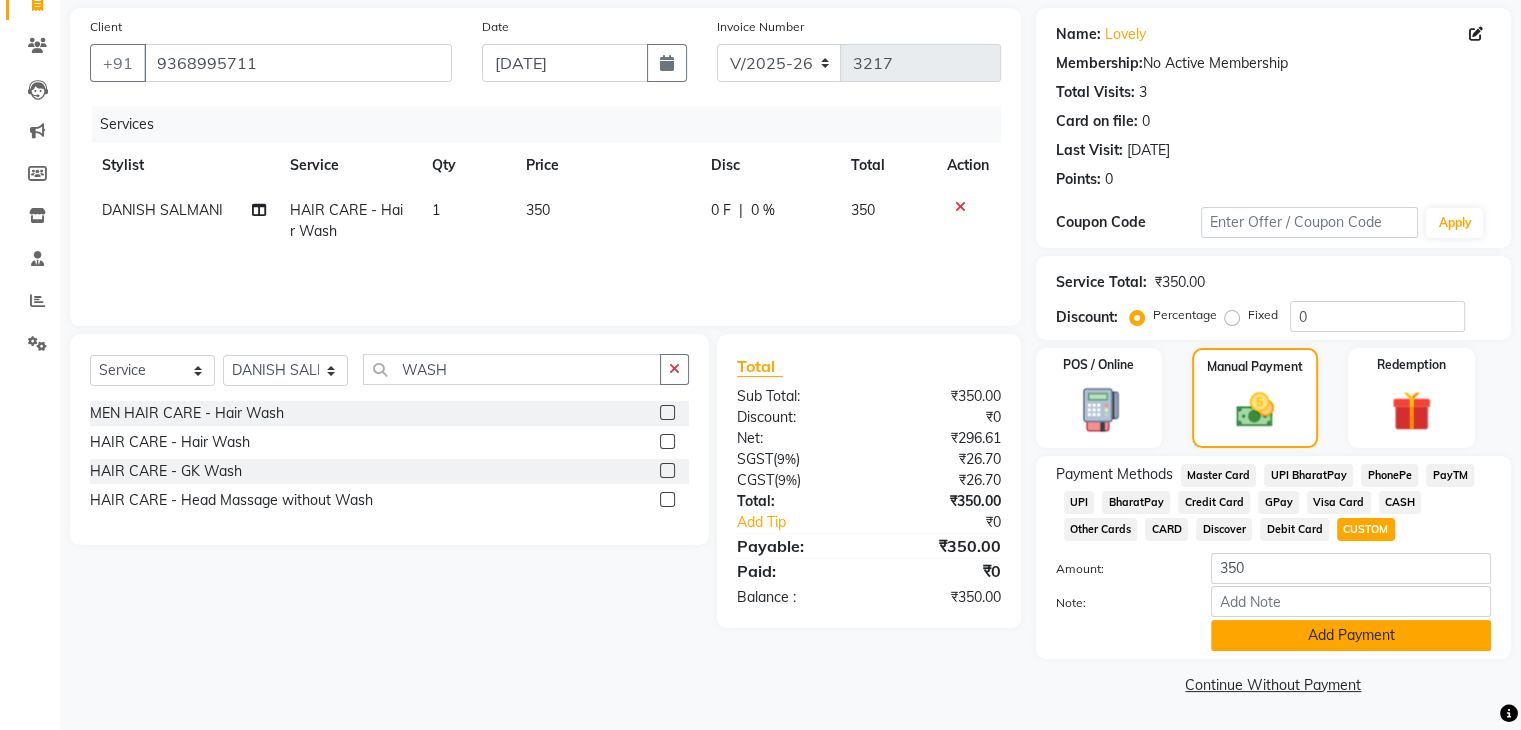 scroll, scrollTop: 144, scrollLeft: 0, axis: vertical 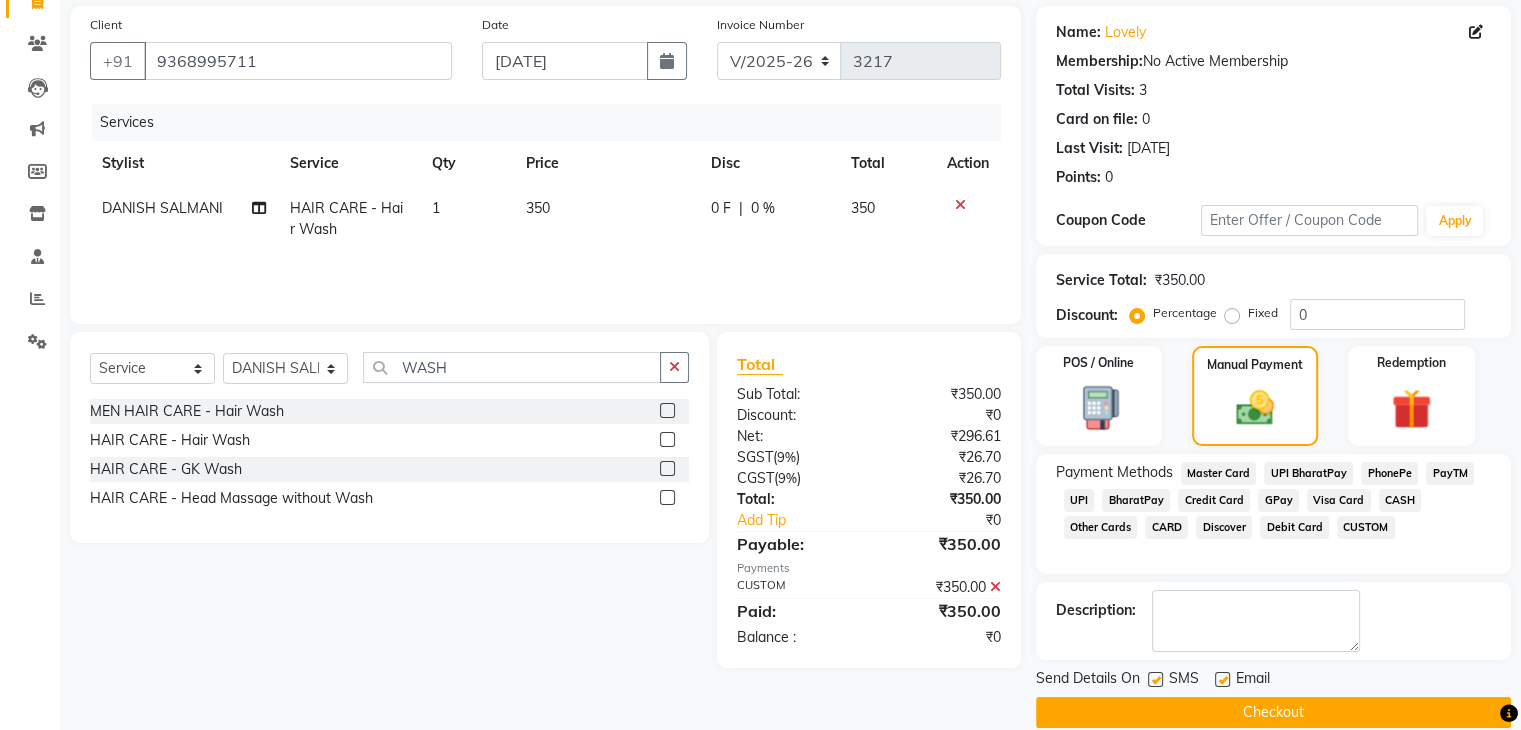 click on "Checkout" 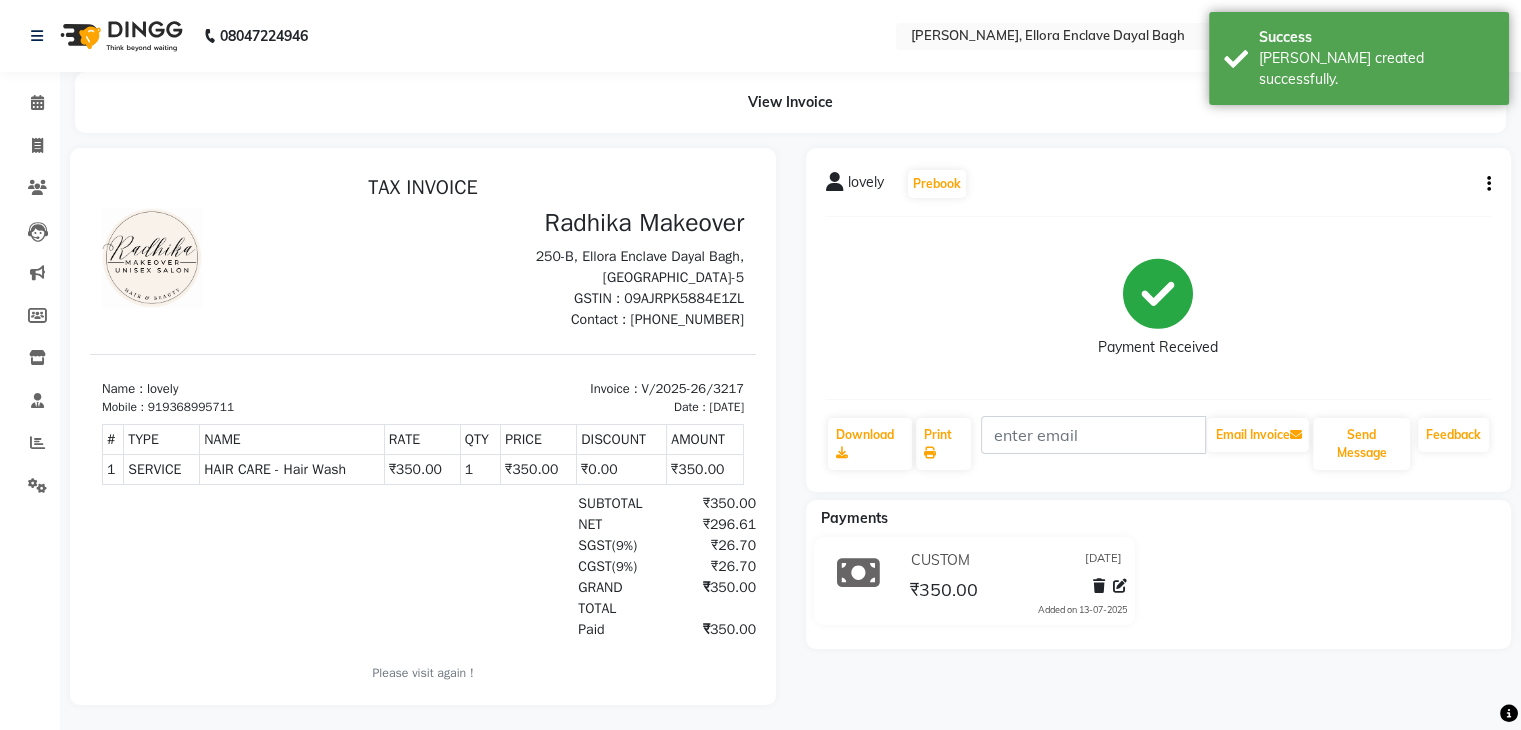 scroll, scrollTop: 0, scrollLeft: 0, axis: both 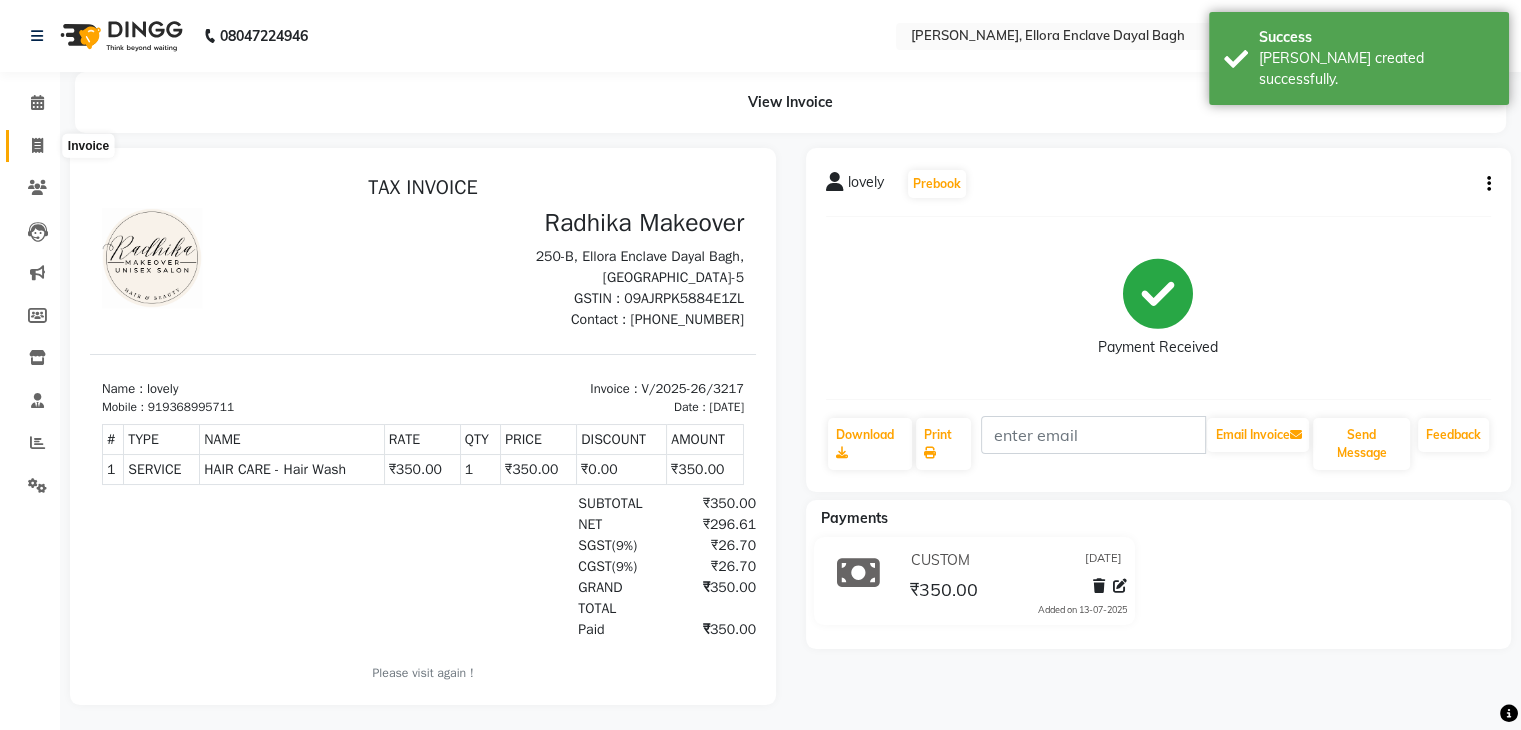 click 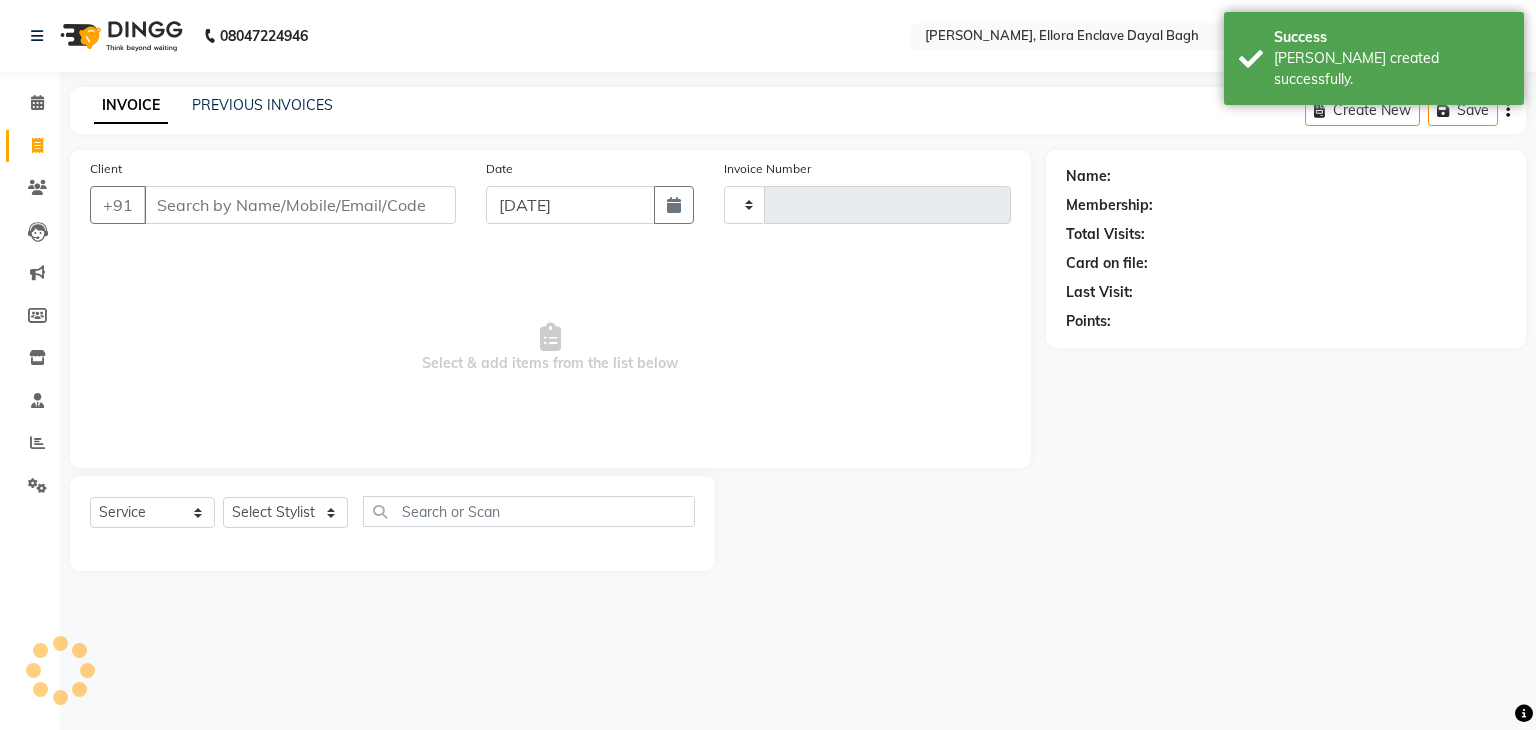 type on "3218" 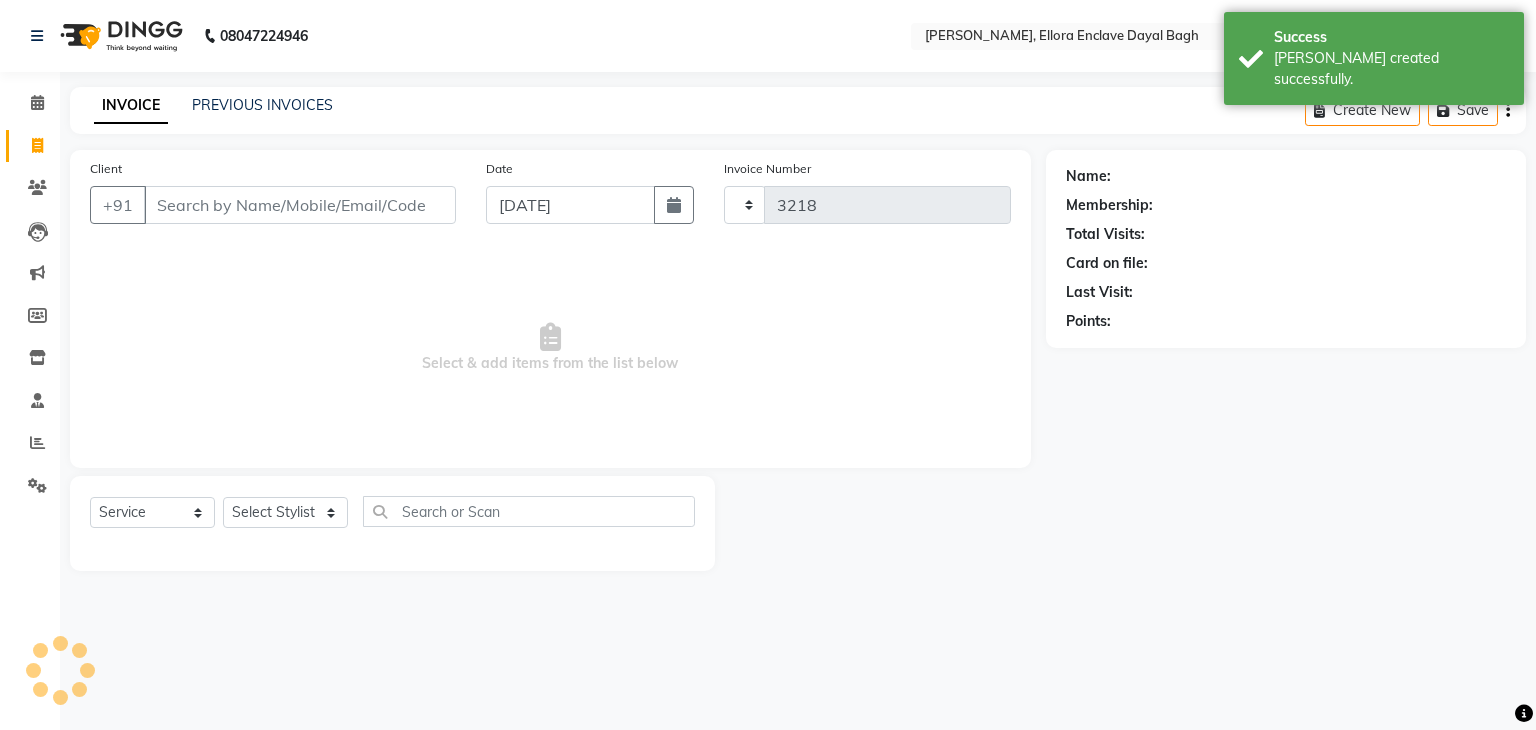 select on "6880" 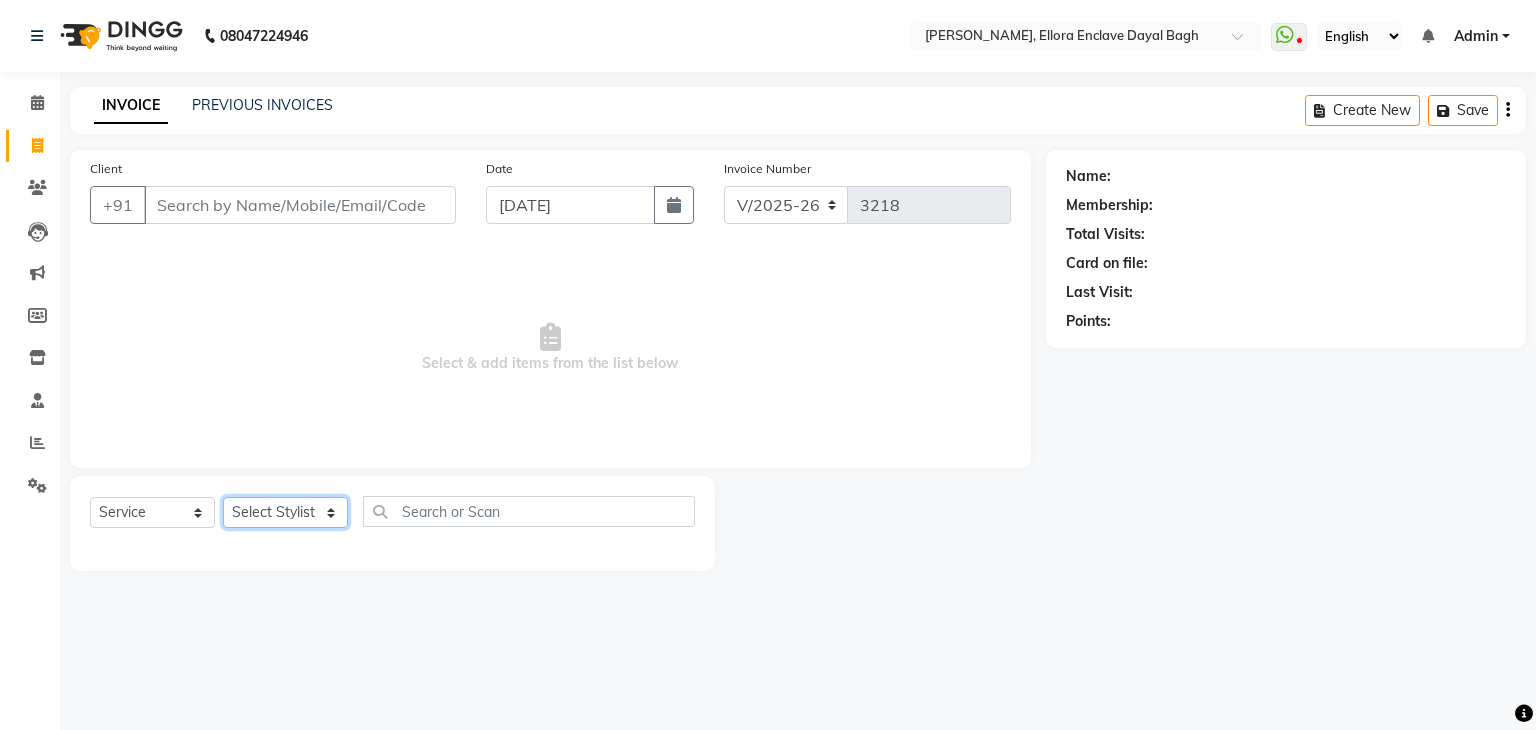 click on "Select Stylist AMAN DANISH SALMANI [PERSON_NAME] [PERSON_NAME] [PERSON_NAME] [PERSON_NAME] [PERSON_NAME] [PERSON_NAME] SHWETA SONA [PERSON_NAME] [PERSON_NAME] [PERSON_NAME]" 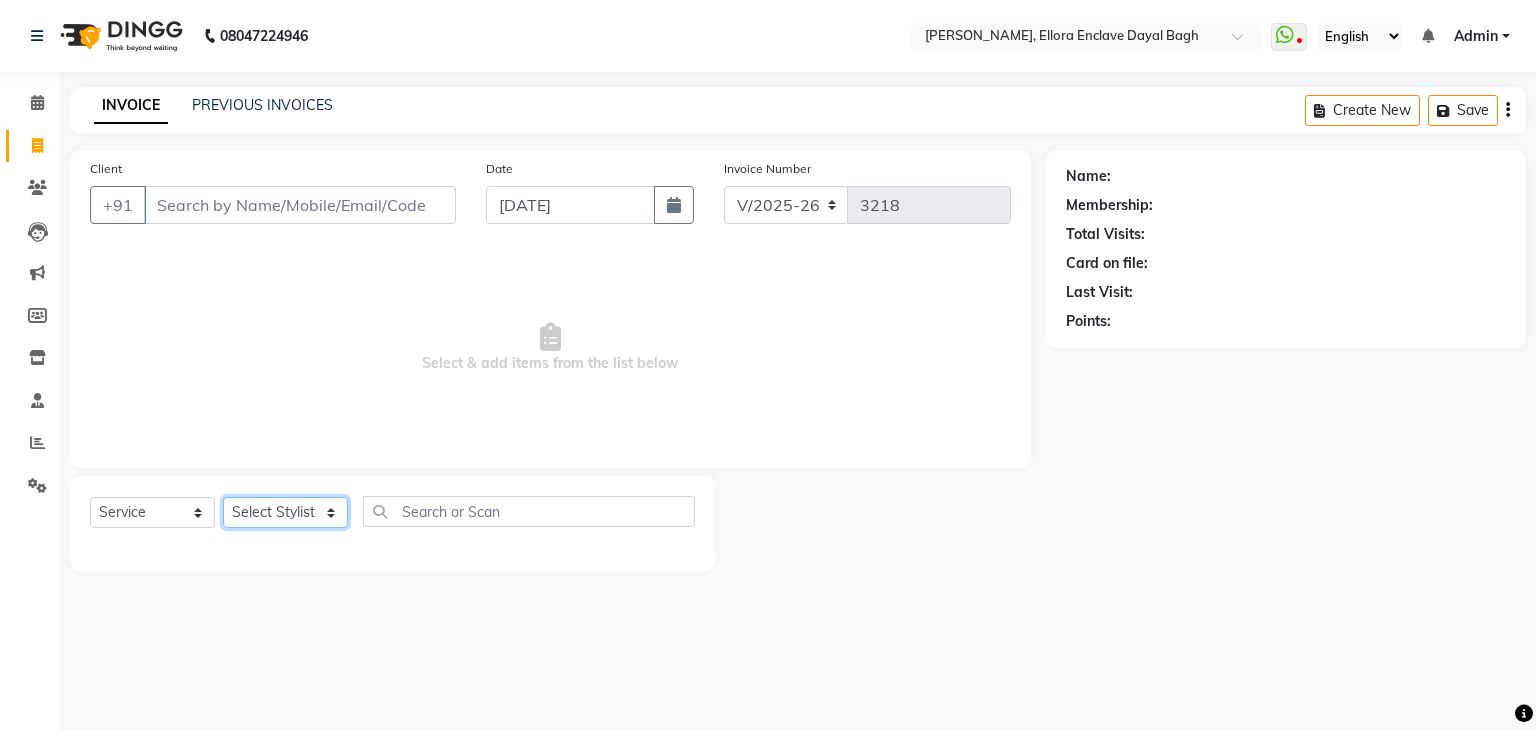 select on "53881" 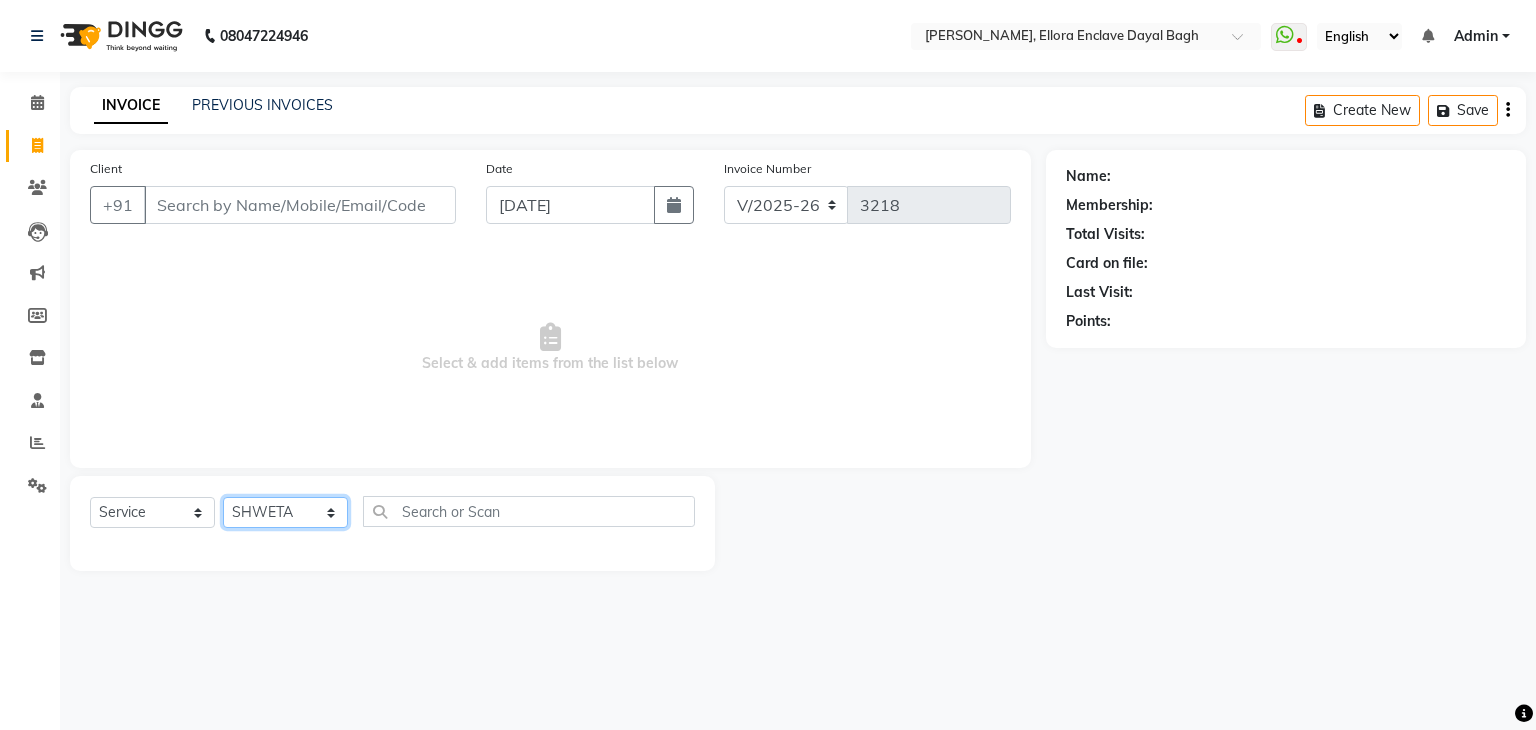 click on "Select Stylist AMAN DANISH SALMANI [PERSON_NAME] [PERSON_NAME] [PERSON_NAME] [PERSON_NAME] [PERSON_NAME] [PERSON_NAME] SHWETA SONA [PERSON_NAME] [PERSON_NAME] [PERSON_NAME]" 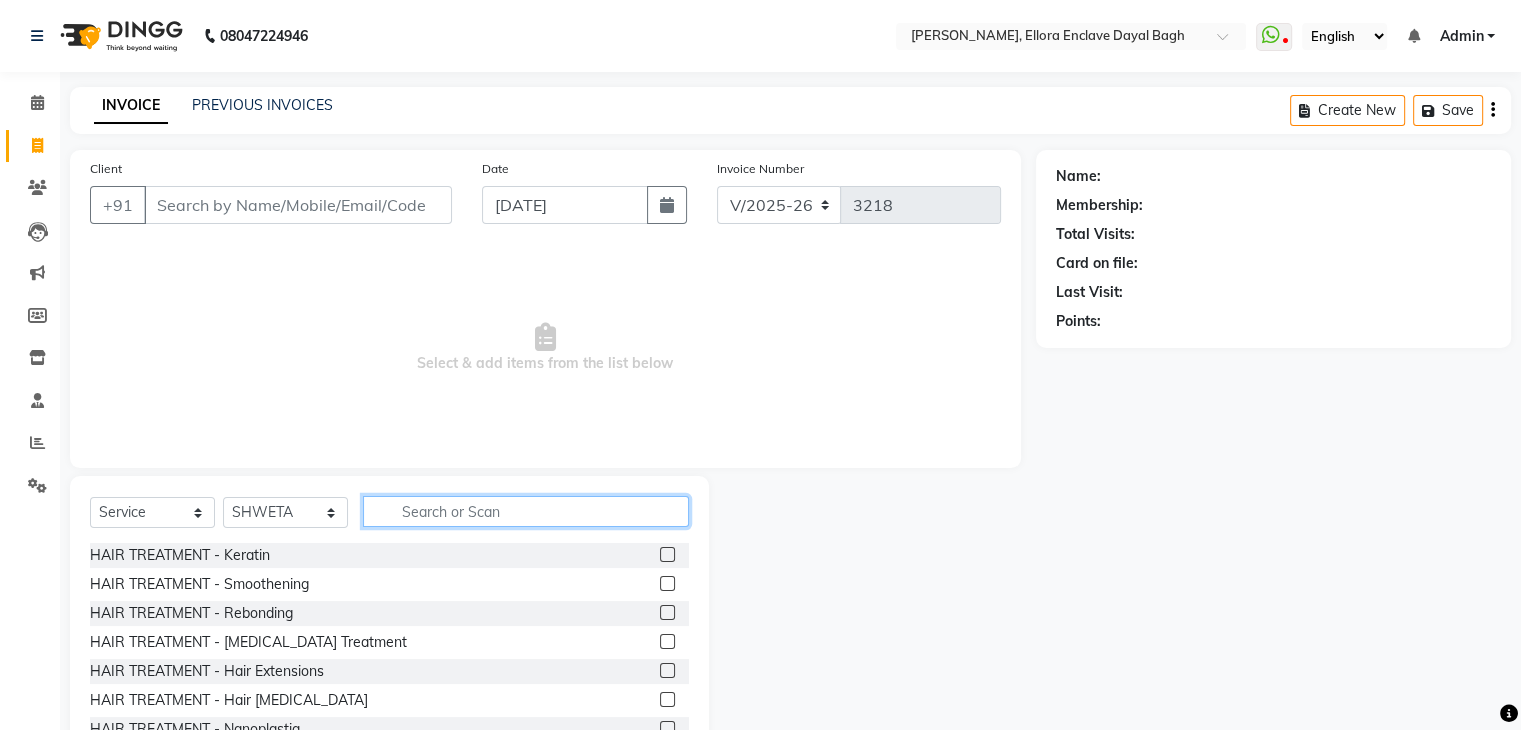 click 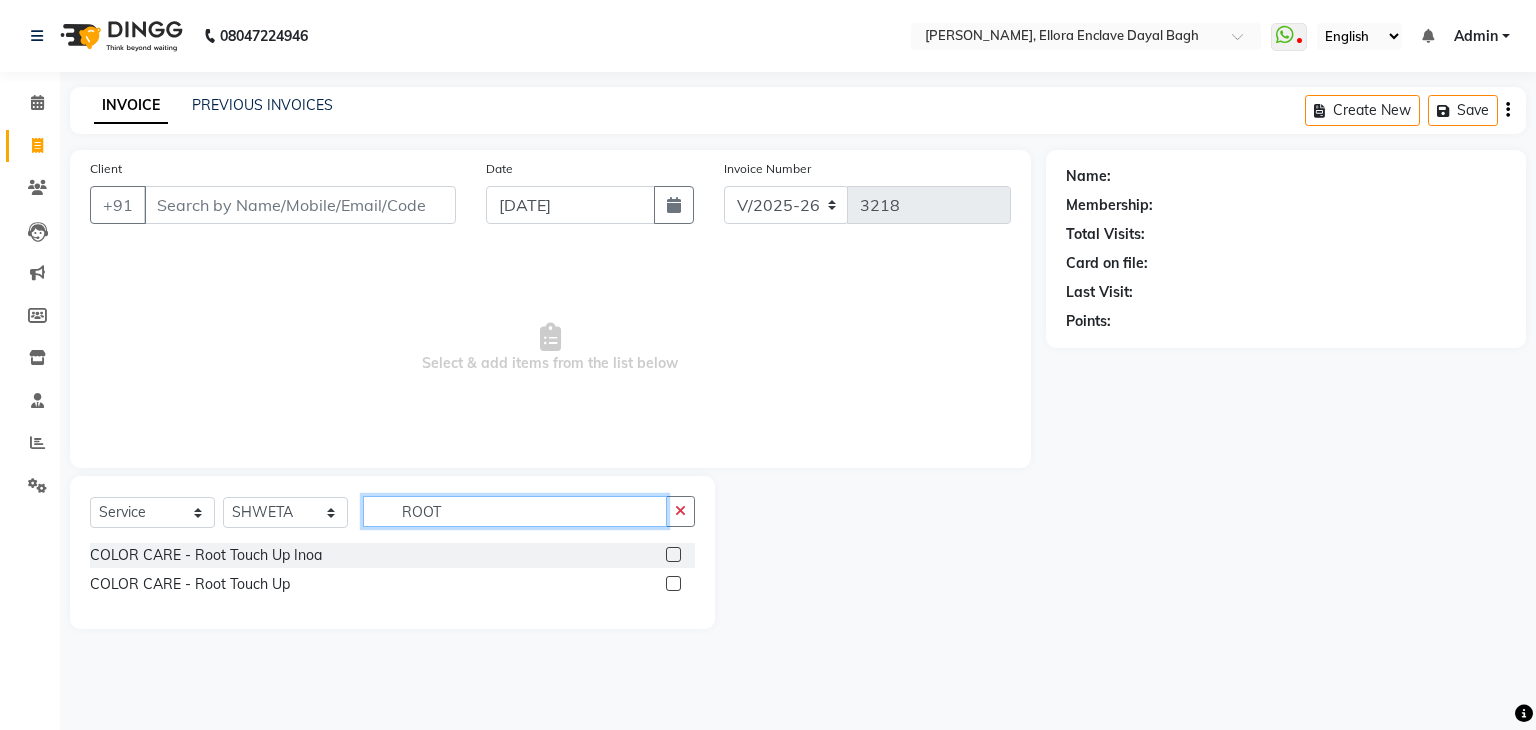 type on "ROOT" 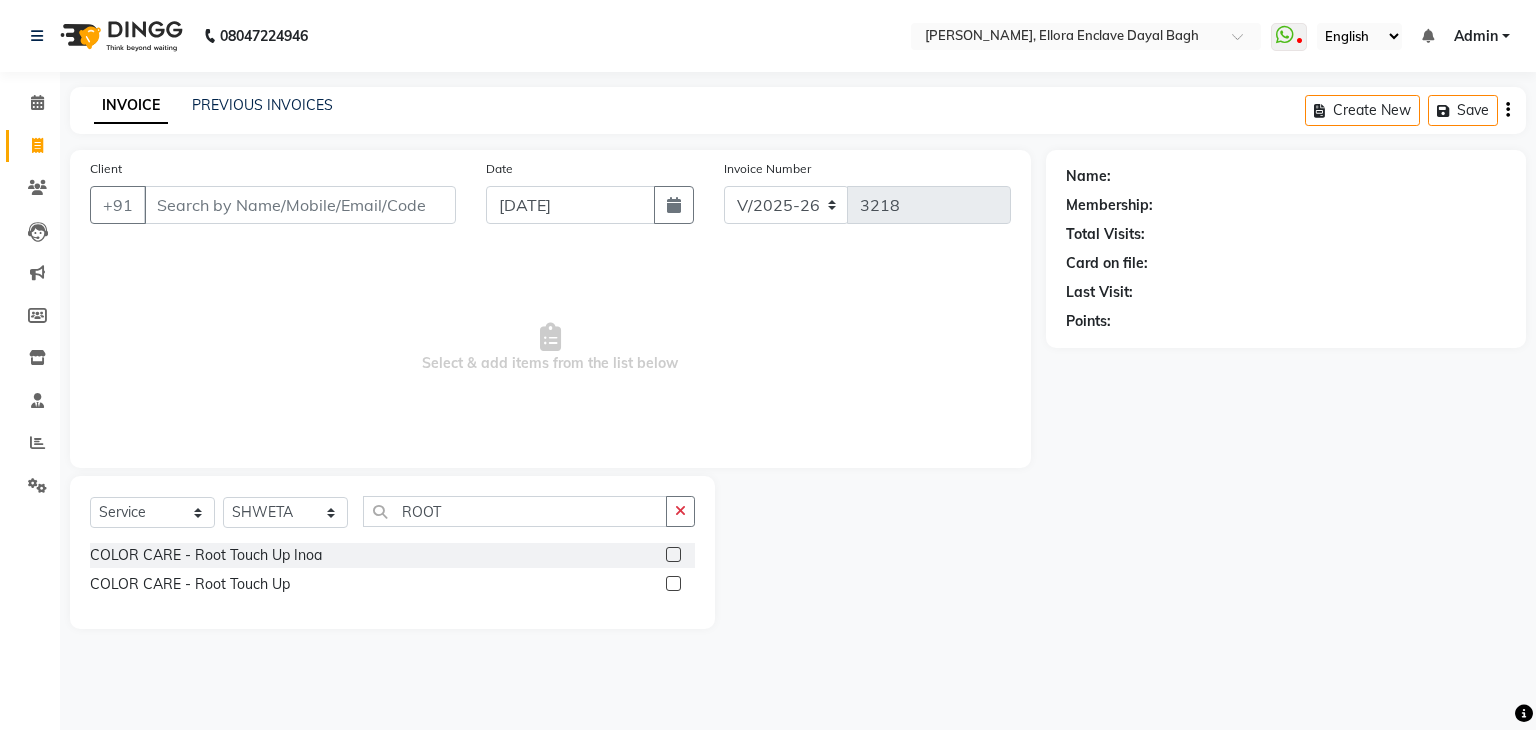 click 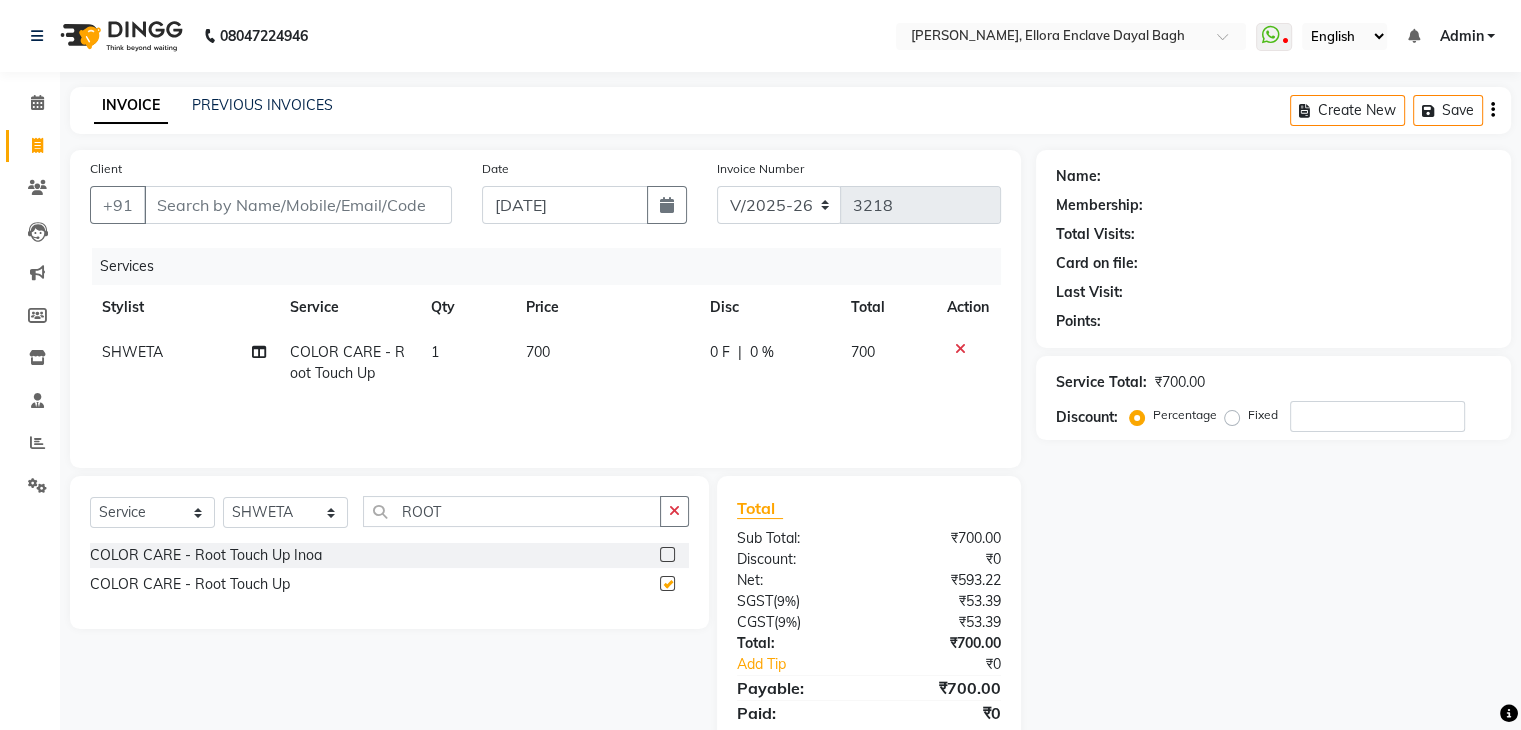 checkbox on "false" 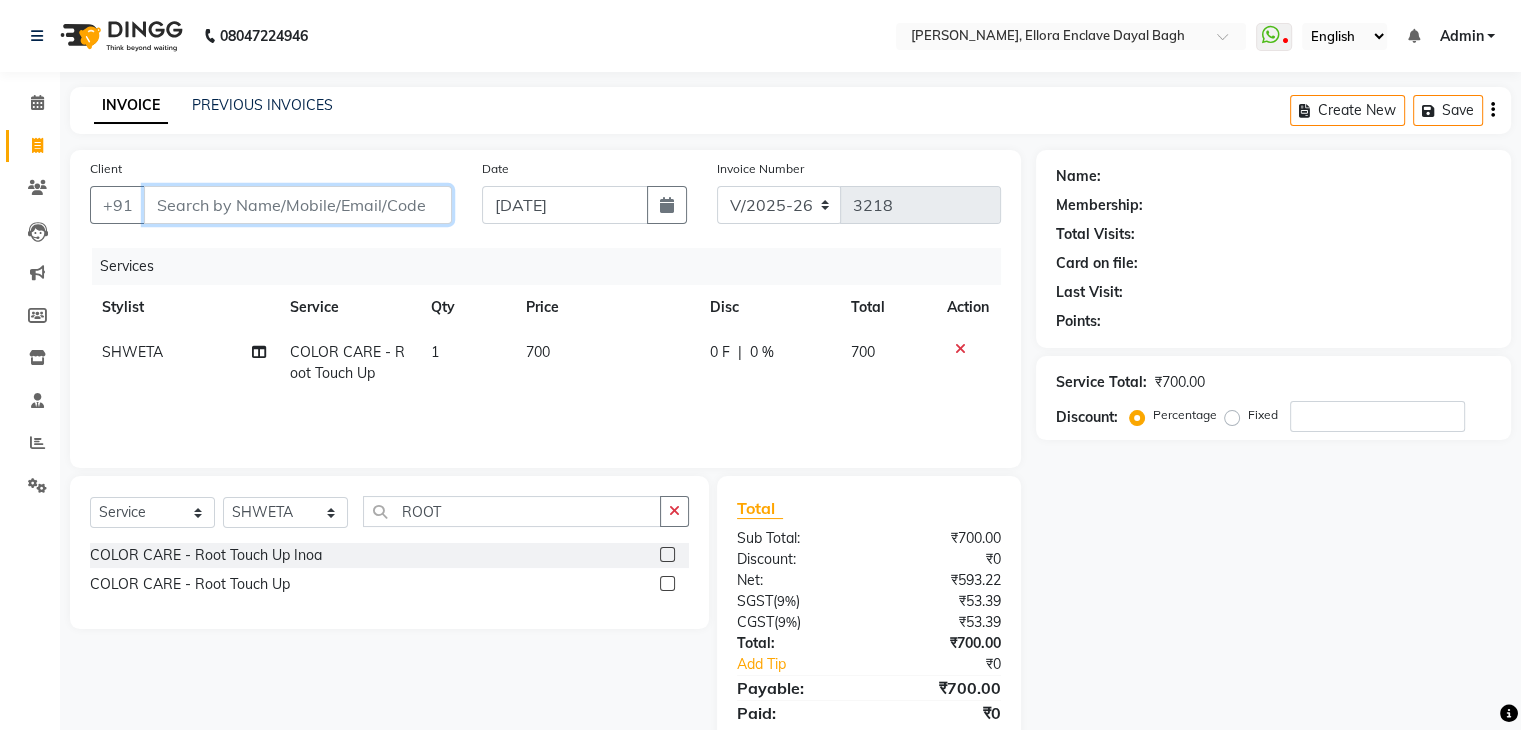 click on "Client" at bounding box center (298, 205) 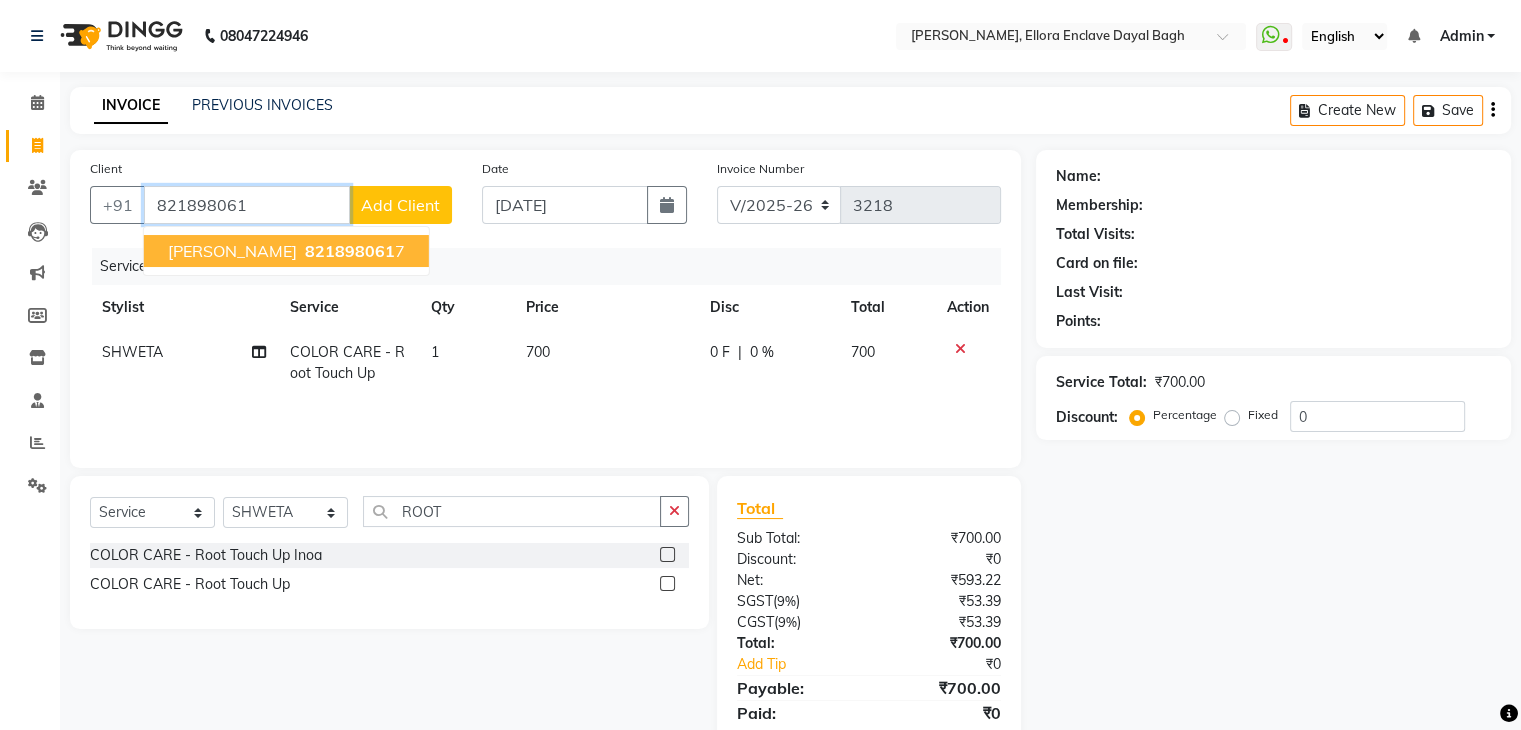 click on "821898061" at bounding box center (350, 251) 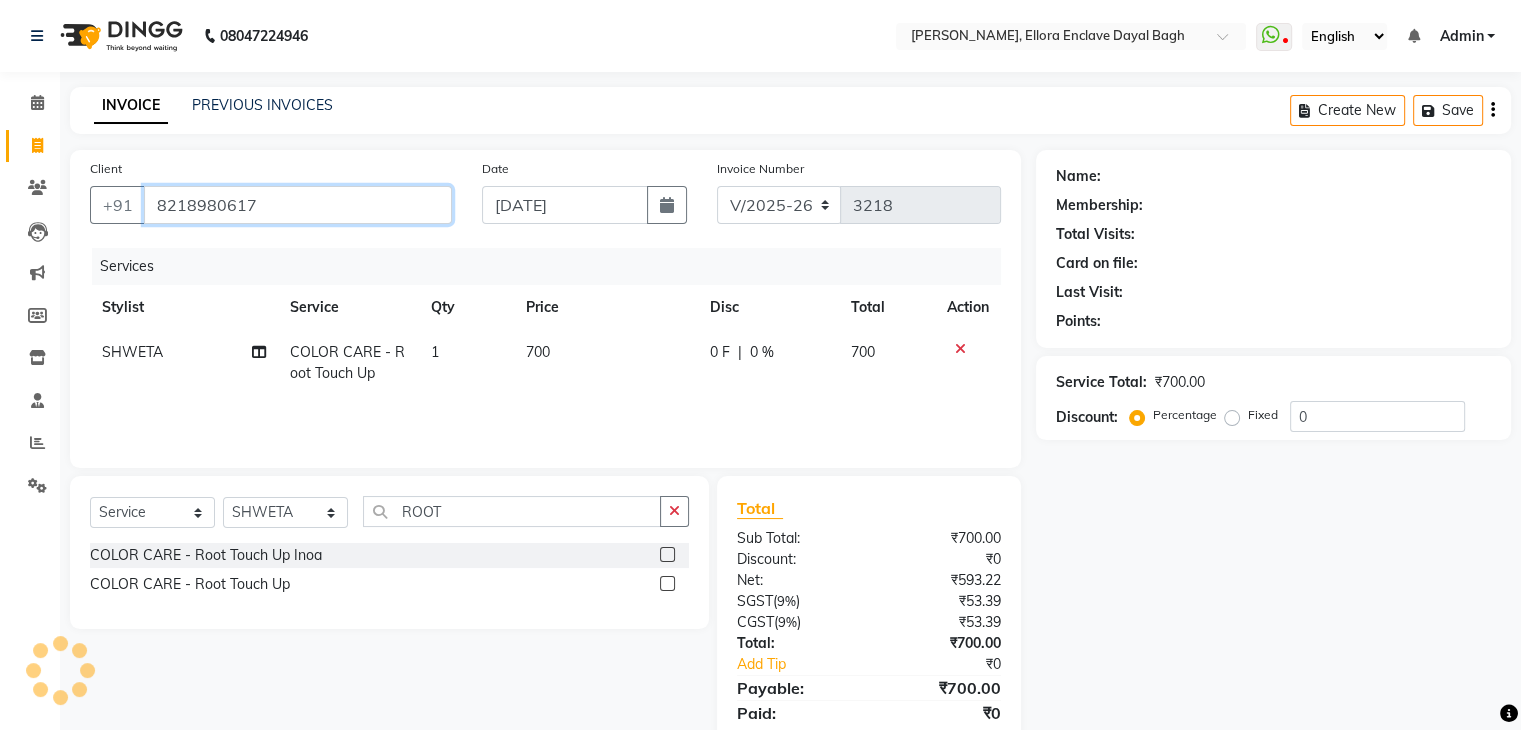 type on "8218980617" 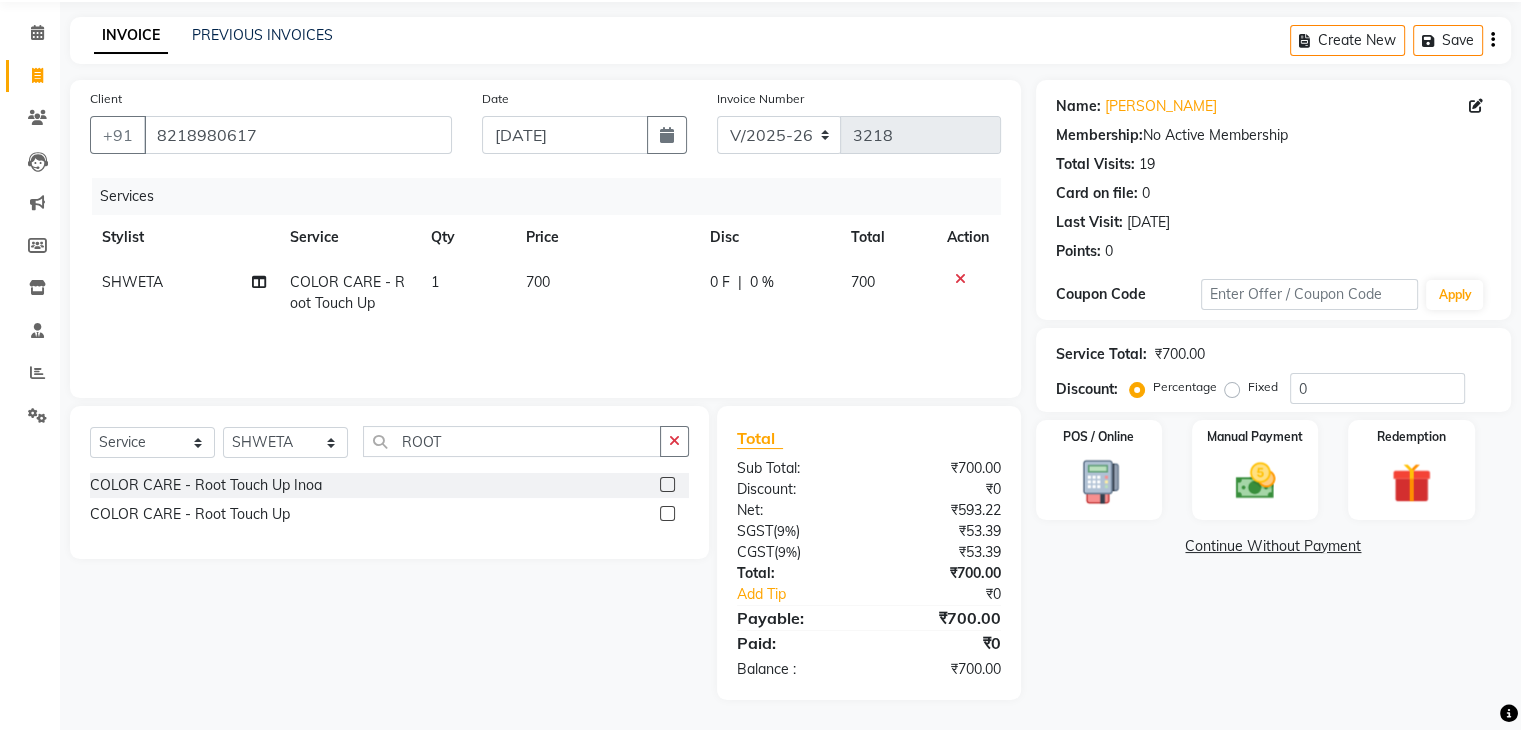 scroll, scrollTop: 70, scrollLeft: 0, axis: vertical 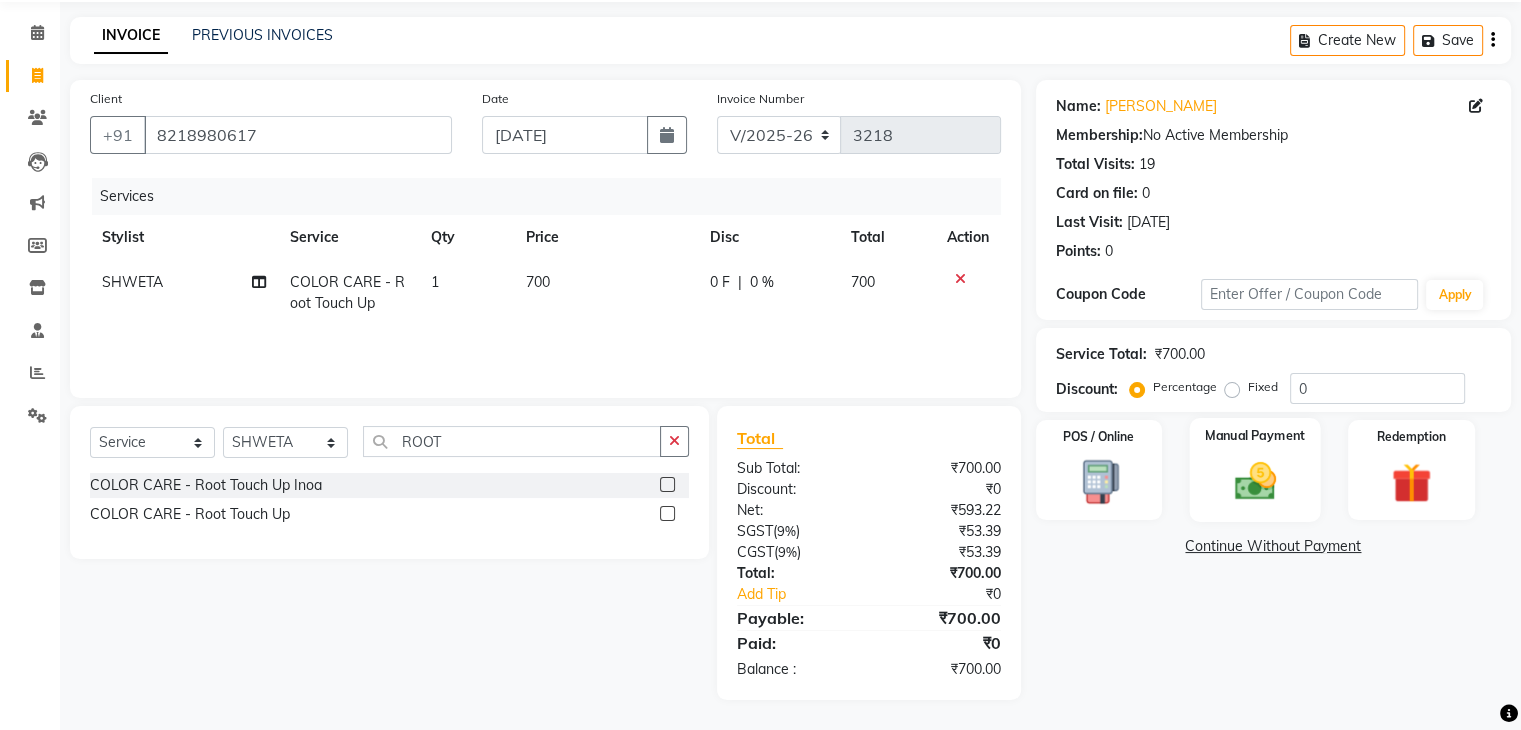 click on "Manual Payment" 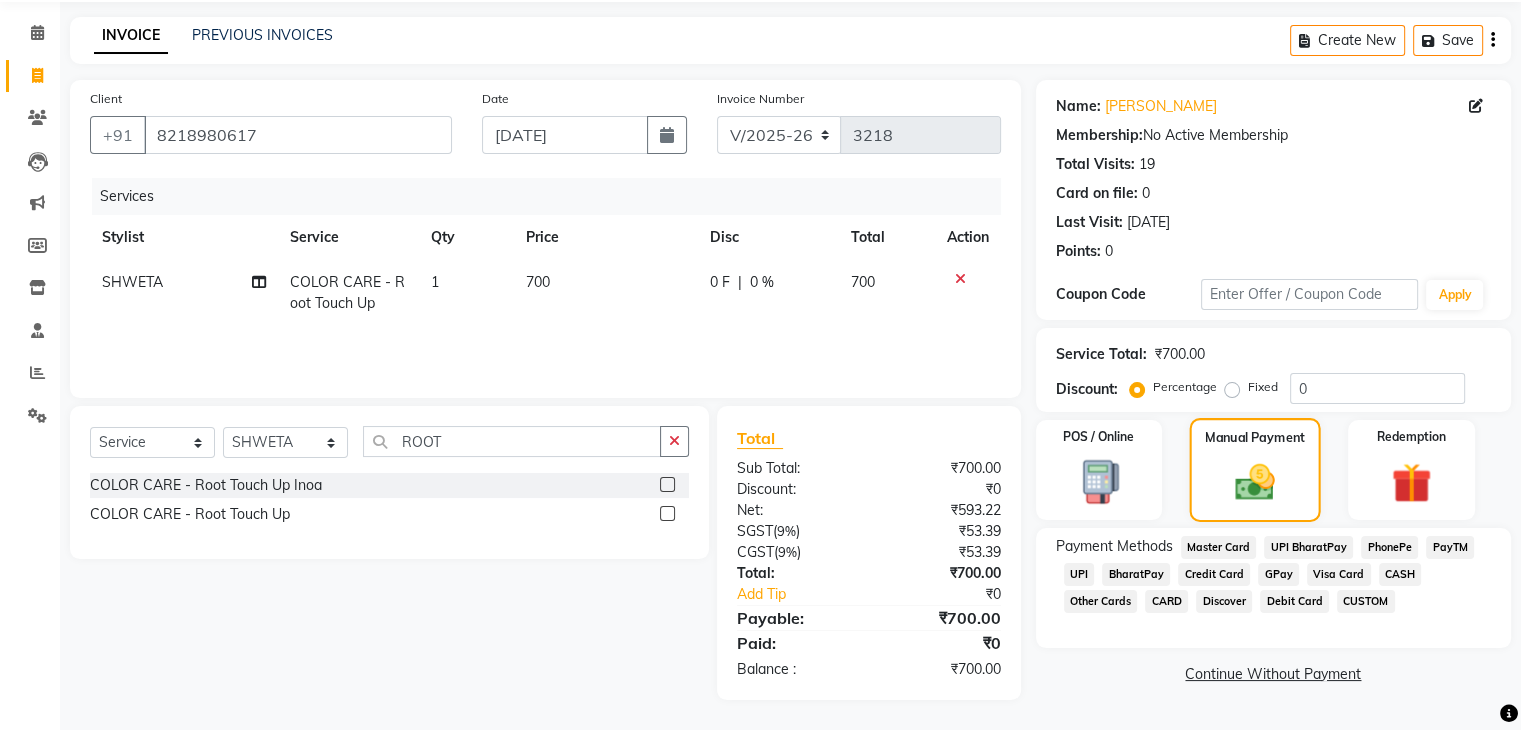 scroll, scrollTop: 71, scrollLeft: 0, axis: vertical 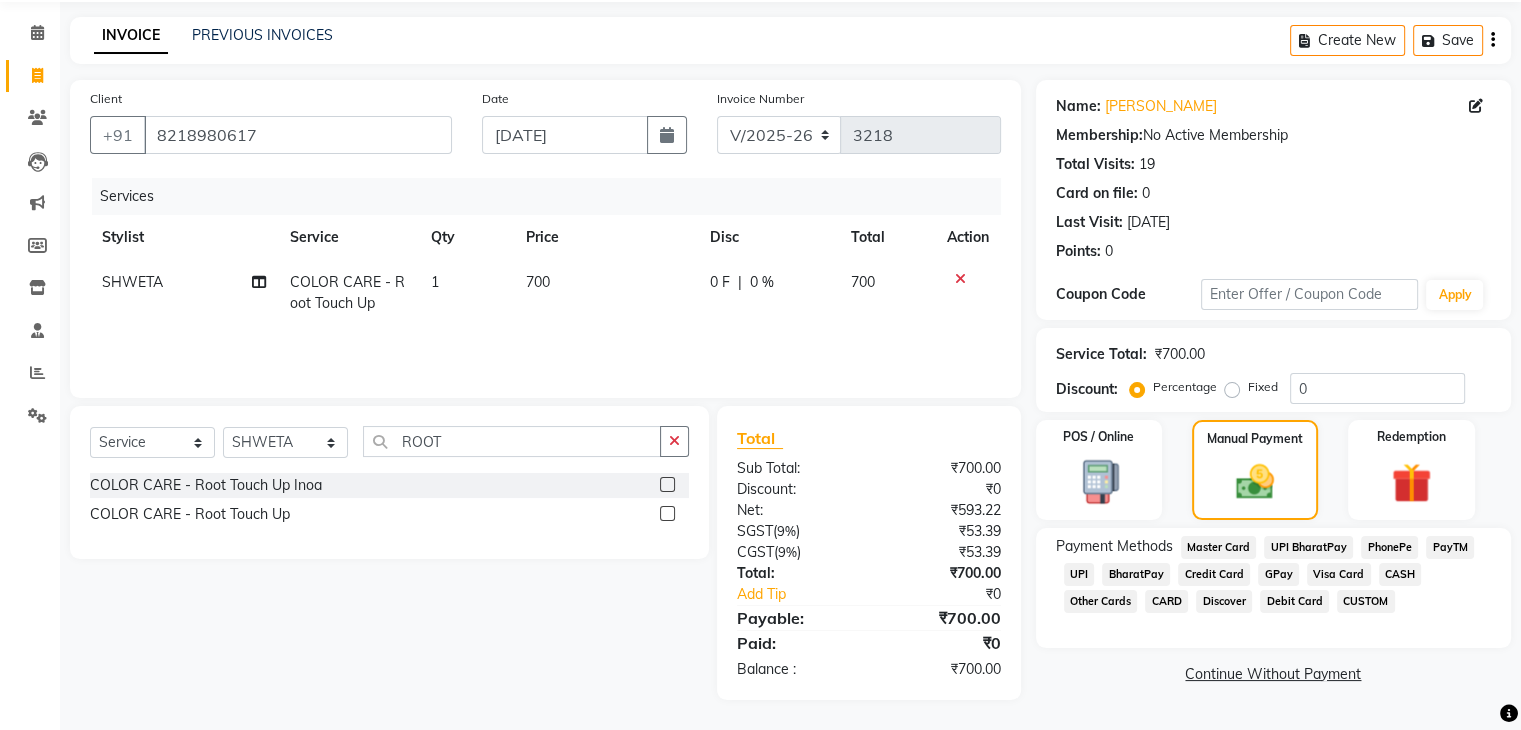 click on "CASH" 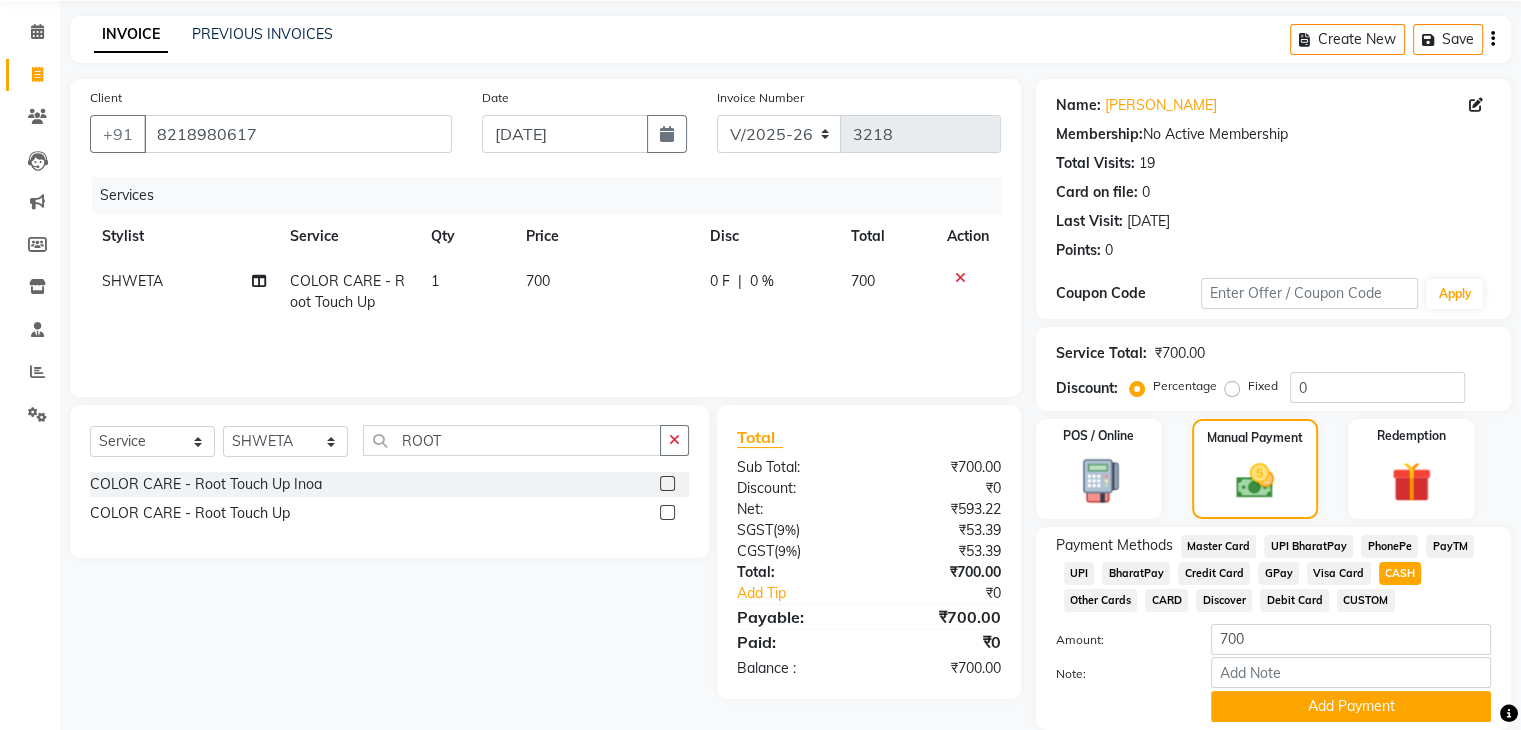 scroll, scrollTop: 145, scrollLeft: 0, axis: vertical 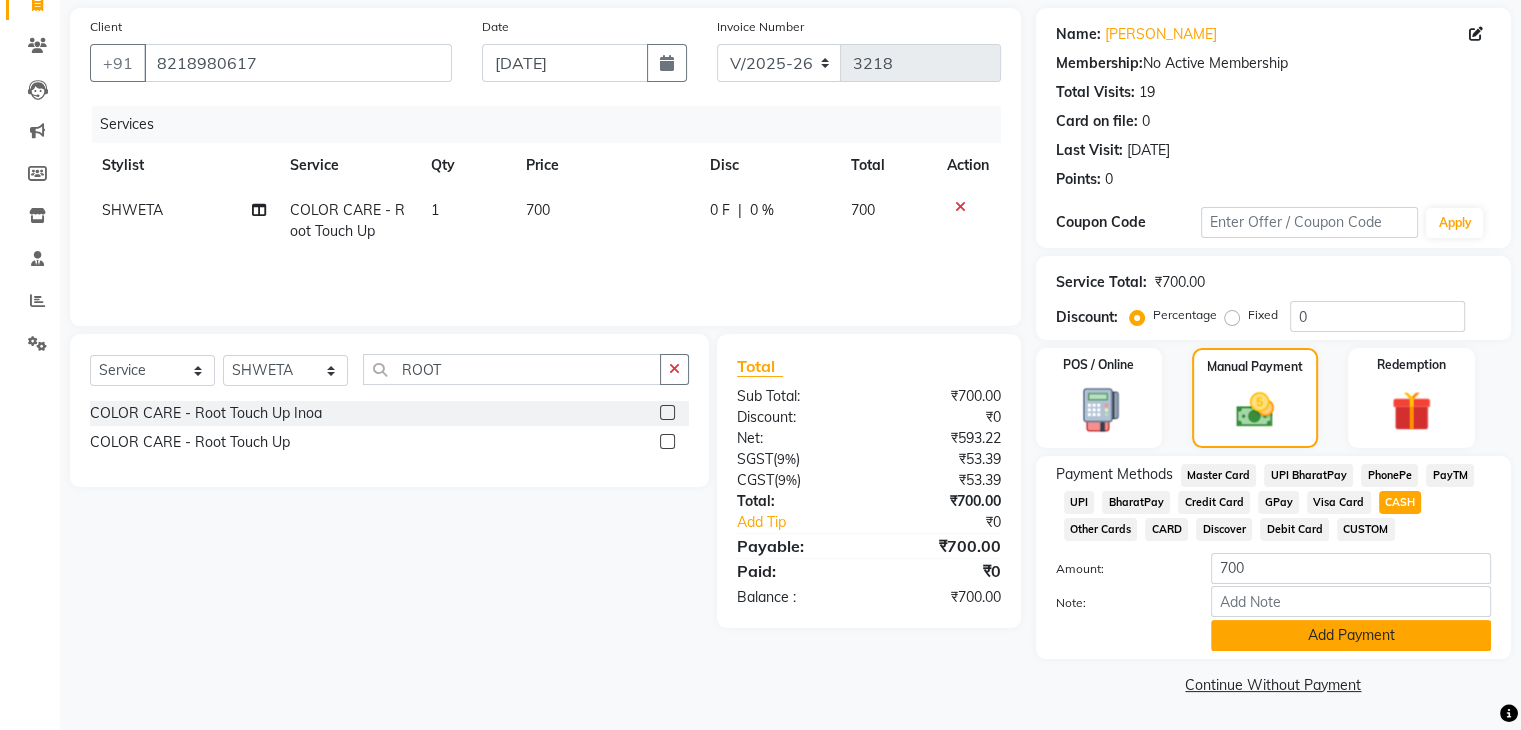 click on "Add Payment" 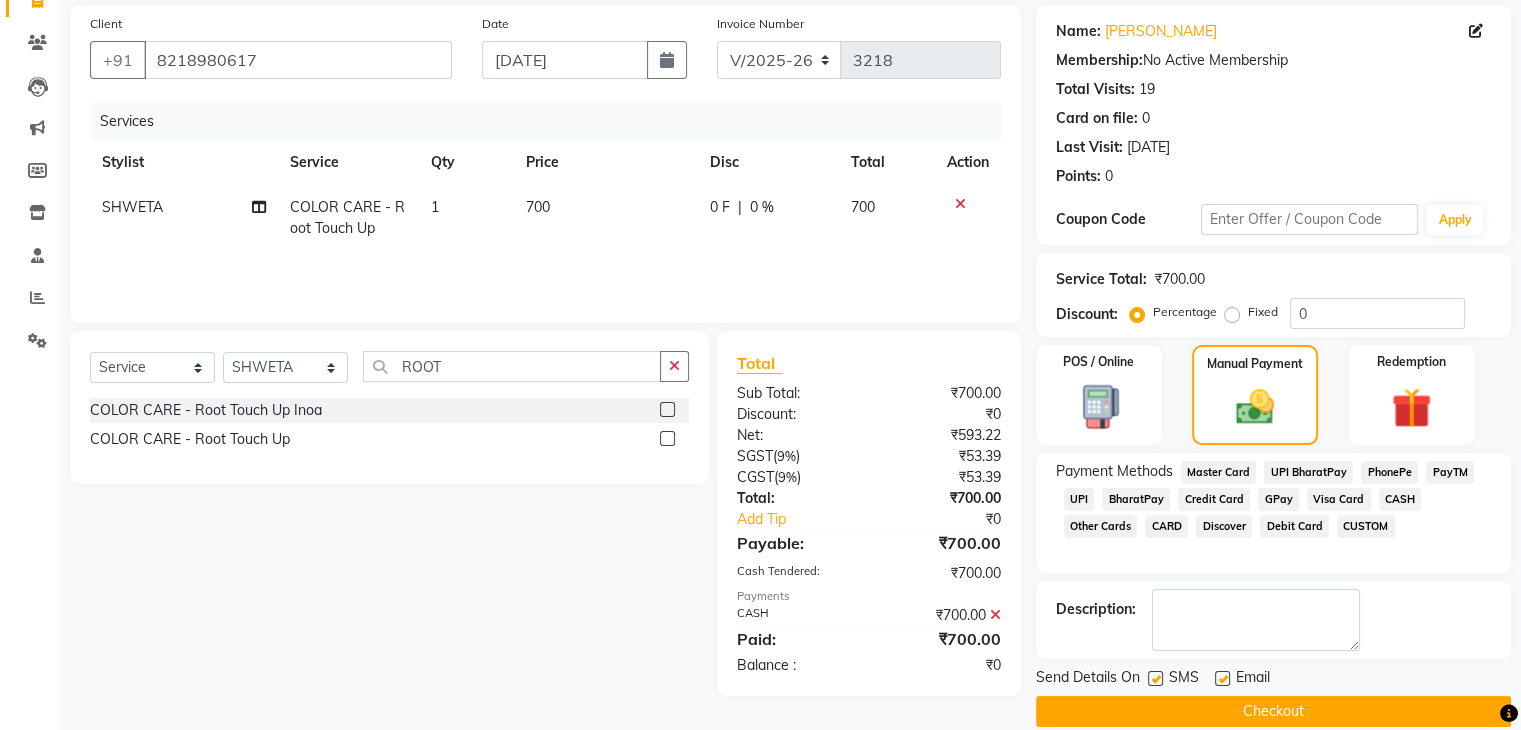 click on "Checkout" 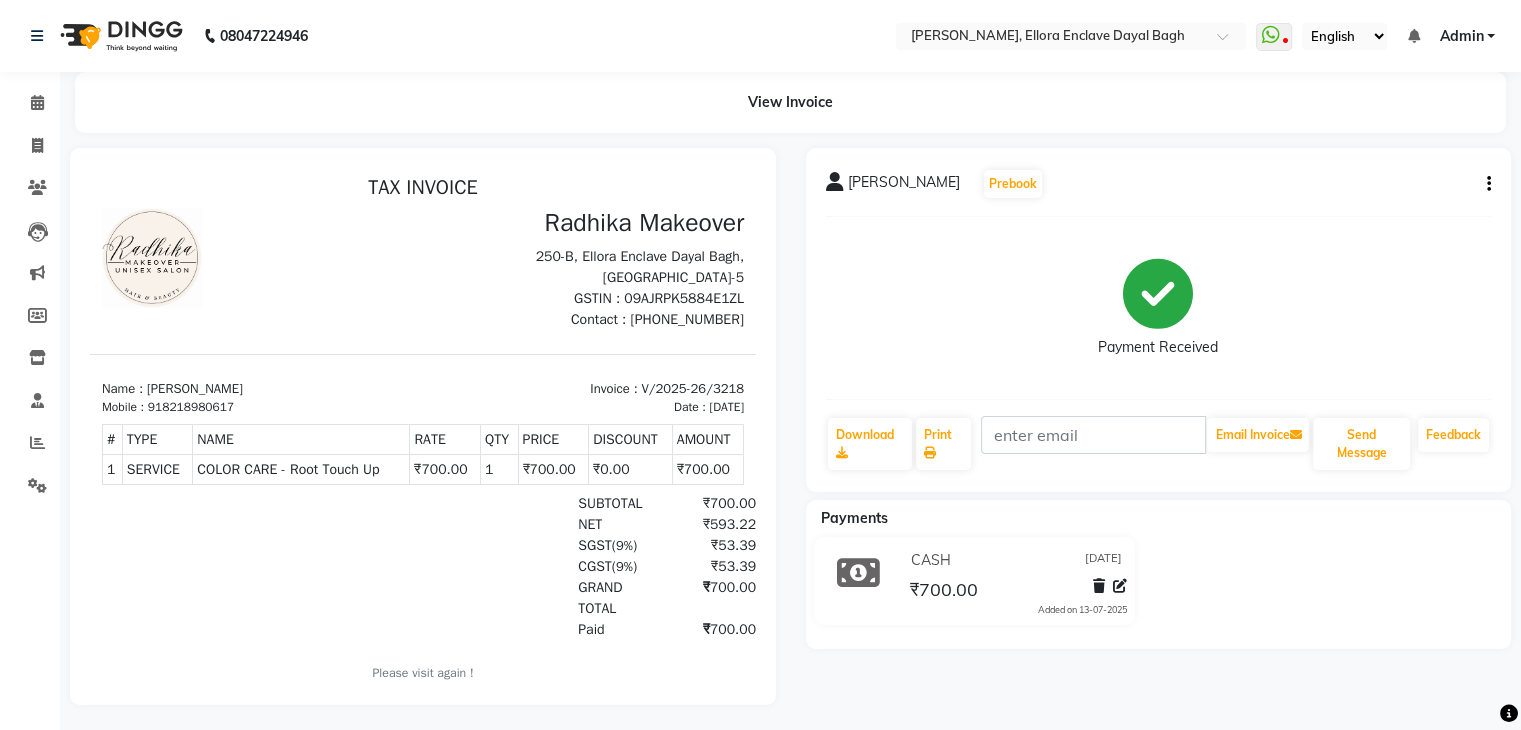 scroll, scrollTop: 20, scrollLeft: 0, axis: vertical 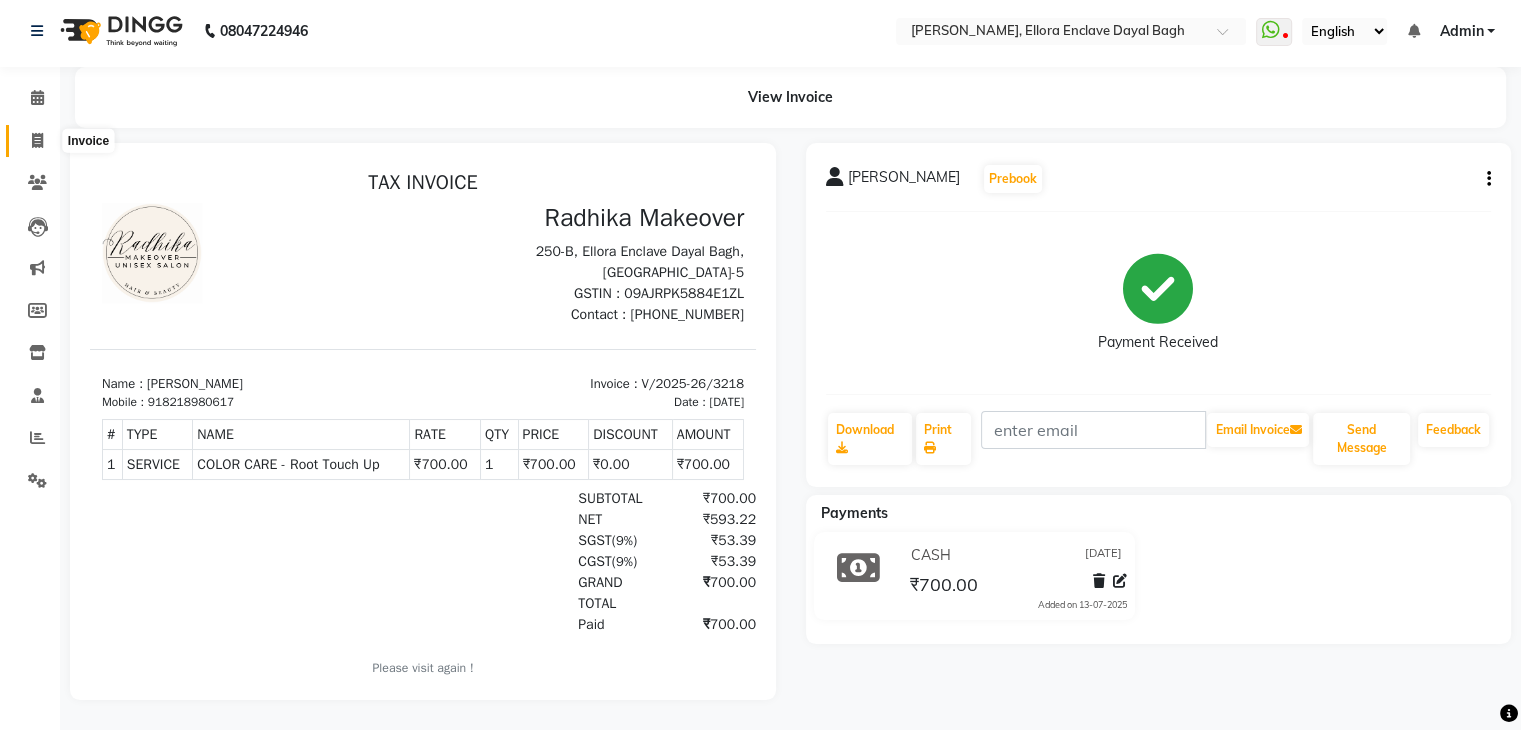 click 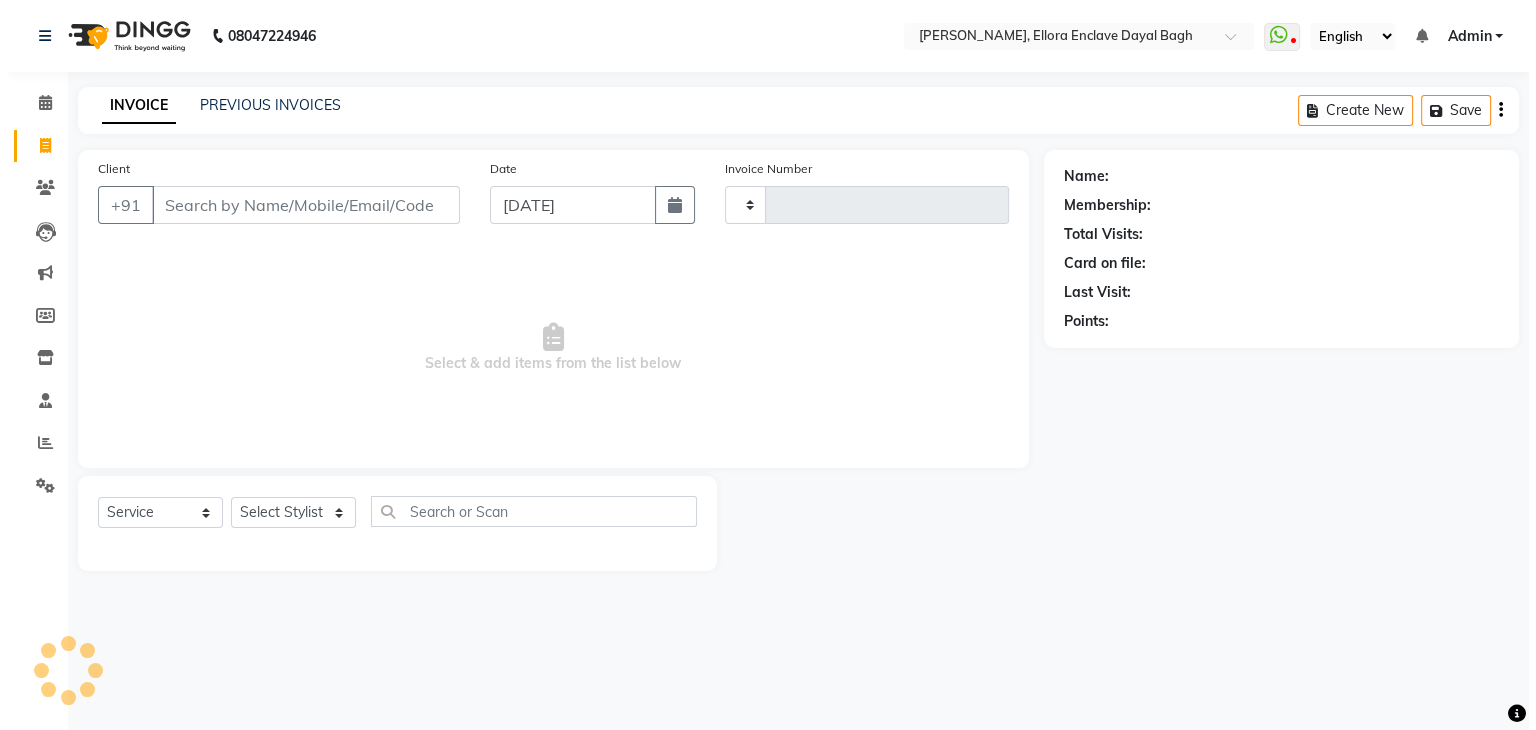 scroll, scrollTop: 0, scrollLeft: 0, axis: both 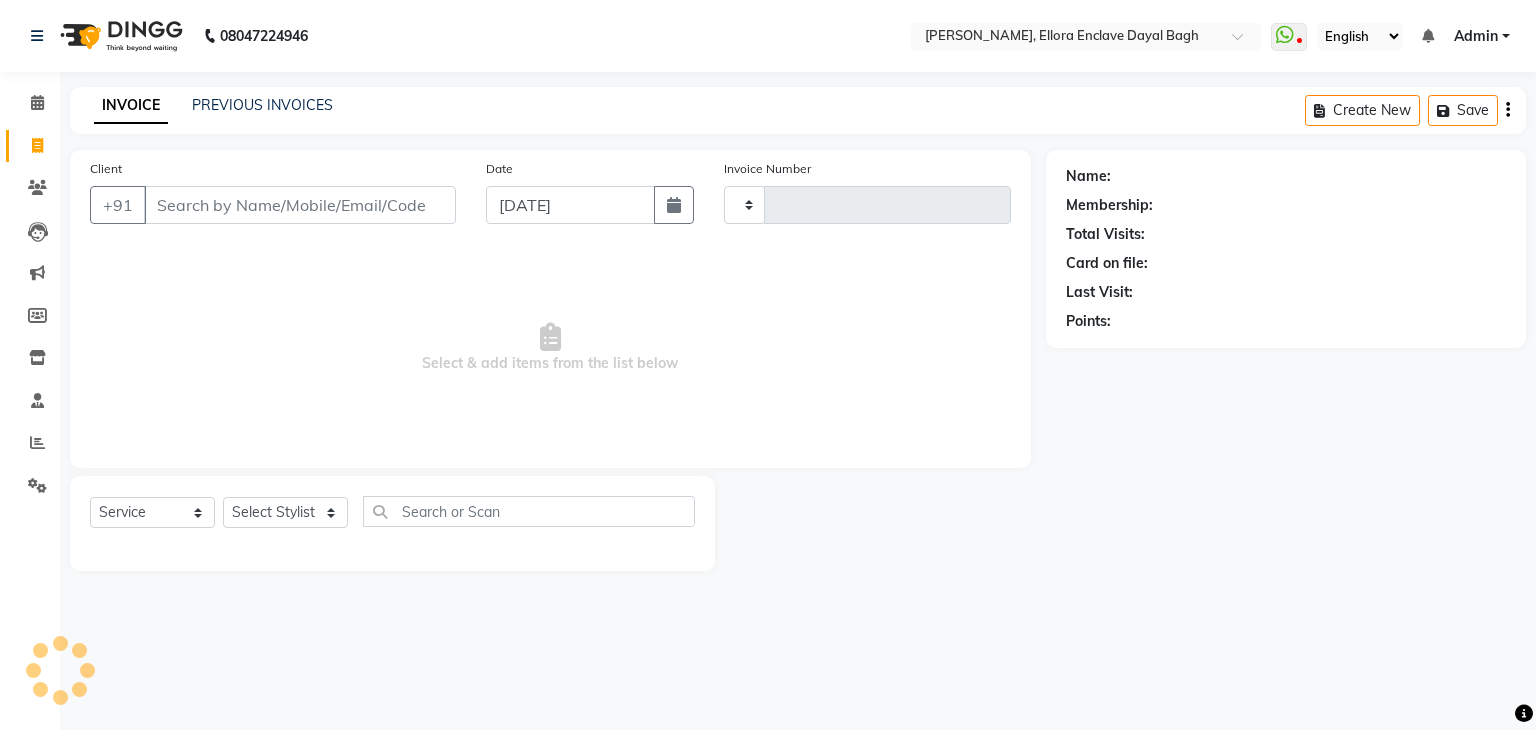 type on "3219" 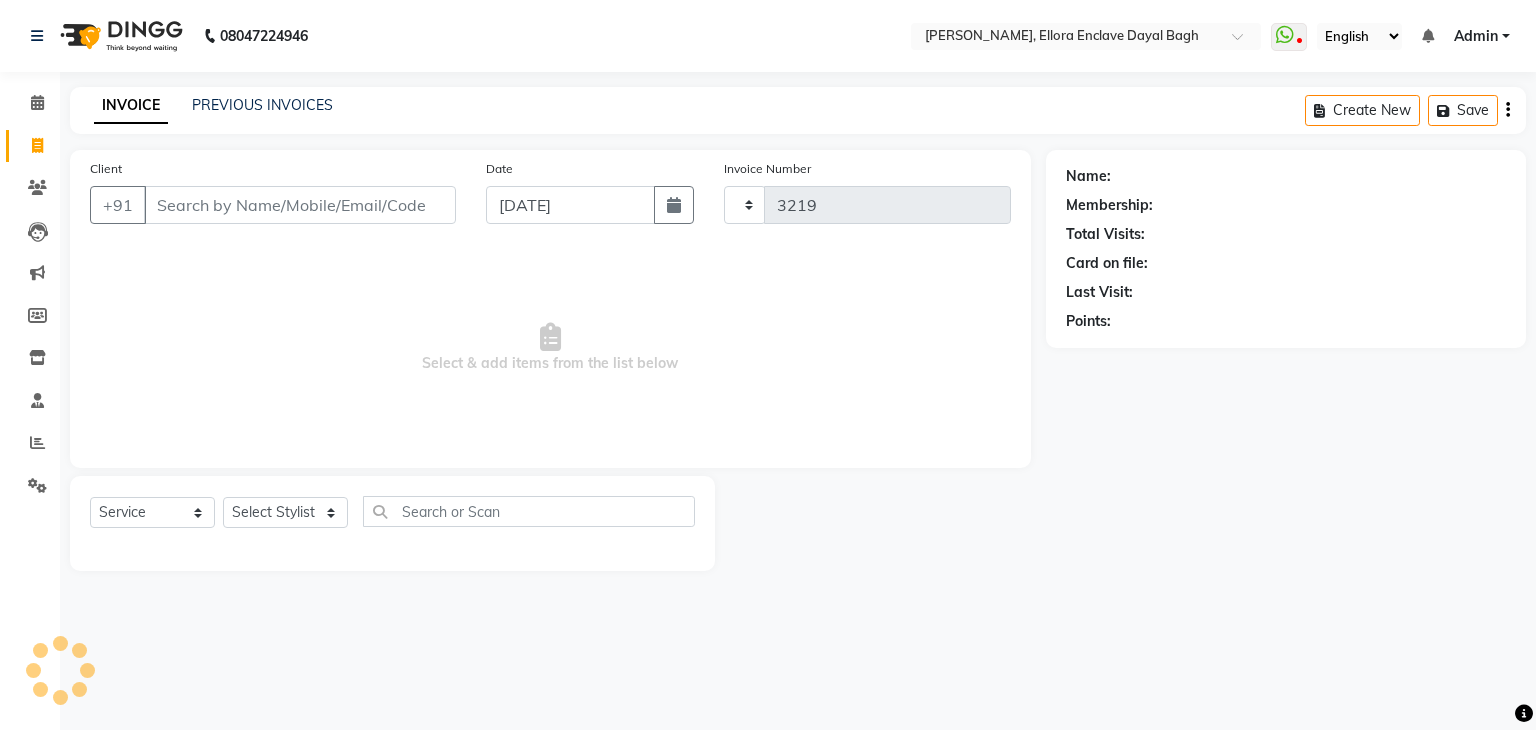 select on "6880" 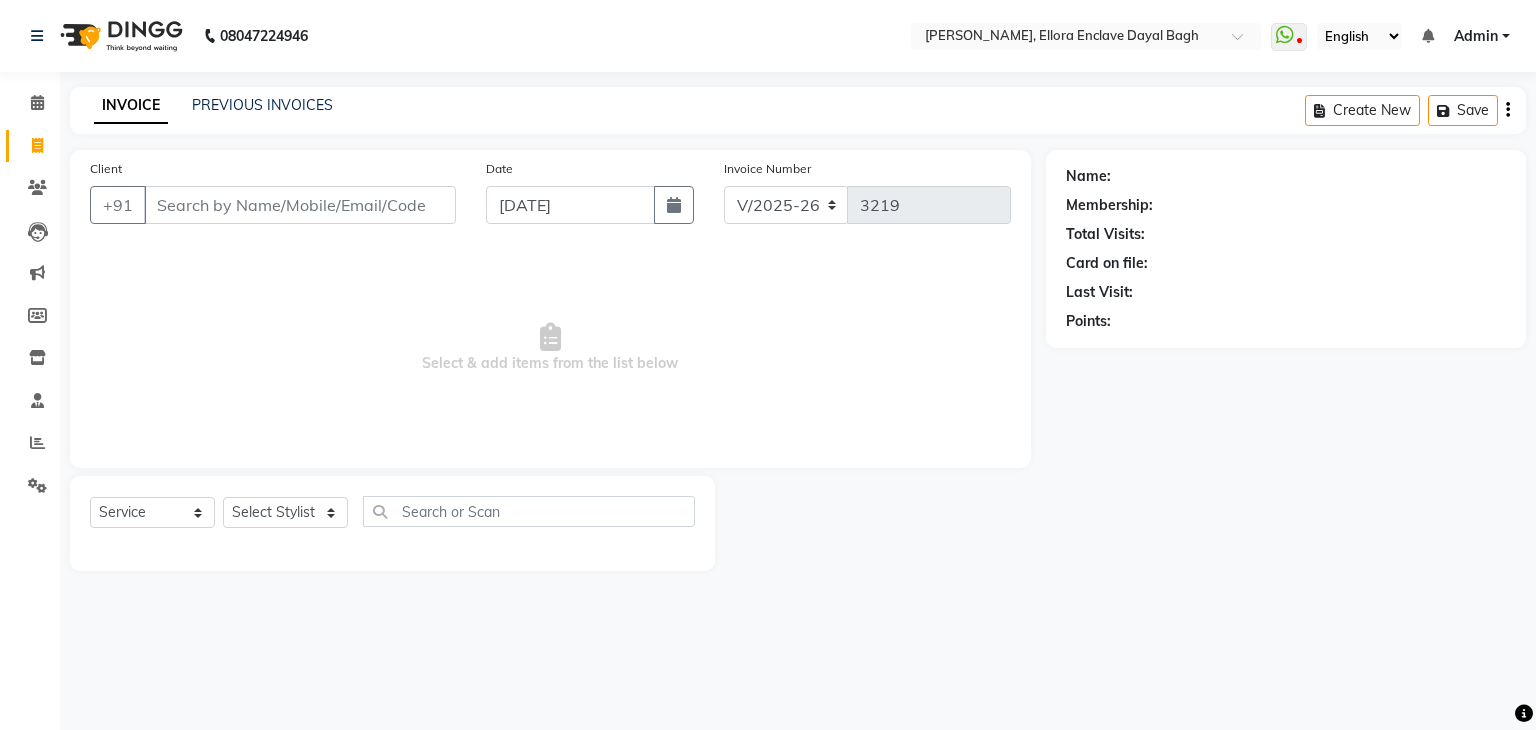 click on "Client" at bounding box center (300, 205) 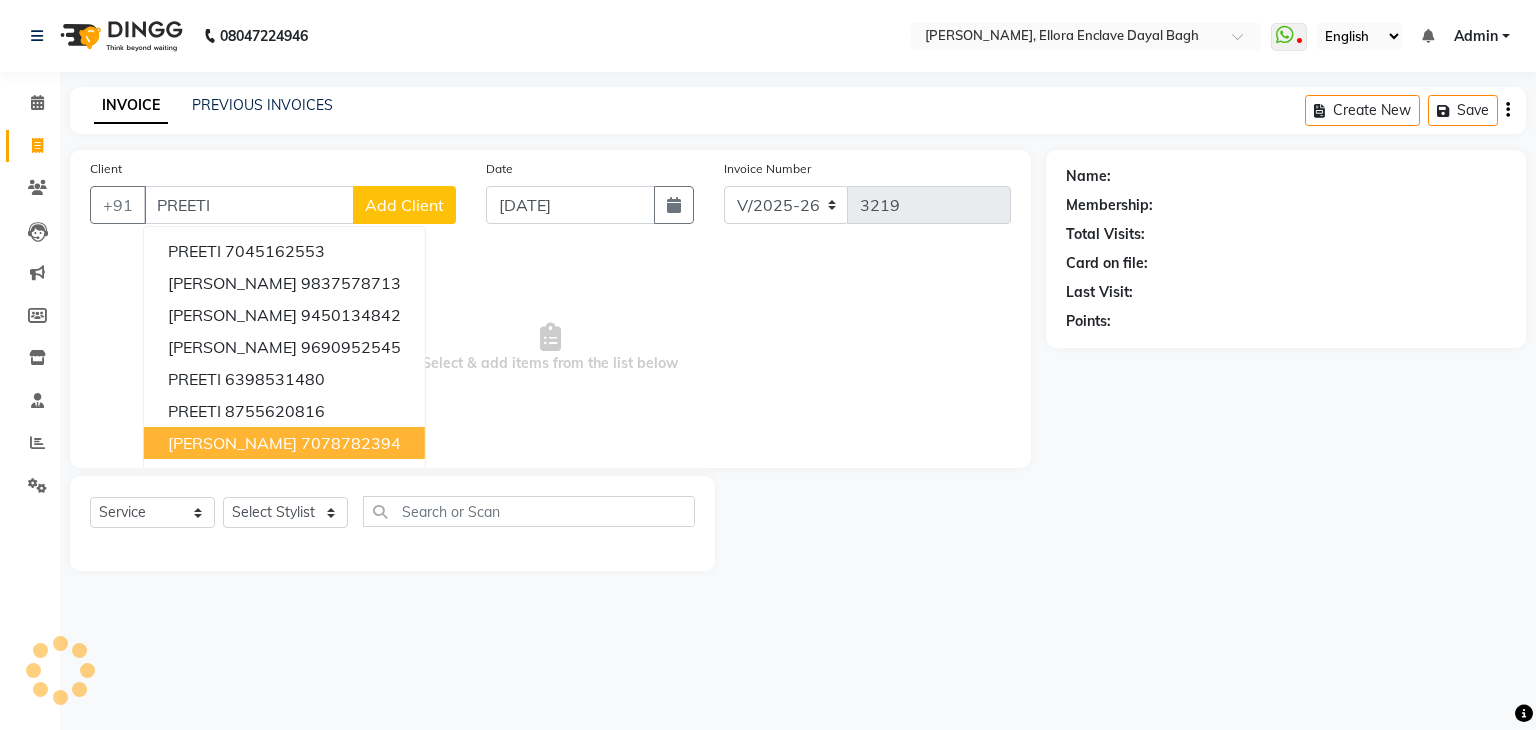 click on "7078782394" at bounding box center [351, 443] 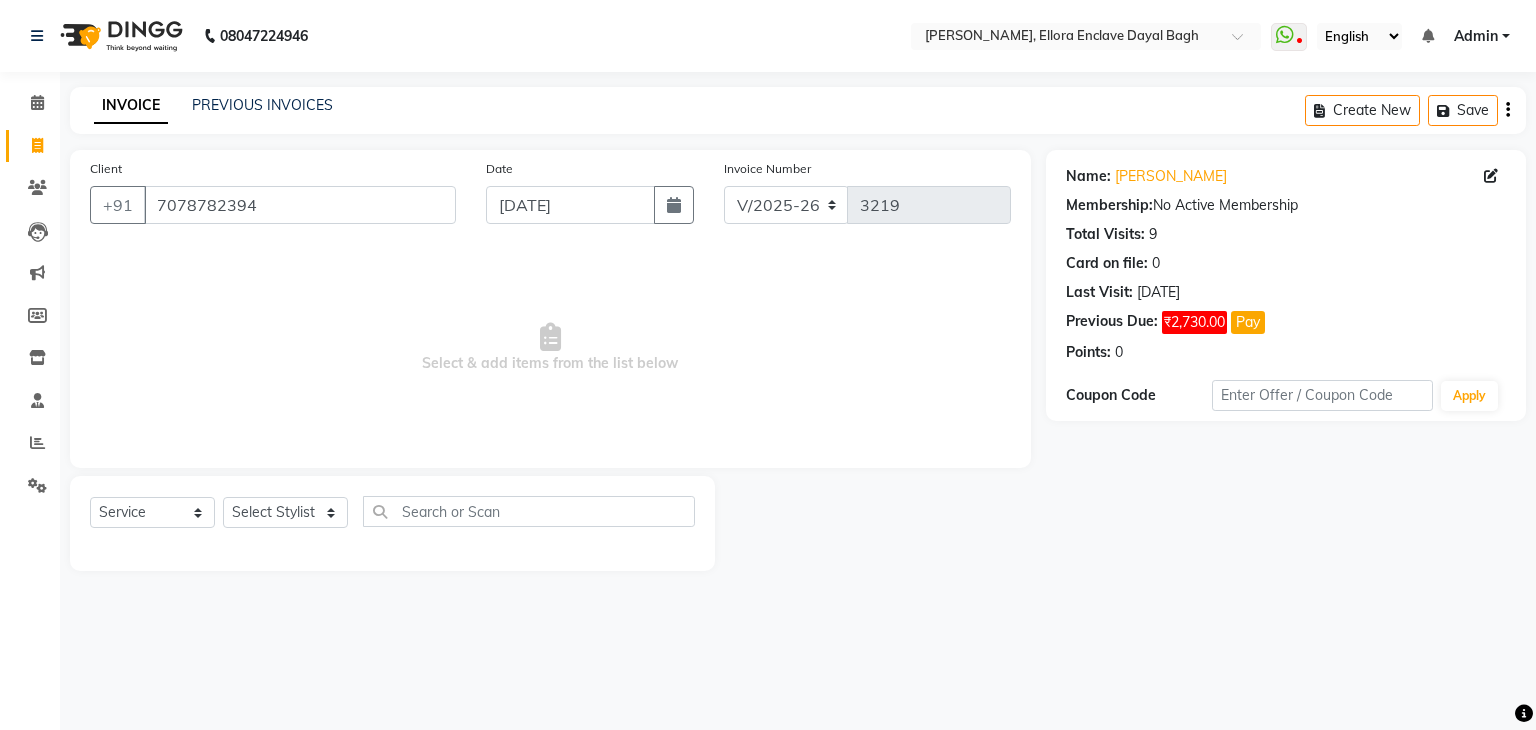 click on "Client +91 7078782394" 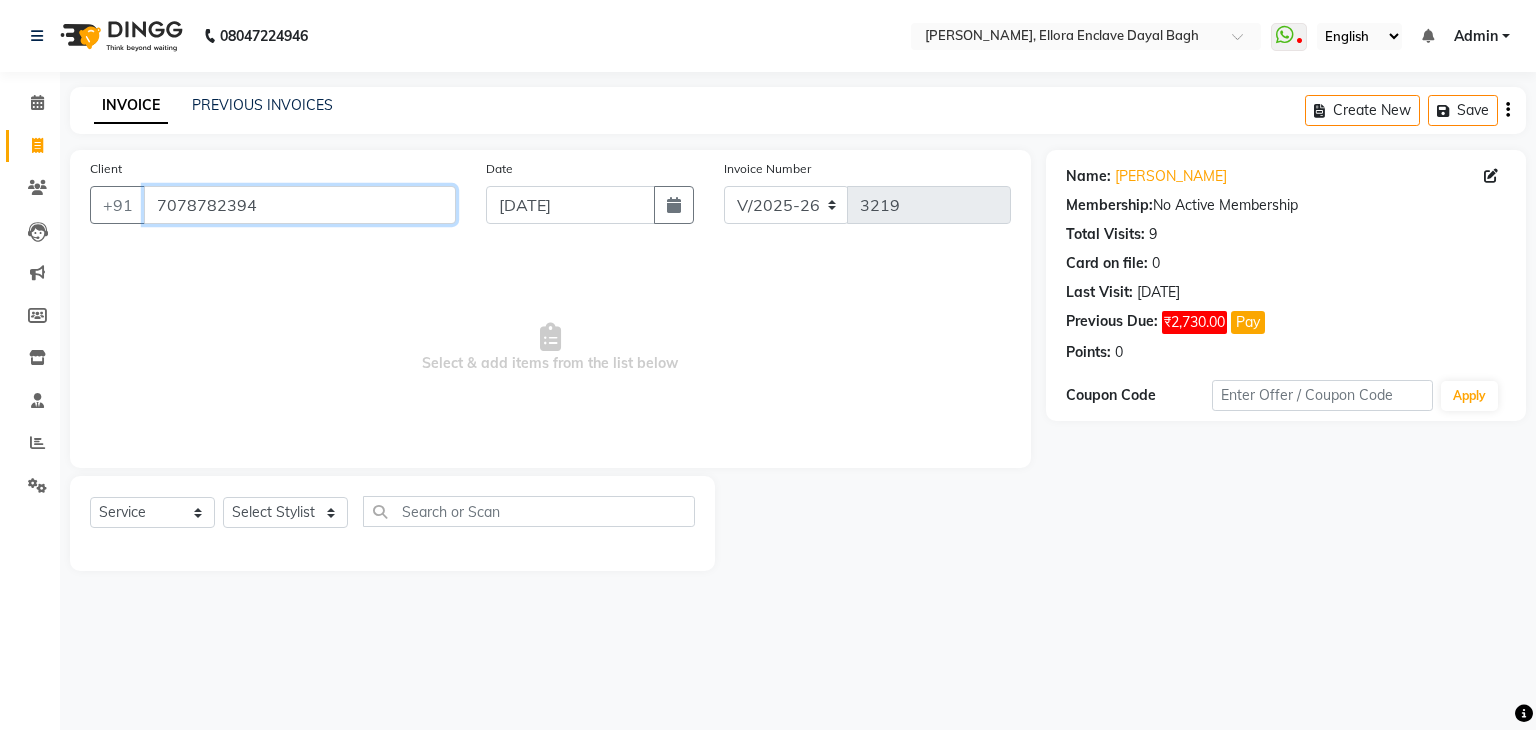 drag, startPoint x: 351, startPoint y: 196, endPoint x: 0, endPoint y: 289, distance: 363.11154 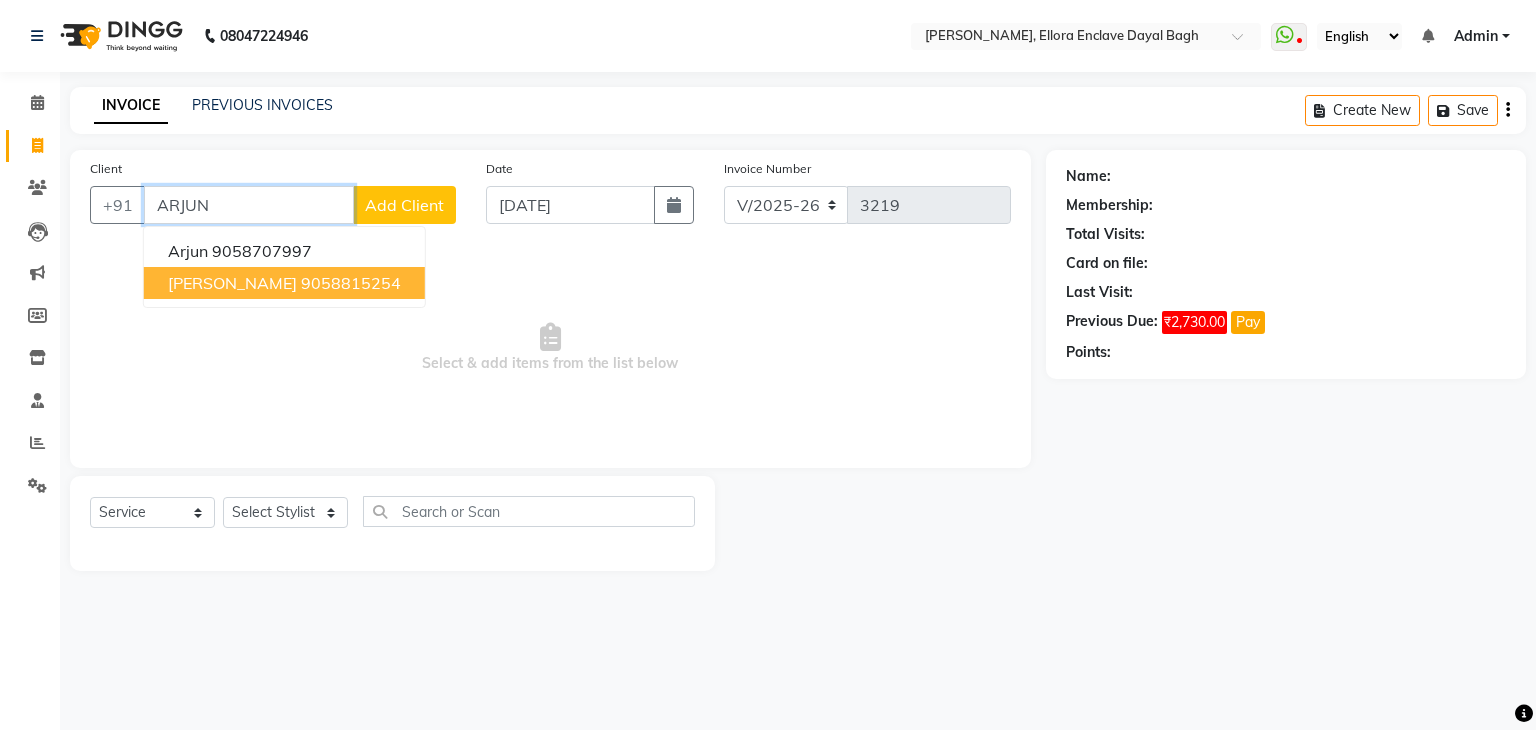 click on "[PERSON_NAME]" at bounding box center (232, 283) 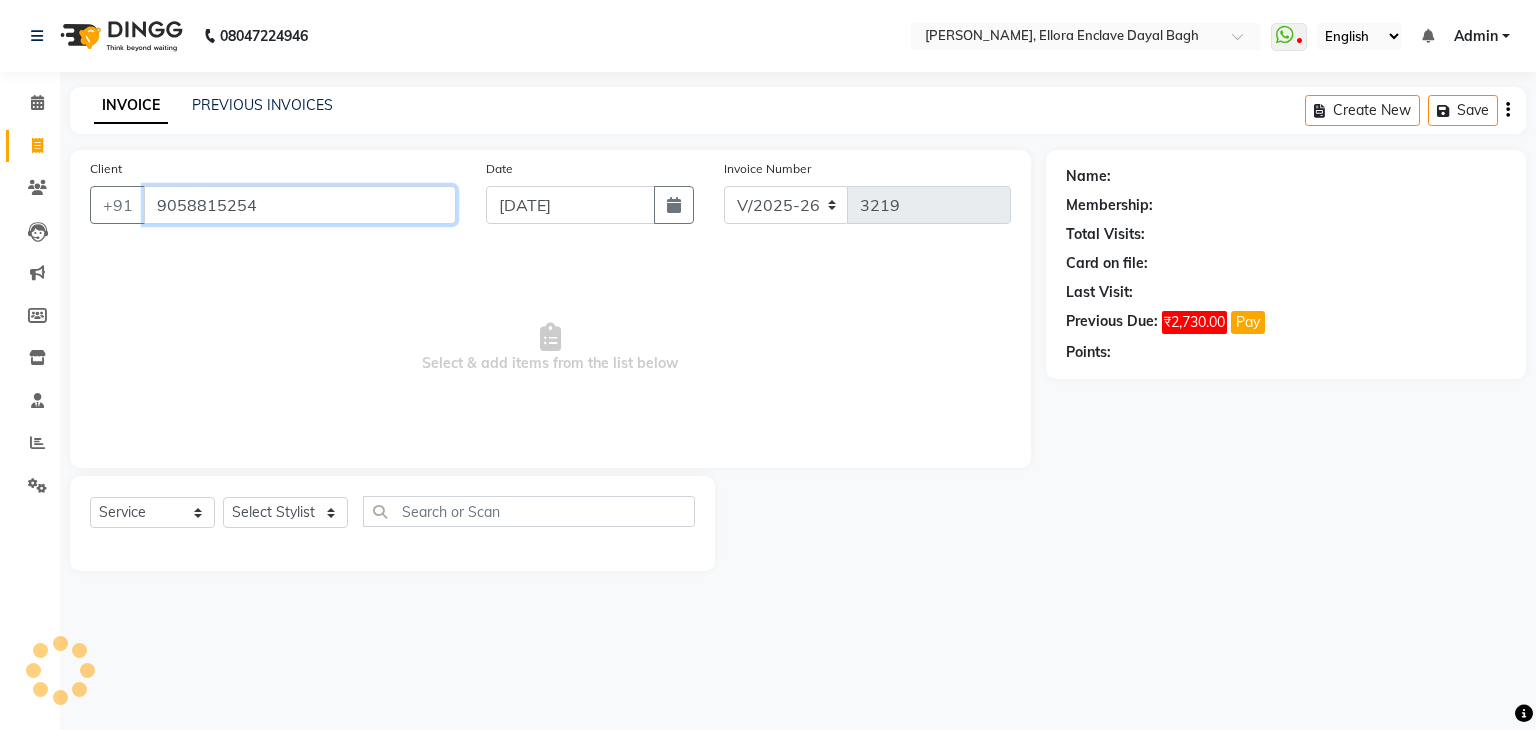 type on "9058815254" 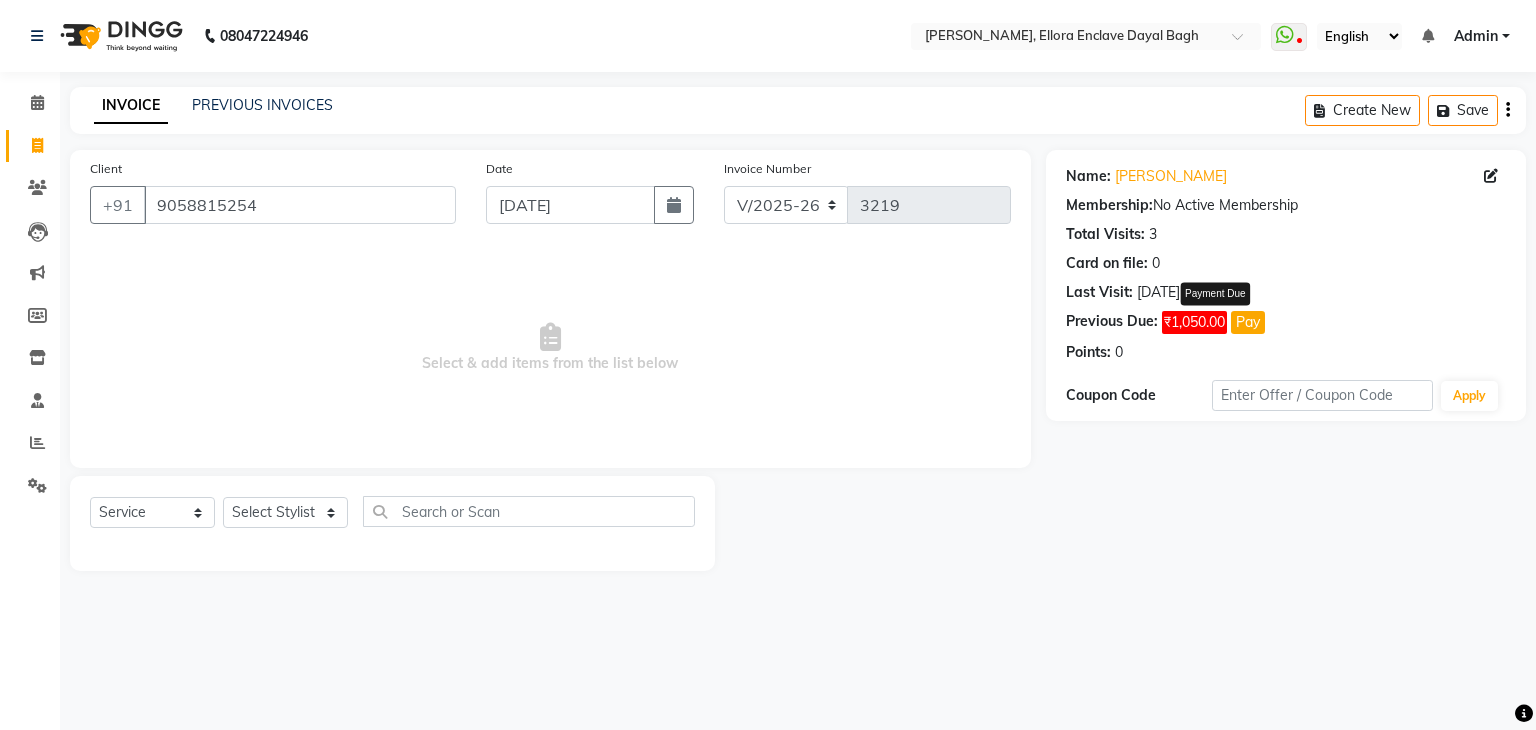 click on "Pay" 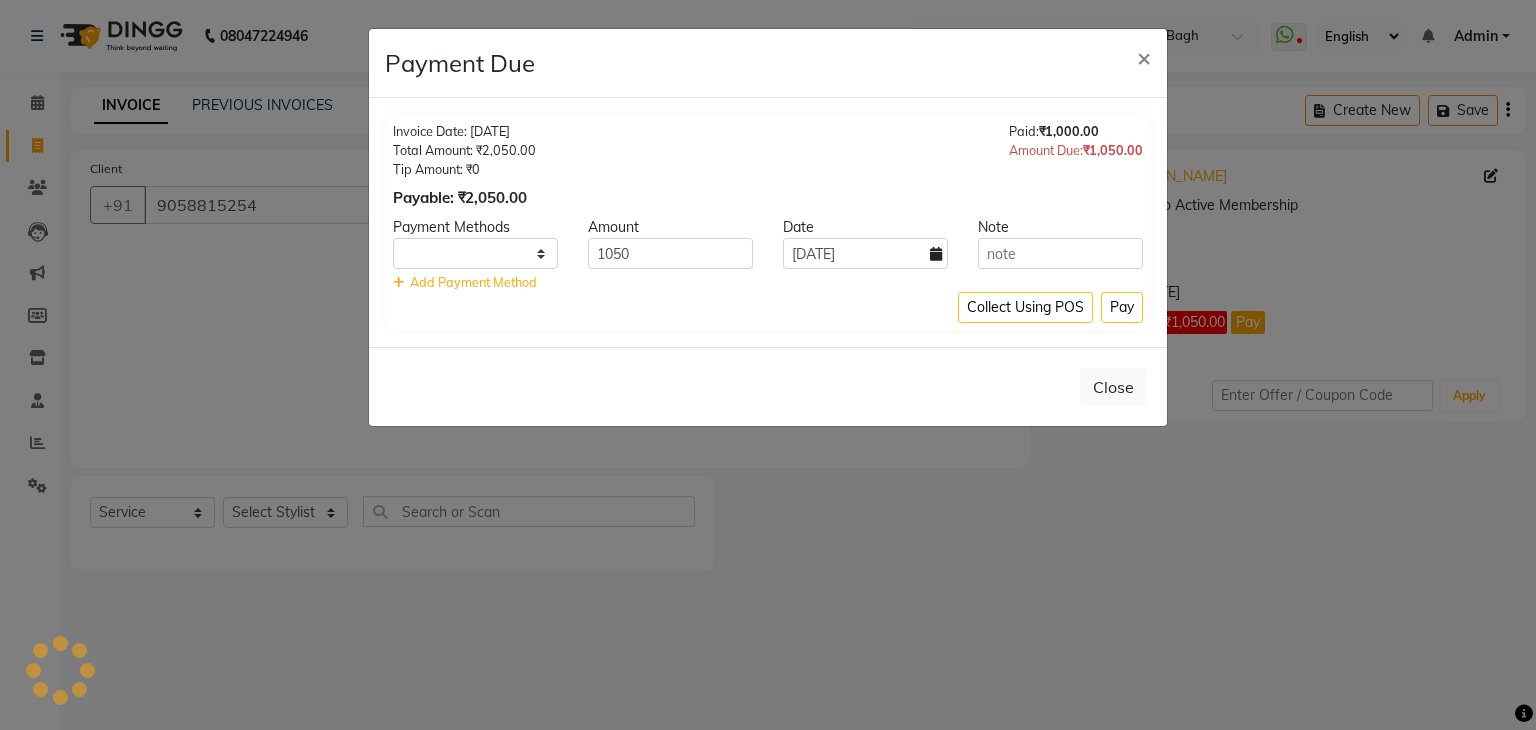 select on "1" 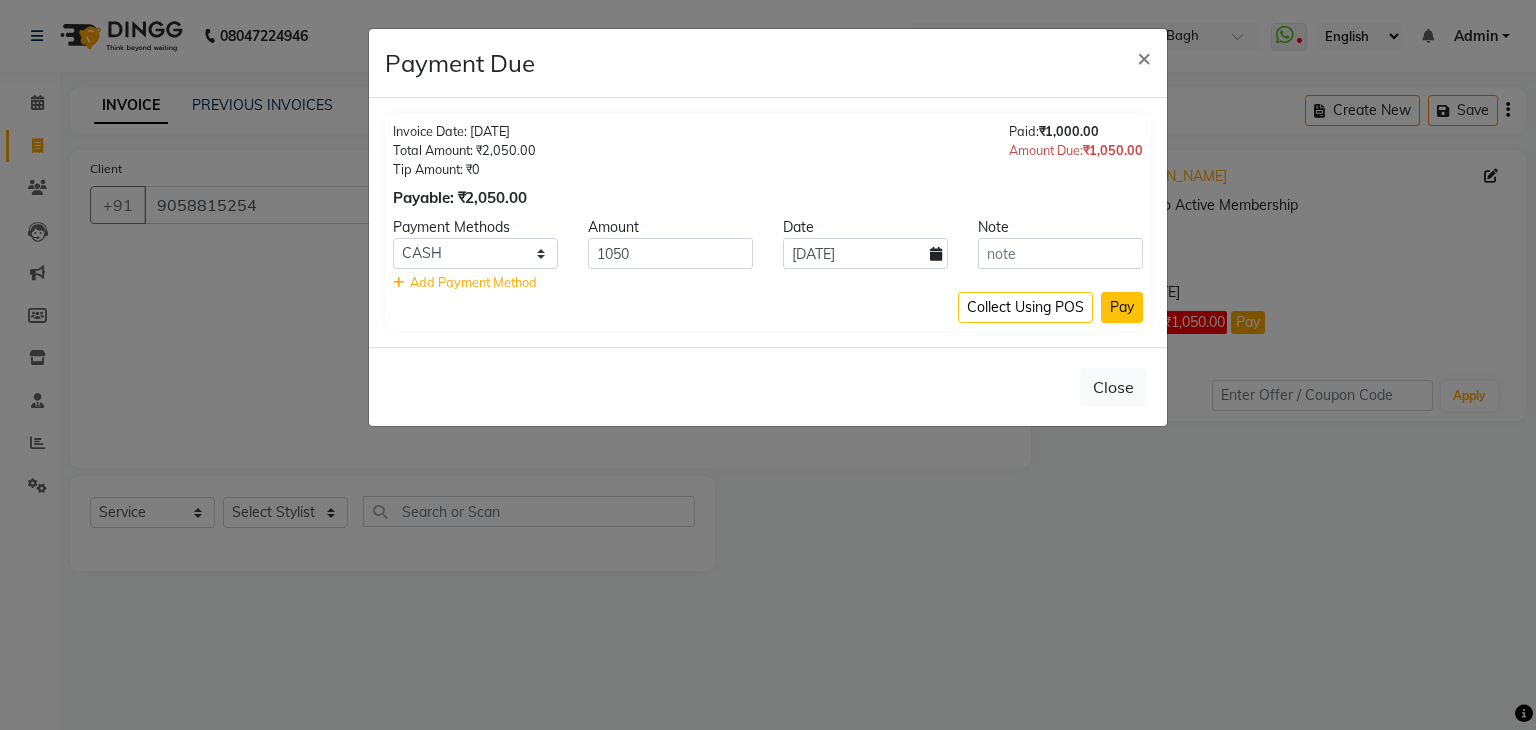 click on "Pay" 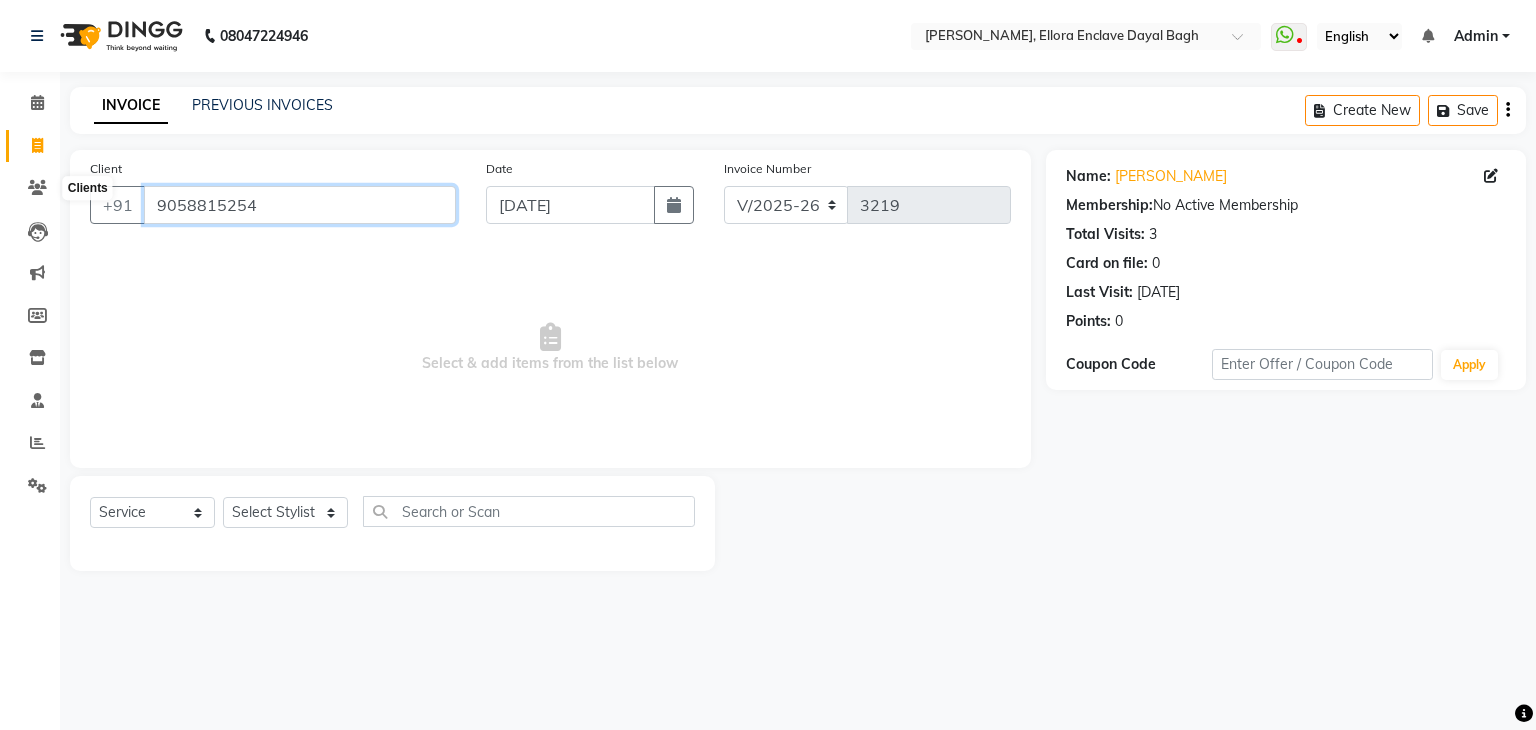 drag, startPoint x: 372, startPoint y: 201, endPoint x: 0, endPoint y: 193, distance: 372.086 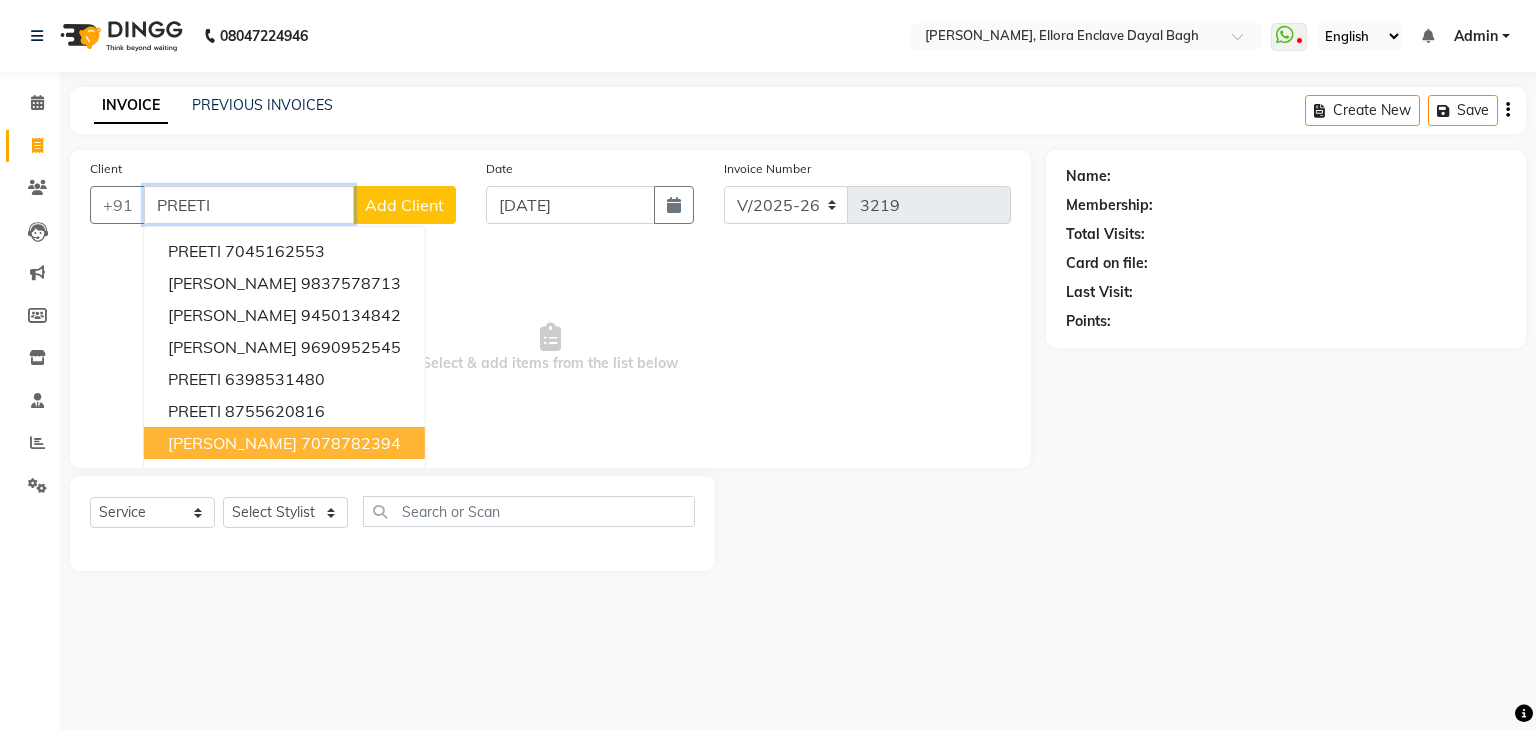 click on "PREETI FAUZDAR  7078782394" at bounding box center (284, 443) 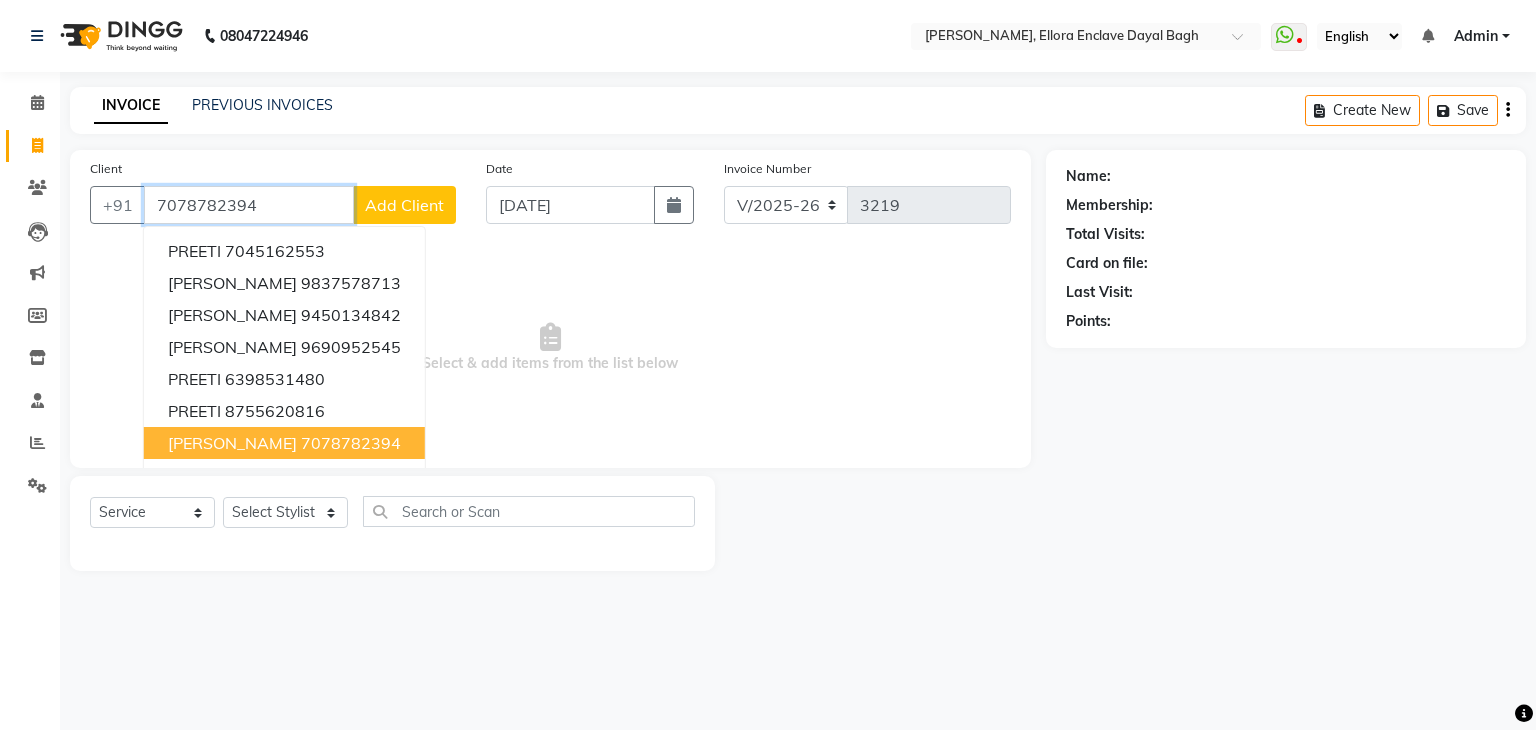 type on "7078782394" 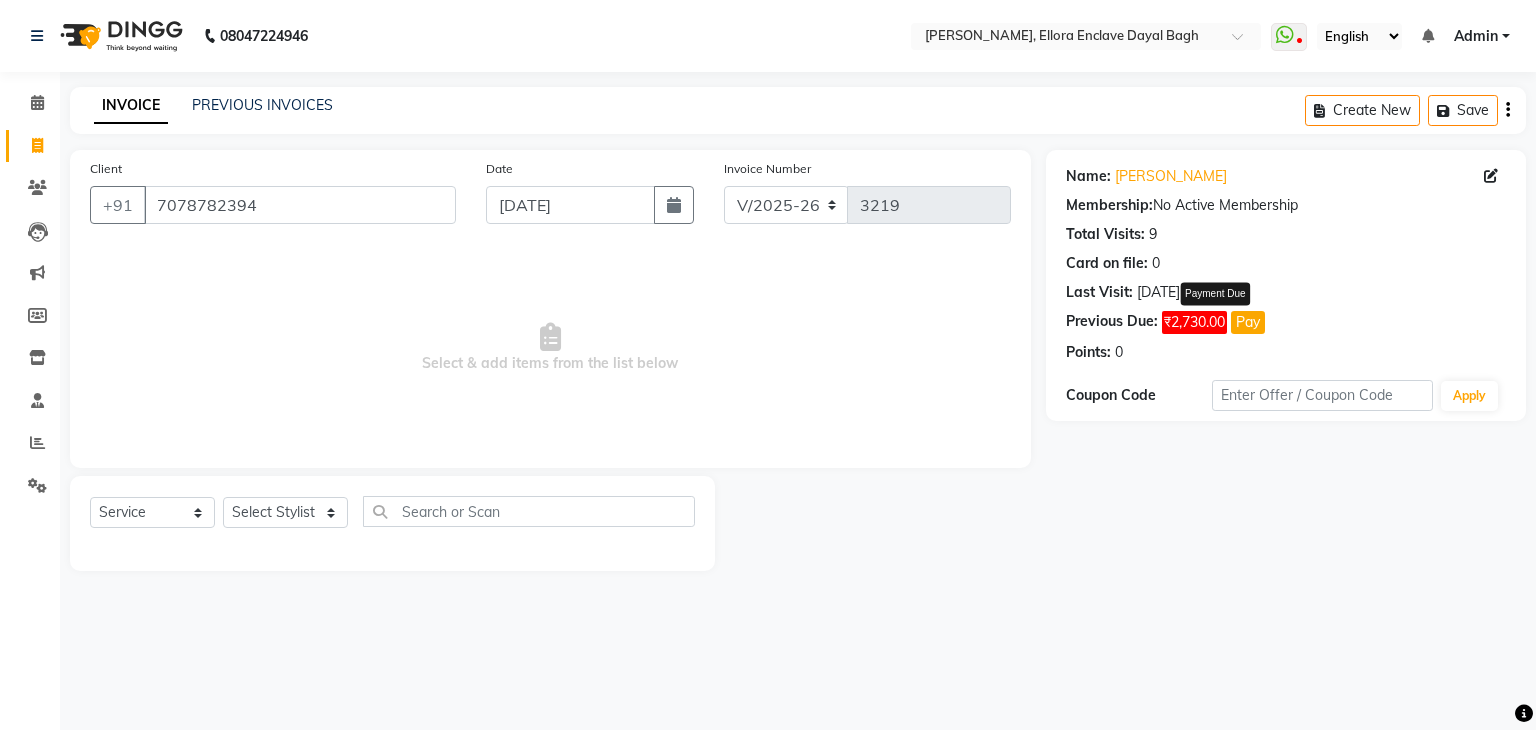 click on "Pay" 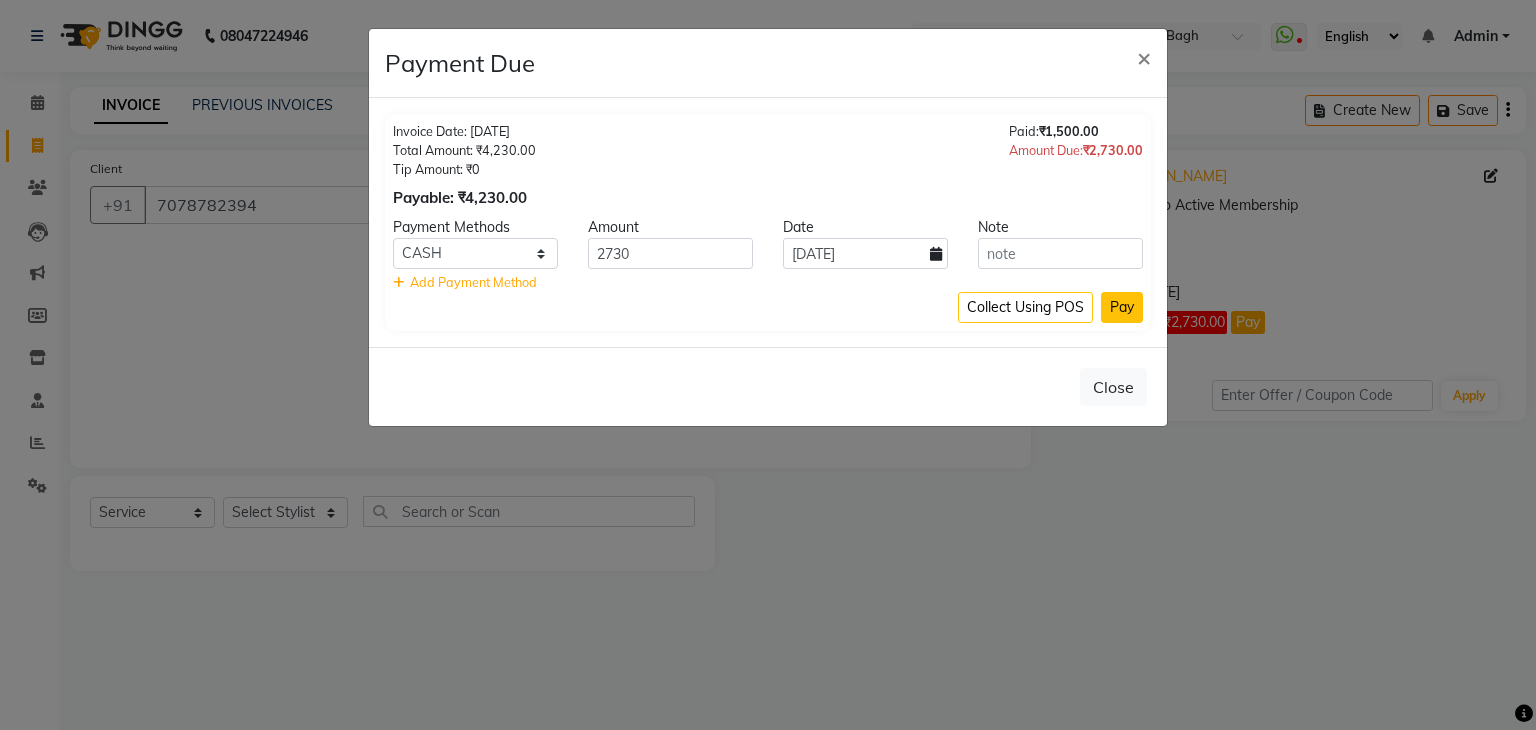 click on "Pay" 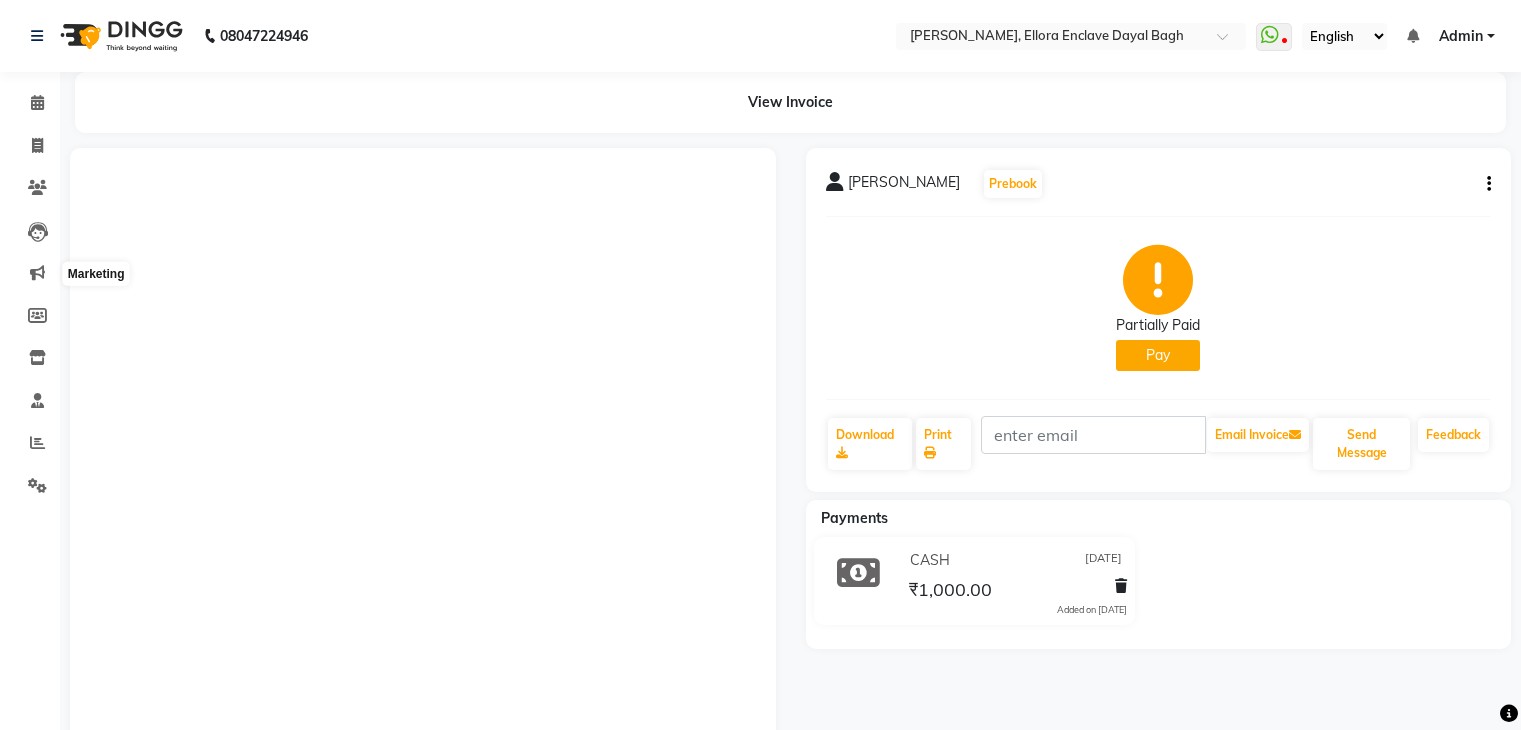 scroll, scrollTop: 160, scrollLeft: 0, axis: vertical 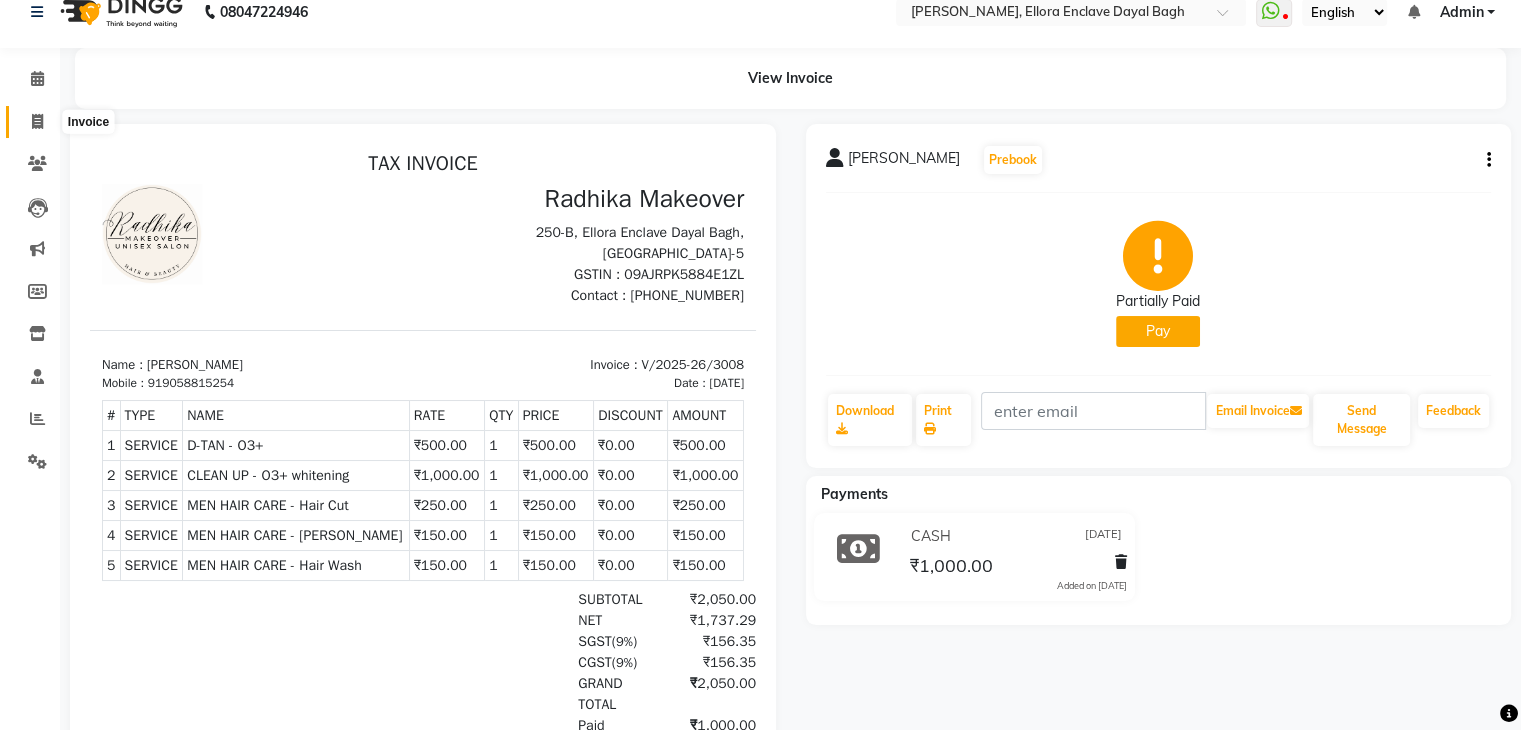 click 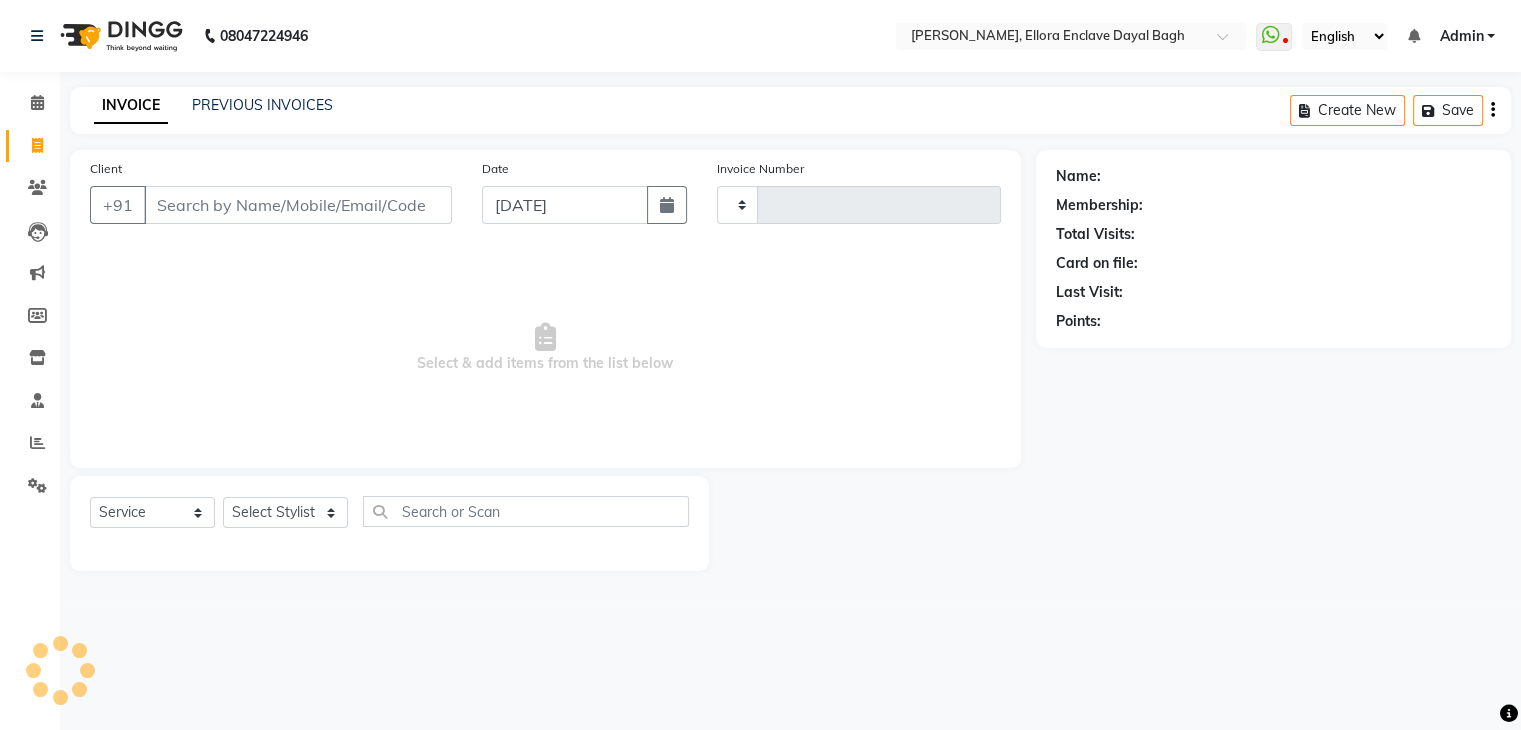 scroll, scrollTop: 0, scrollLeft: 0, axis: both 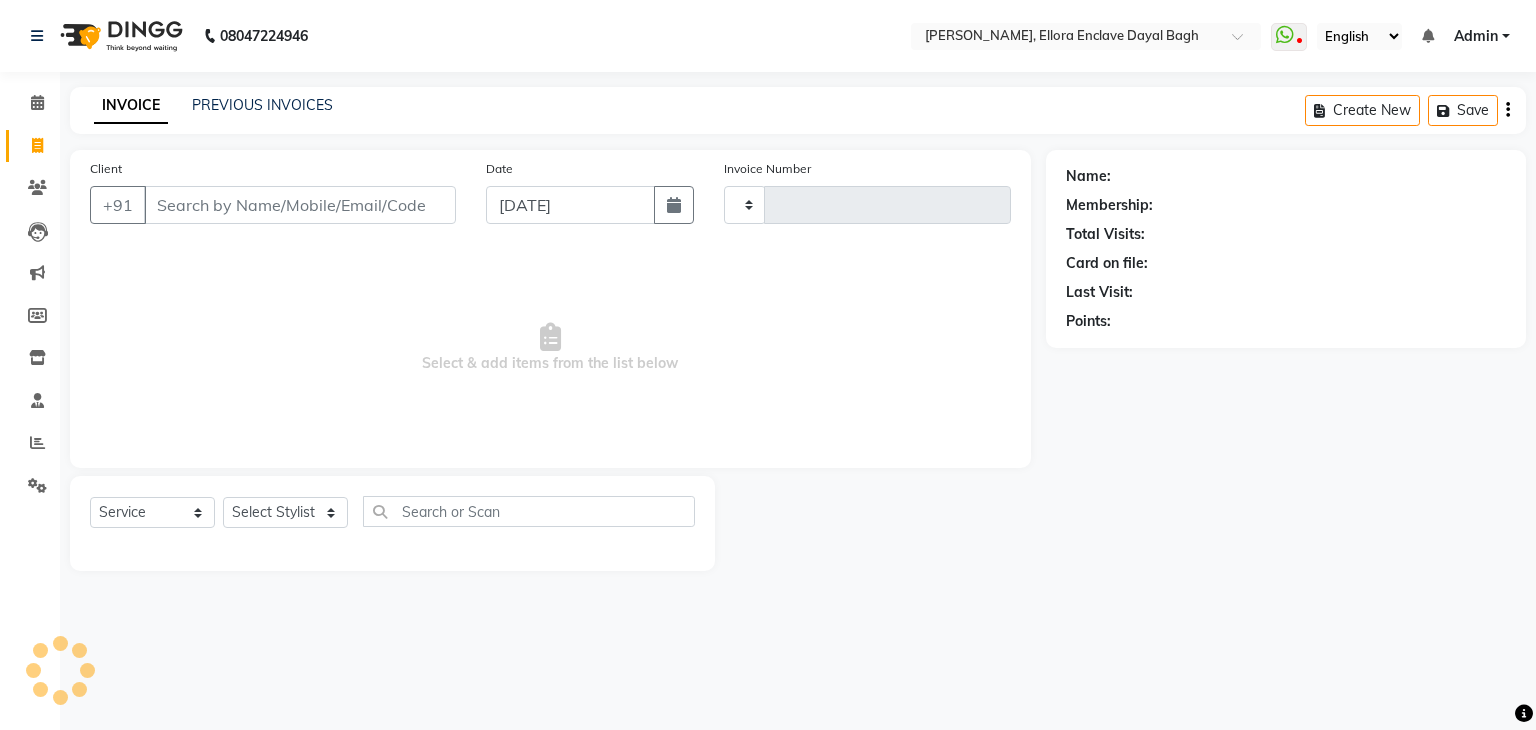 type on "3219" 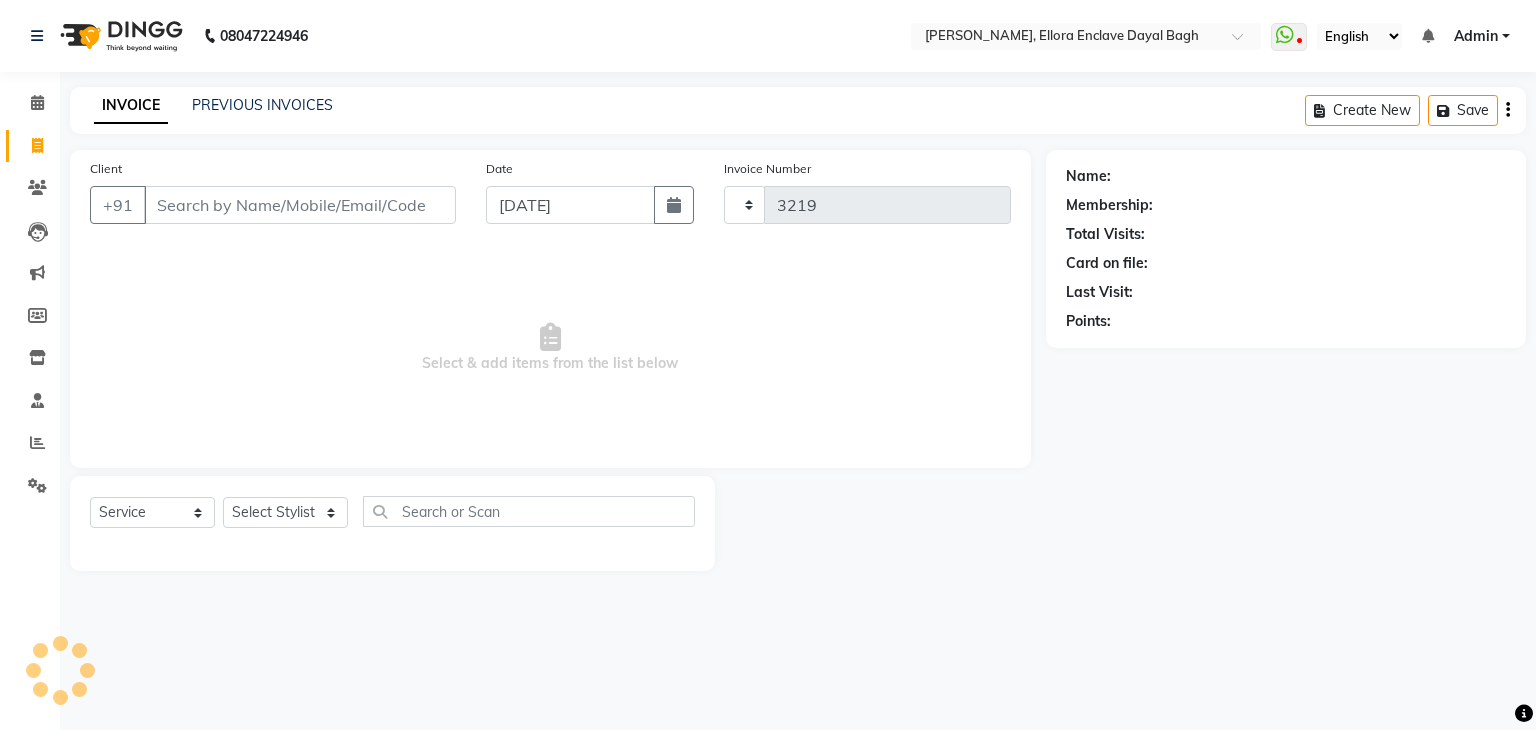 select on "6880" 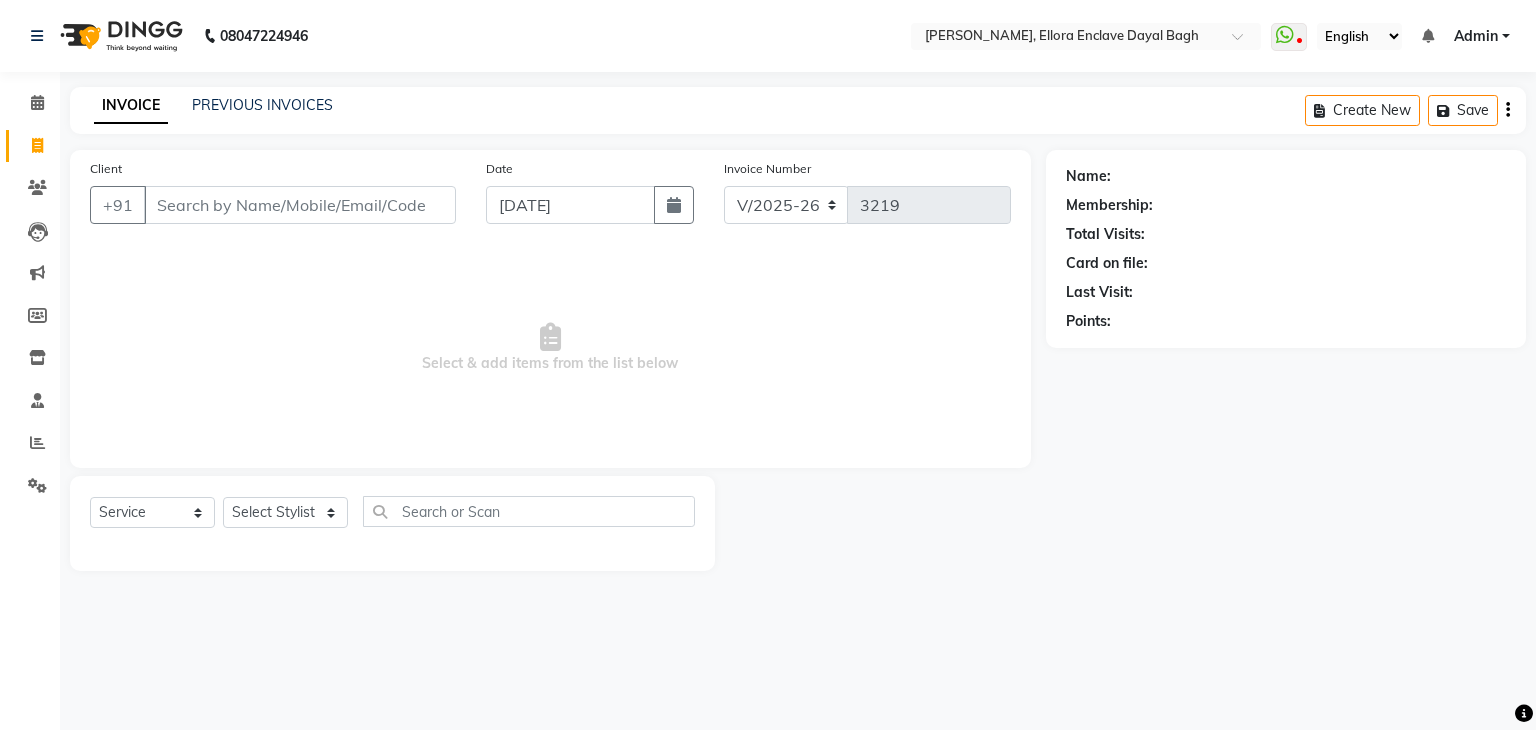 click on "Client" at bounding box center [300, 205] 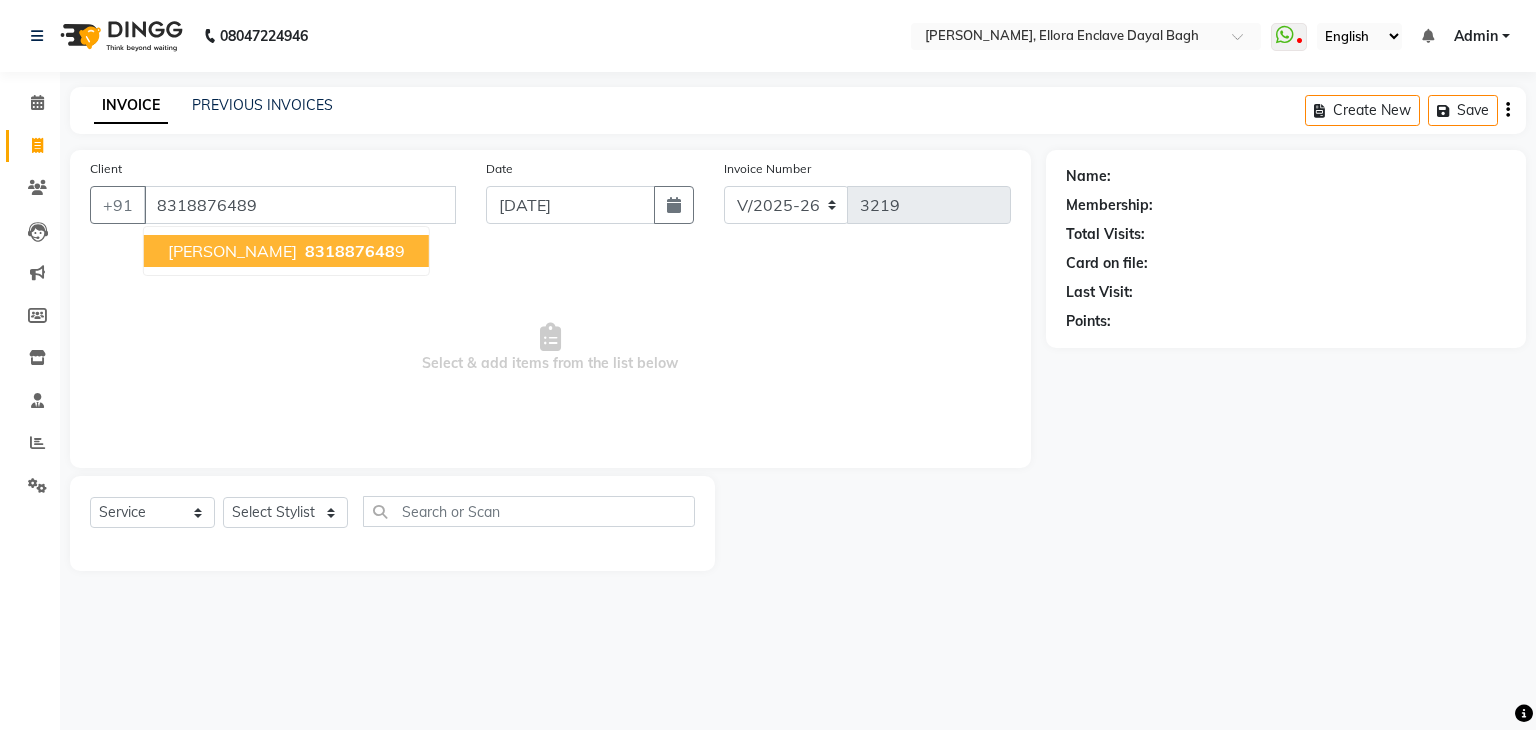 type on "8318876489" 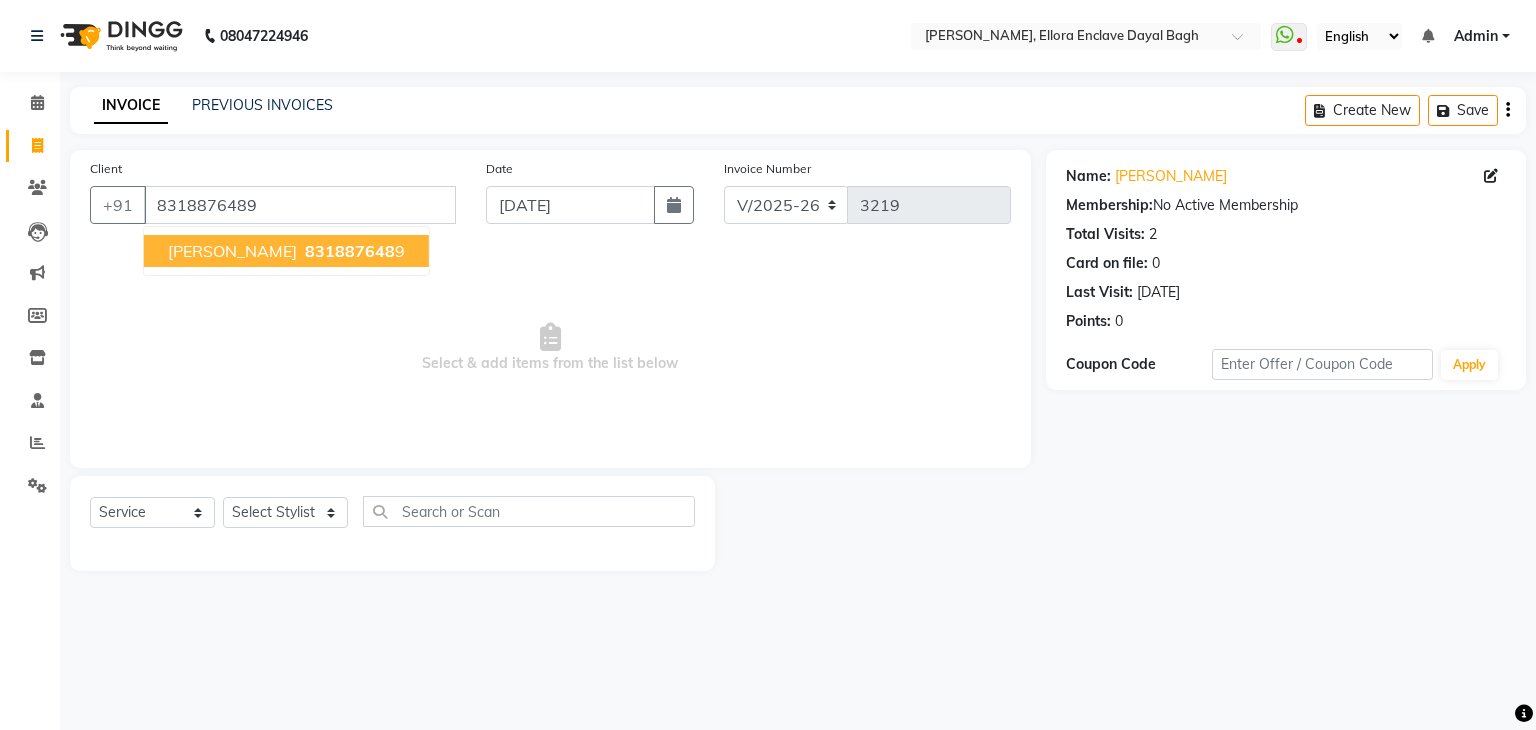 click on "[PERSON_NAME]" at bounding box center (232, 251) 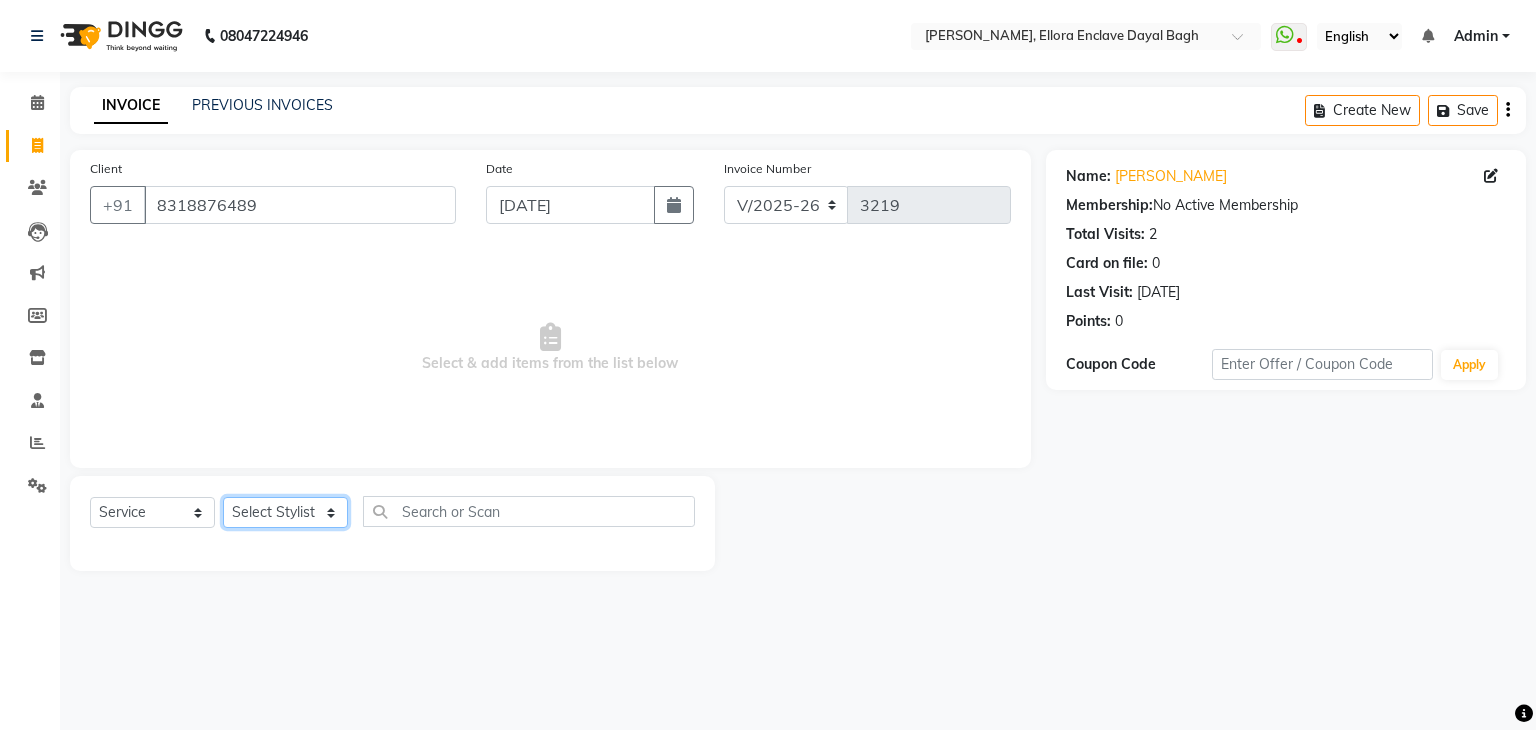click on "Select Stylist AMAN DANISH SALMANI [PERSON_NAME] [PERSON_NAME] [PERSON_NAME] [PERSON_NAME] [PERSON_NAME] [PERSON_NAME] SHWETA SONA [PERSON_NAME] [PERSON_NAME] [PERSON_NAME]" 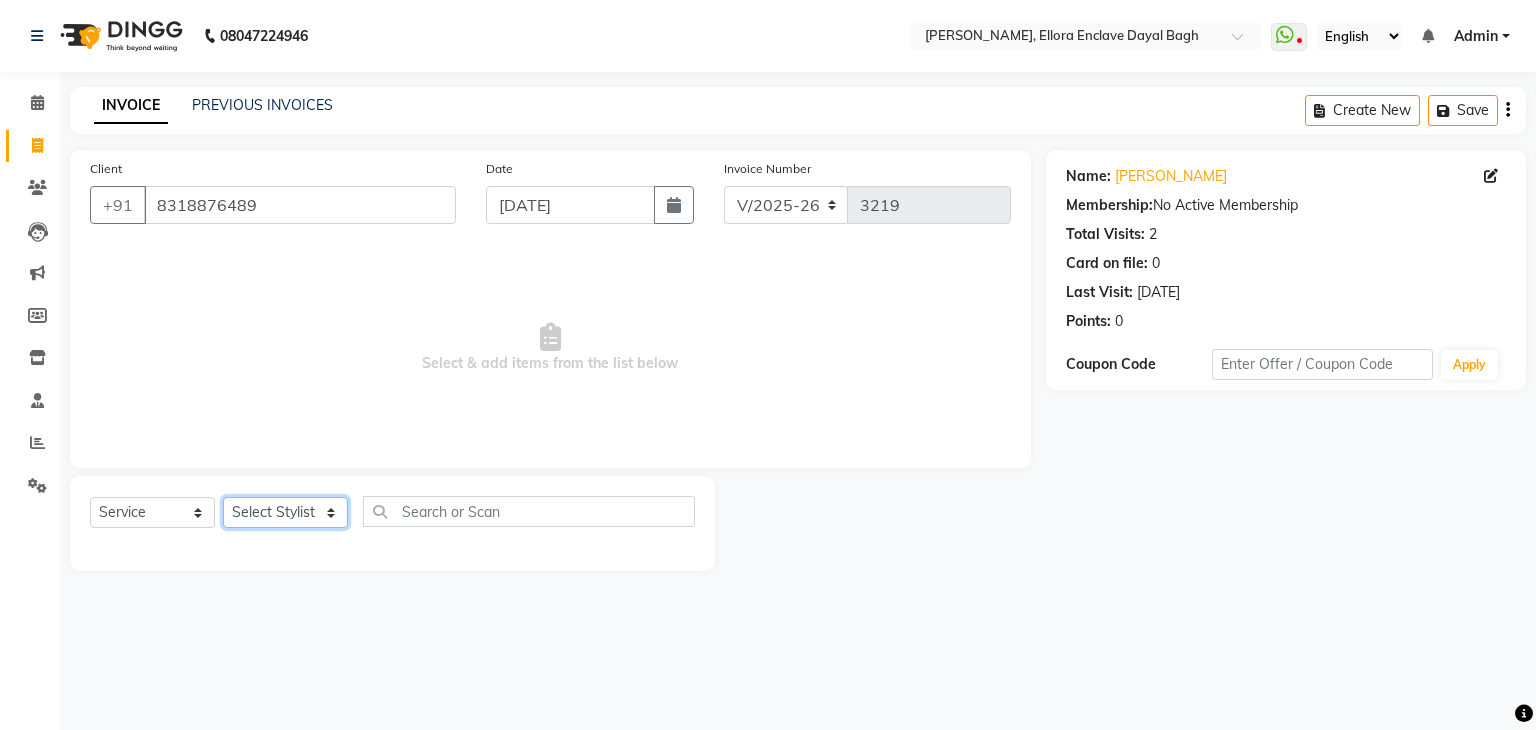 select on "58738" 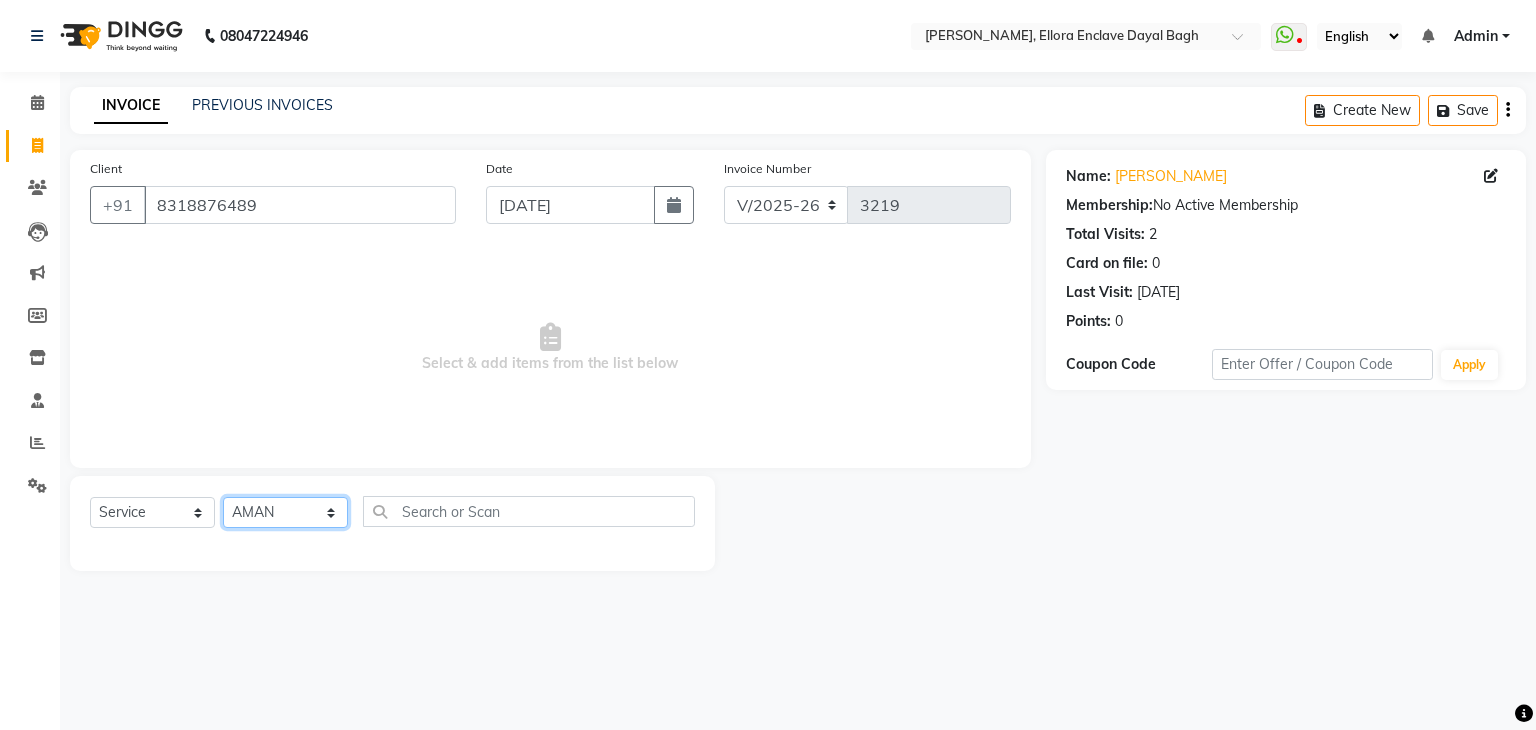 click on "Select Stylist AMAN DANISH SALMANI [PERSON_NAME] [PERSON_NAME] [PERSON_NAME] [PERSON_NAME] [PERSON_NAME] [PERSON_NAME] SHWETA SONA [PERSON_NAME] [PERSON_NAME] [PERSON_NAME]" 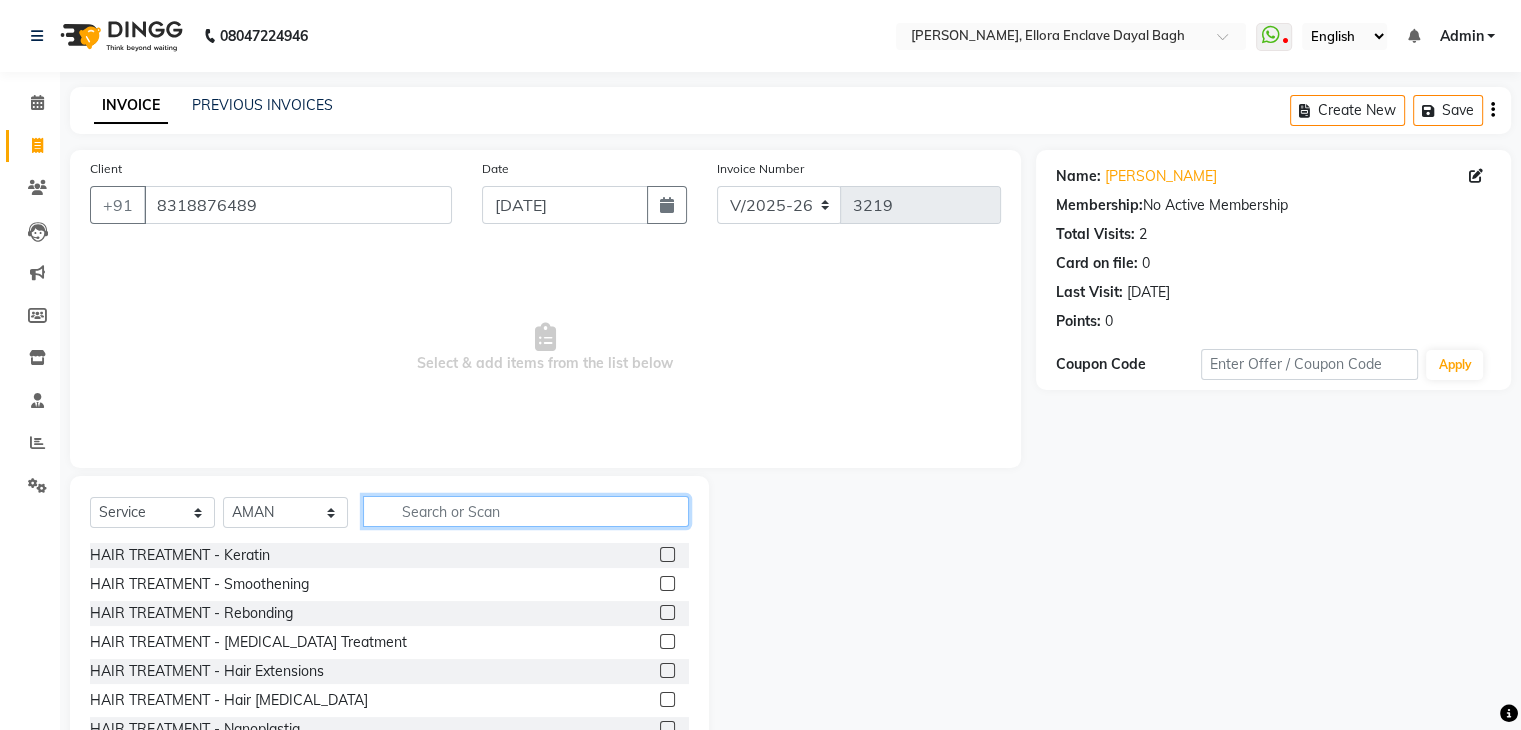 click 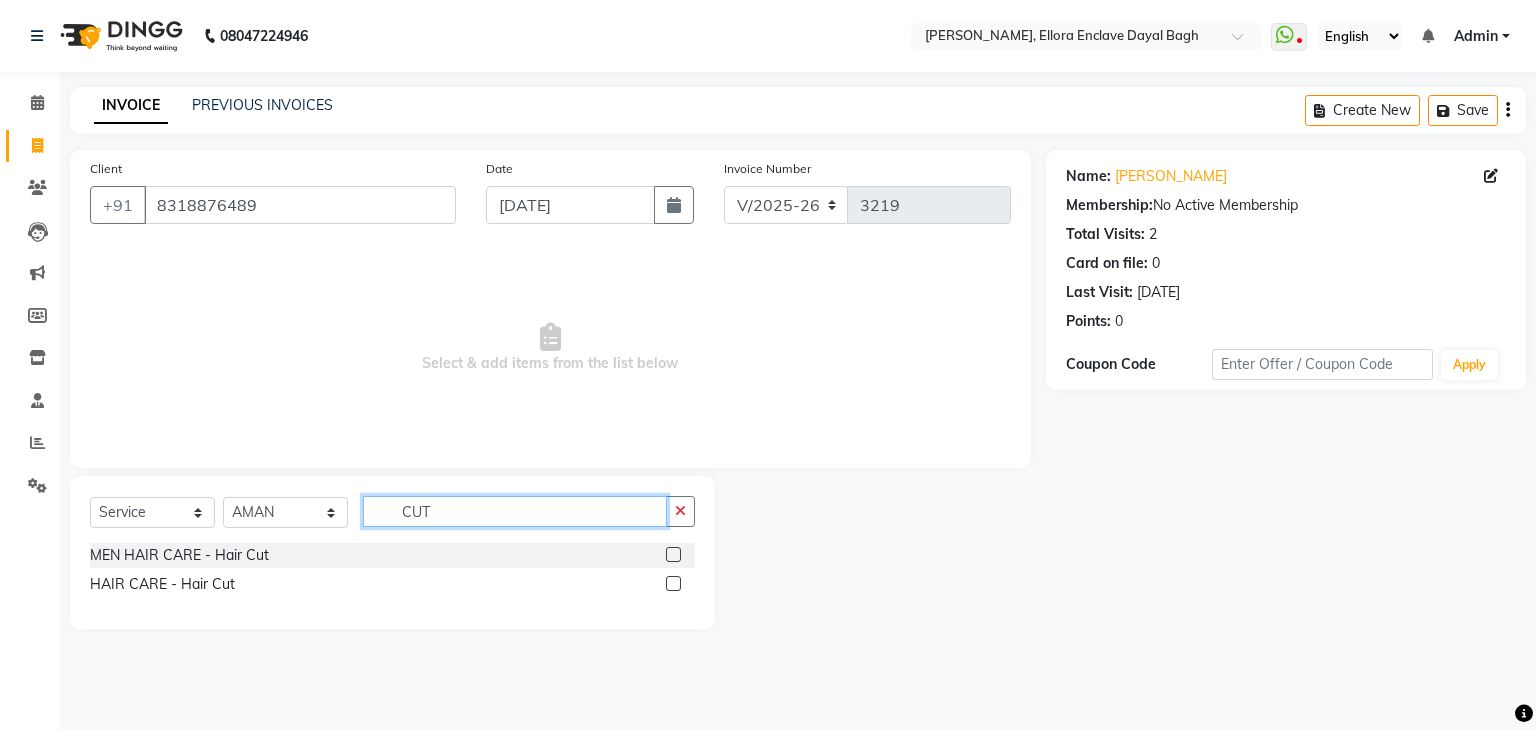 type on "CUT" 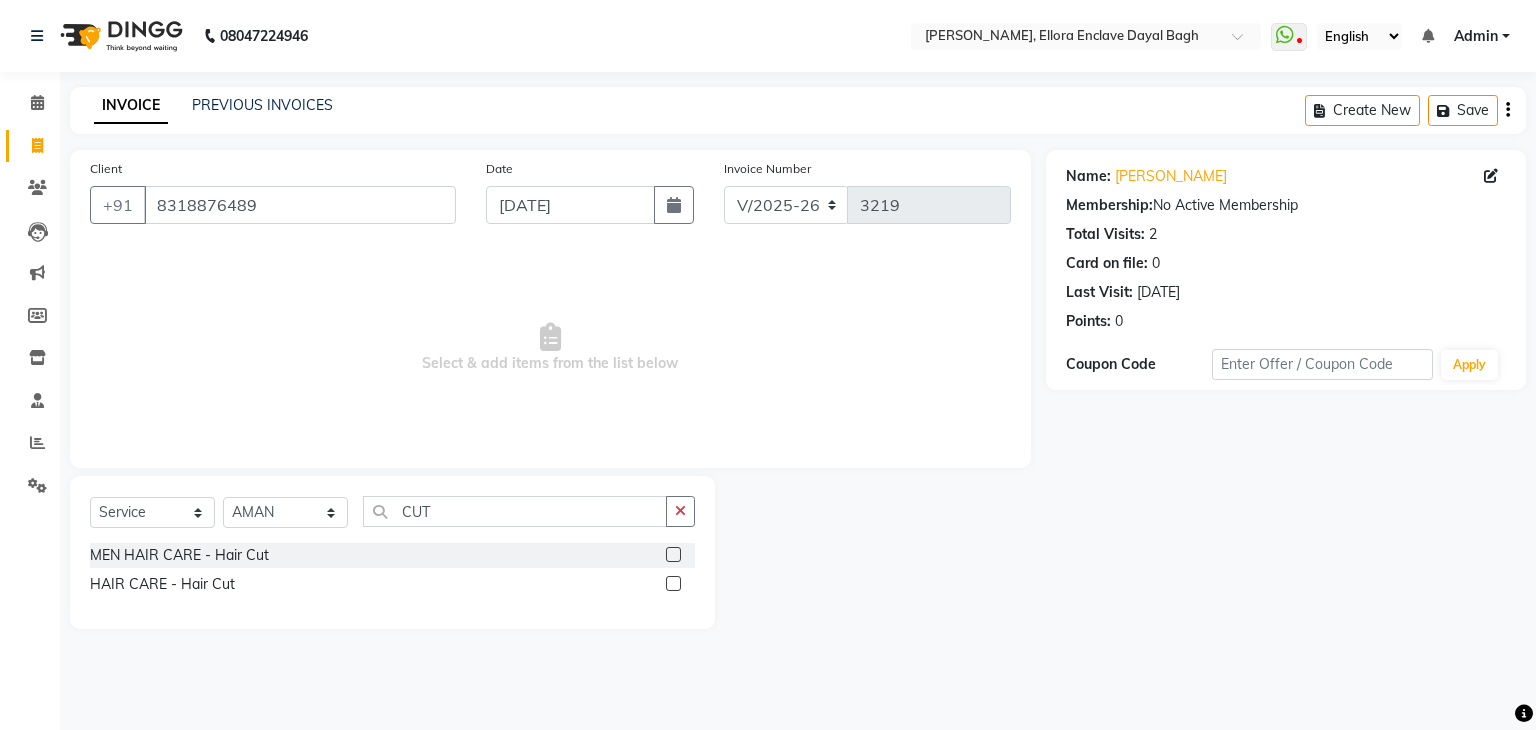click 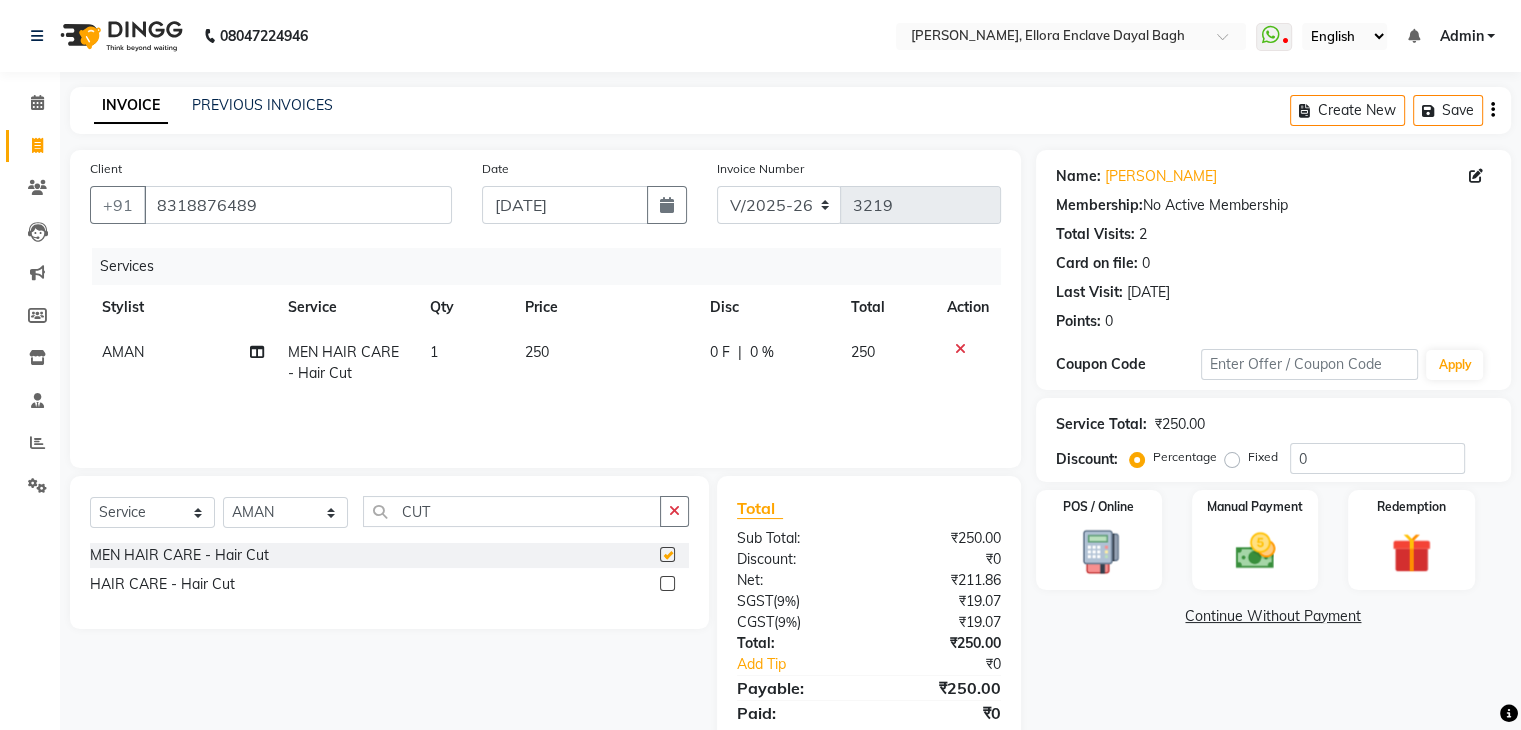 checkbox on "false" 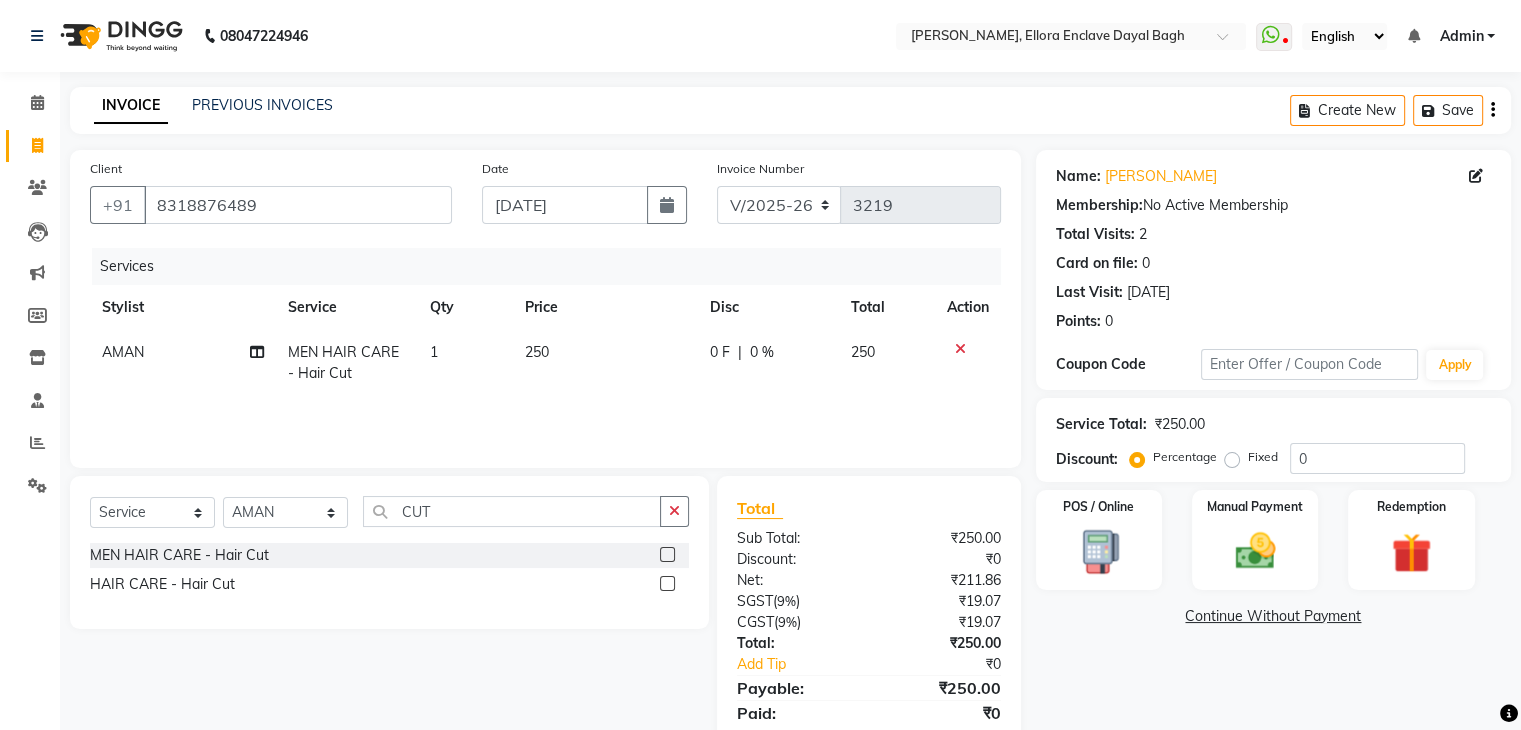 scroll, scrollTop: 71, scrollLeft: 0, axis: vertical 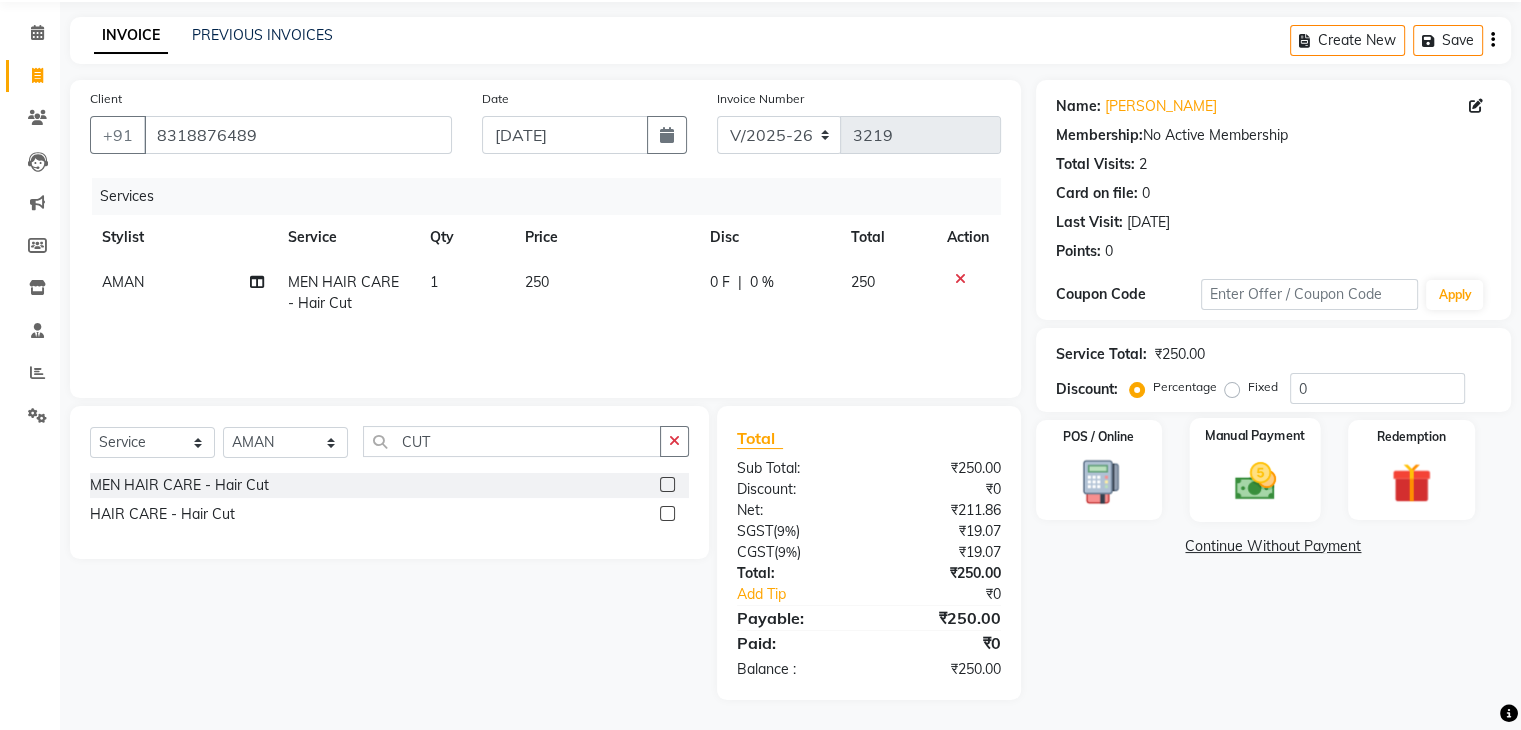 click 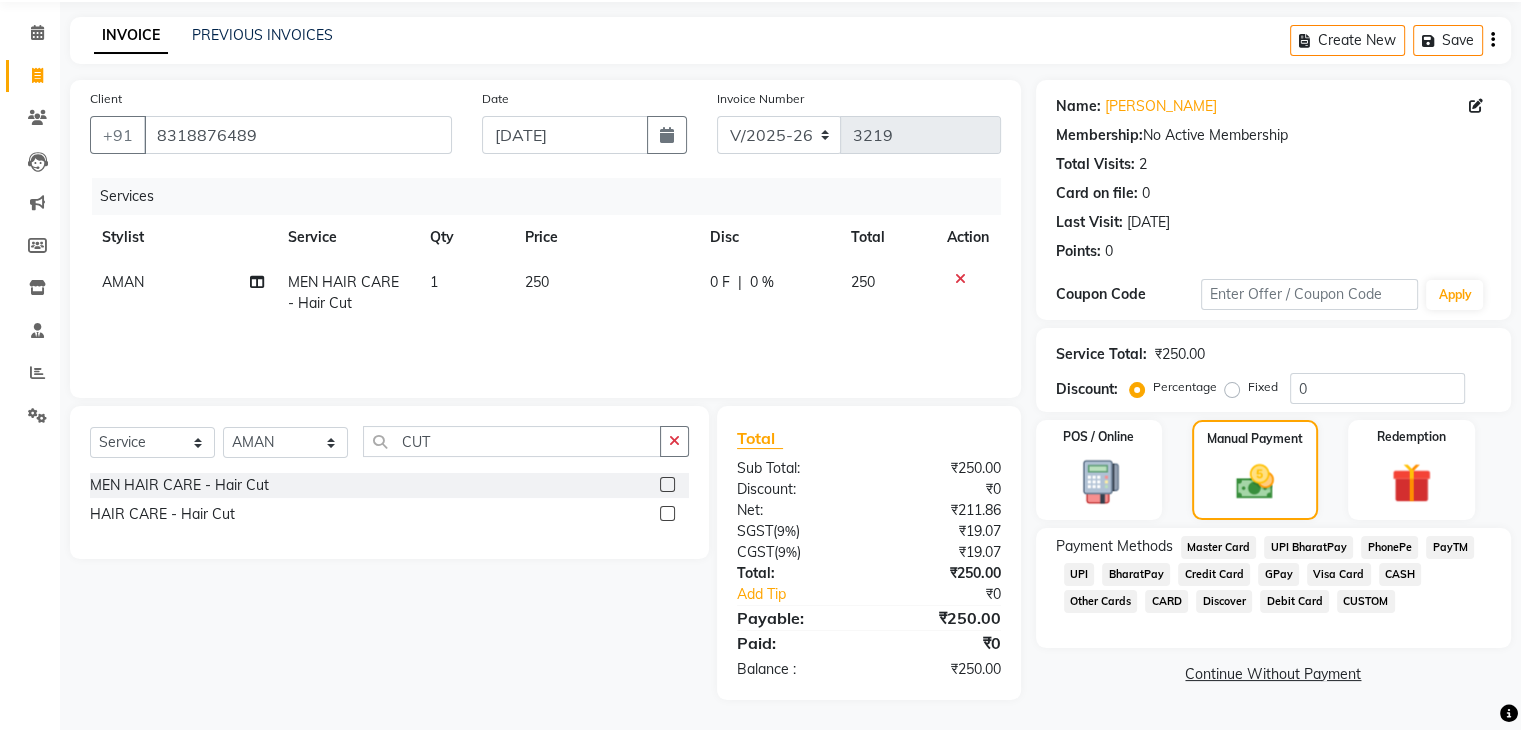 click on "CUSTOM" 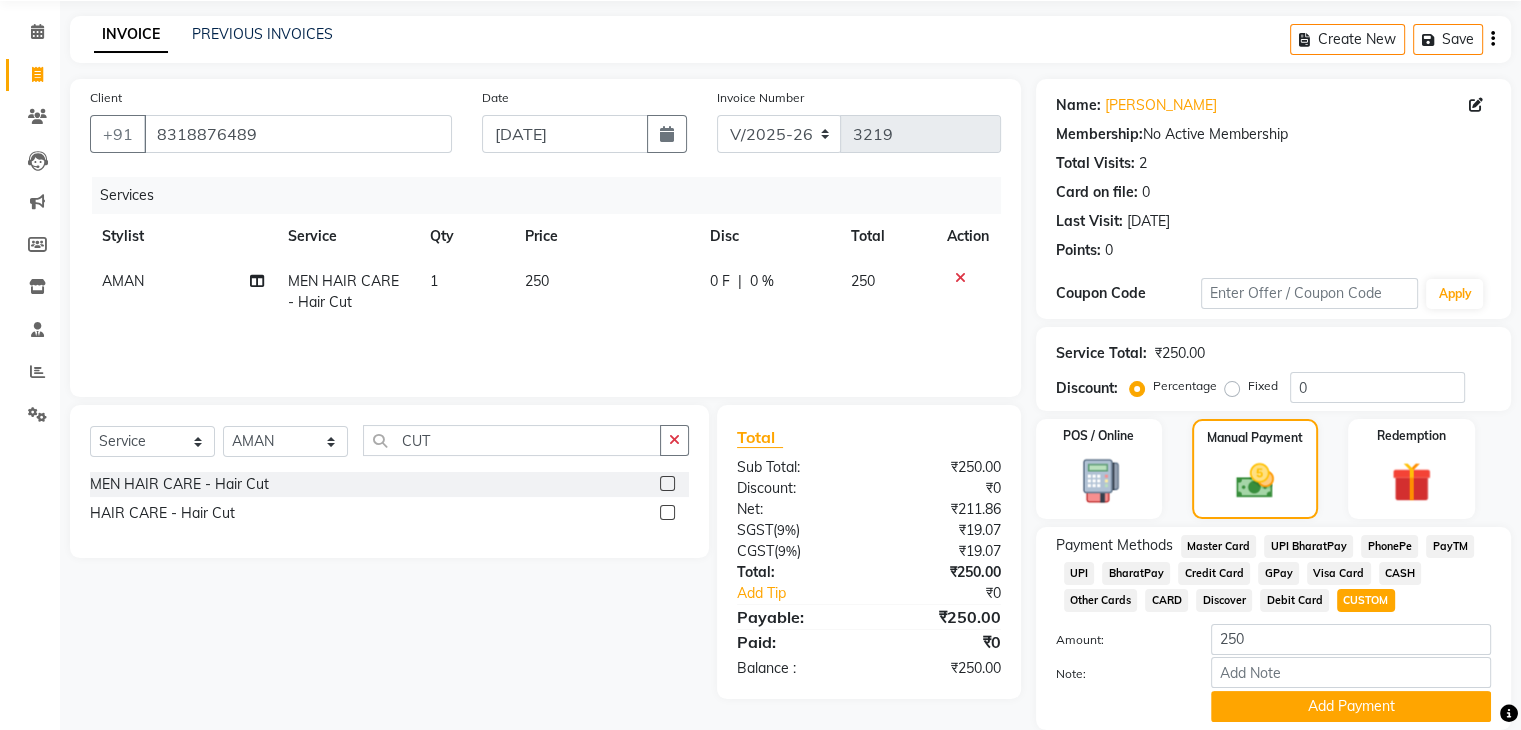 scroll, scrollTop: 145, scrollLeft: 0, axis: vertical 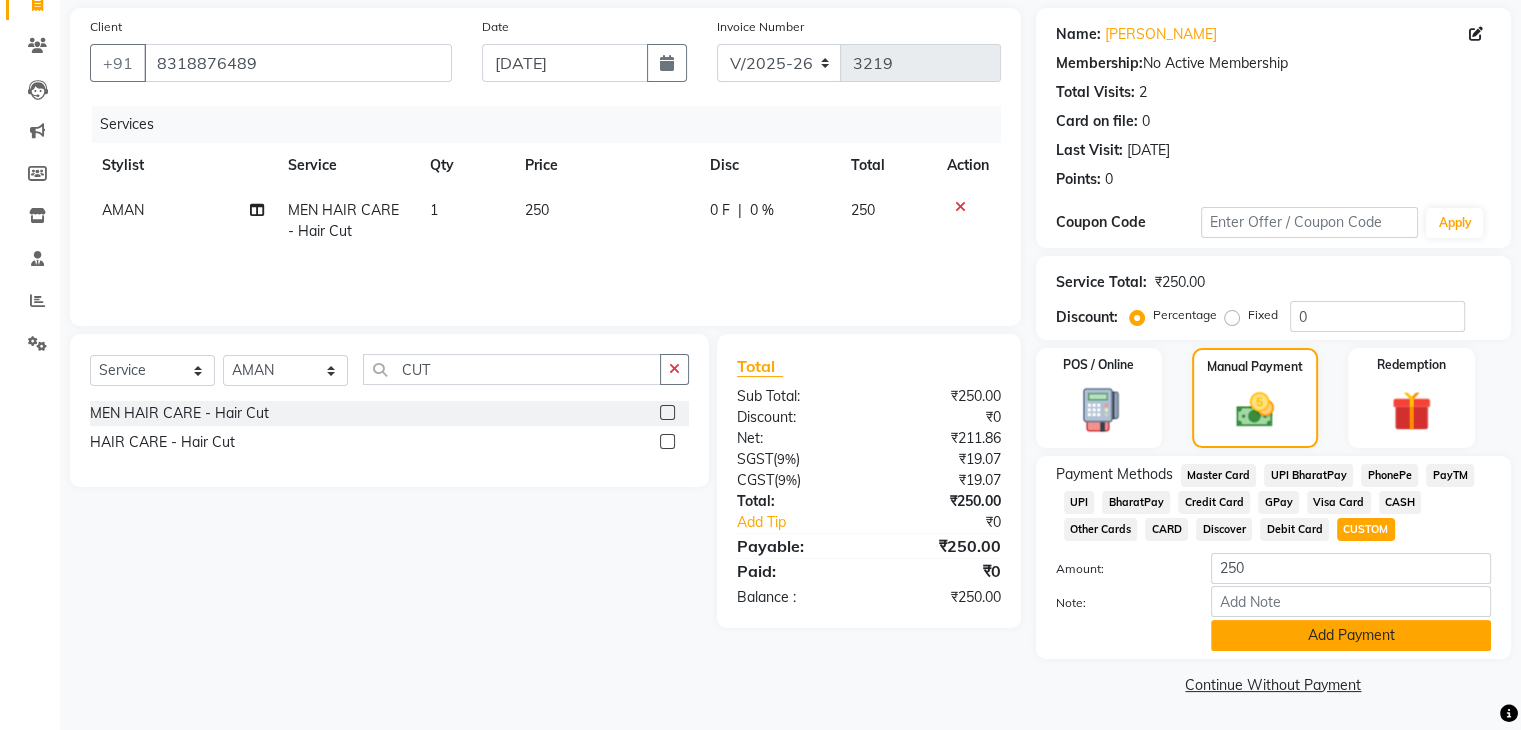 click on "Add Payment" 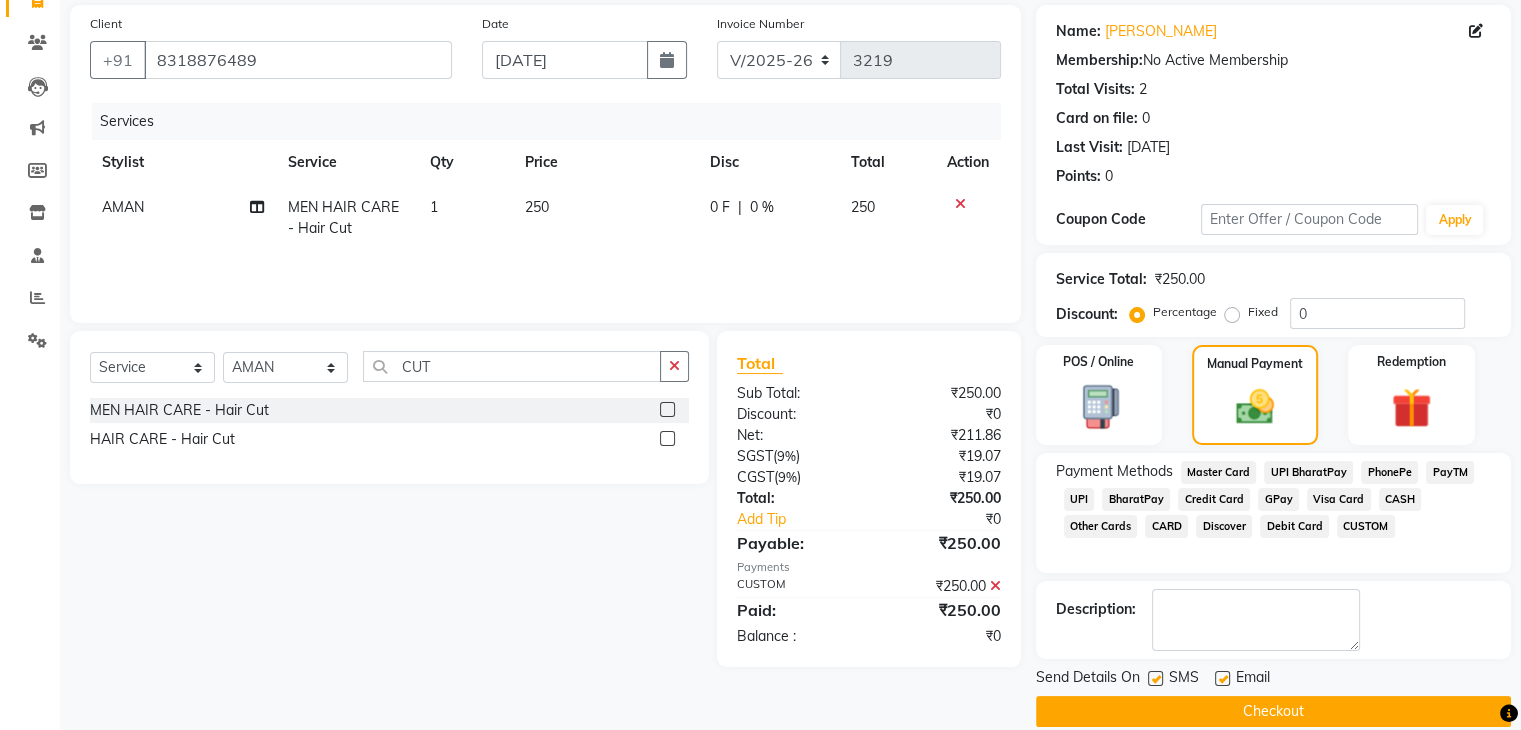 scroll, scrollTop: 171, scrollLeft: 0, axis: vertical 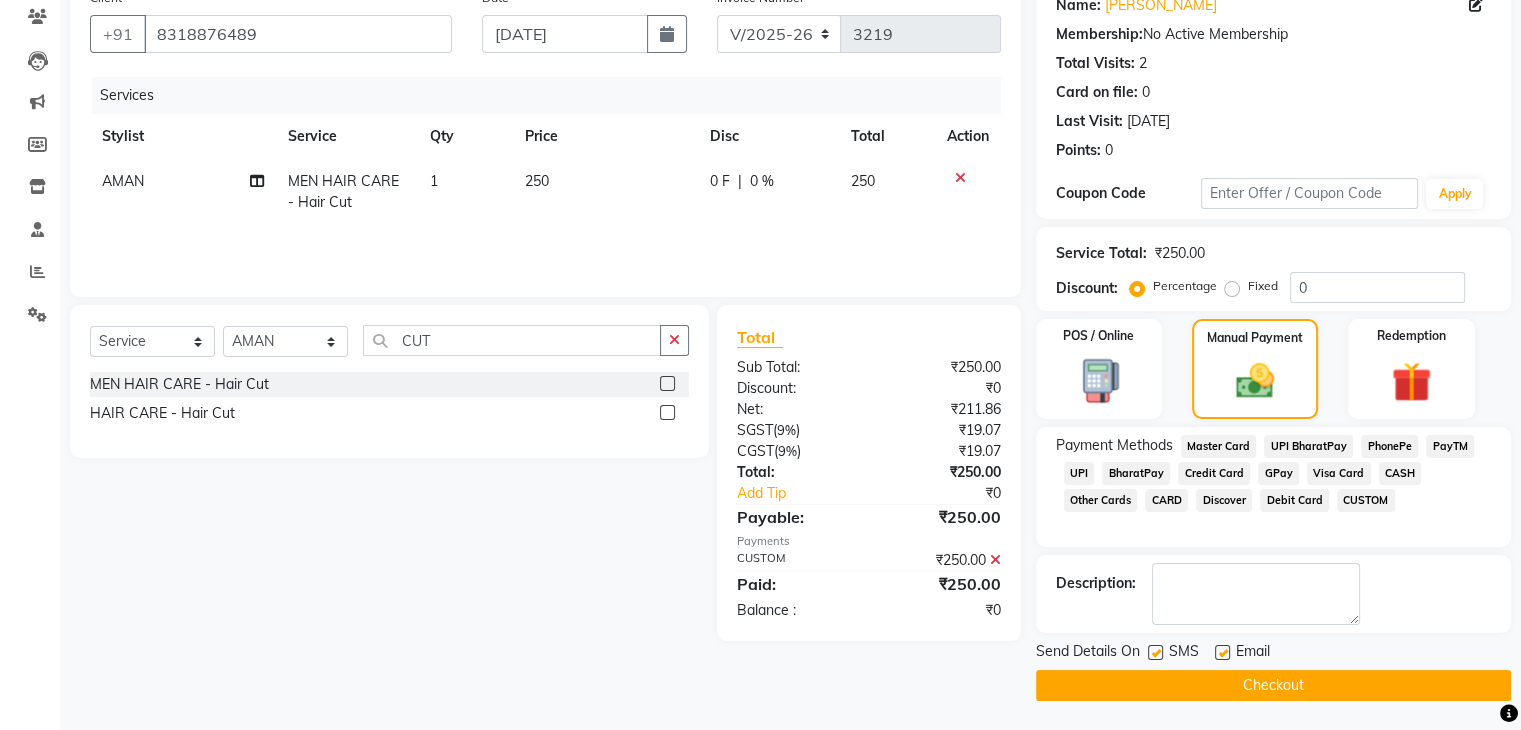 click on "Checkout" 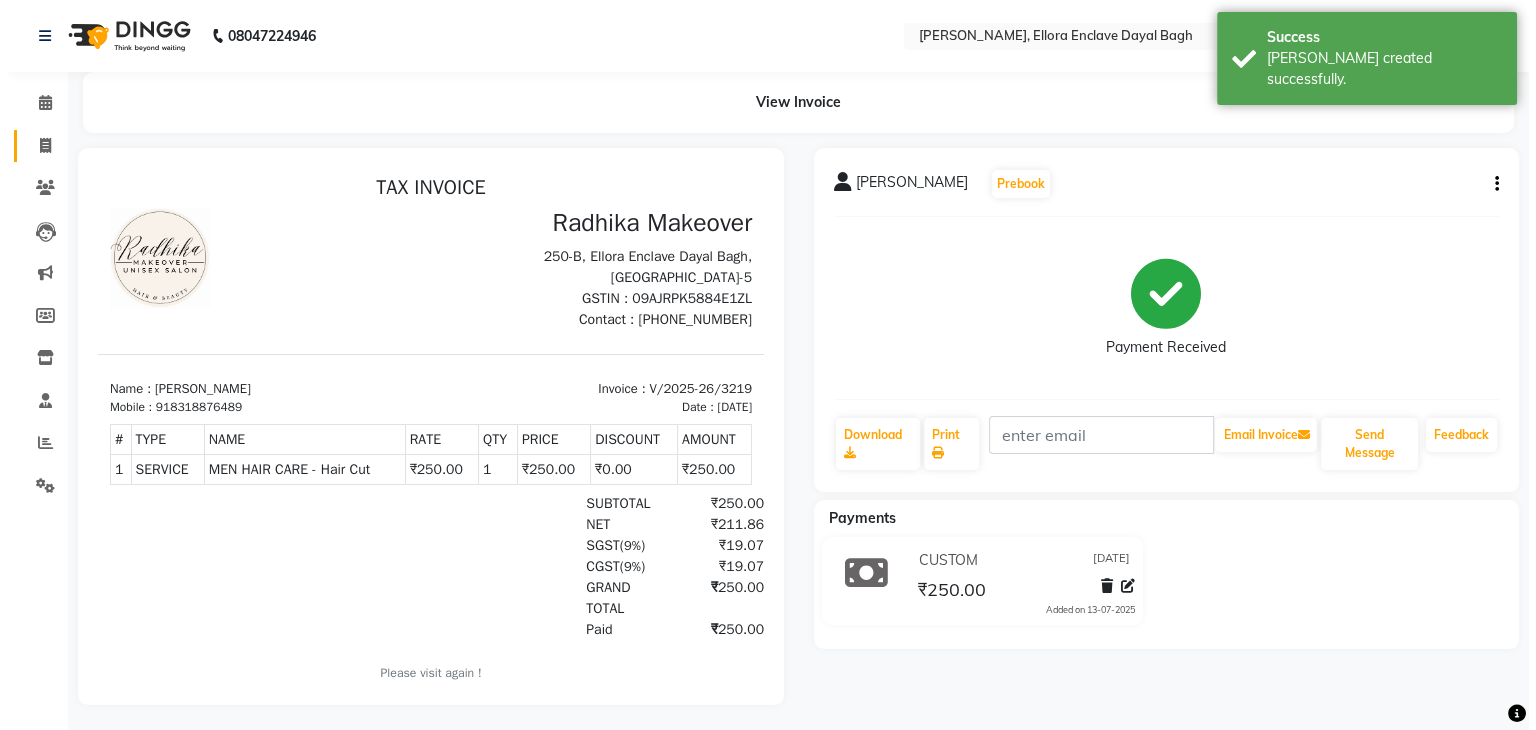 scroll, scrollTop: 0, scrollLeft: 0, axis: both 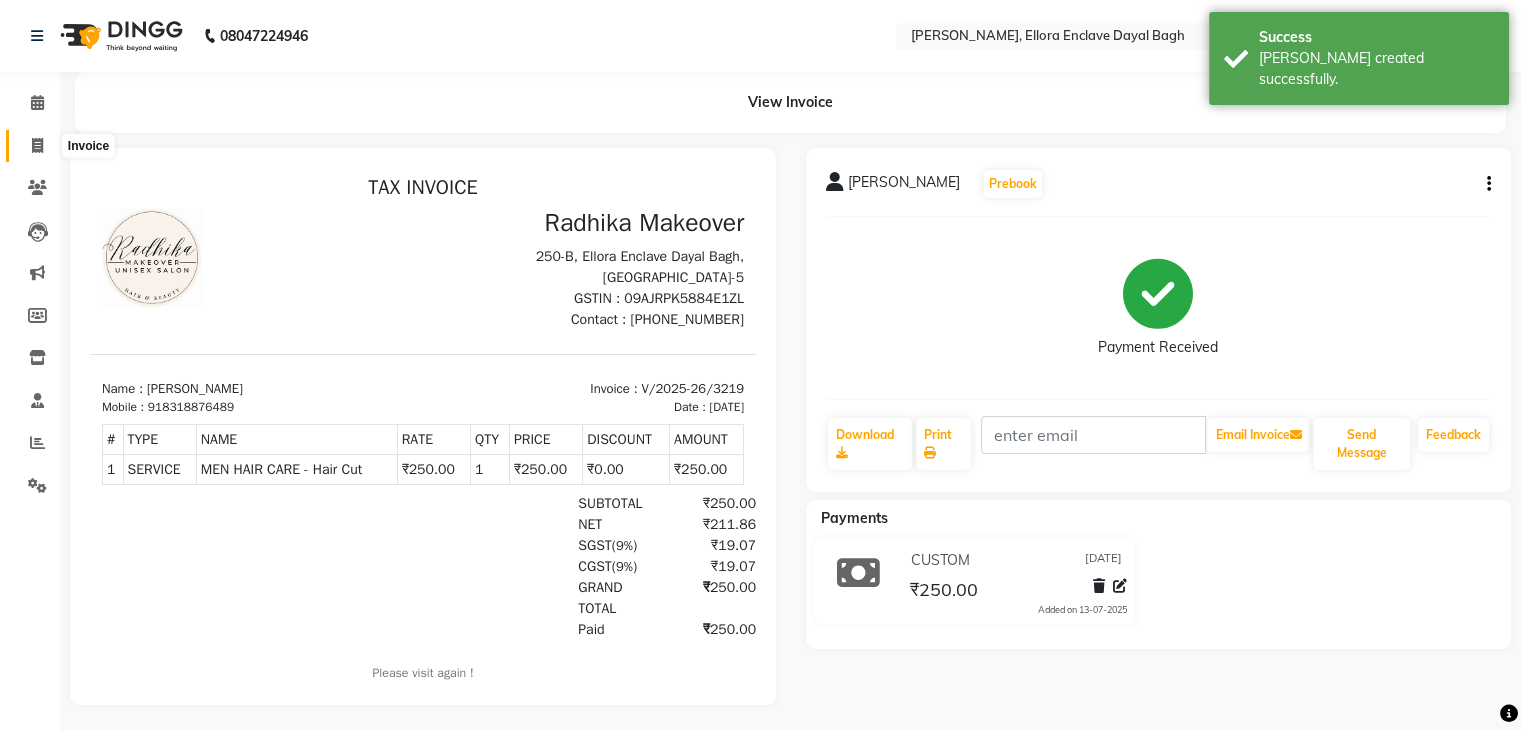 click 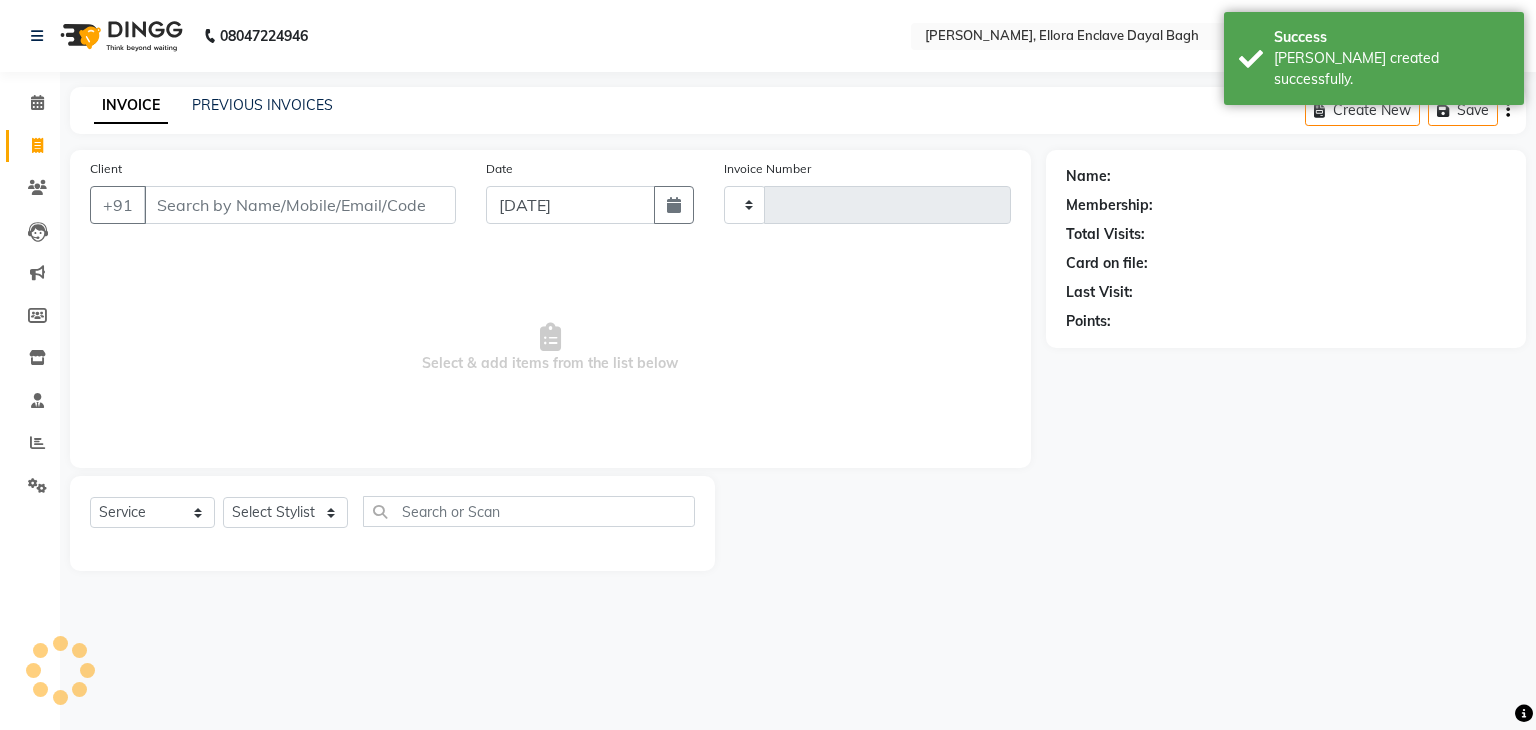 type on "3220" 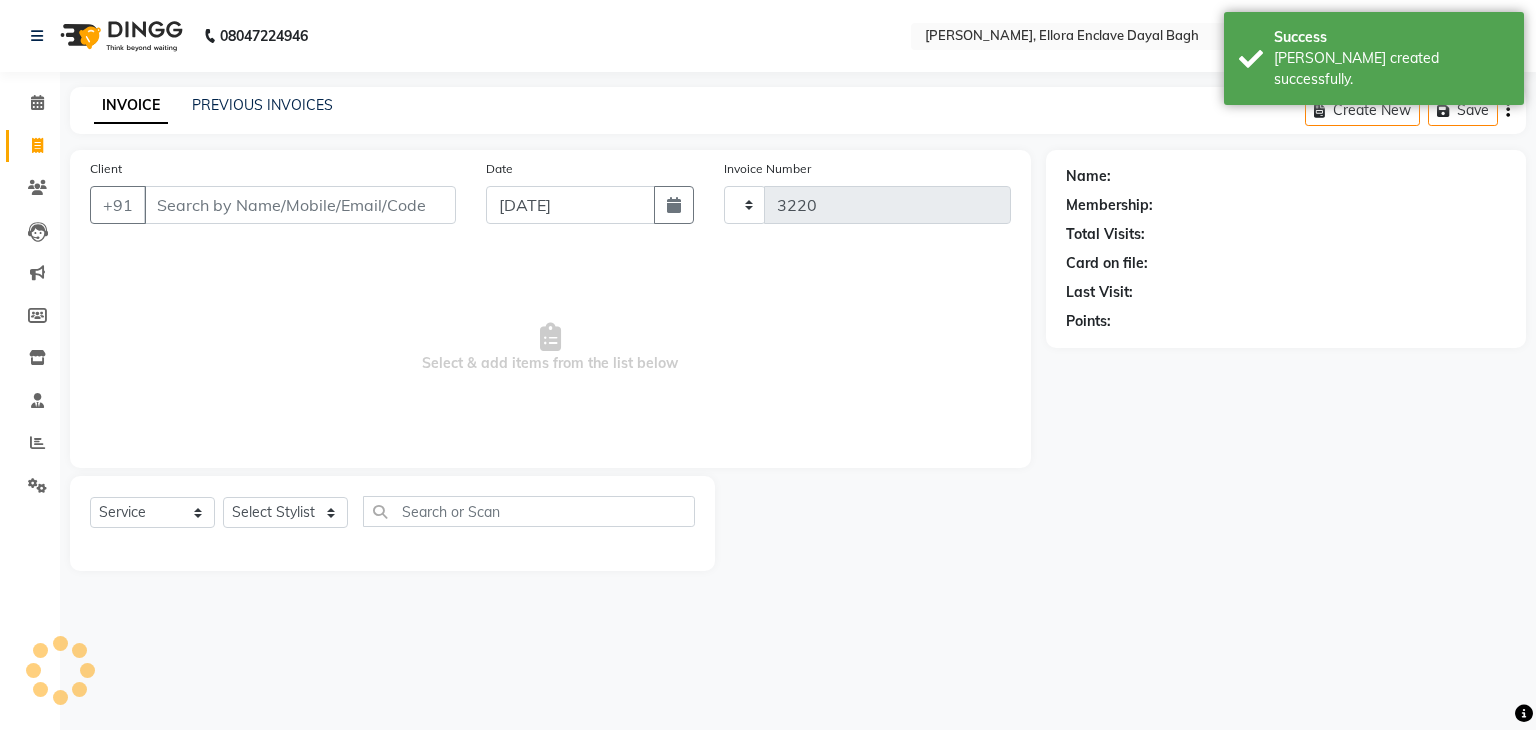 select on "6880" 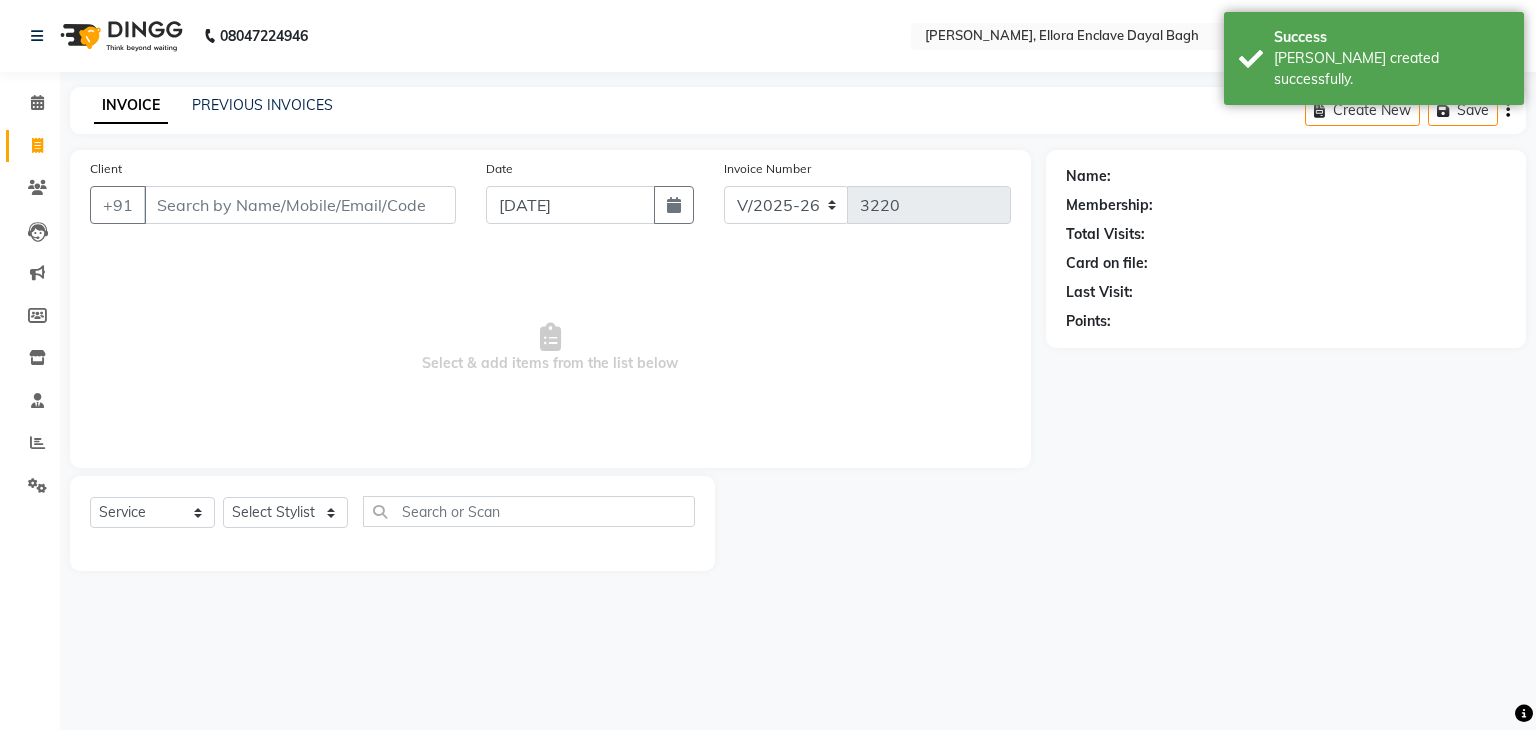 click on "Client" at bounding box center (300, 205) 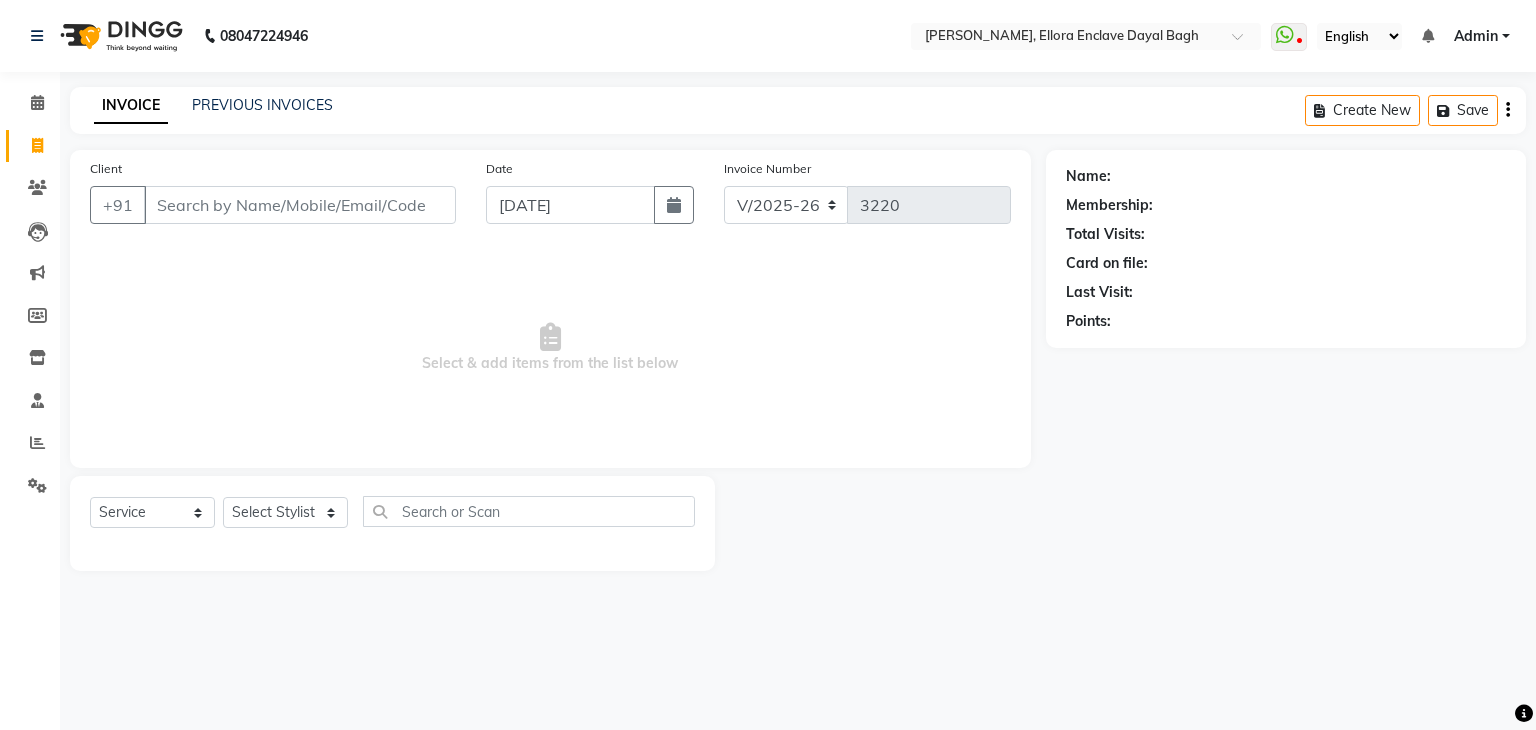 click on "Client" at bounding box center (300, 205) 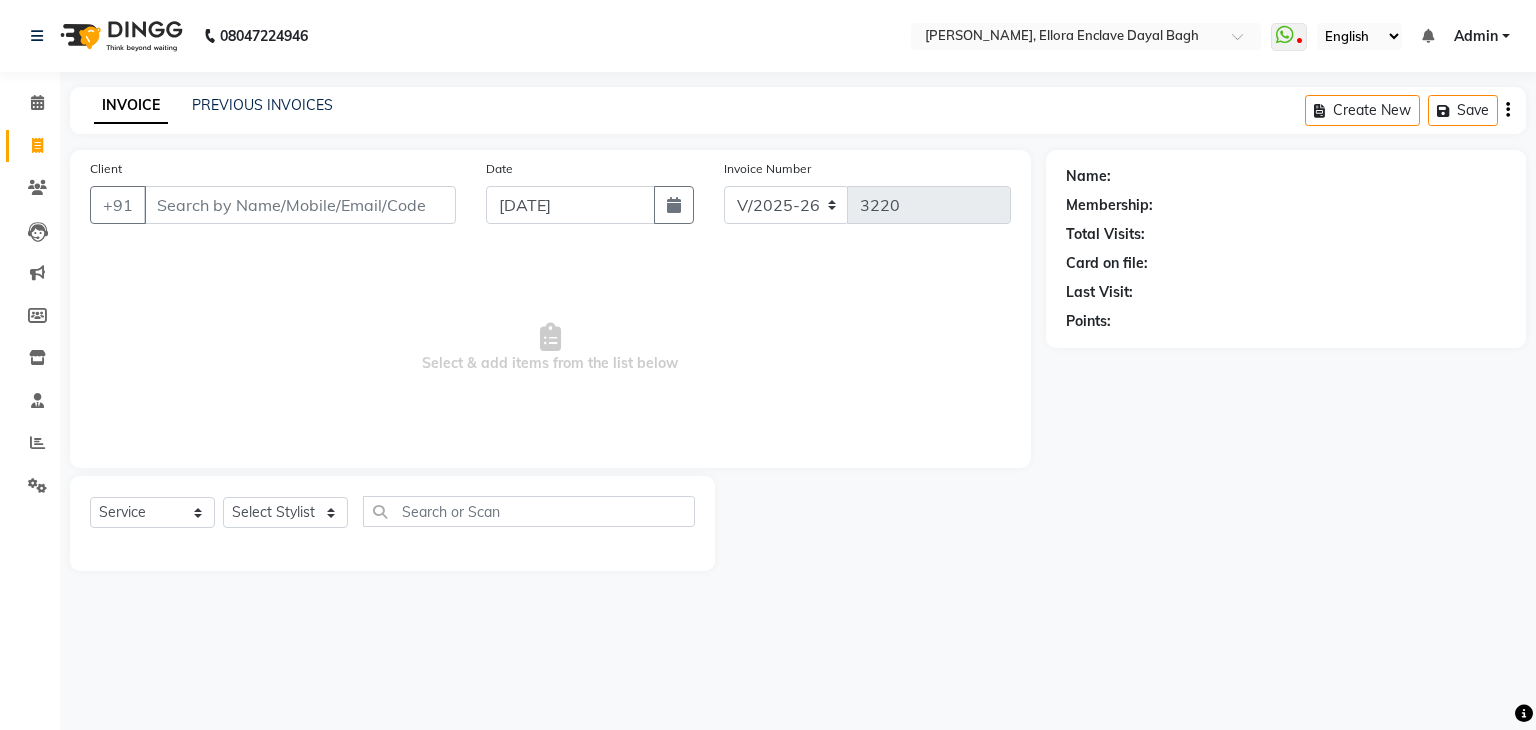click on "Create New   Save" 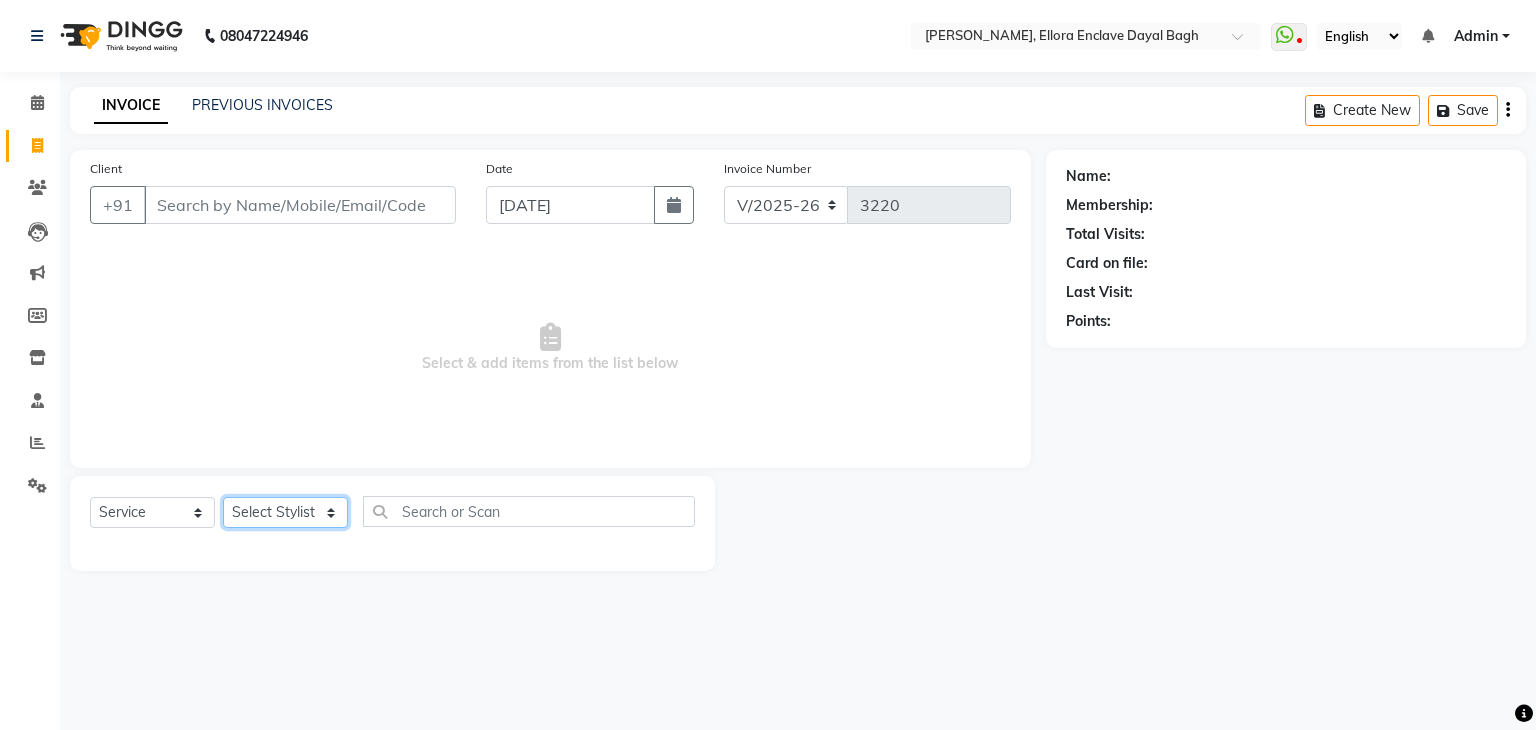 click on "Select Stylist AMAN DANISH SALMANI [PERSON_NAME] [PERSON_NAME] [PERSON_NAME] [PERSON_NAME] [PERSON_NAME] [PERSON_NAME] SHWETA SONA [PERSON_NAME] [PERSON_NAME] [PERSON_NAME]" 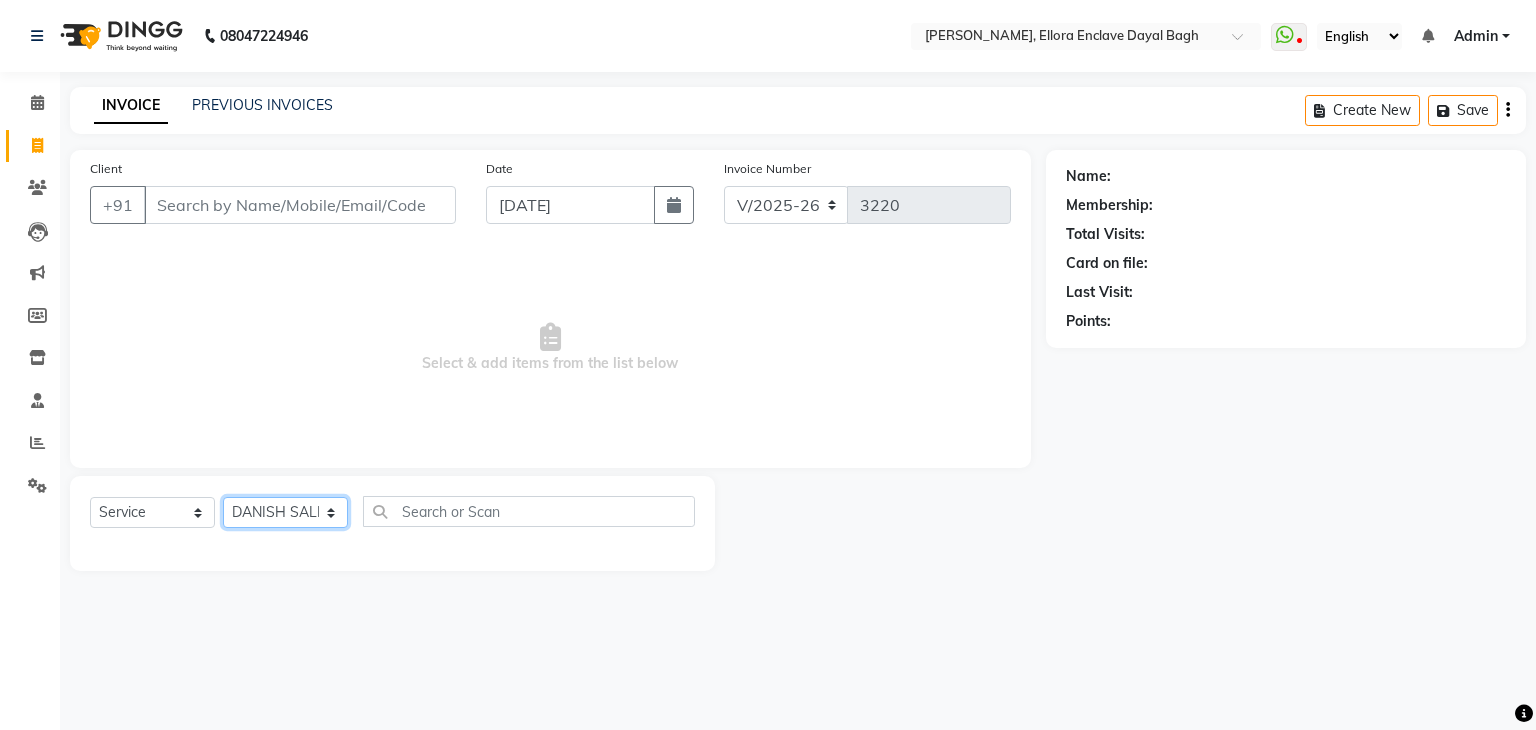 click on "Select Stylist AMAN DANISH SALMANI [PERSON_NAME] [PERSON_NAME] [PERSON_NAME] [PERSON_NAME] [PERSON_NAME] [PERSON_NAME] SHWETA SONA [PERSON_NAME] [PERSON_NAME] [PERSON_NAME]" 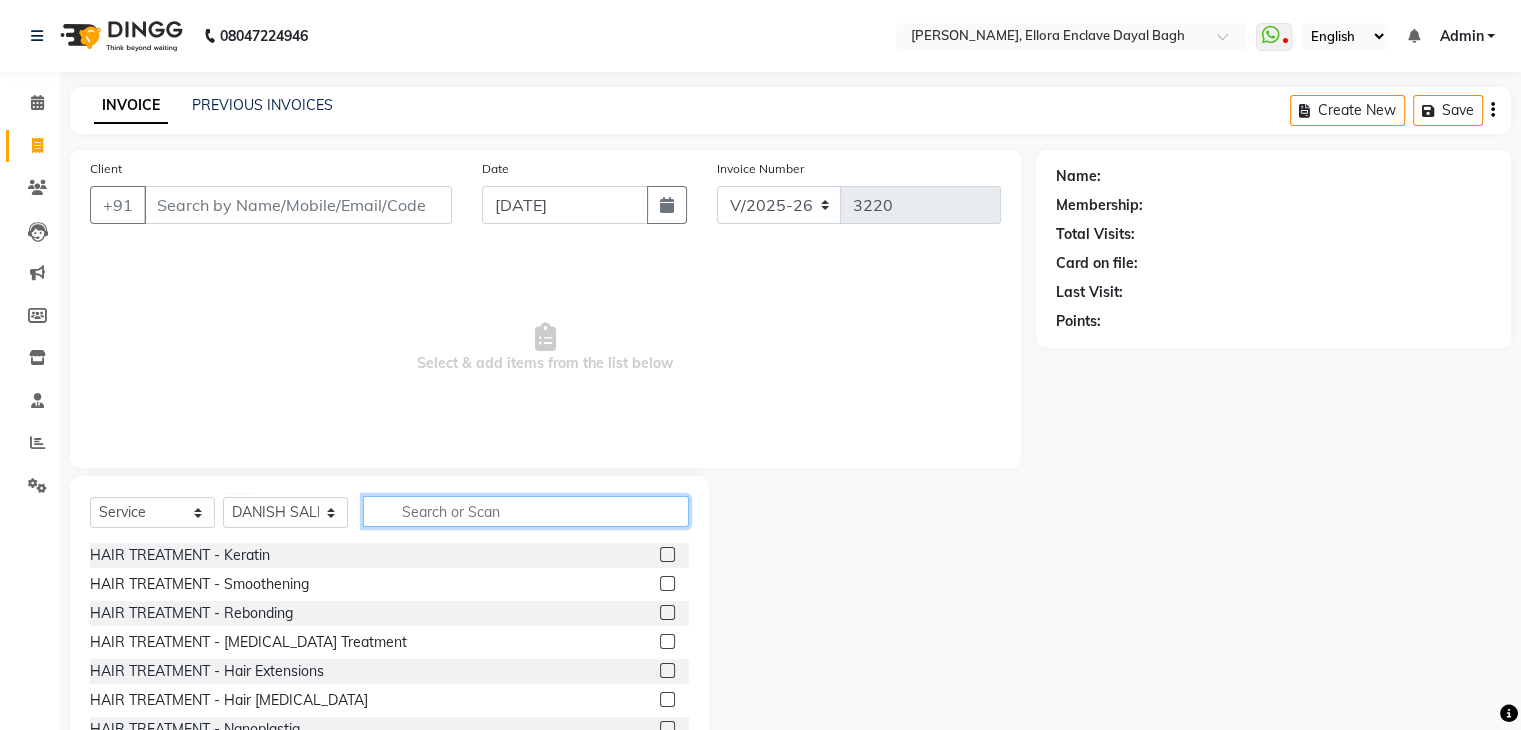 click 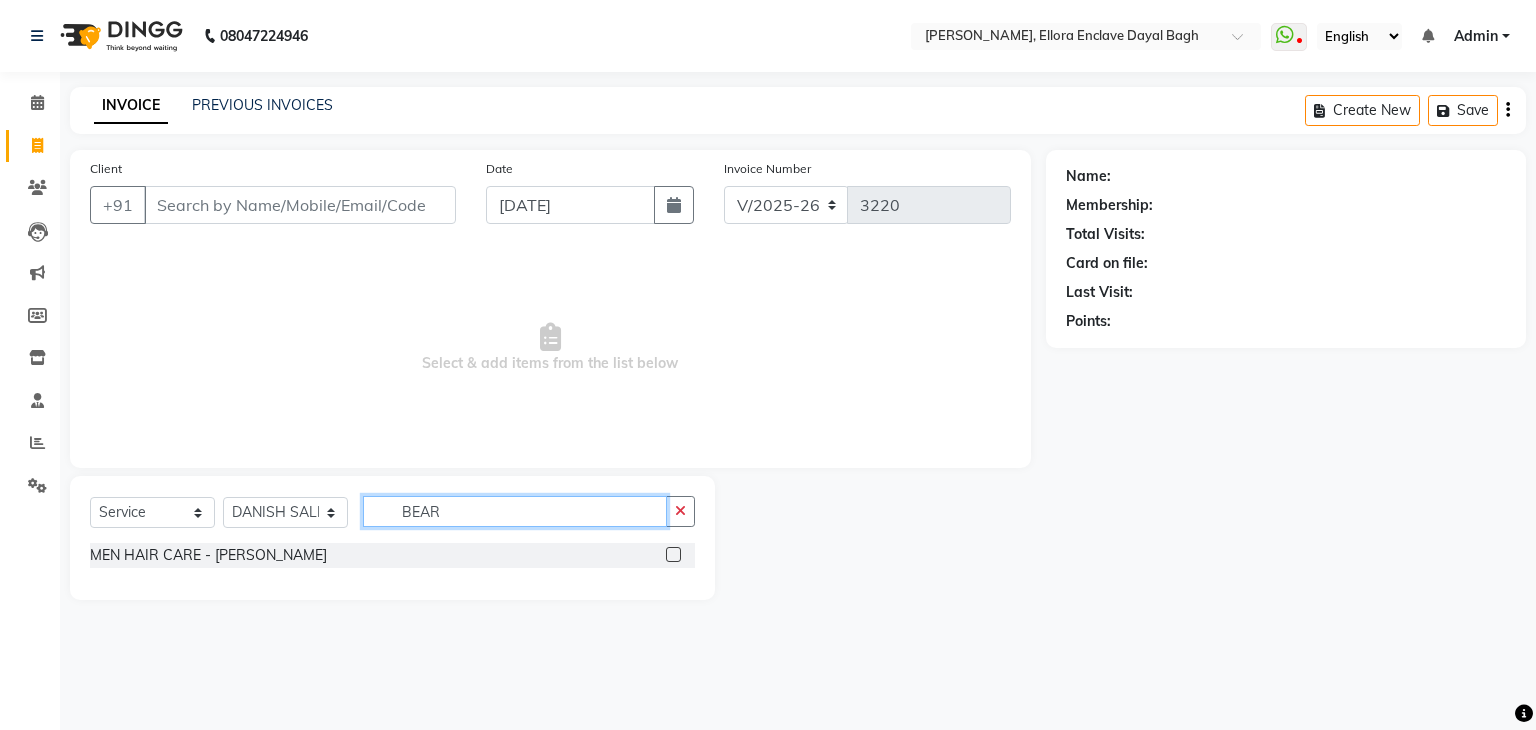 type on "BEAR" 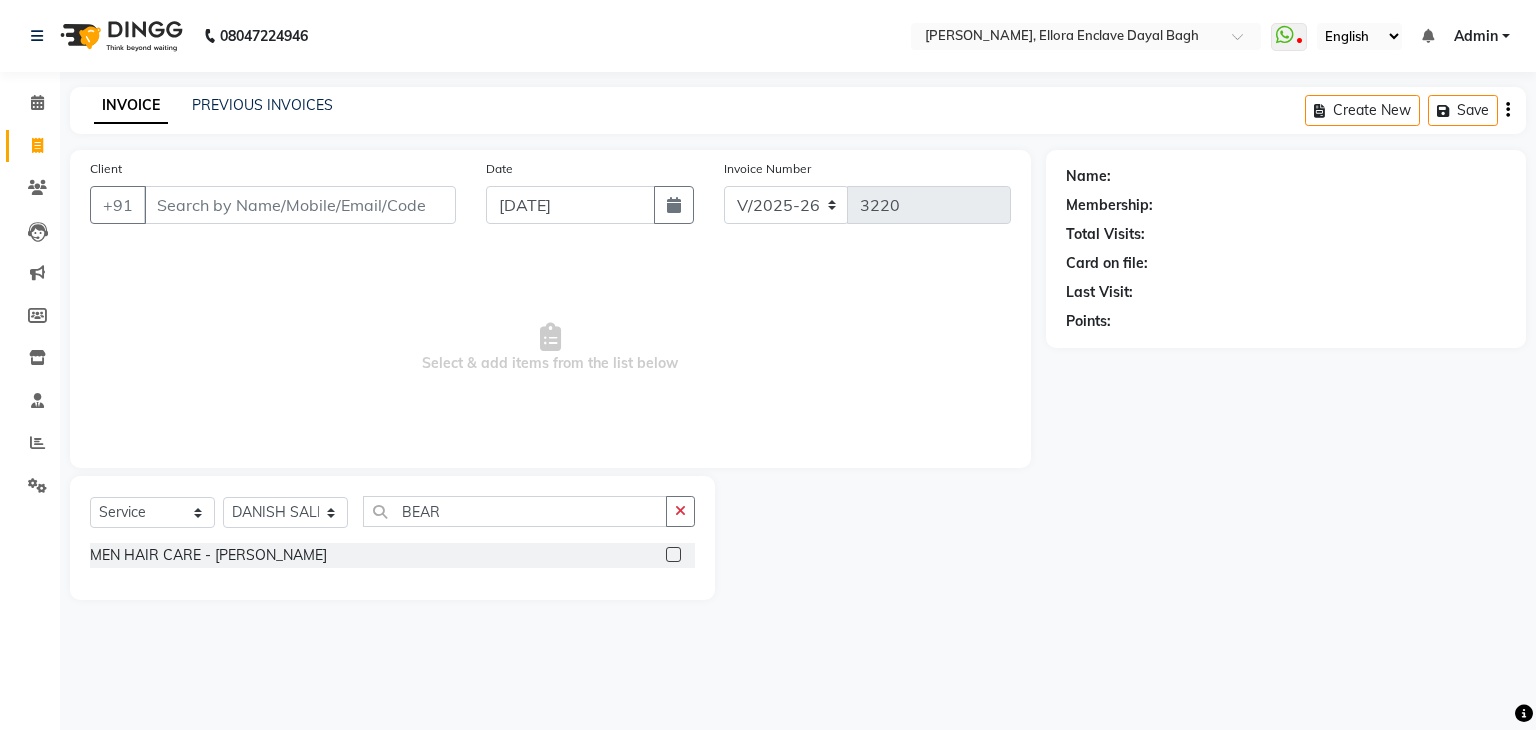 click 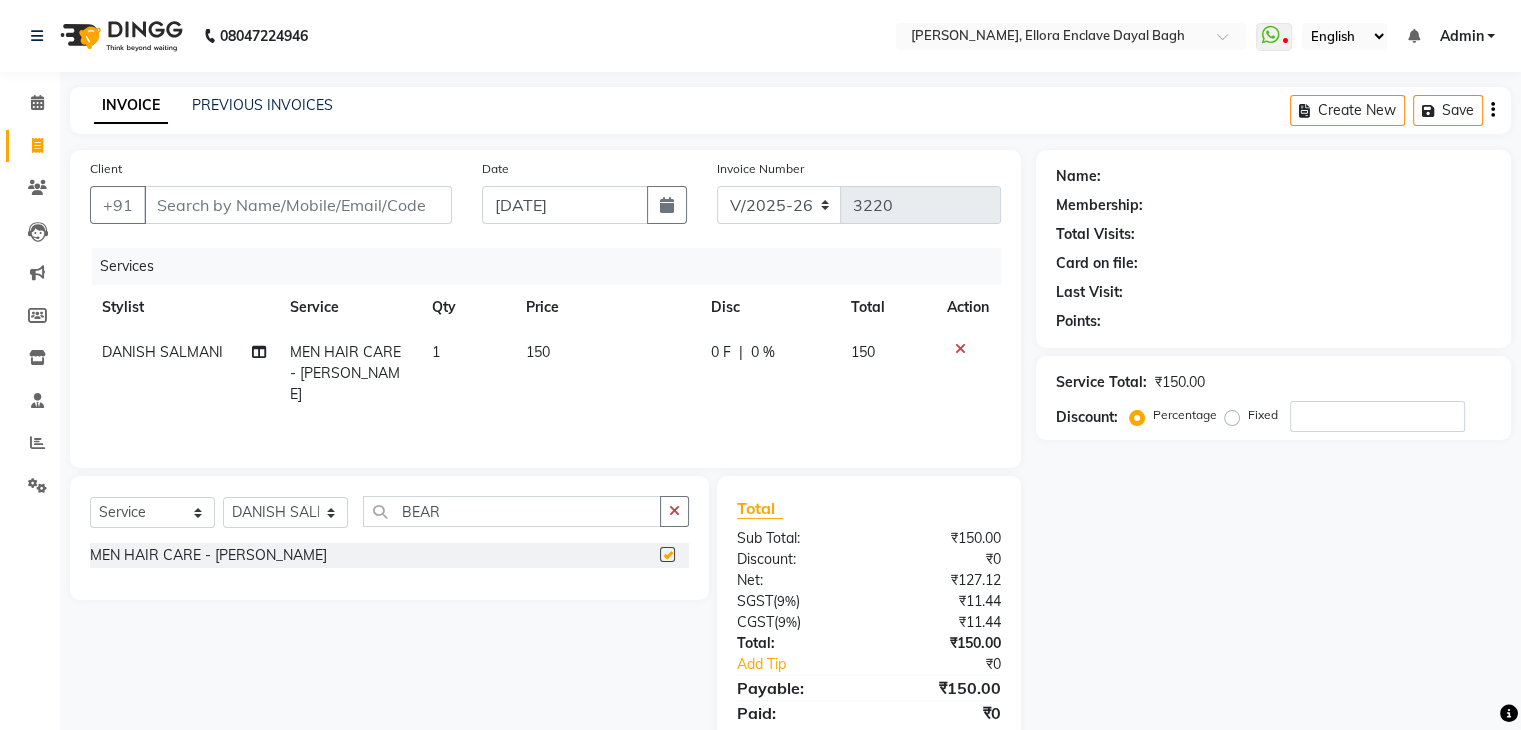checkbox on "false" 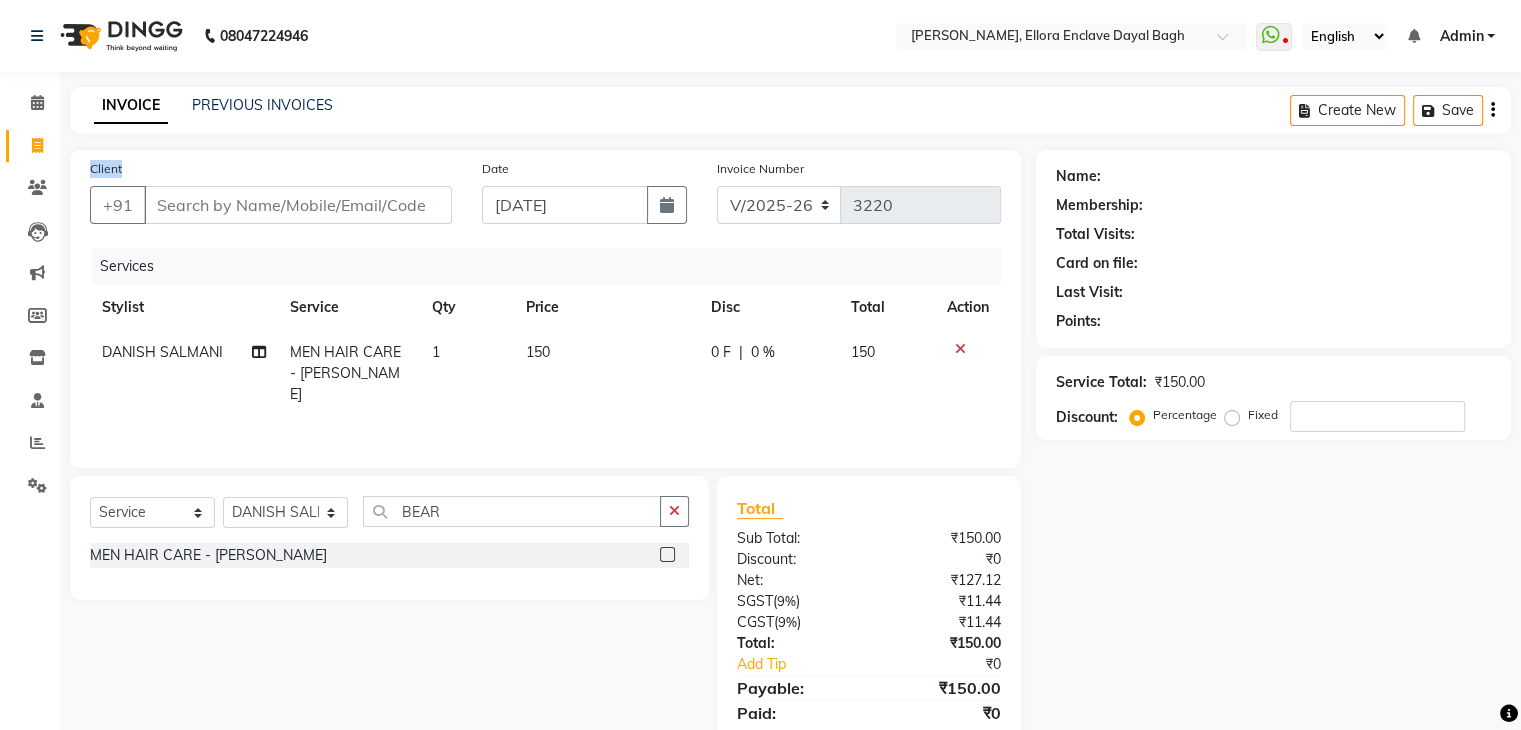 drag, startPoint x: 604, startPoint y: 118, endPoint x: 428, endPoint y: 181, distance: 186.93582 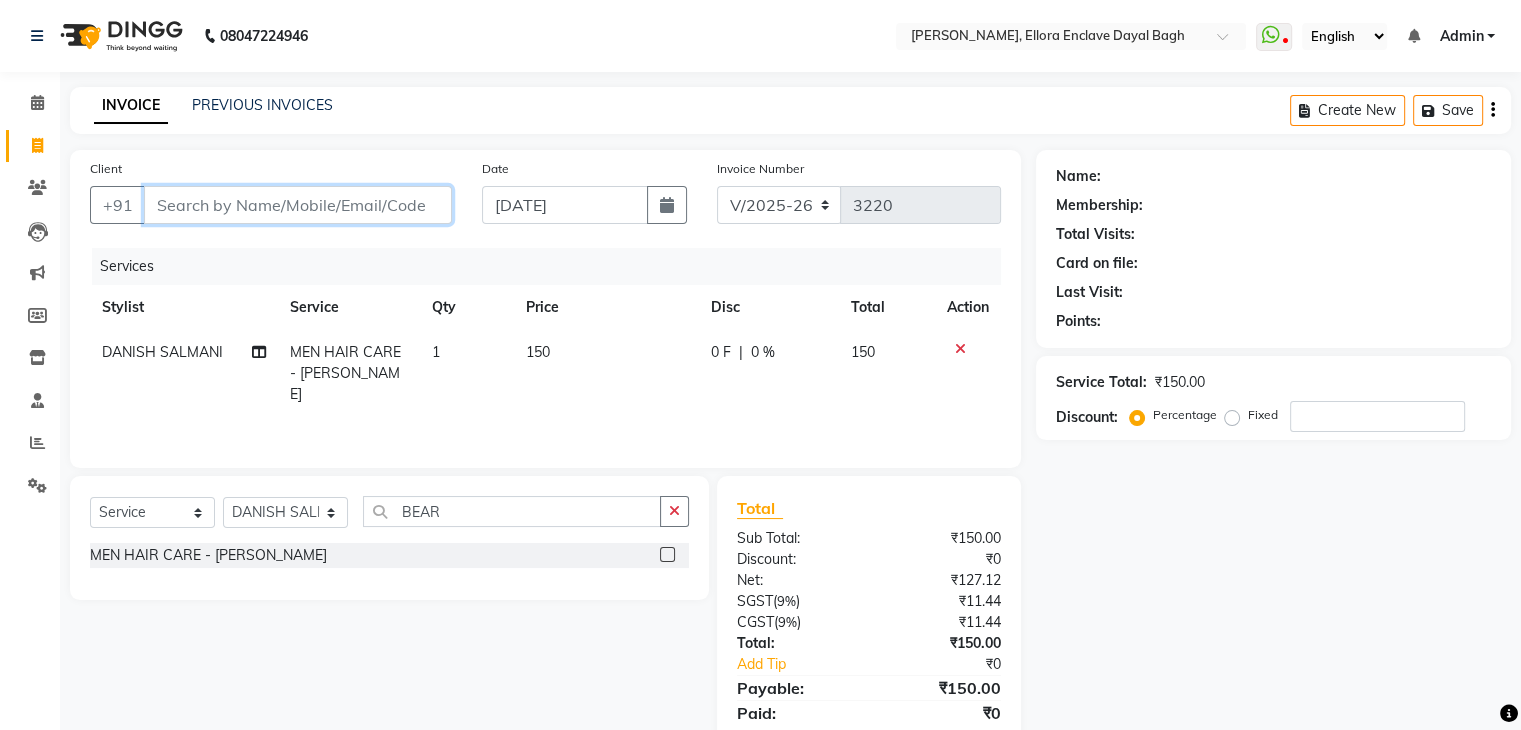 click on "Client" at bounding box center [298, 205] 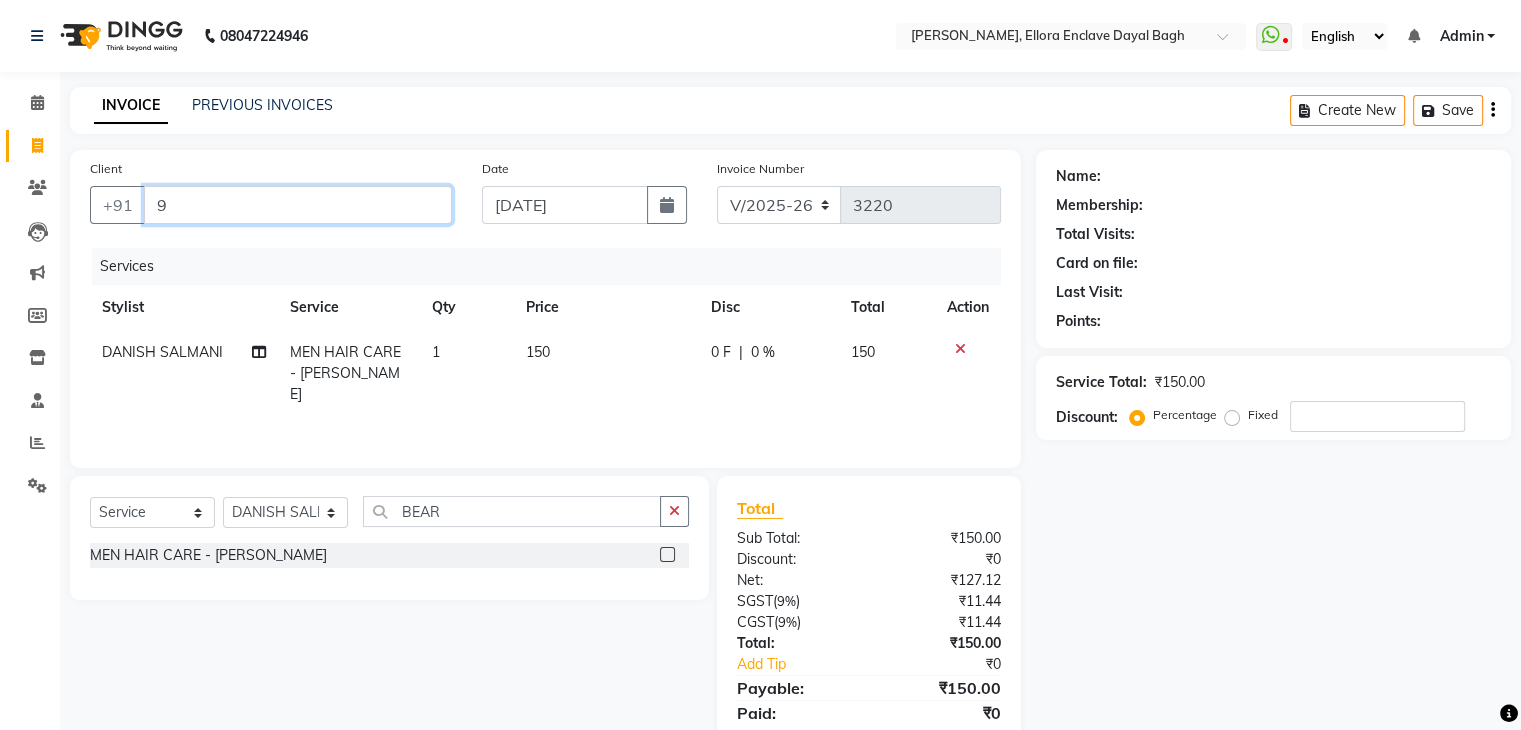 type on "0" 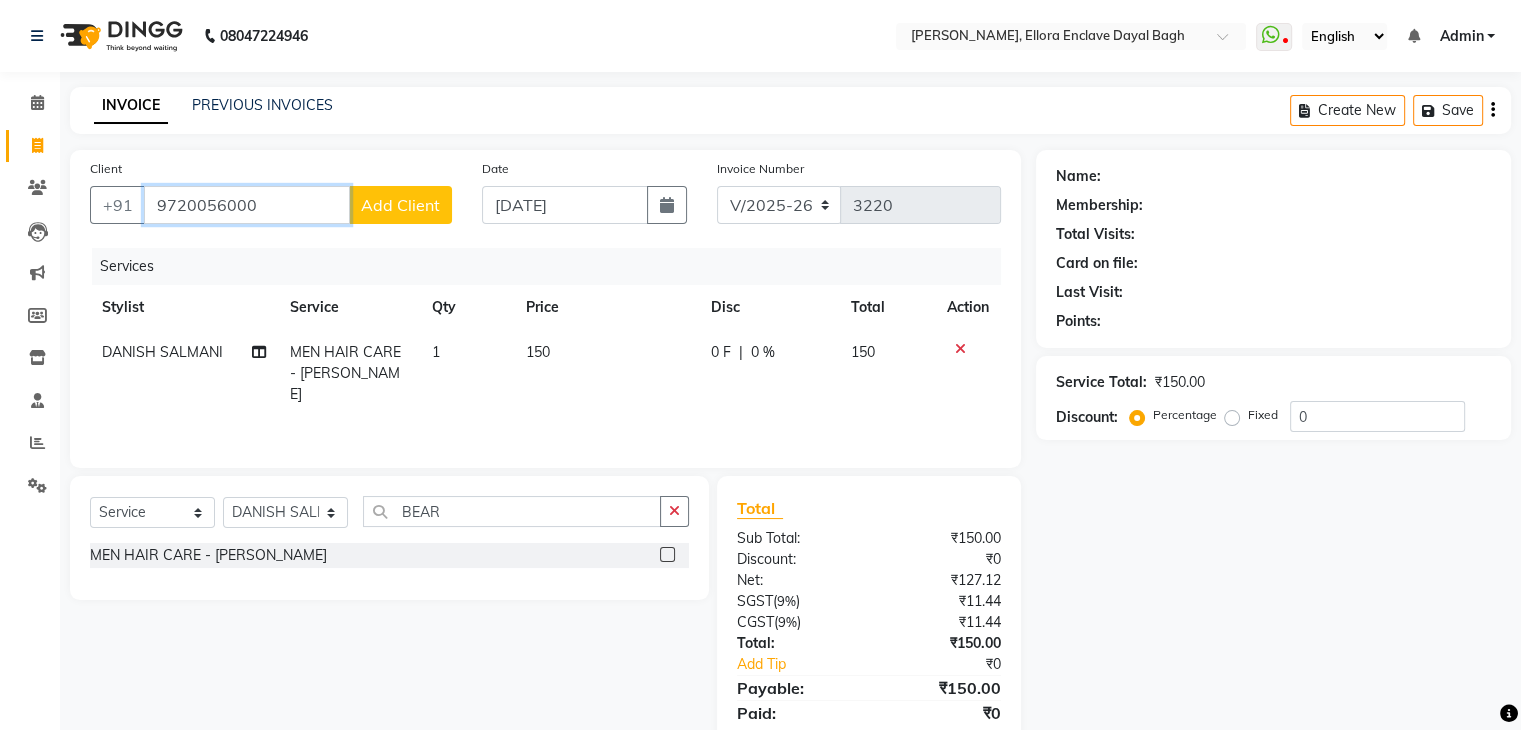 type on "9720056000" 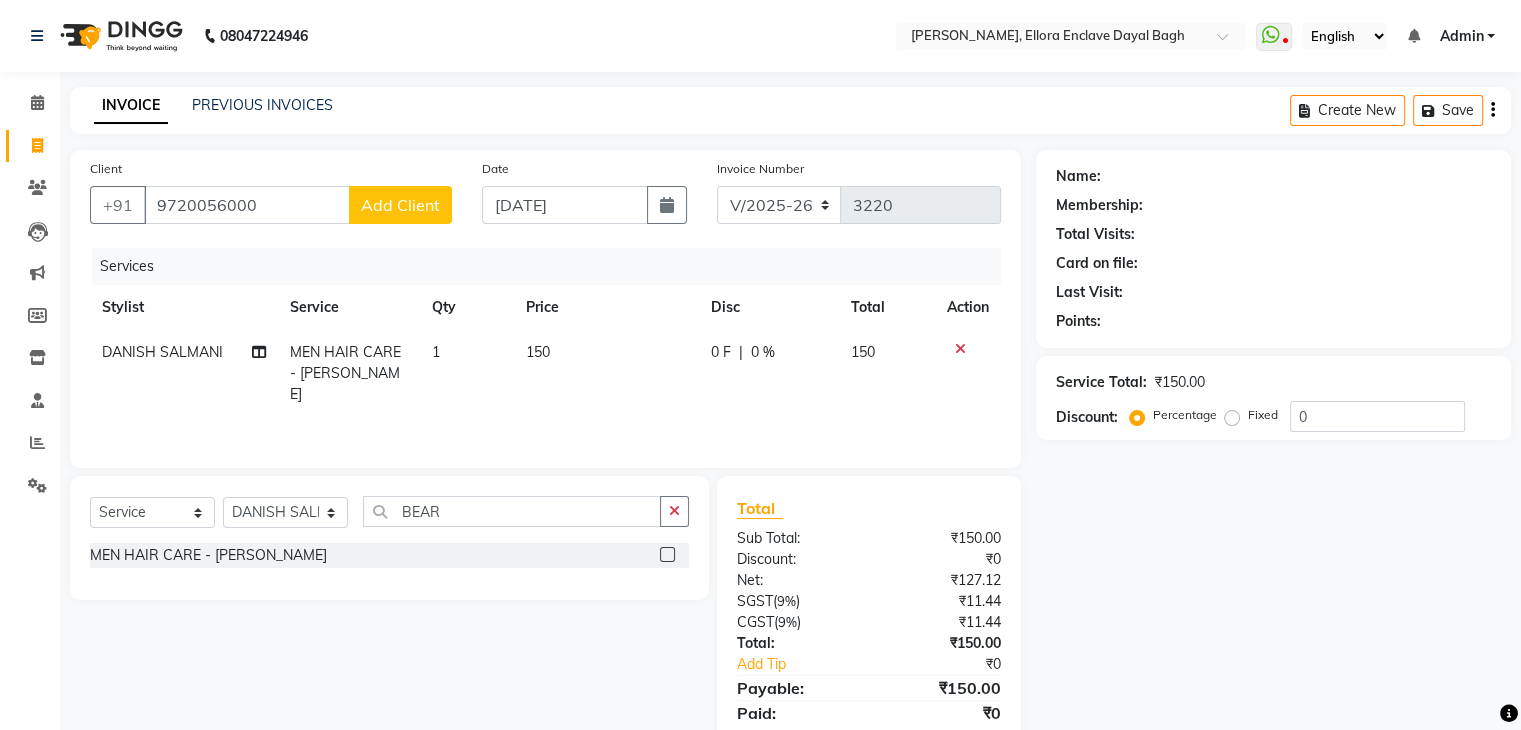 click on "Add Client" 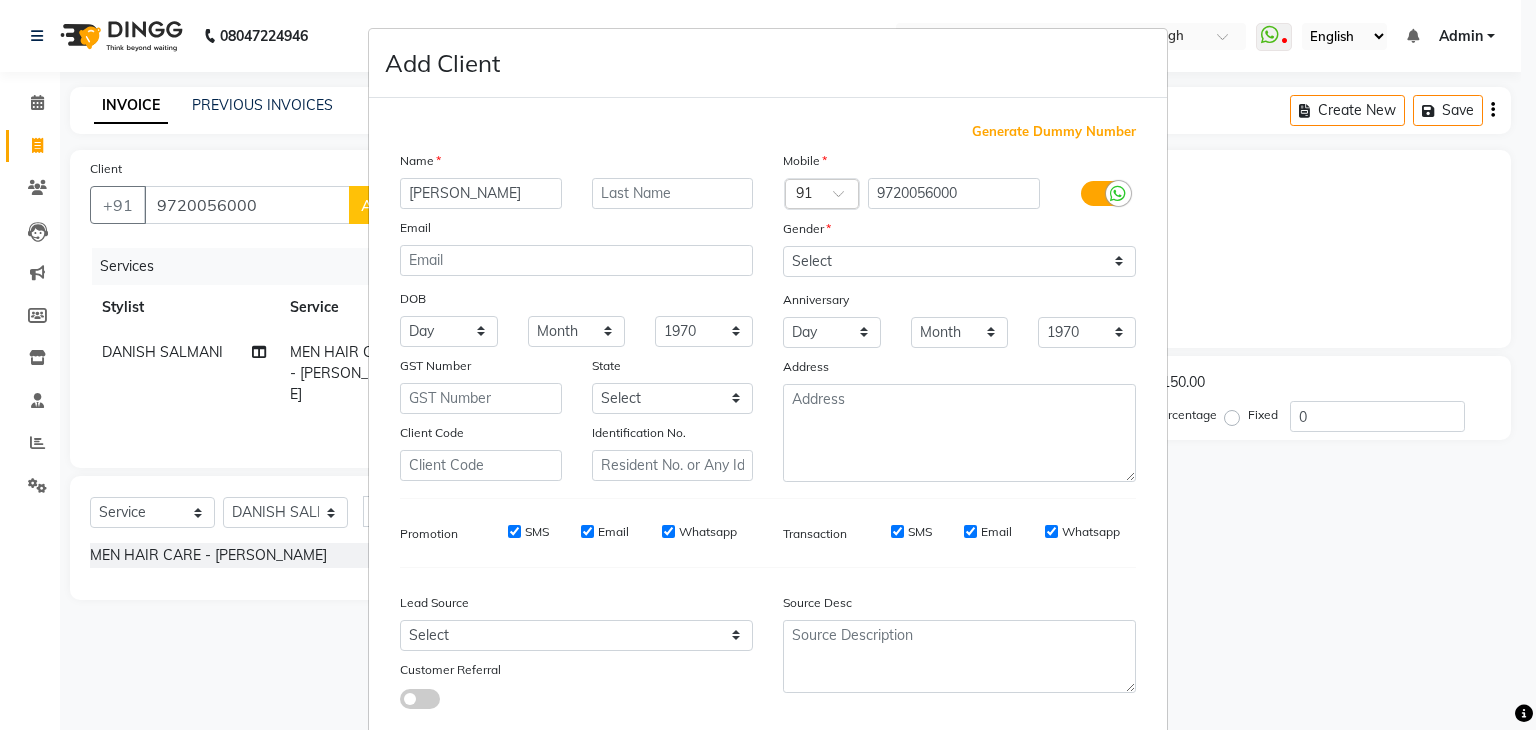 scroll, scrollTop: 0, scrollLeft: 8, axis: horizontal 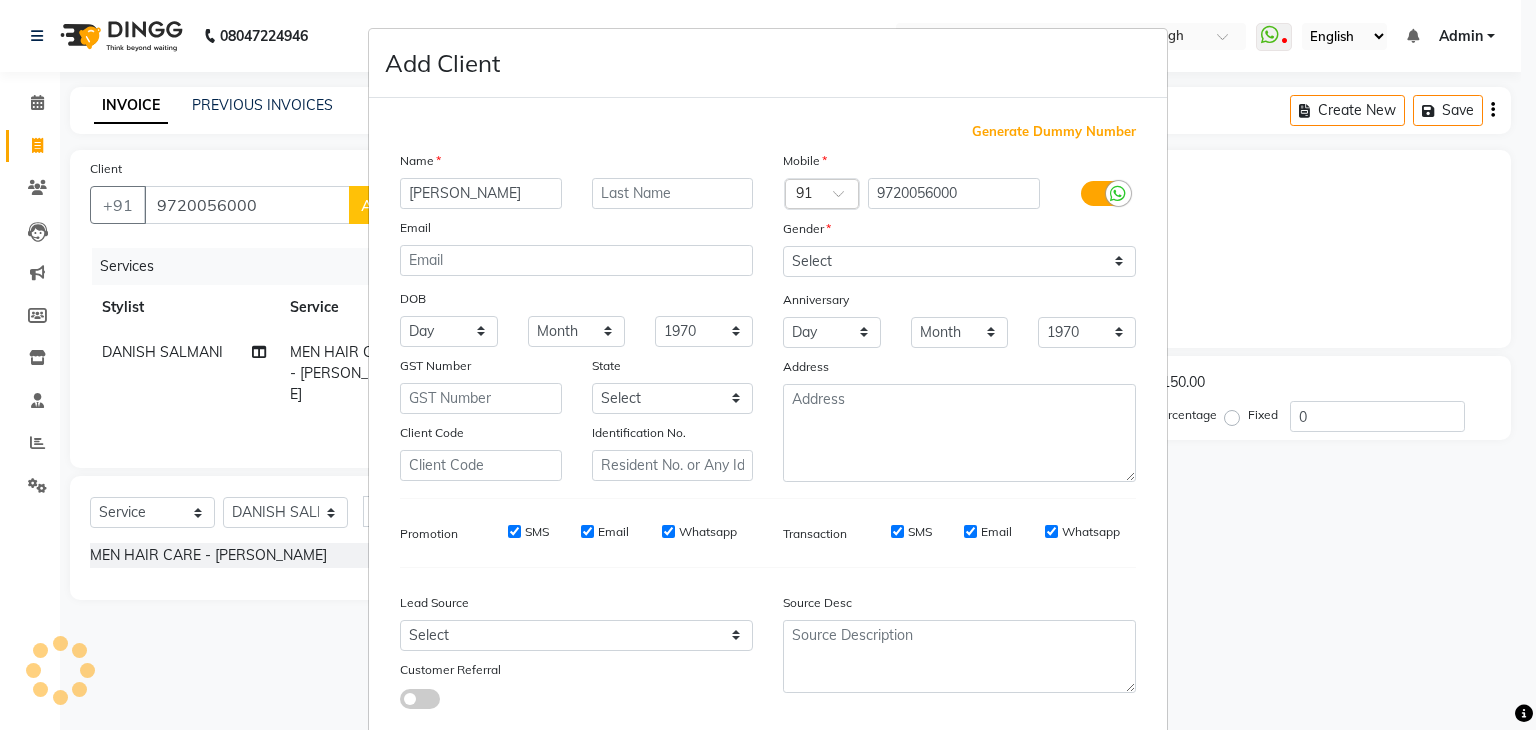 type on "[PERSON_NAME]" 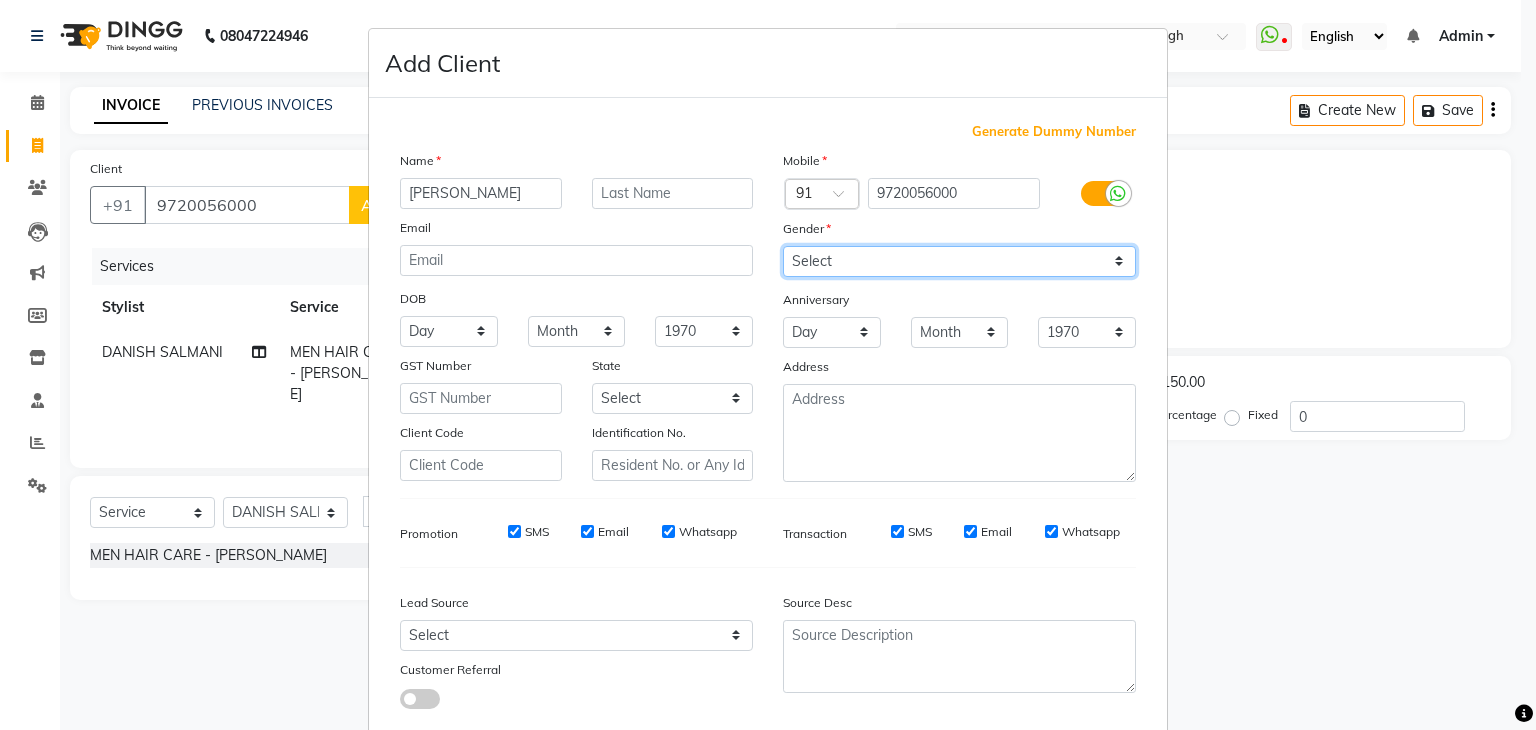 click on "Select [DEMOGRAPHIC_DATA] [DEMOGRAPHIC_DATA] Other Prefer Not To Say" at bounding box center (959, 261) 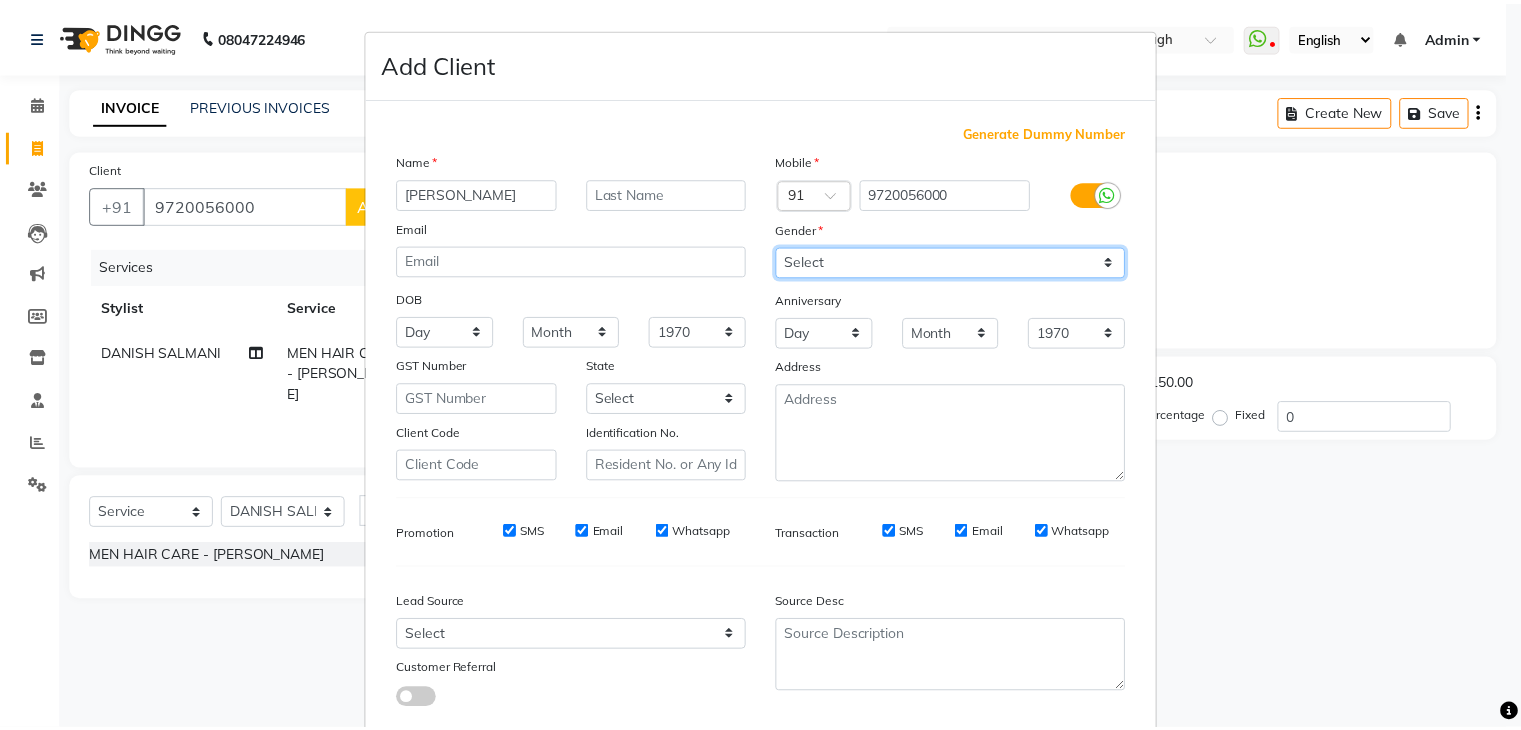 scroll, scrollTop: 127, scrollLeft: 0, axis: vertical 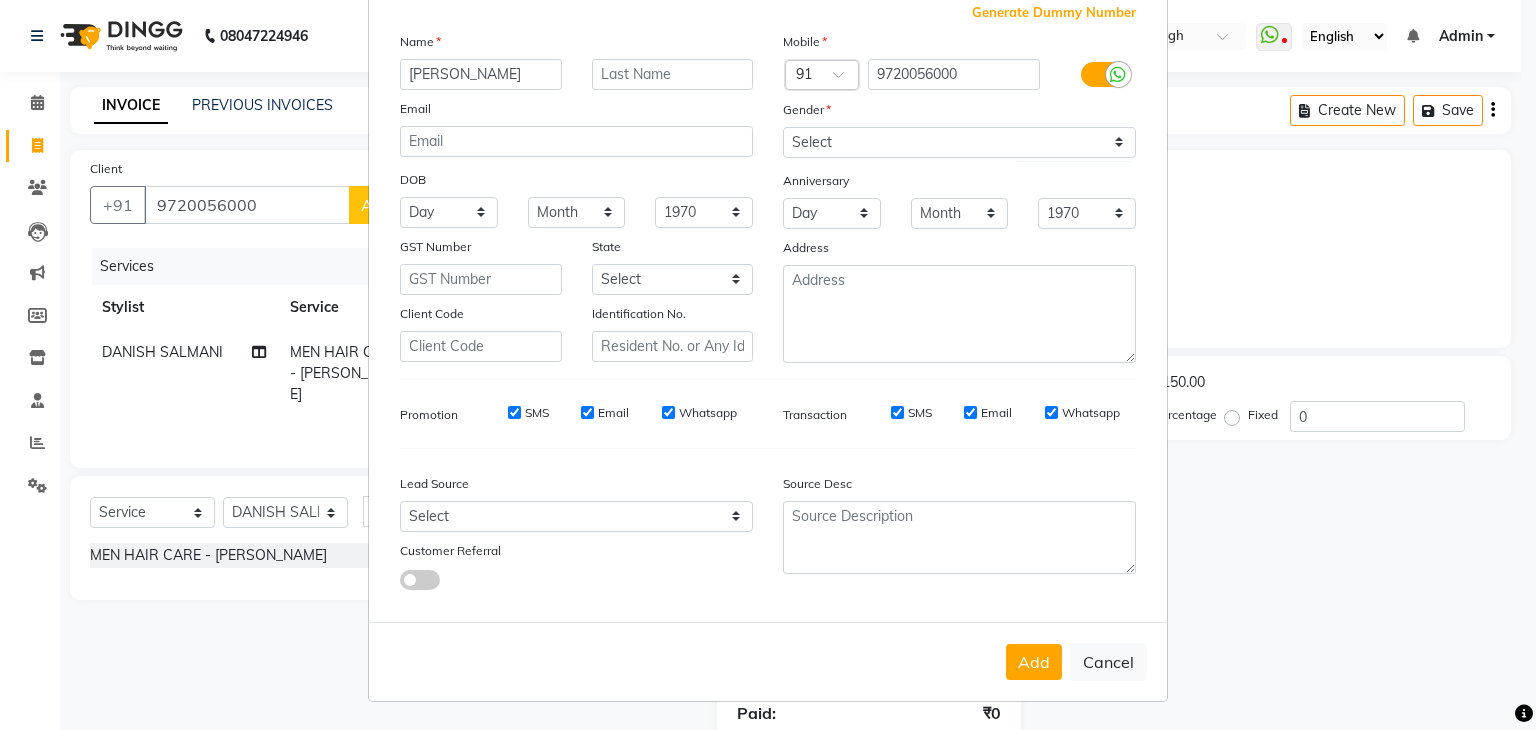 click on "Add   Cancel" at bounding box center [768, 661] 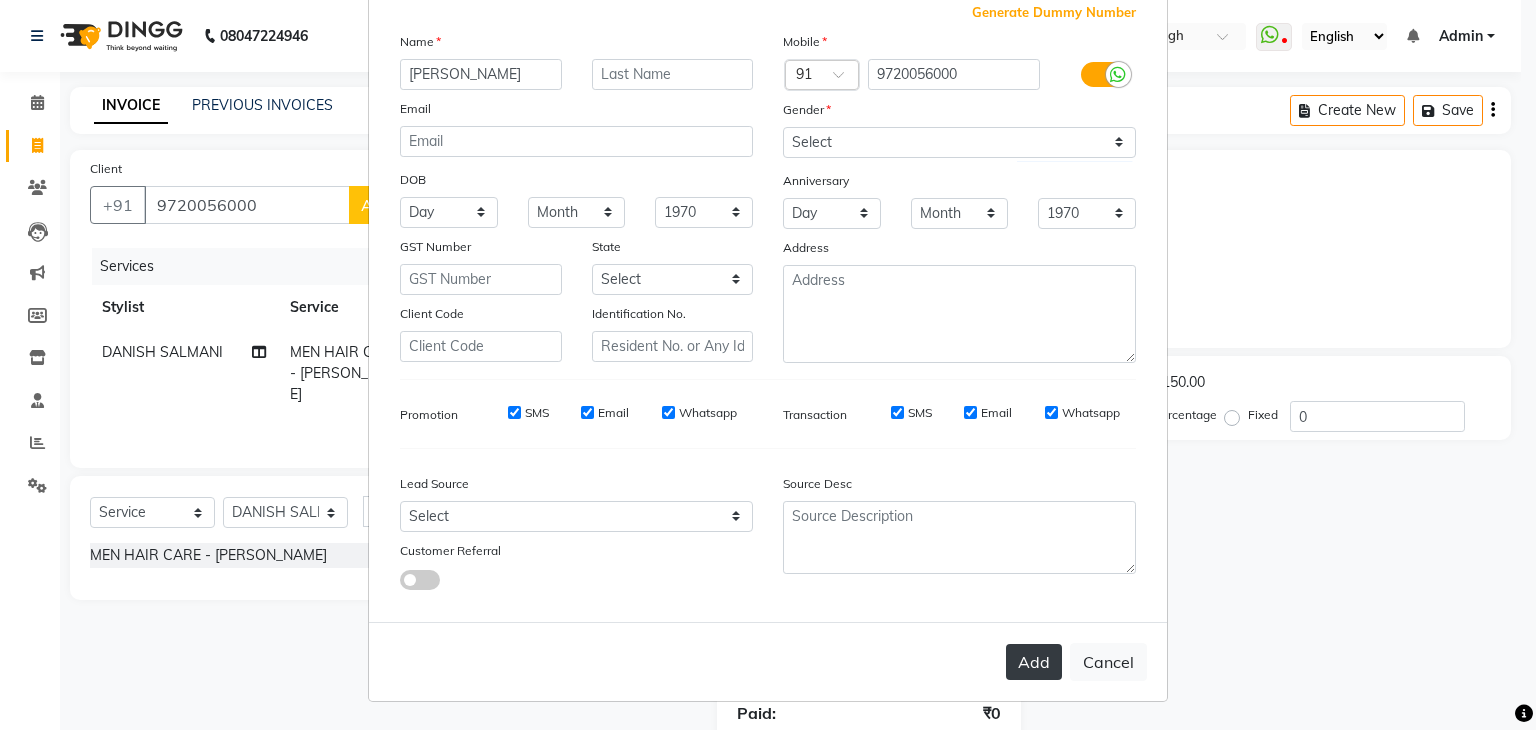 click on "Add" at bounding box center (1034, 662) 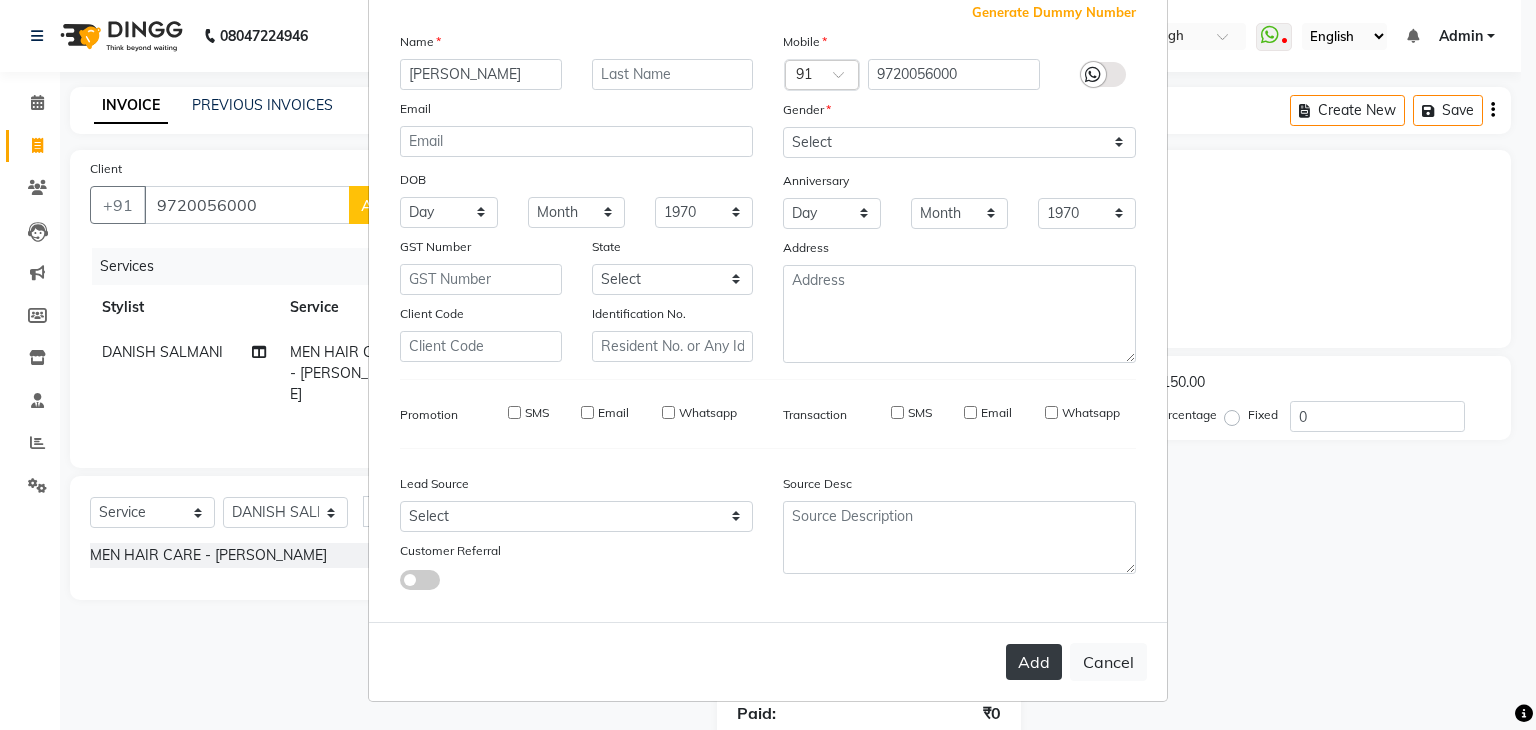 type 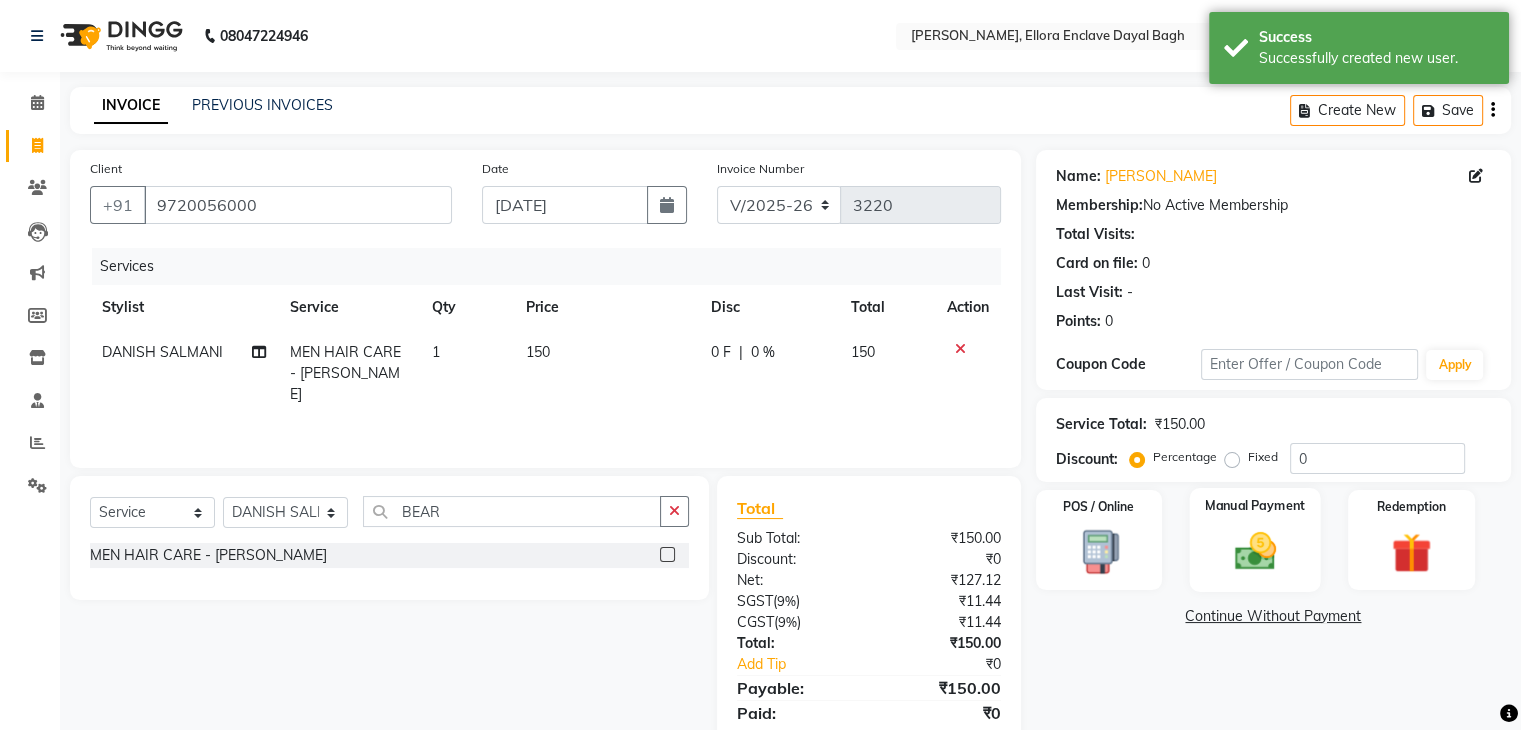 click on "Manual Payment" 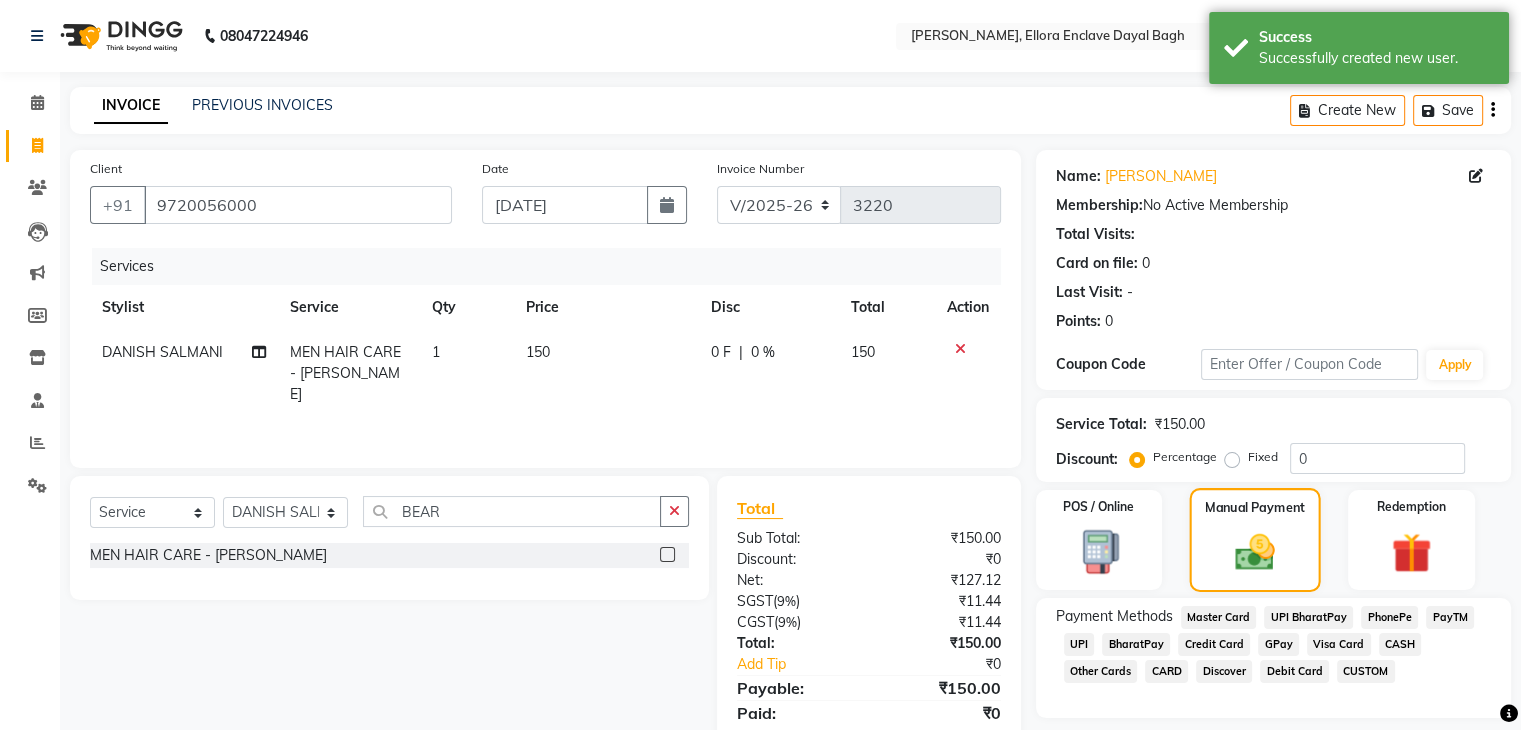 scroll, scrollTop: 71, scrollLeft: 0, axis: vertical 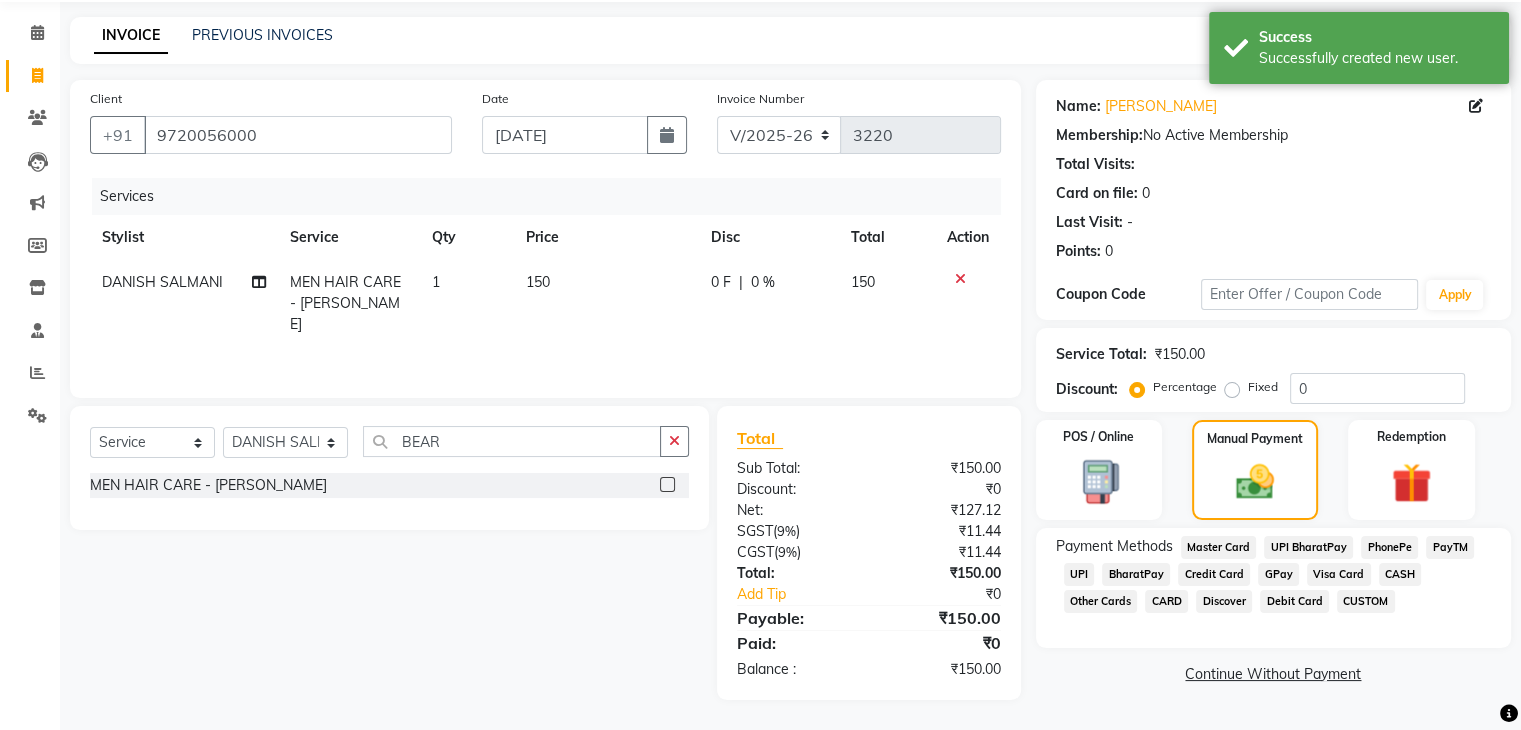 click on "CUSTOM" 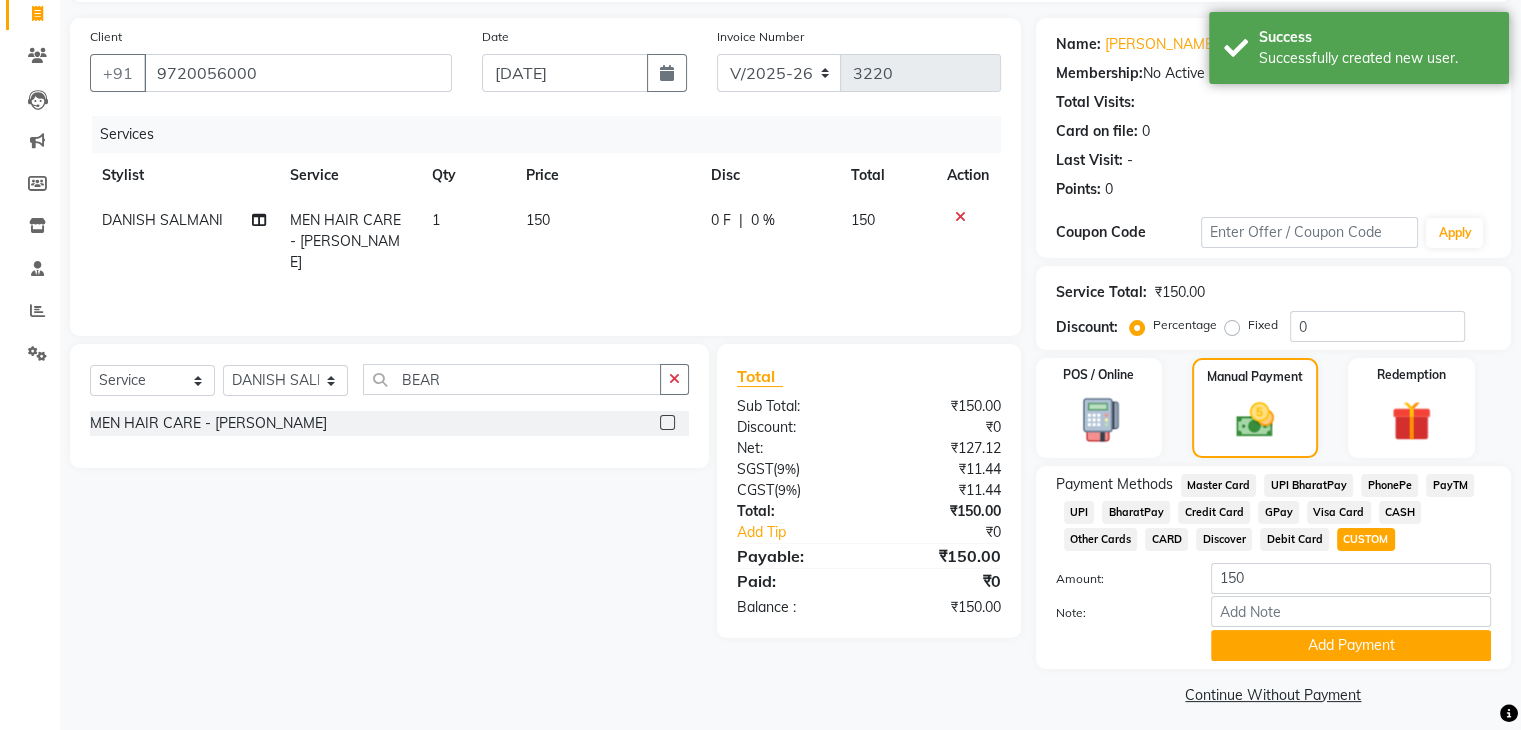 scroll, scrollTop: 145, scrollLeft: 0, axis: vertical 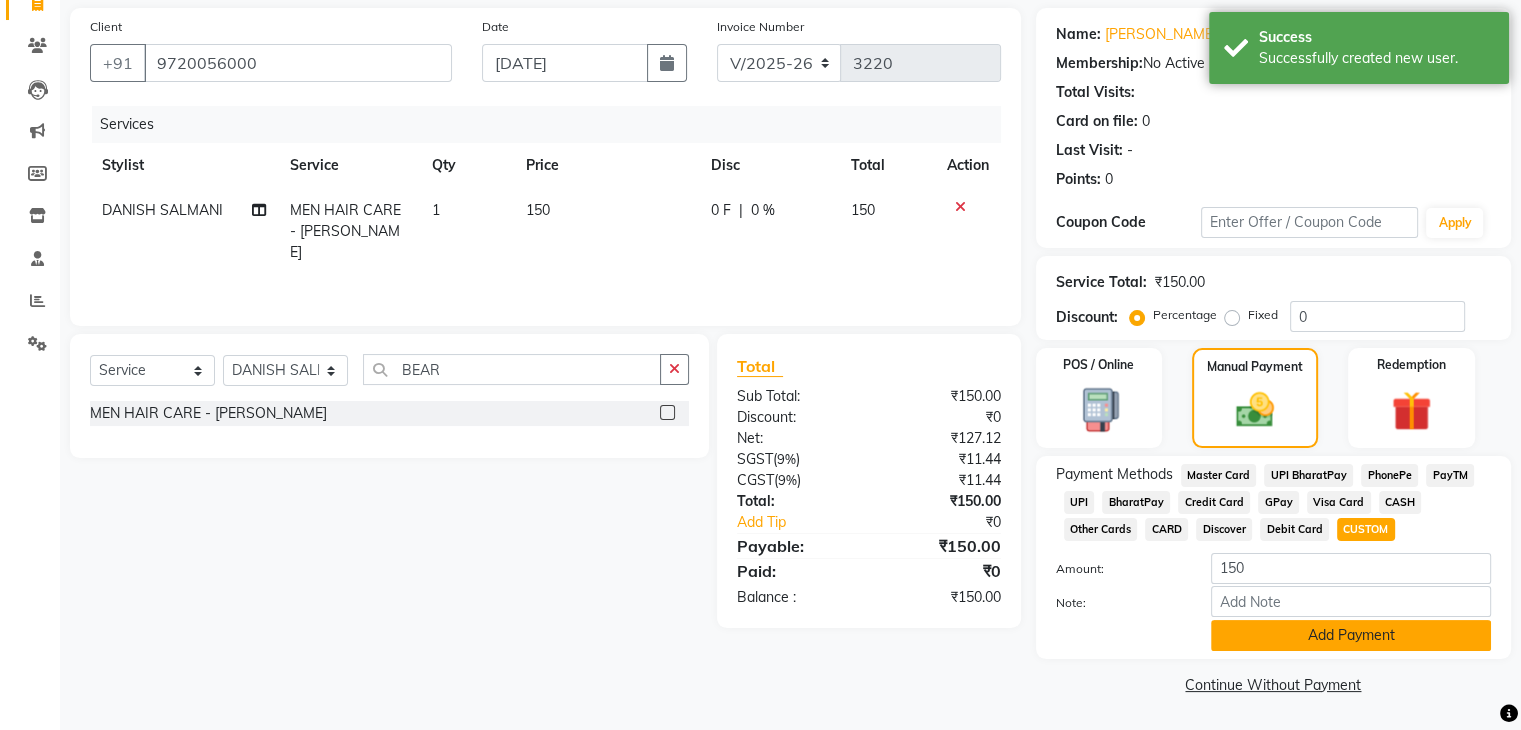 click on "Add Payment" 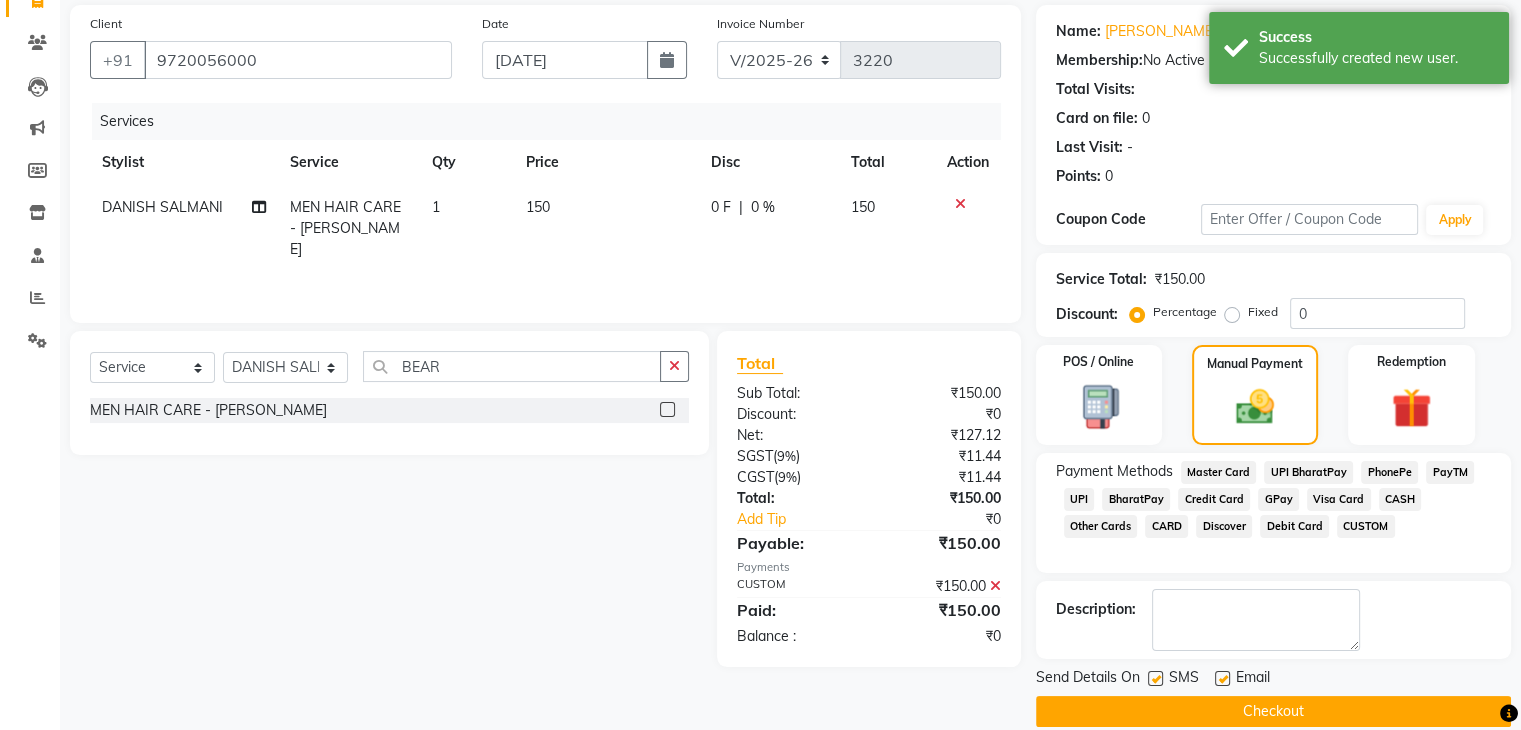 click on "Checkout" 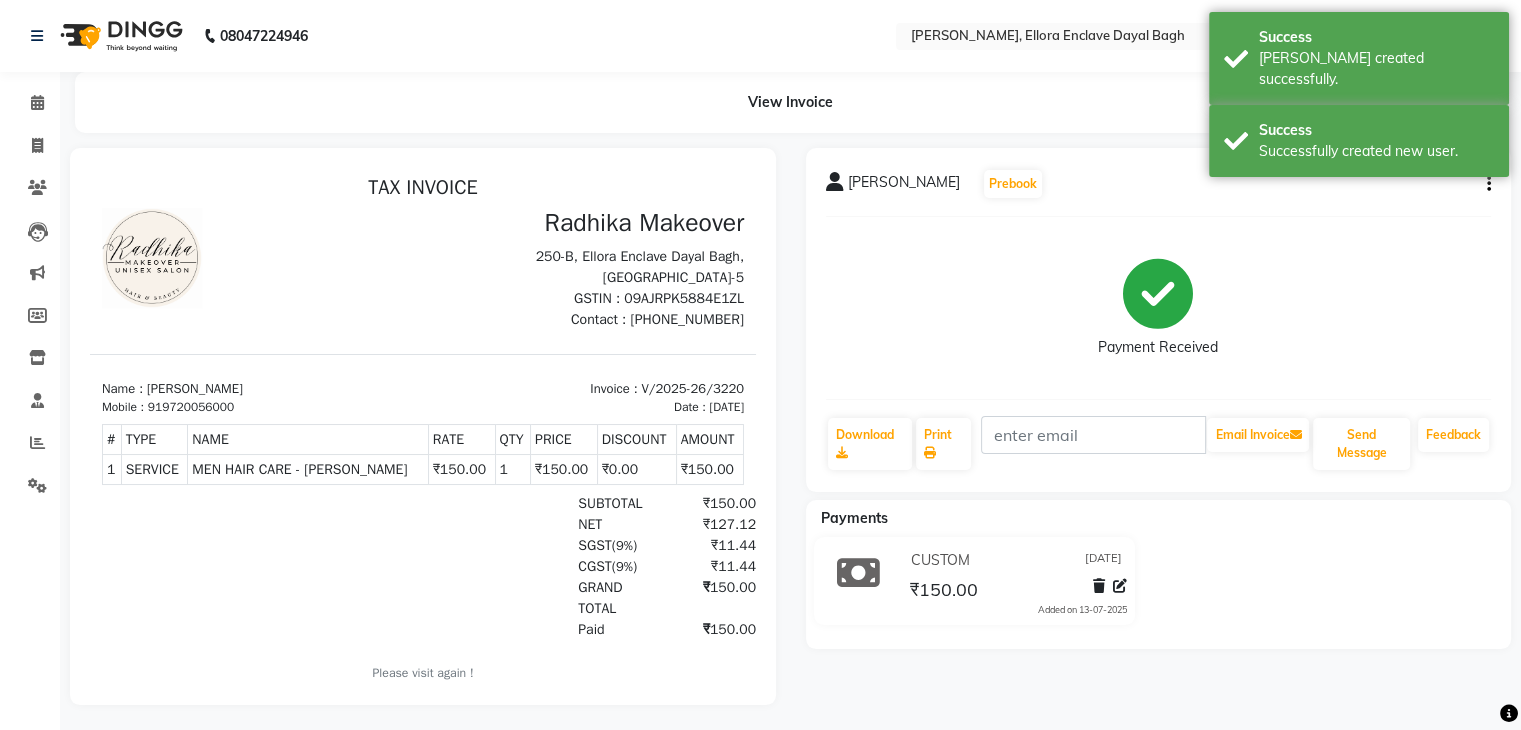 scroll, scrollTop: 0, scrollLeft: 0, axis: both 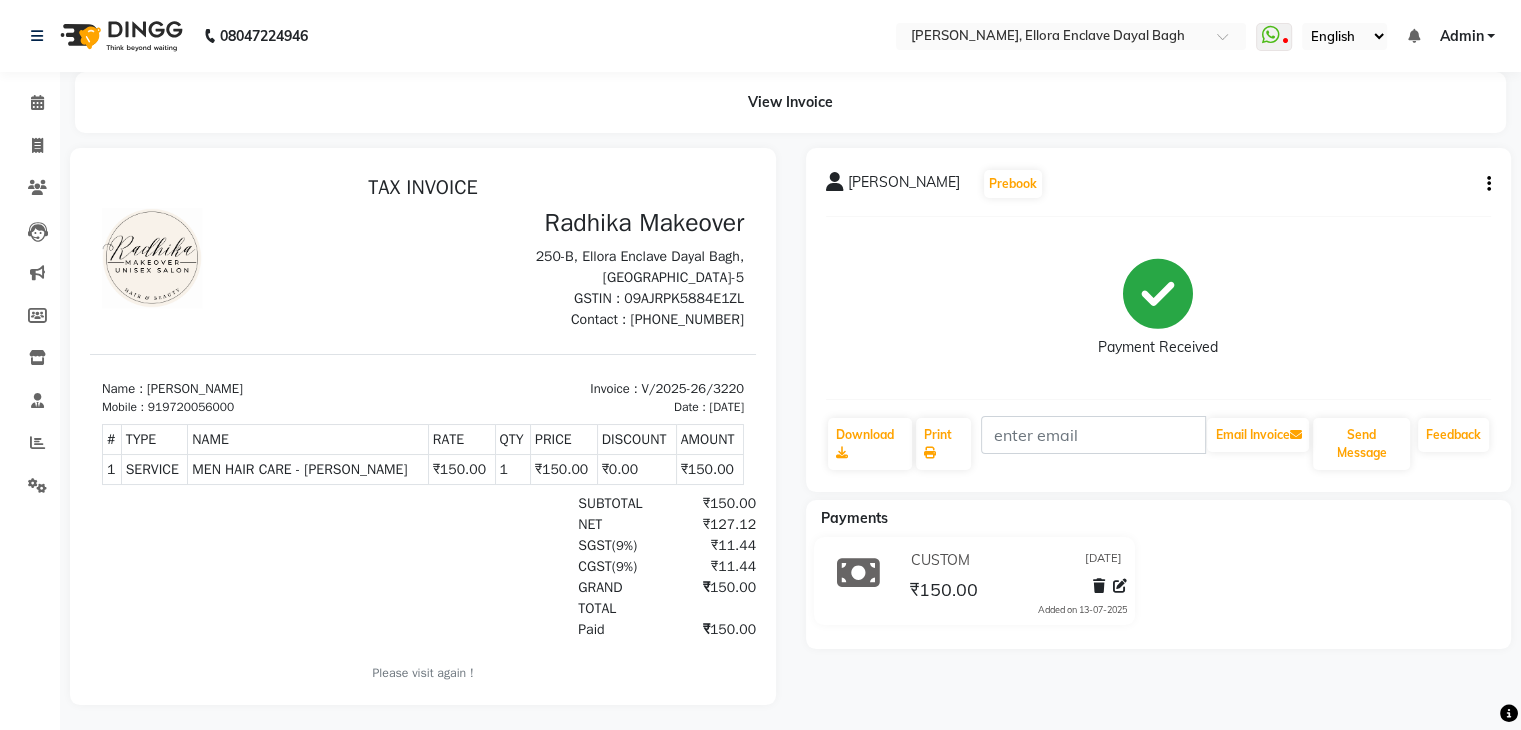 click 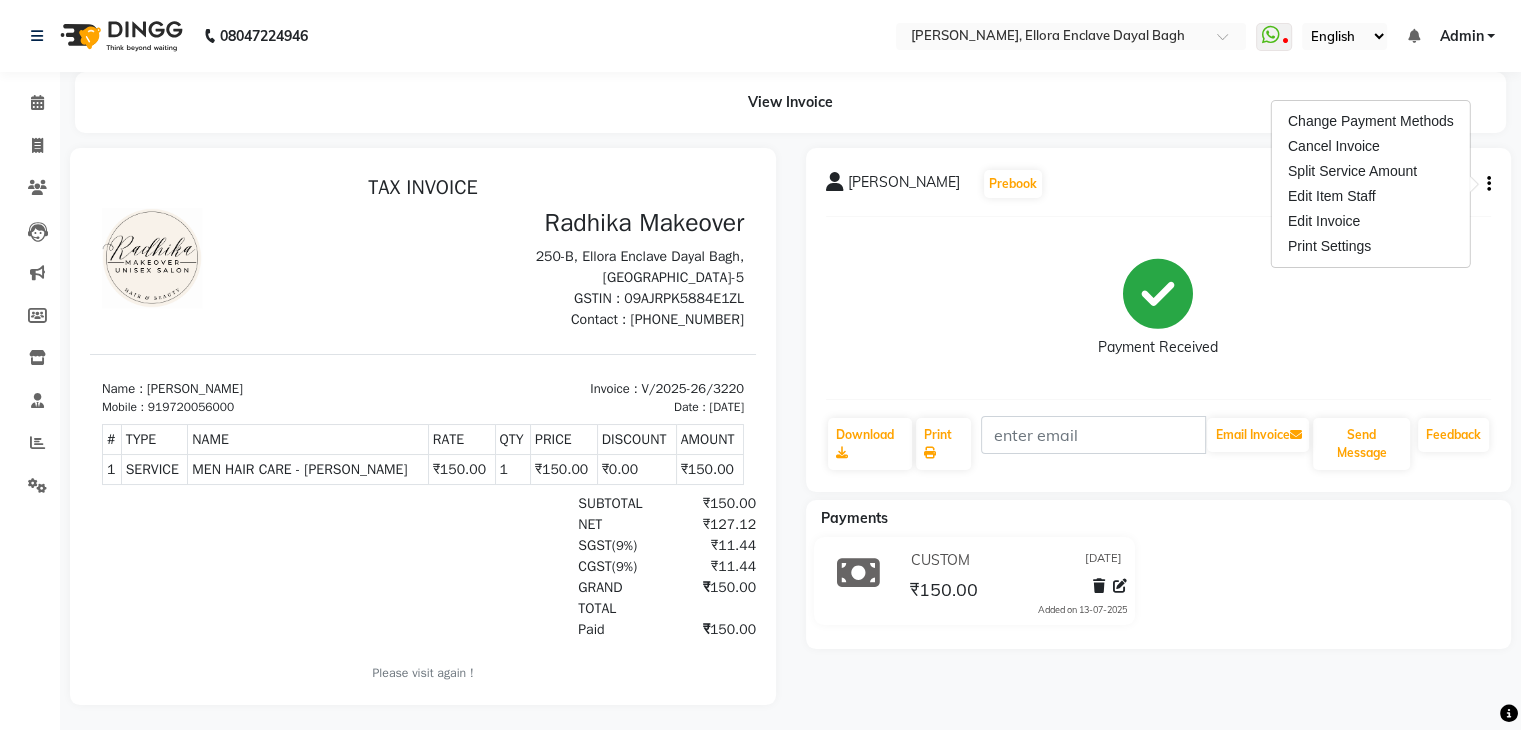 click on "Payment Received" 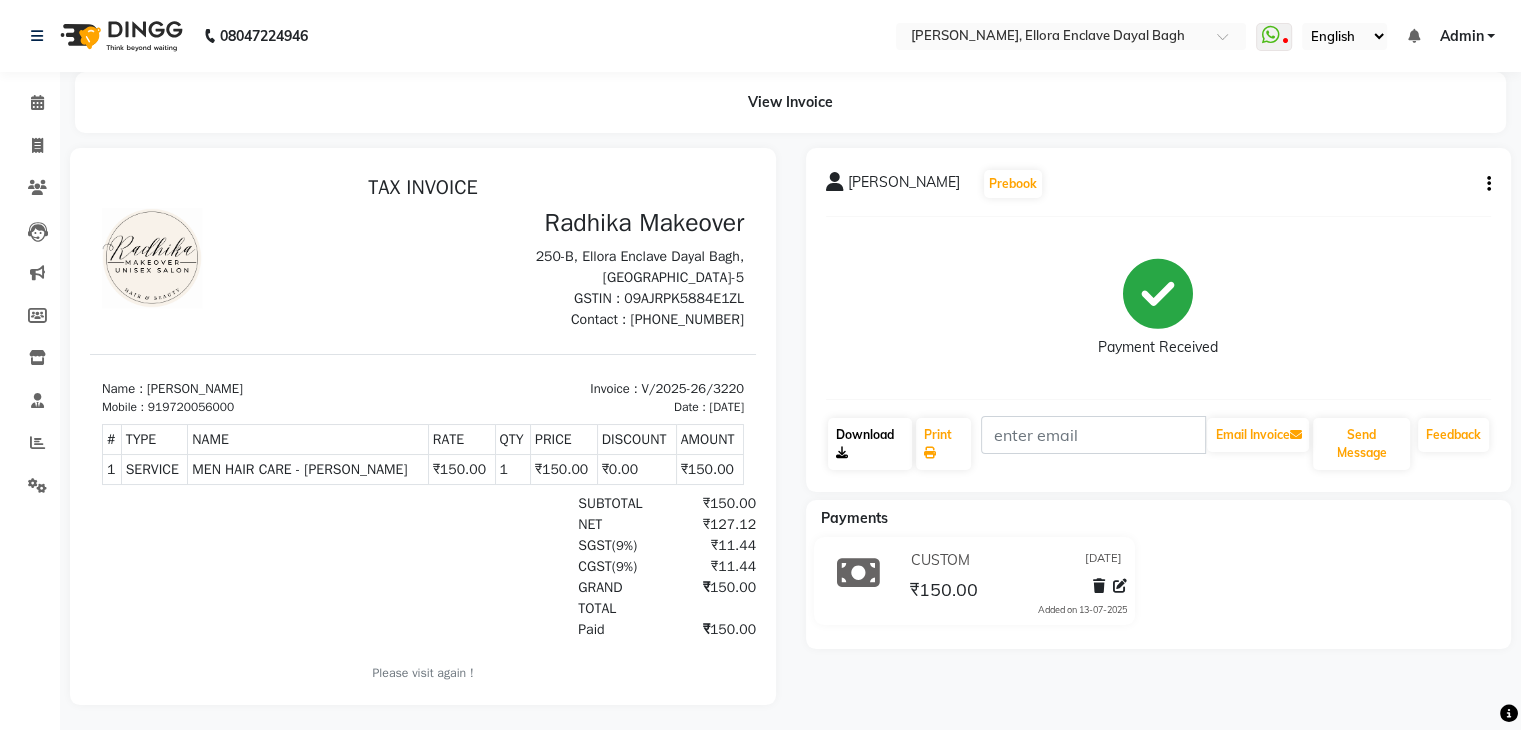 click on "Download" 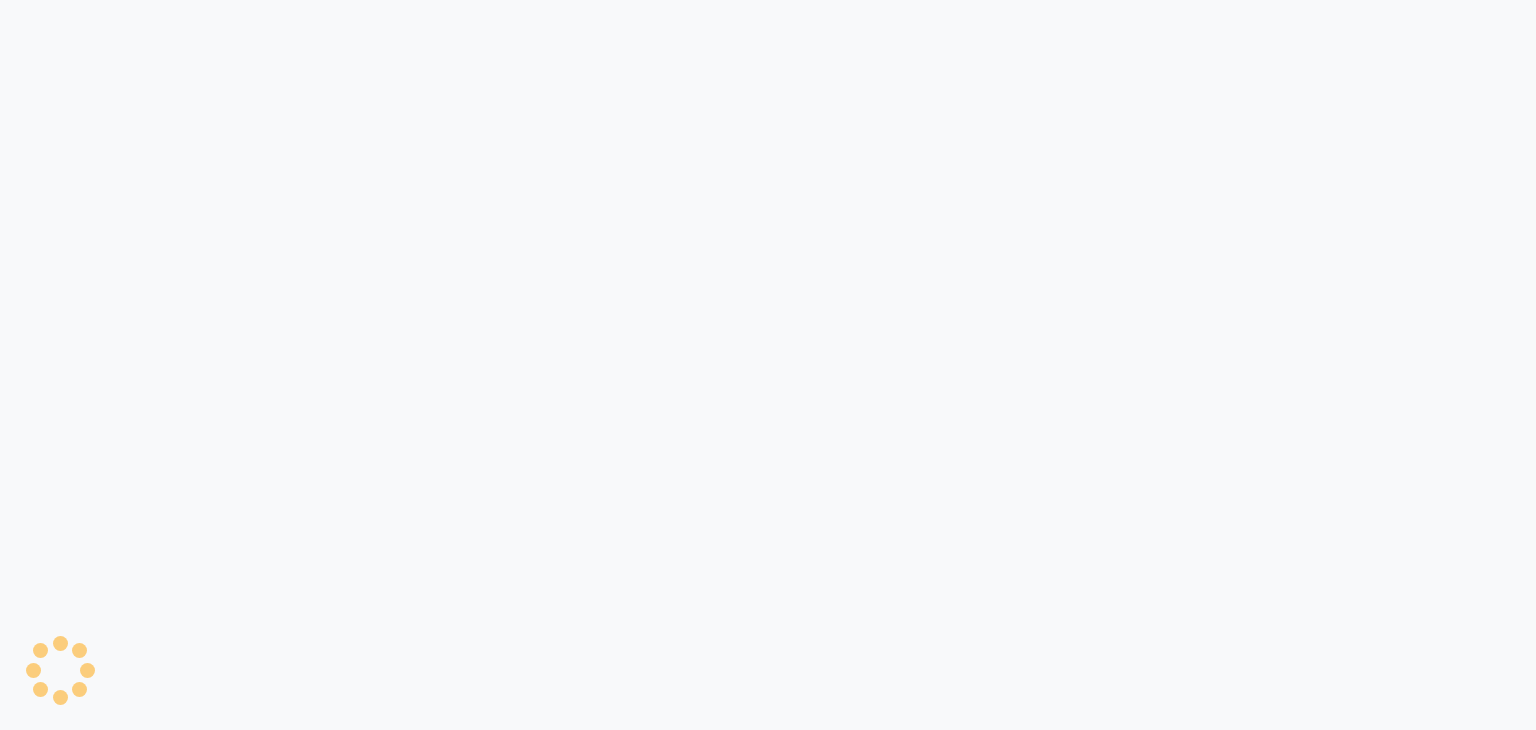 scroll, scrollTop: 0, scrollLeft: 0, axis: both 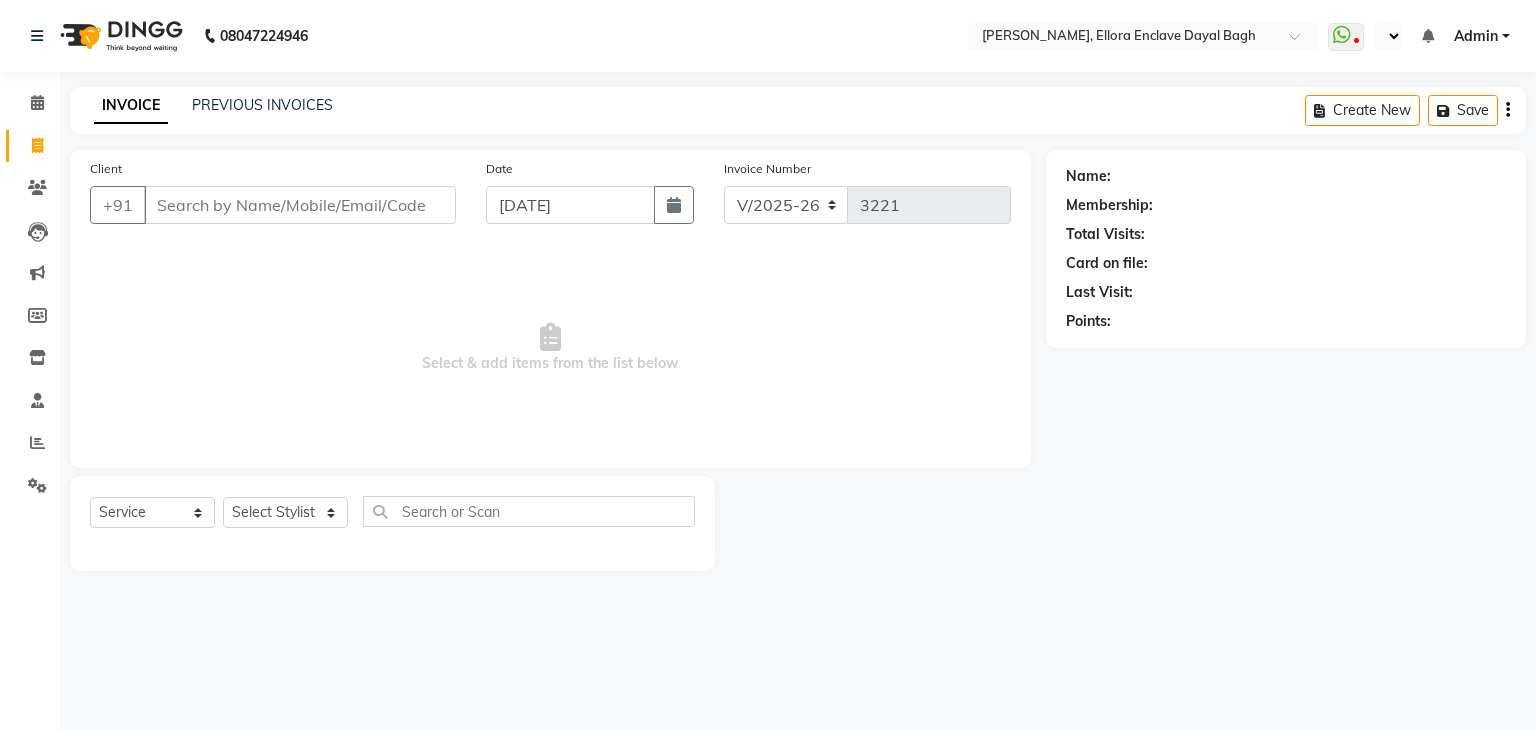 select on "en" 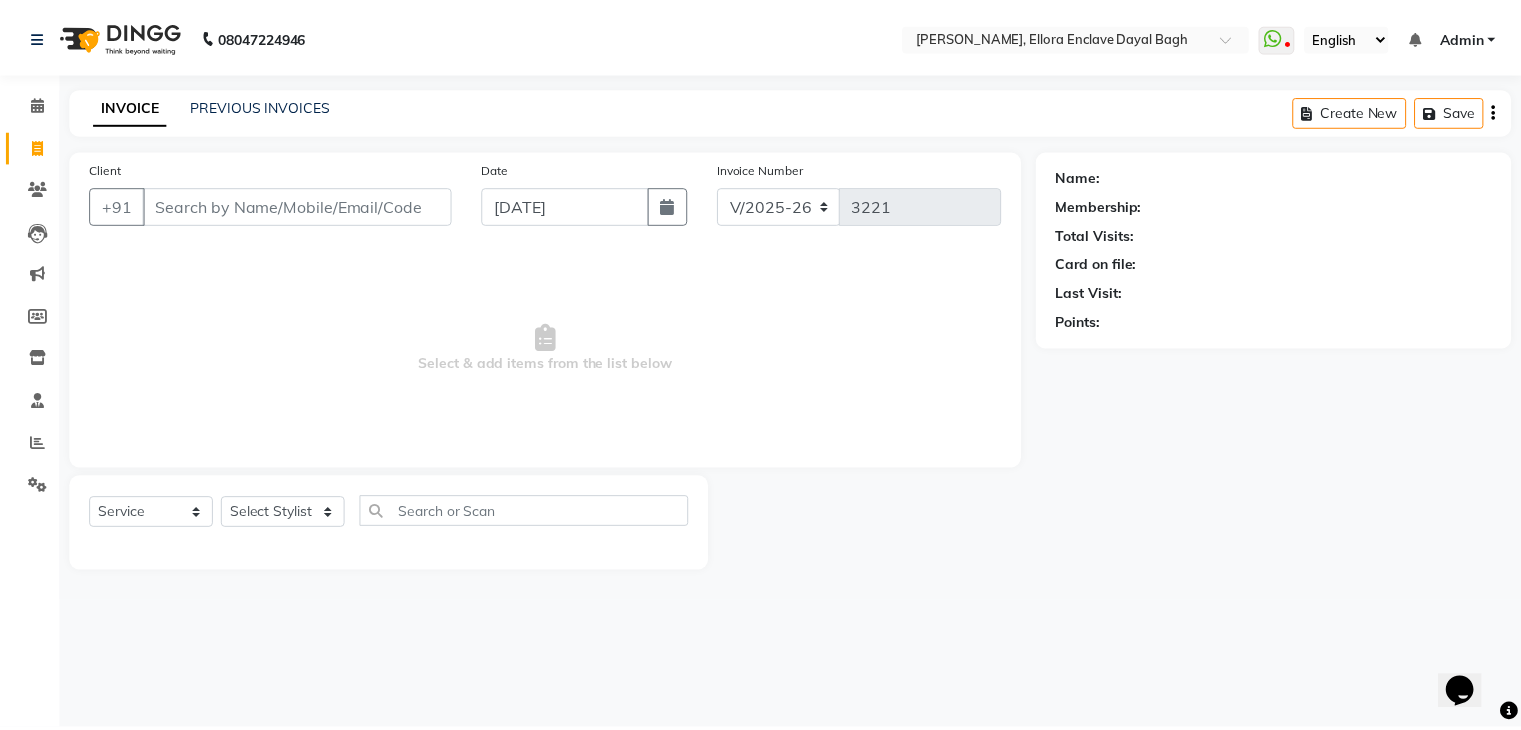 scroll, scrollTop: 0, scrollLeft: 0, axis: both 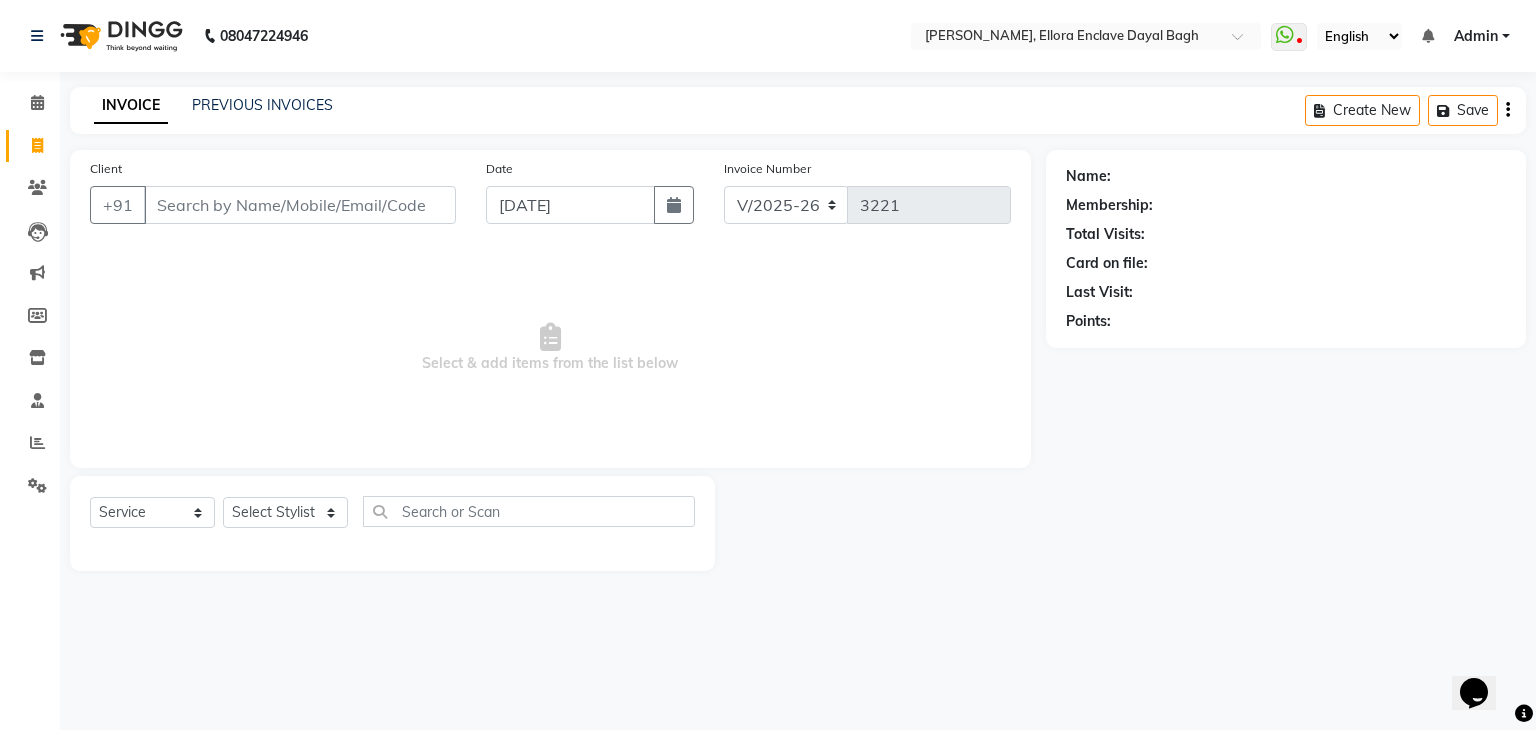 click on "Client" at bounding box center [300, 205] 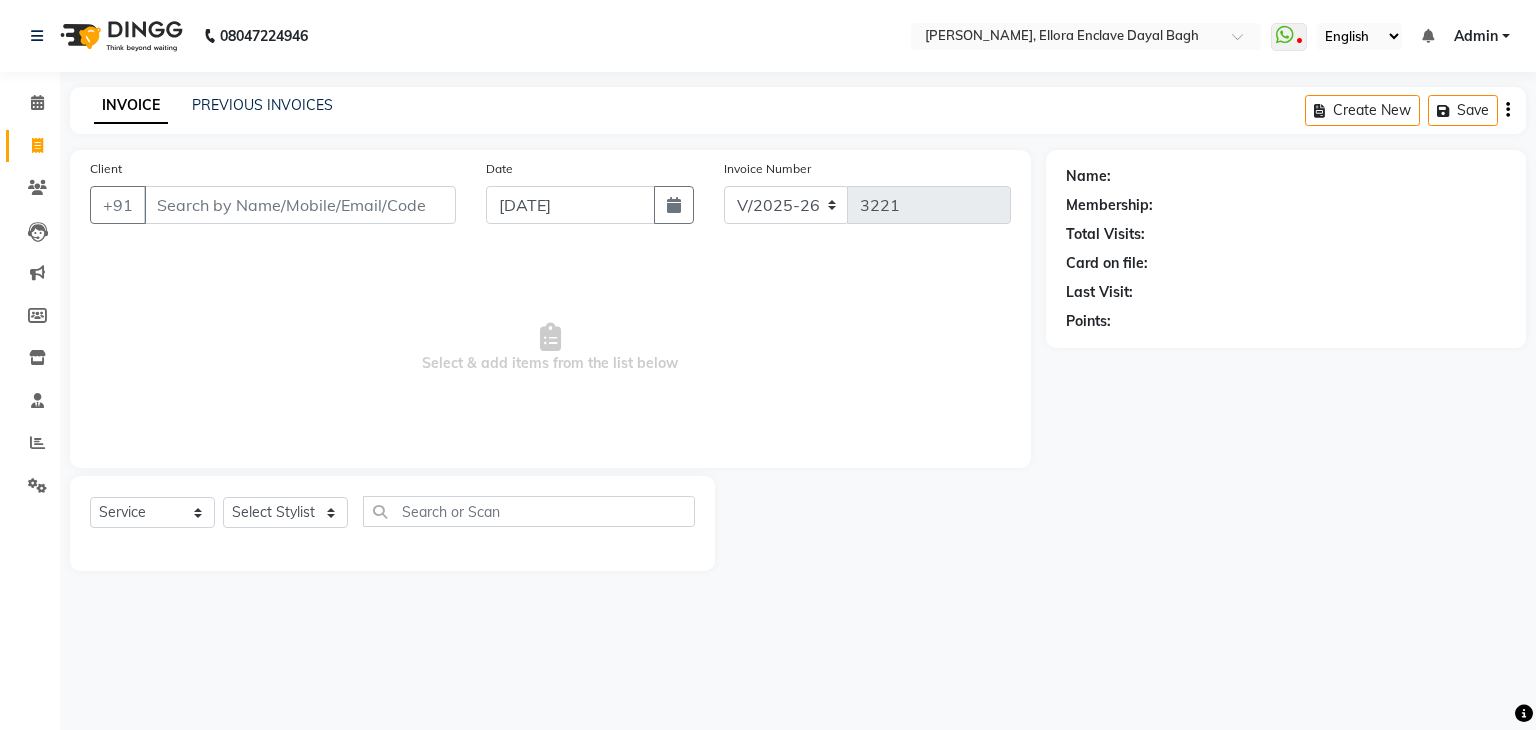 click on "Client" at bounding box center [300, 205] 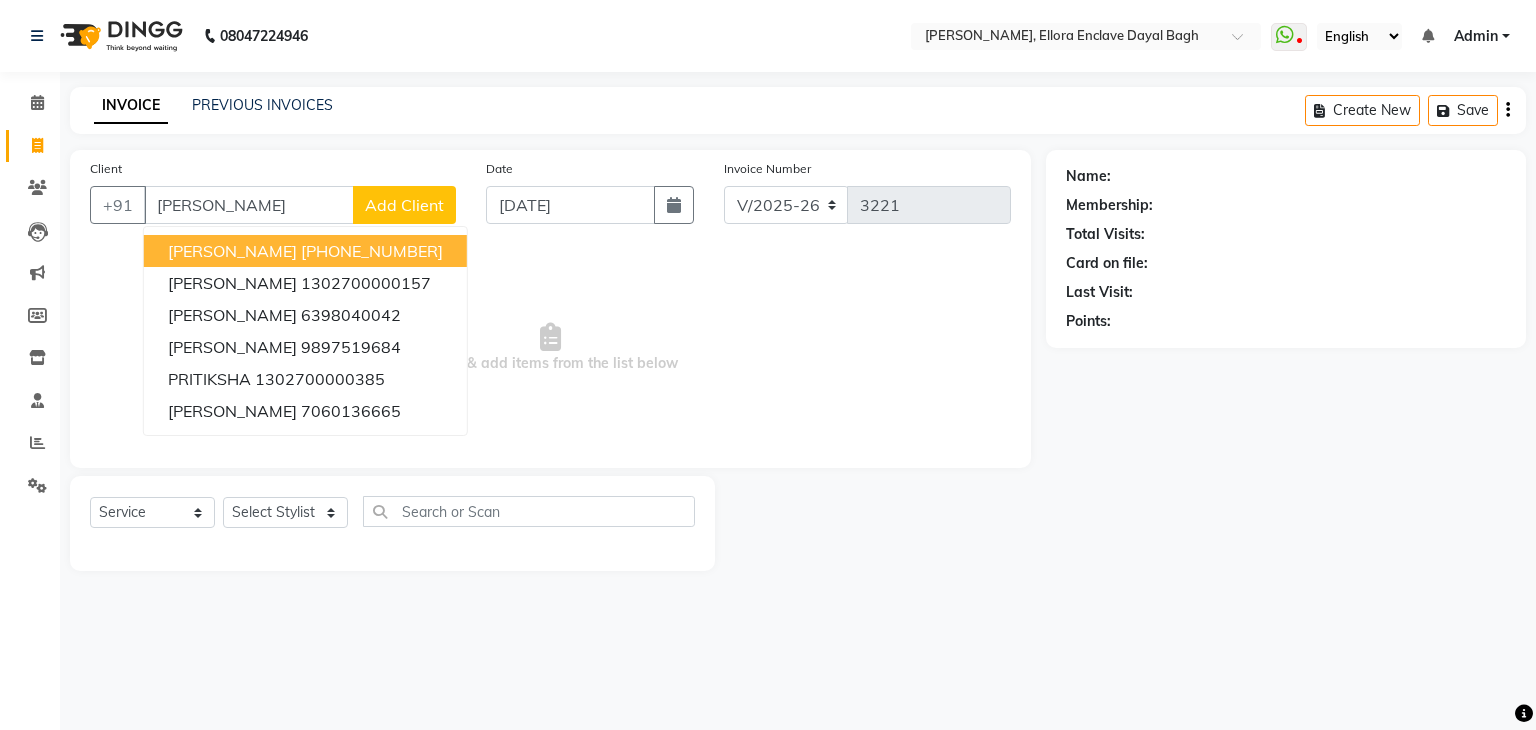 click on "PRITI" at bounding box center (249, 205) 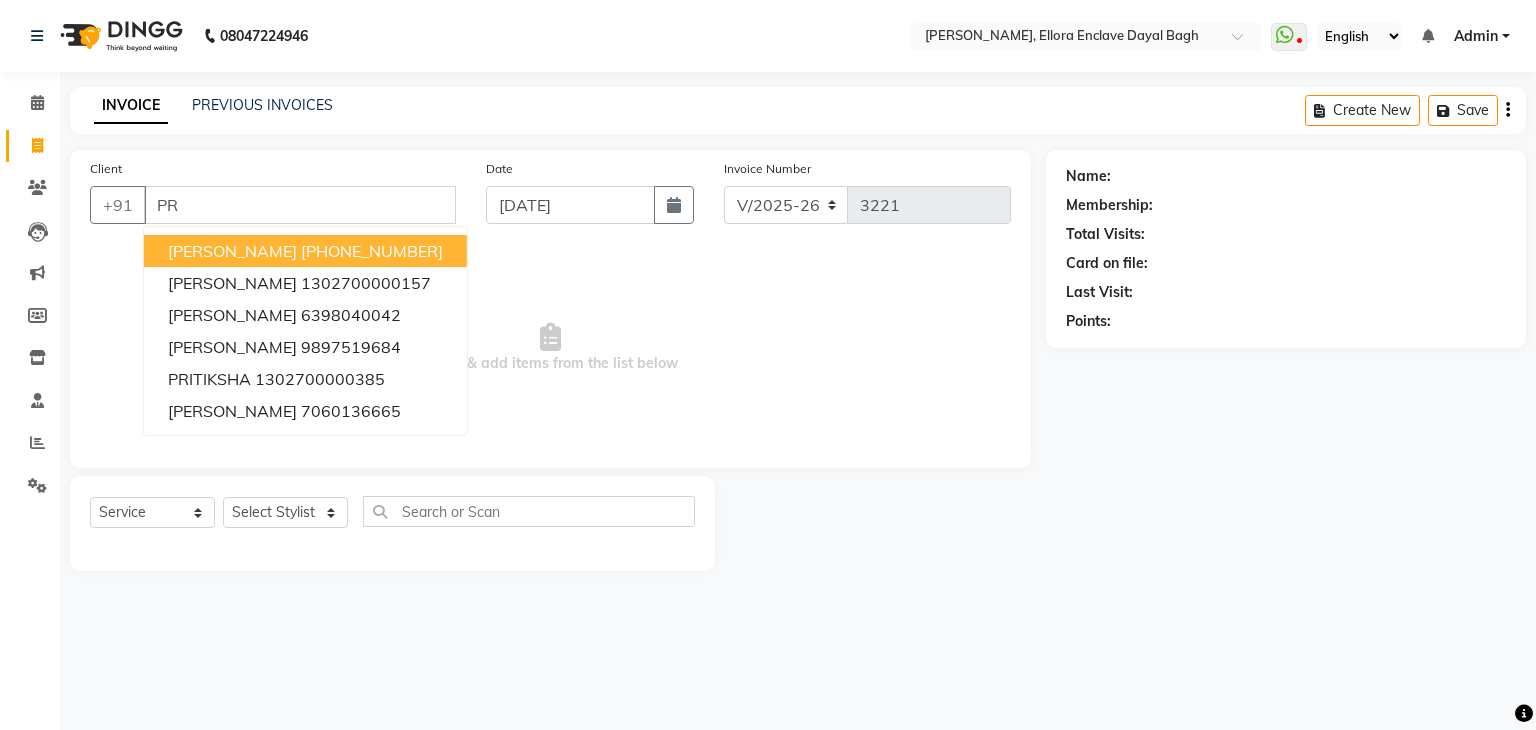 type on "P" 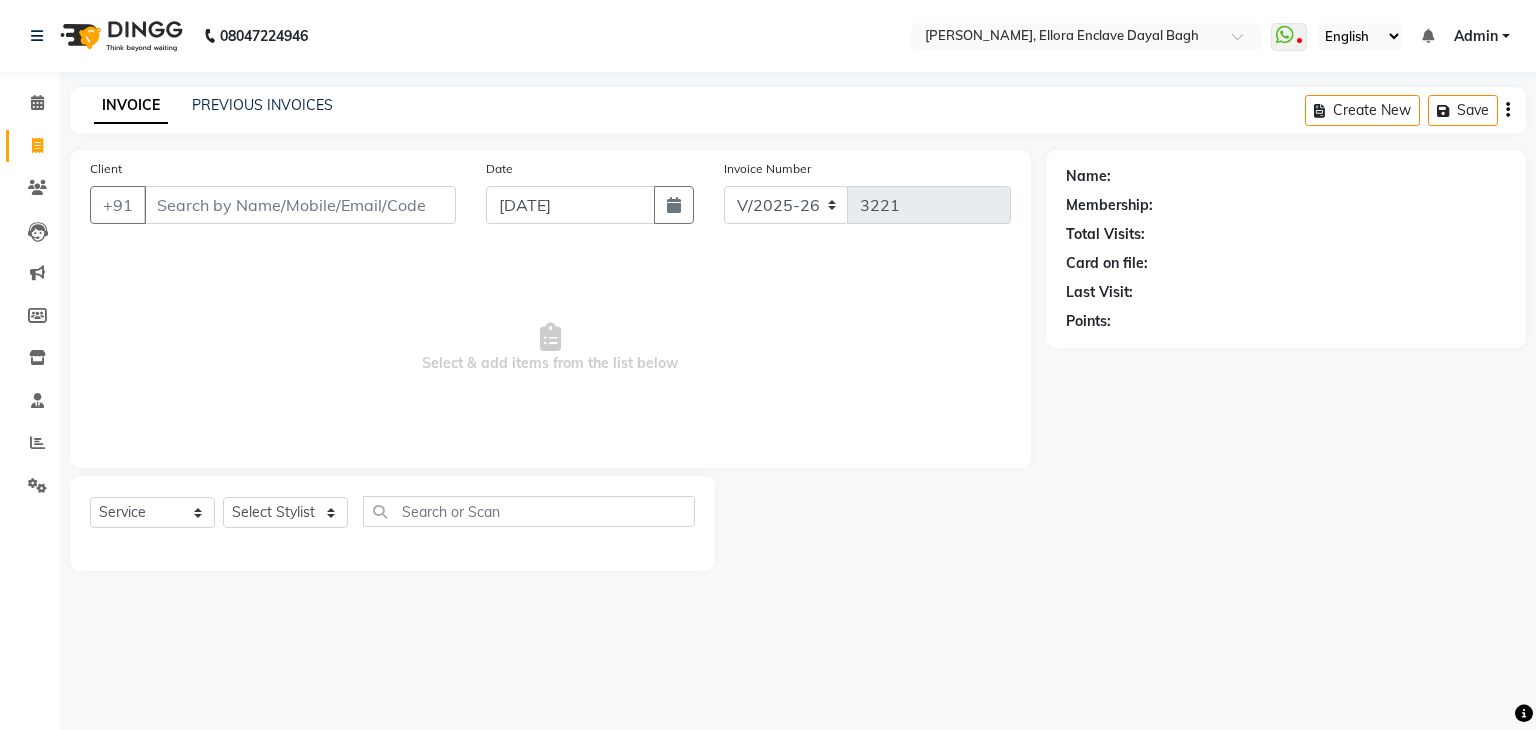 click on "Client" at bounding box center (300, 205) 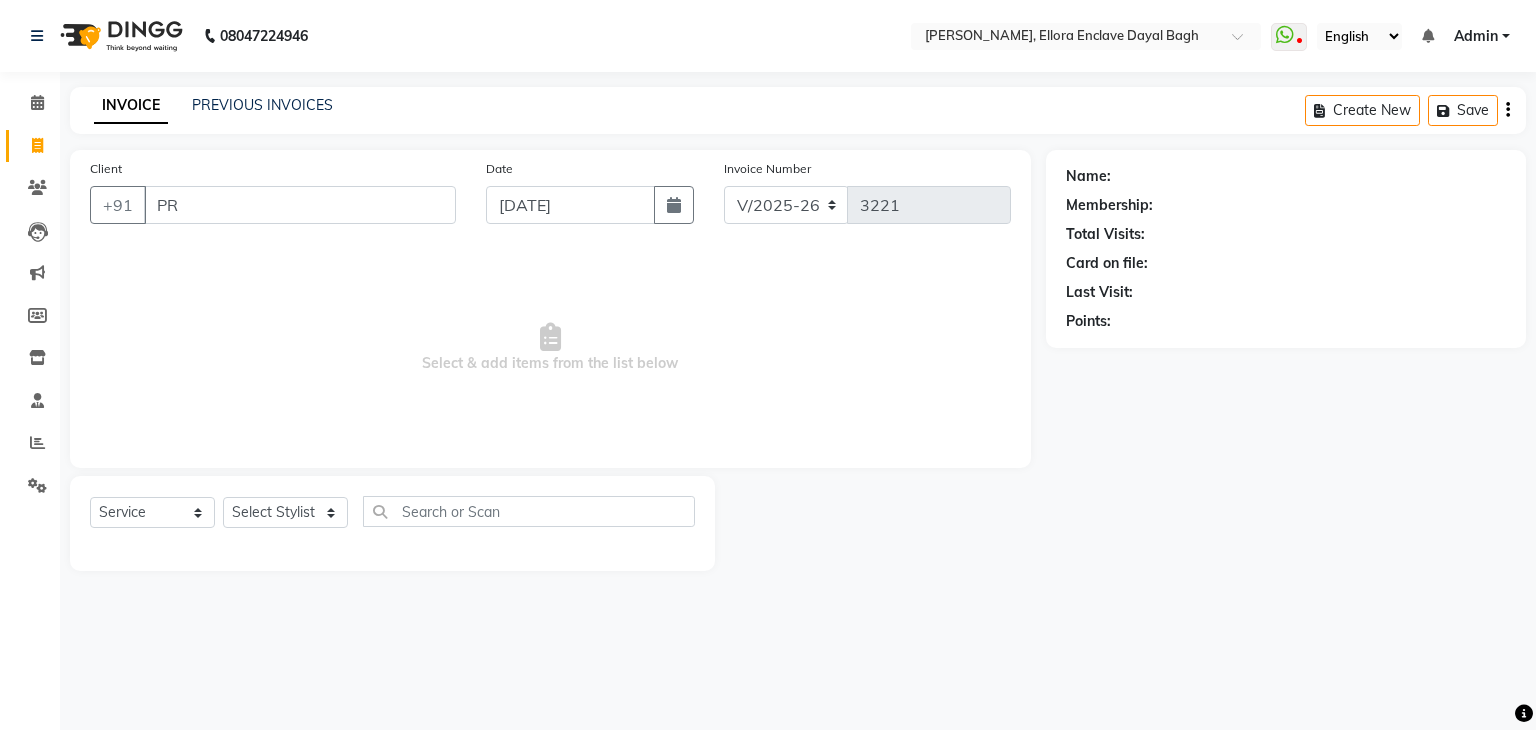 type on "P" 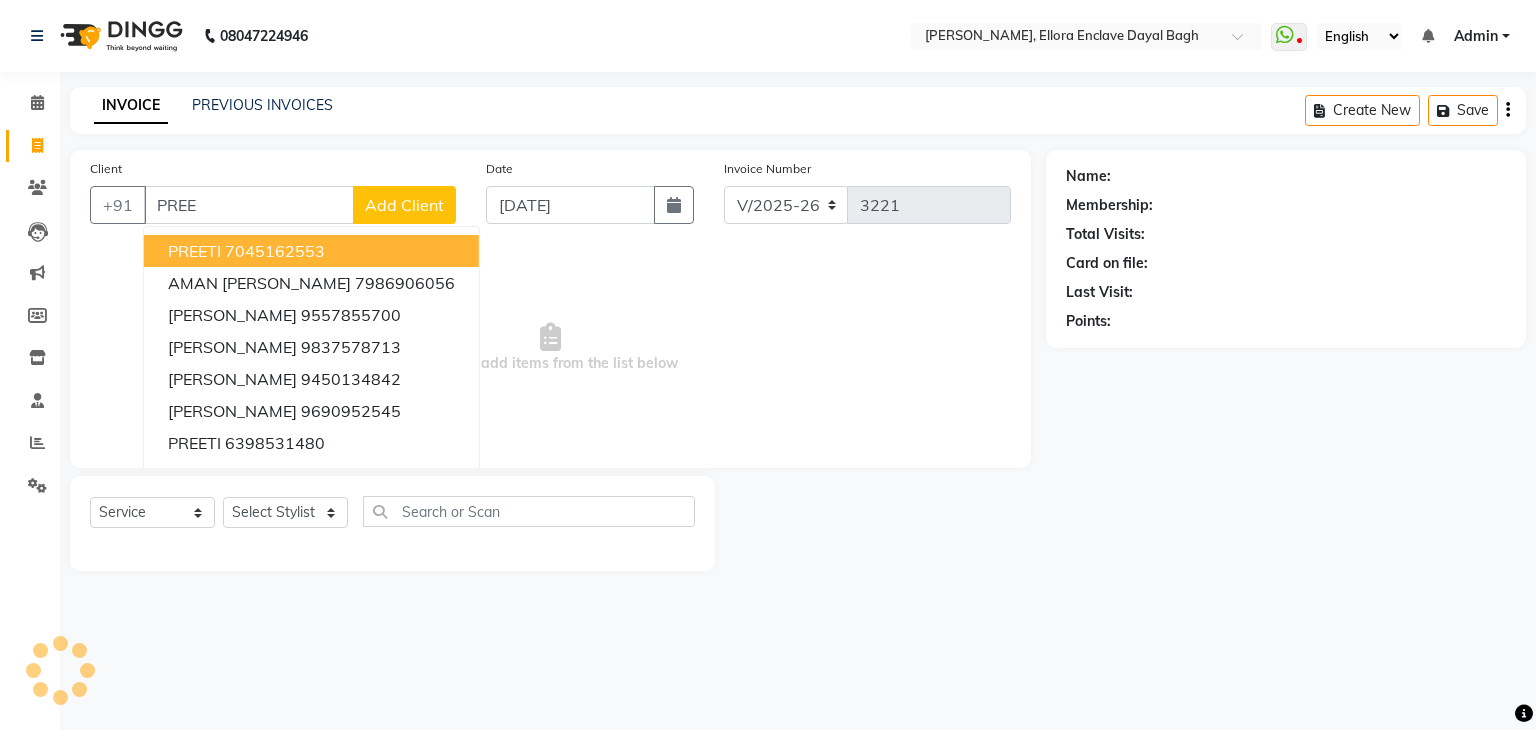 click on "PREE" at bounding box center (249, 205) 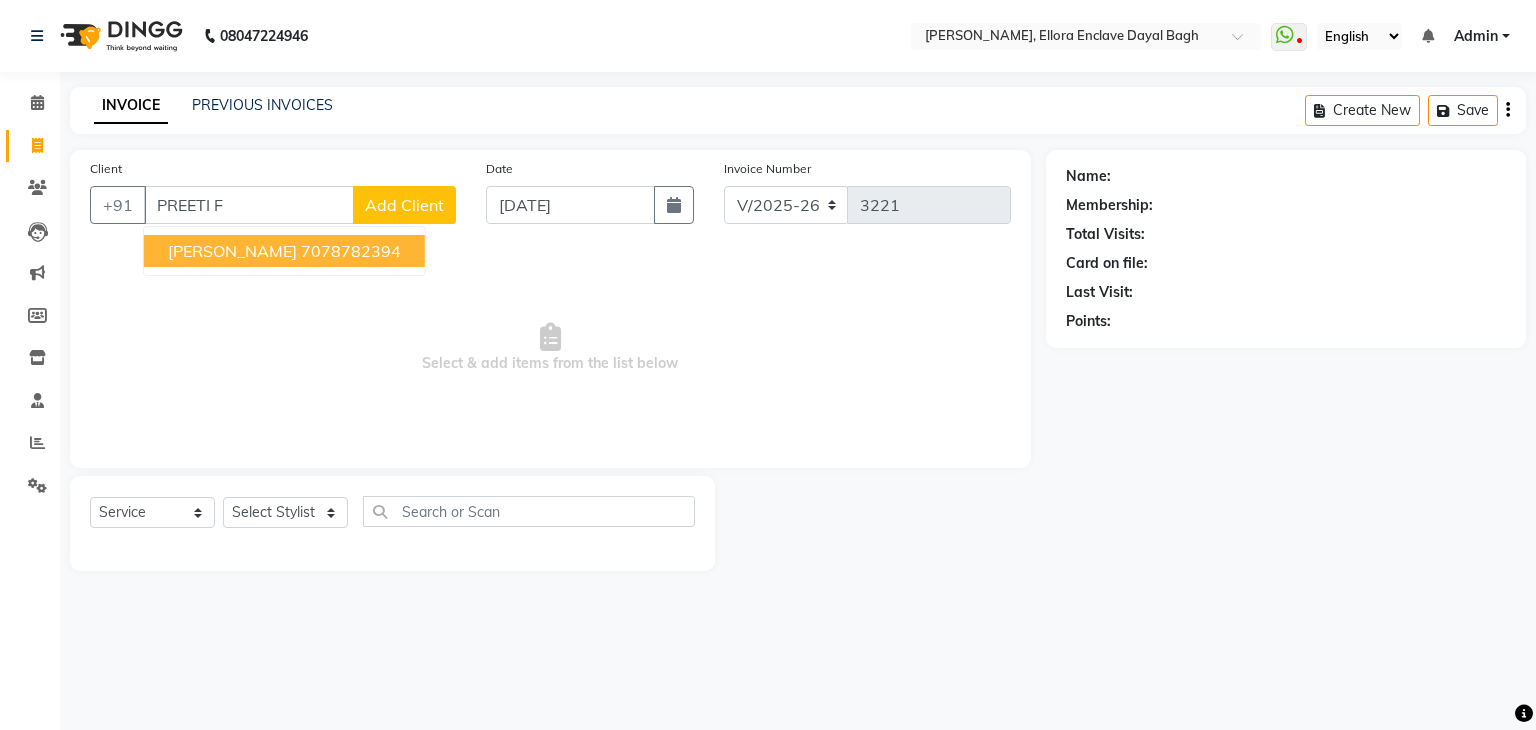 click on "PREETI FAUZDAR" at bounding box center (232, 251) 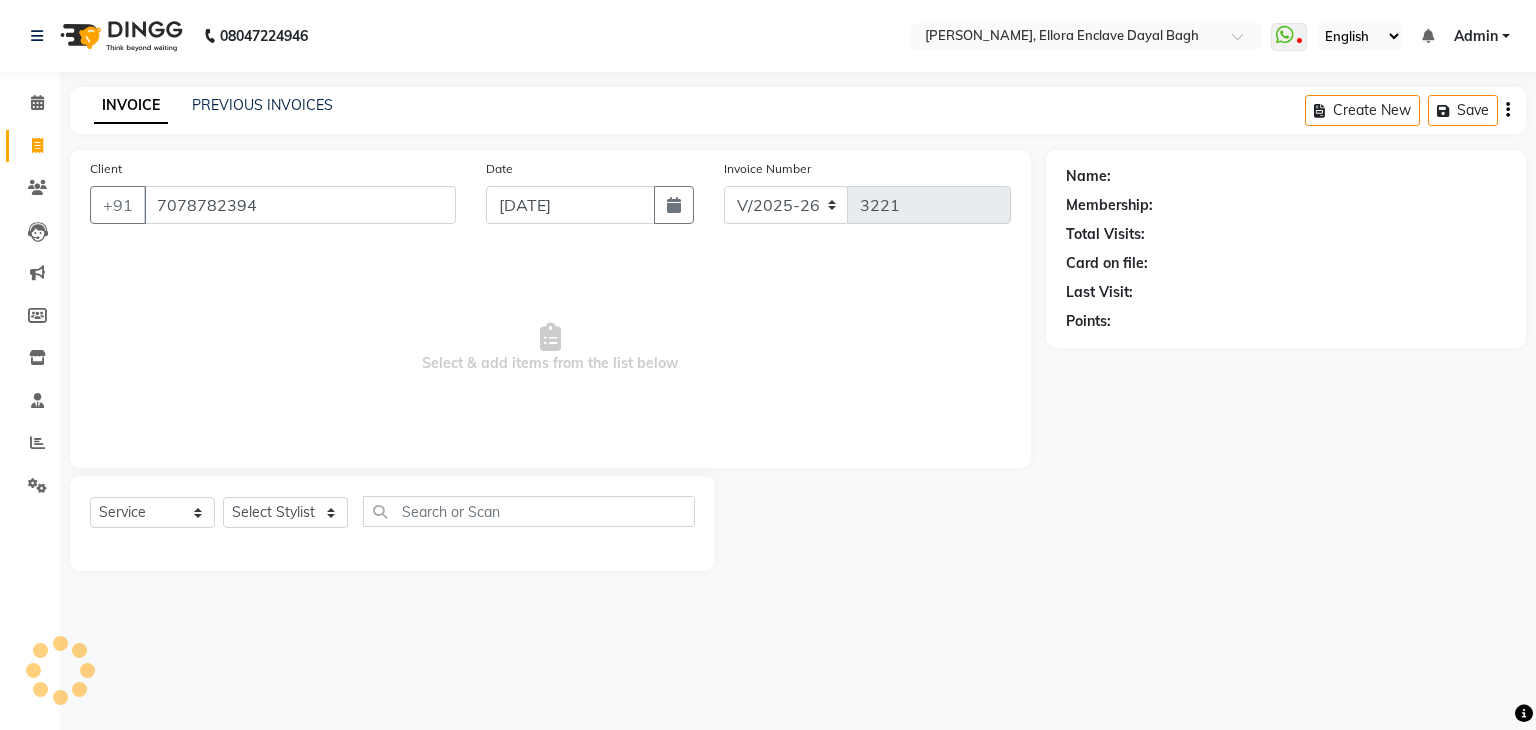 type on "7078782394" 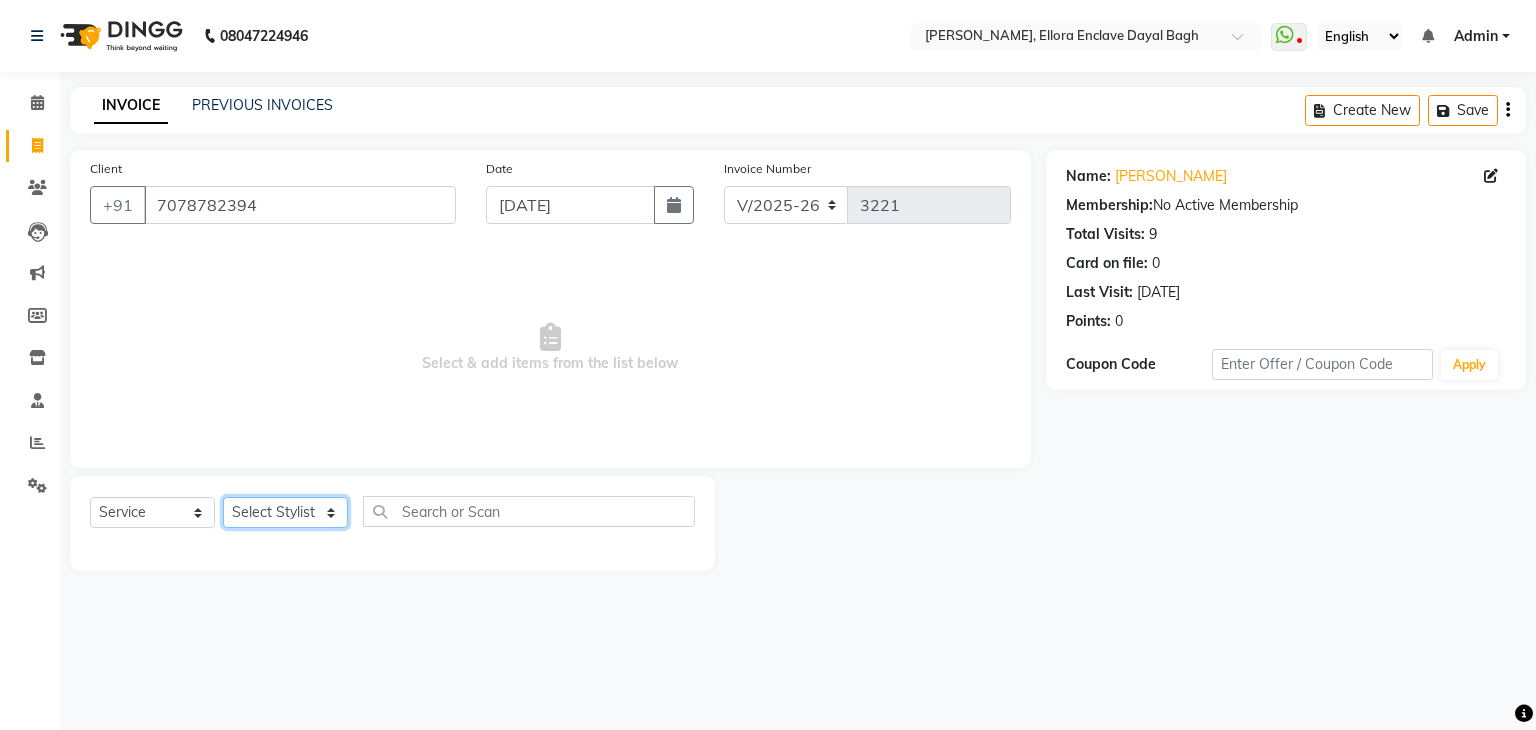 click on "Select Stylist AMAN DANISH SALMANI [PERSON_NAME] [PERSON_NAME] [PERSON_NAME] [PERSON_NAME] [PERSON_NAME] [PERSON_NAME] SHWETA SONA [PERSON_NAME] [PERSON_NAME] [PERSON_NAME]" 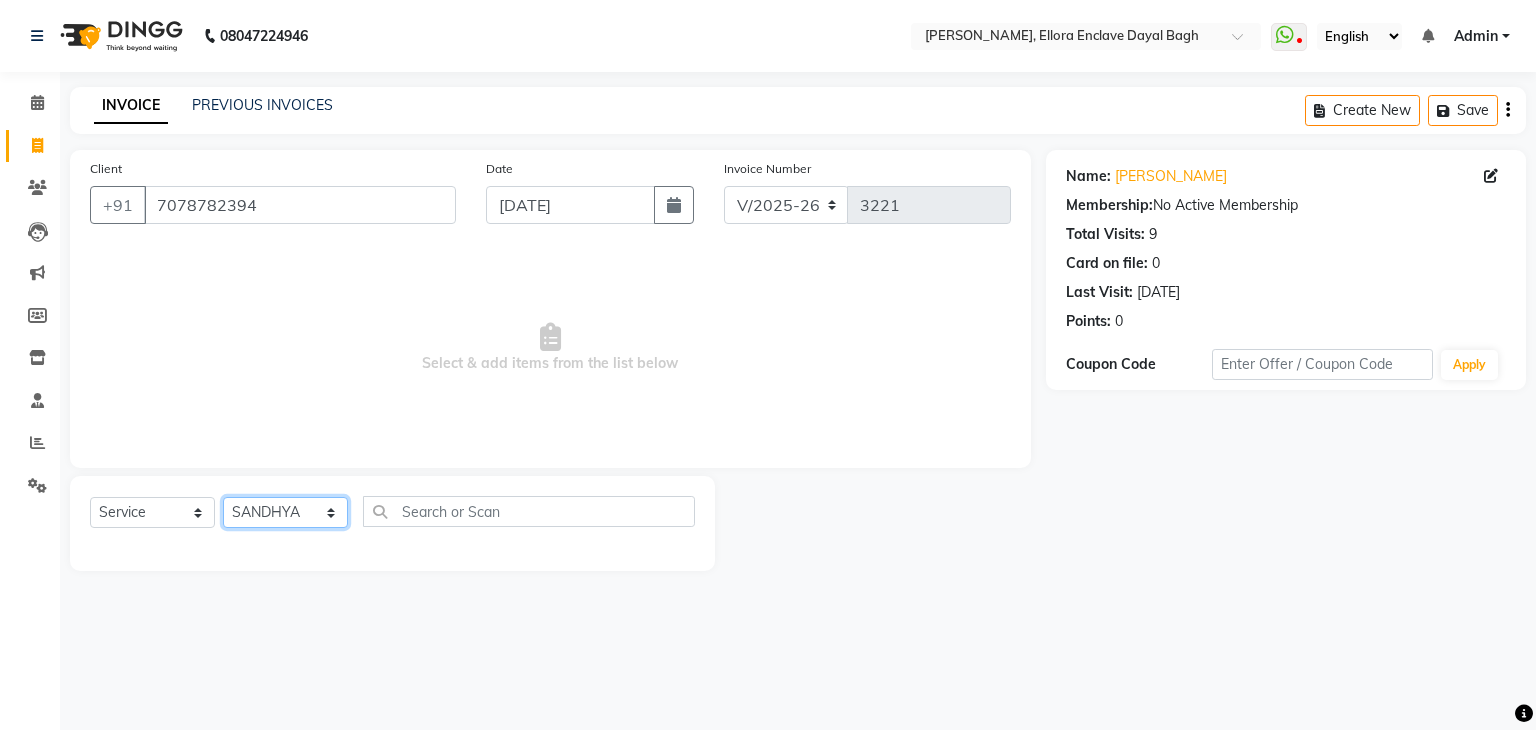 click on "Select Stylist AMAN DANISH SALMANI [PERSON_NAME] [PERSON_NAME] [PERSON_NAME] [PERSON_NAME] [PERSON_NAME] [PERSON_NAME] SHWETA SONA [PERSON_NAME] [PERSON_NAME] [PERSON_NAME]" 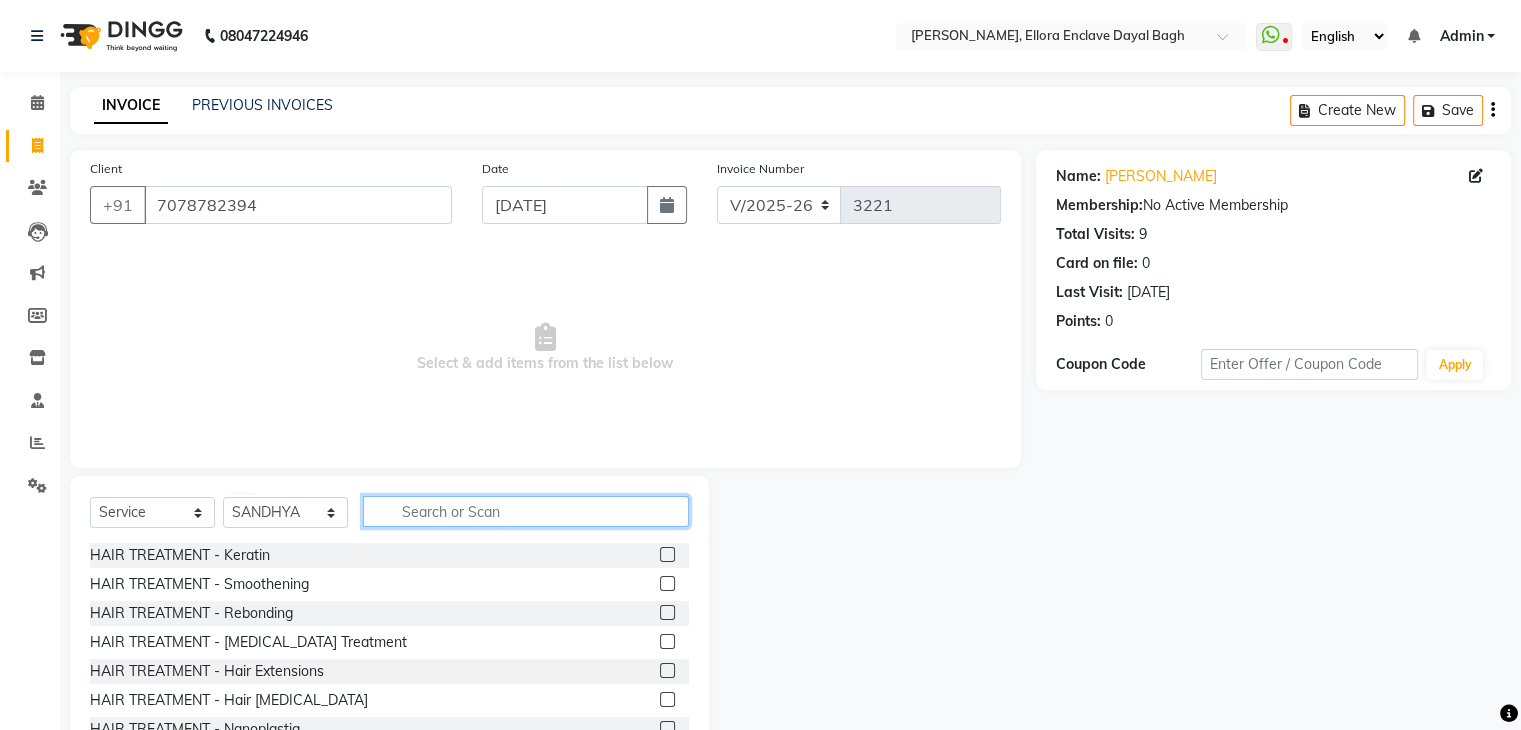 click 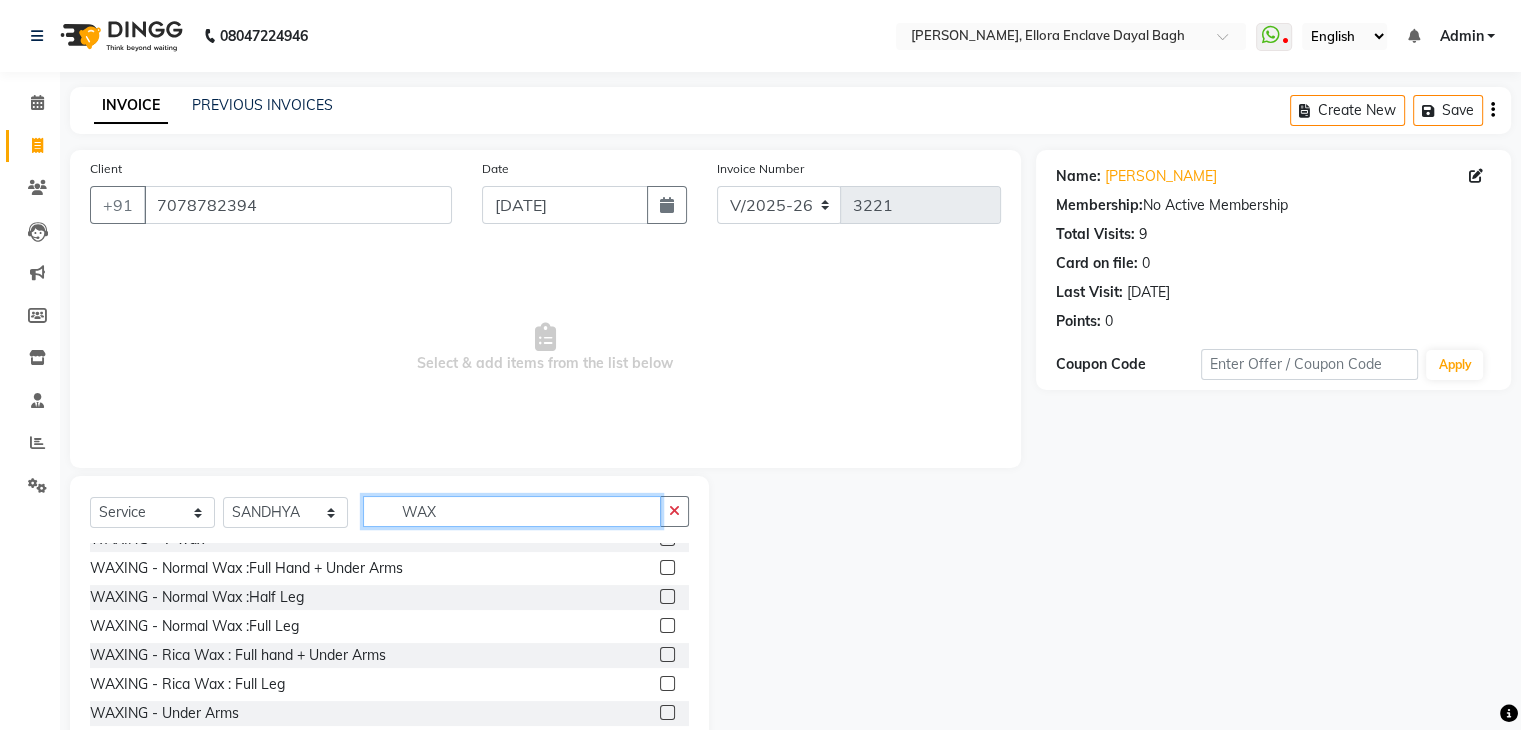 scroll, scrollTop: 255, scrollLeft: 0, axis: vertical 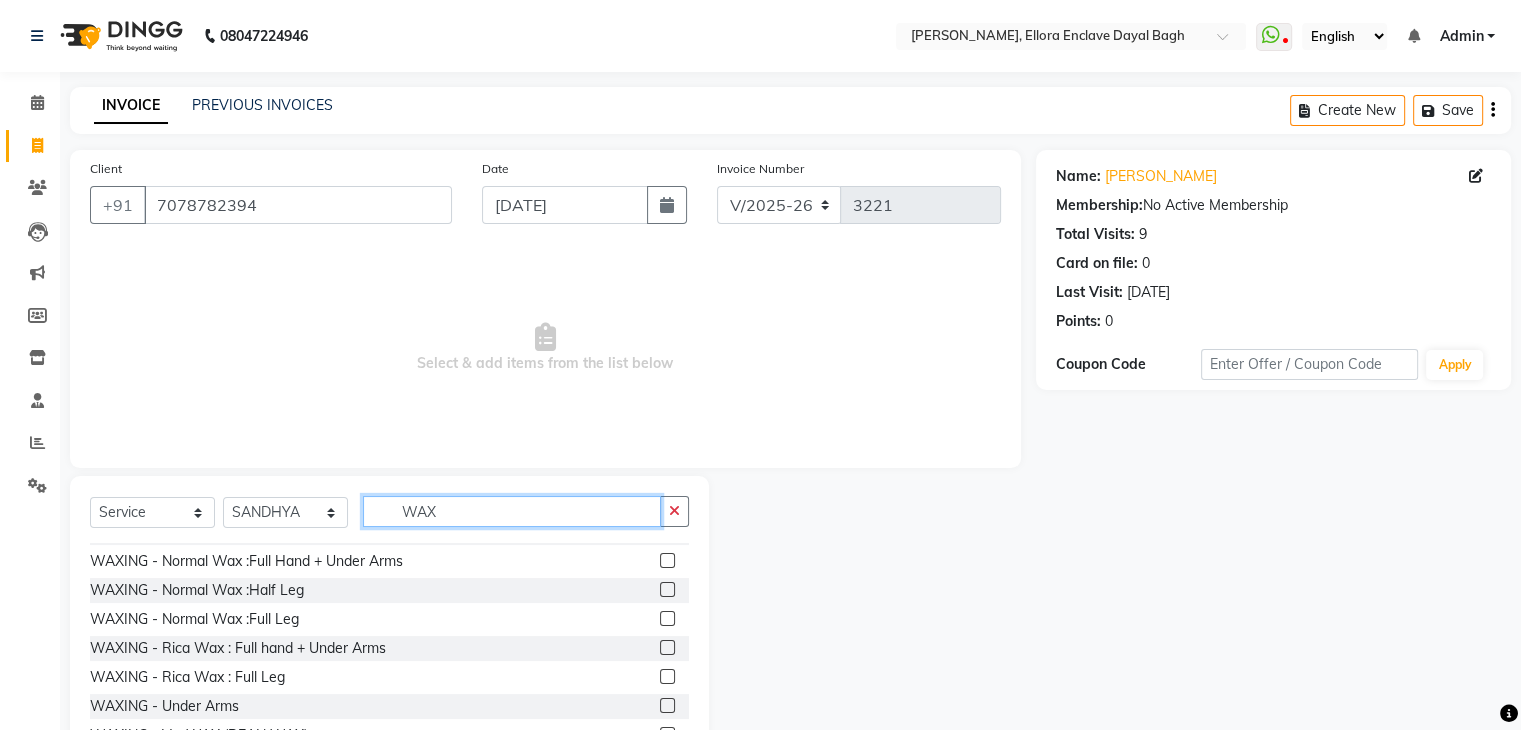 type on "WAX" 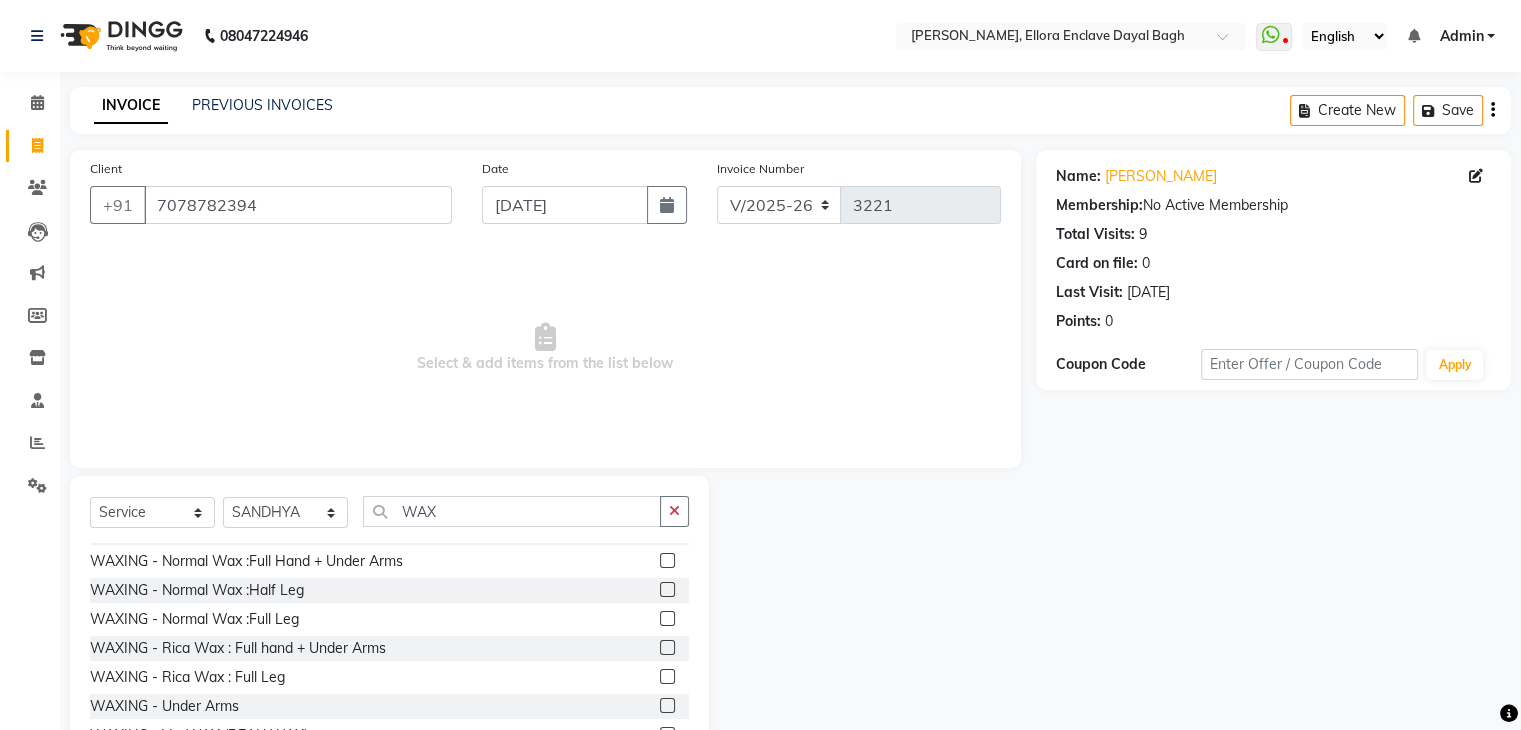 click 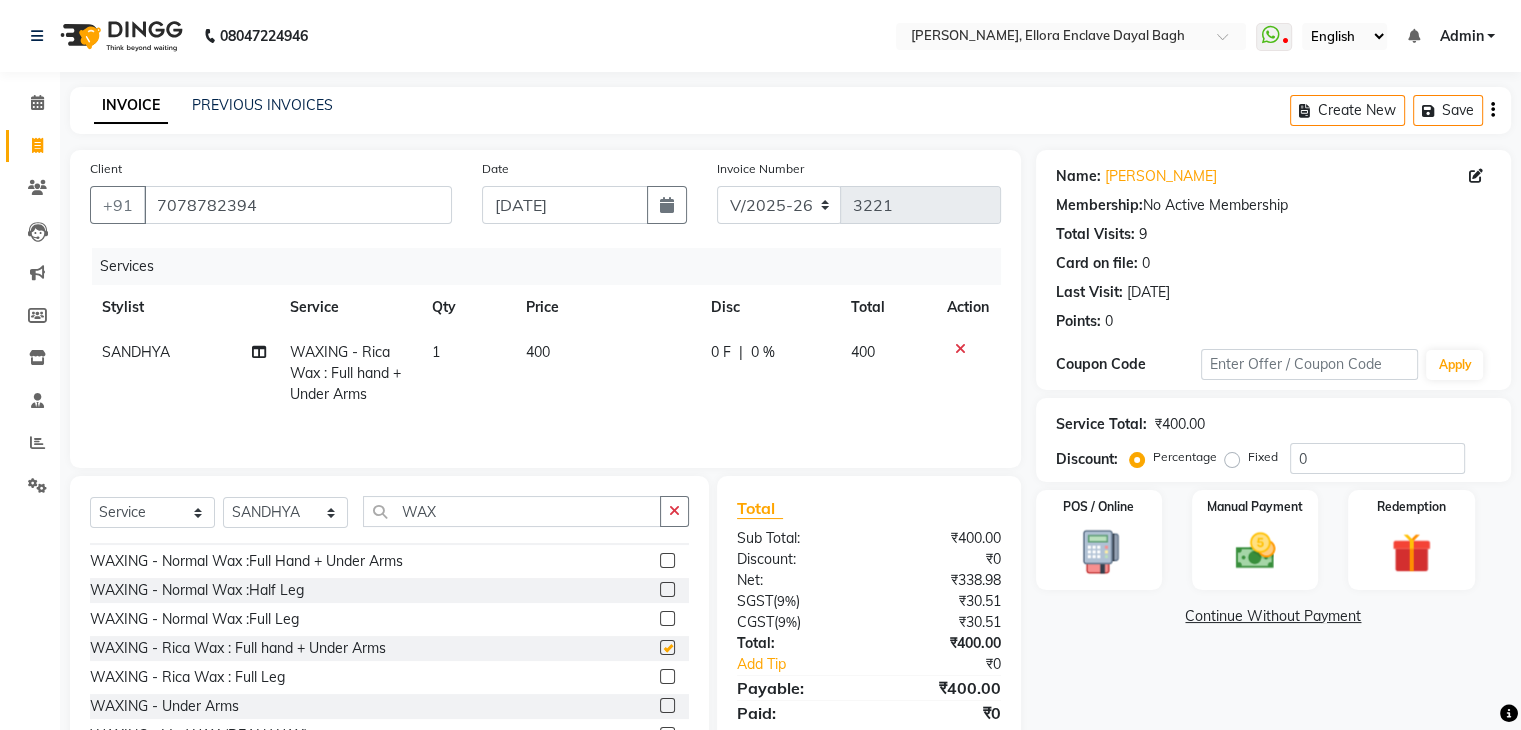 checkbox on "false" 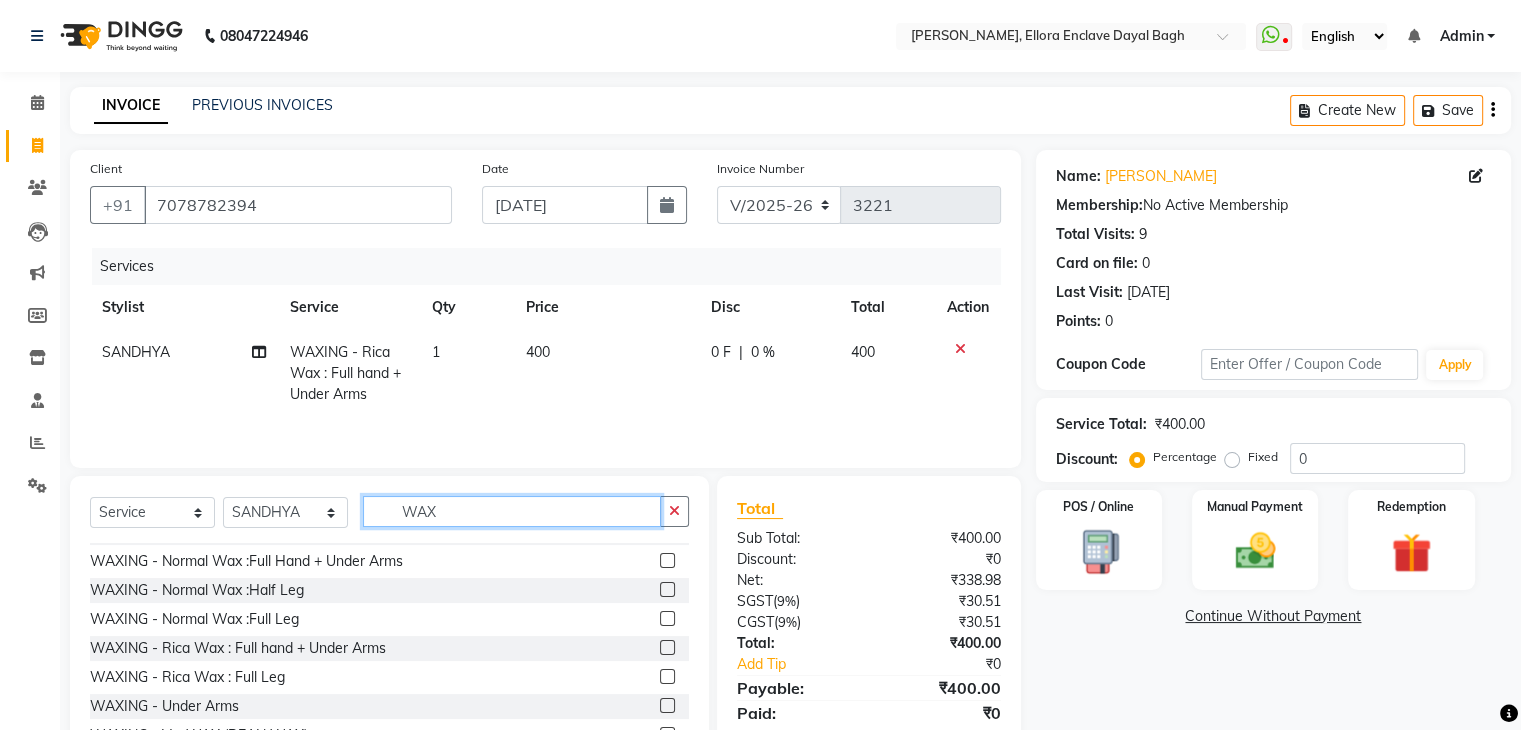 click on "WAX" 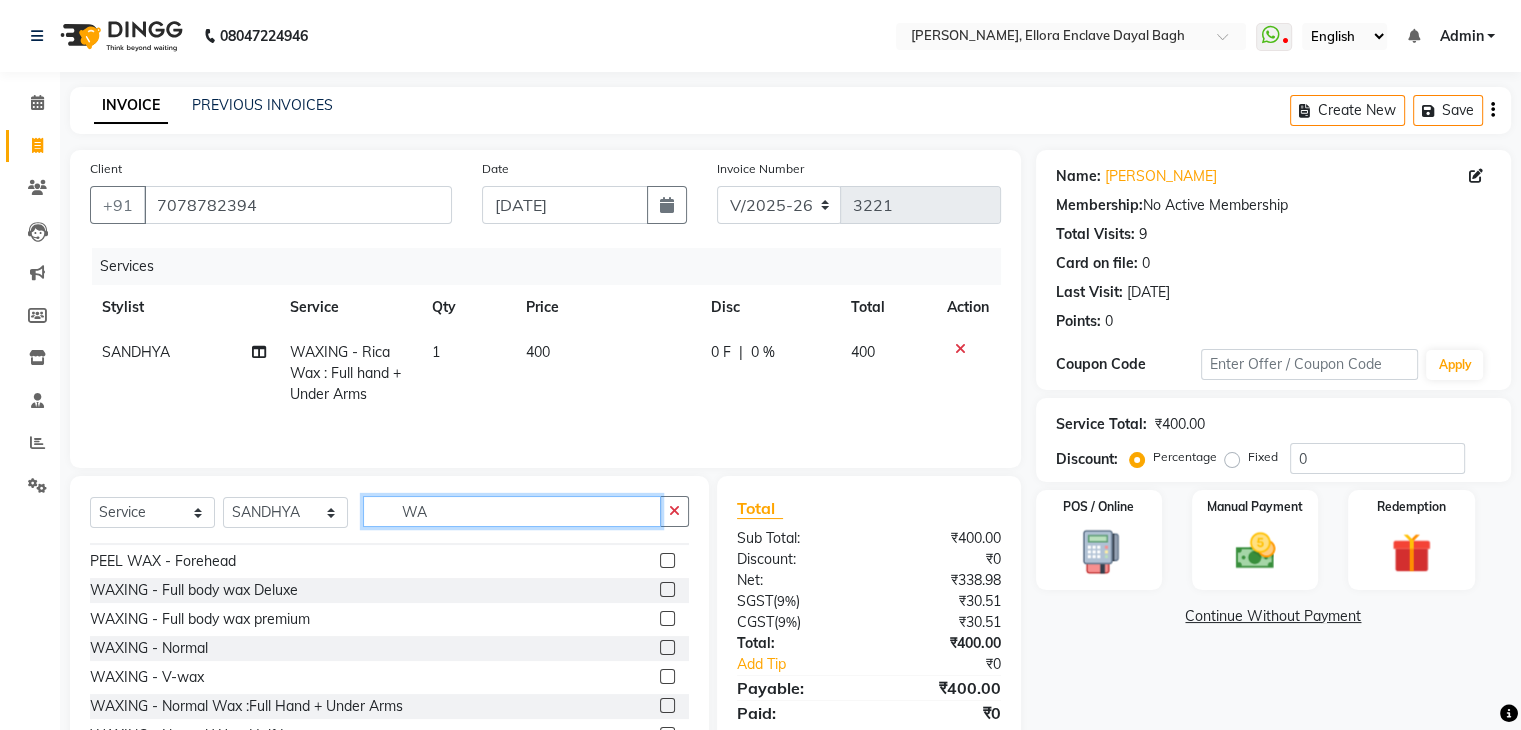 type on "W" 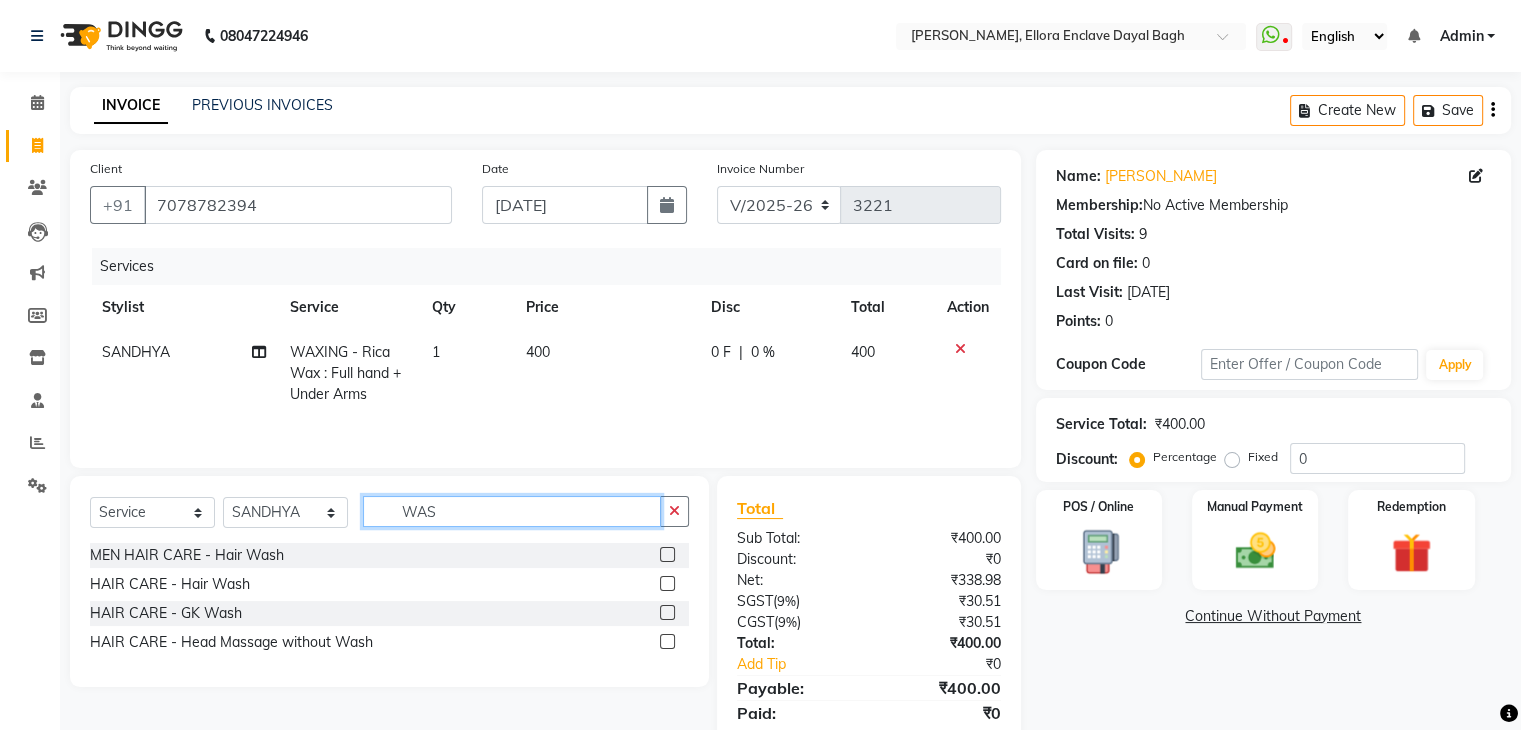 scroll, scrollTop: 0, scrollLeft: 0, axis: both 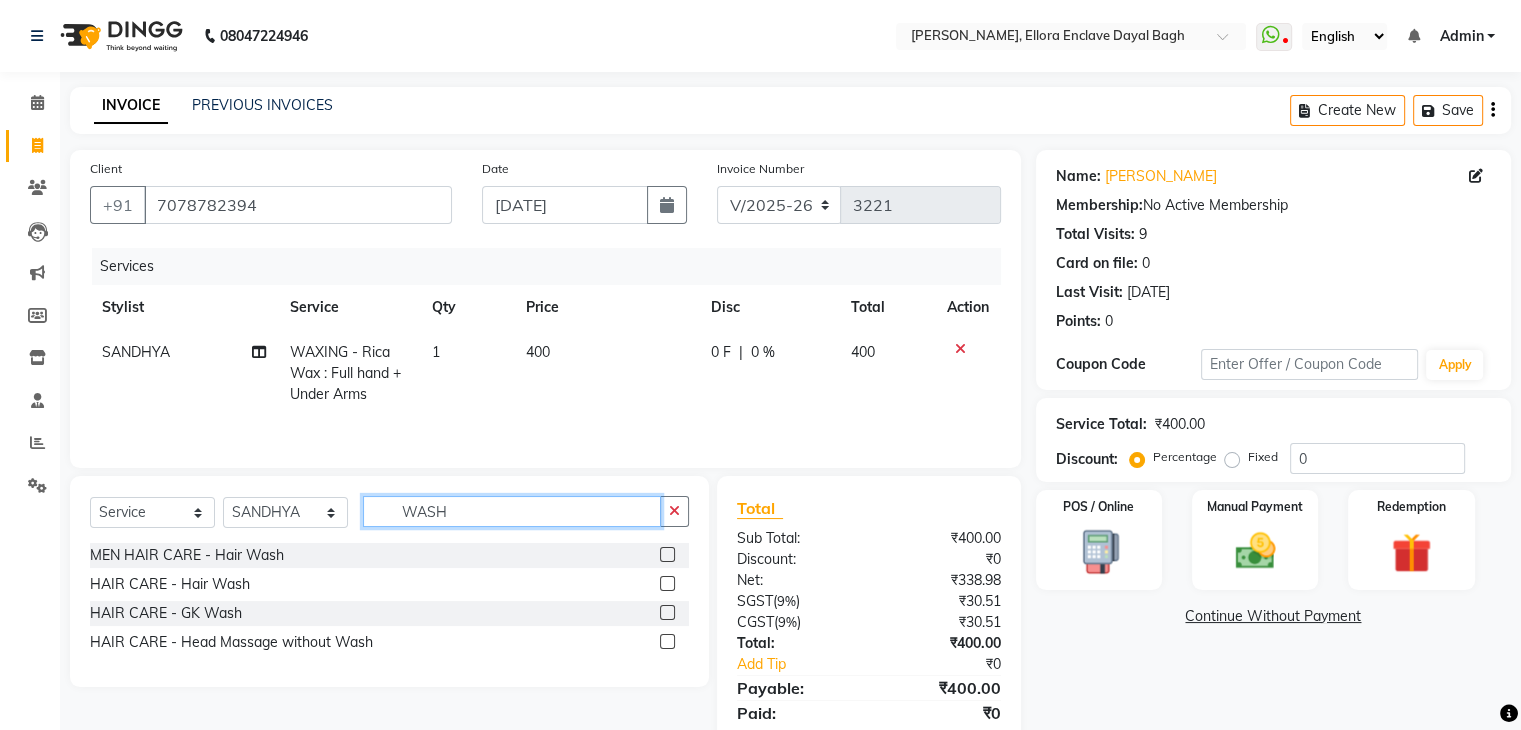 type on "WASH" 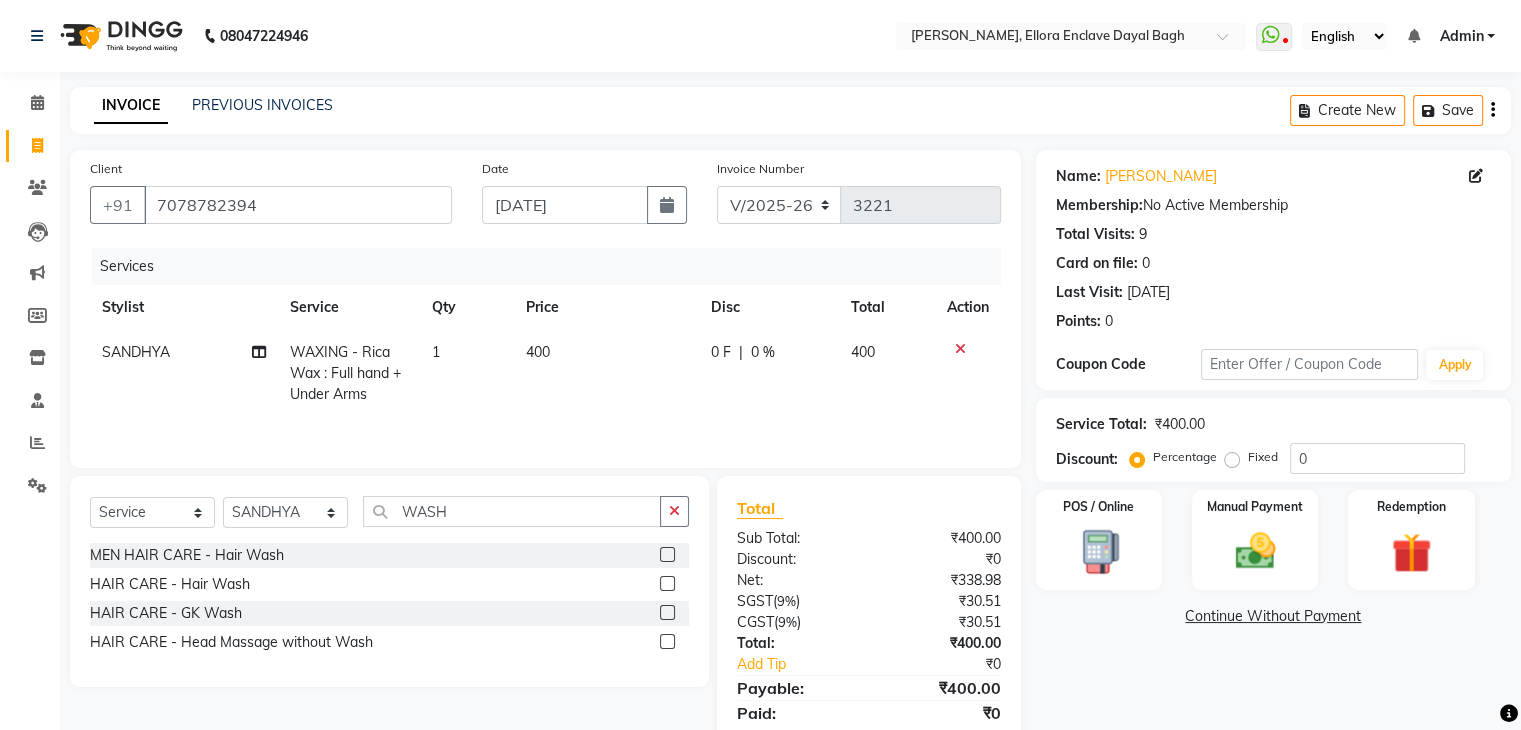 click 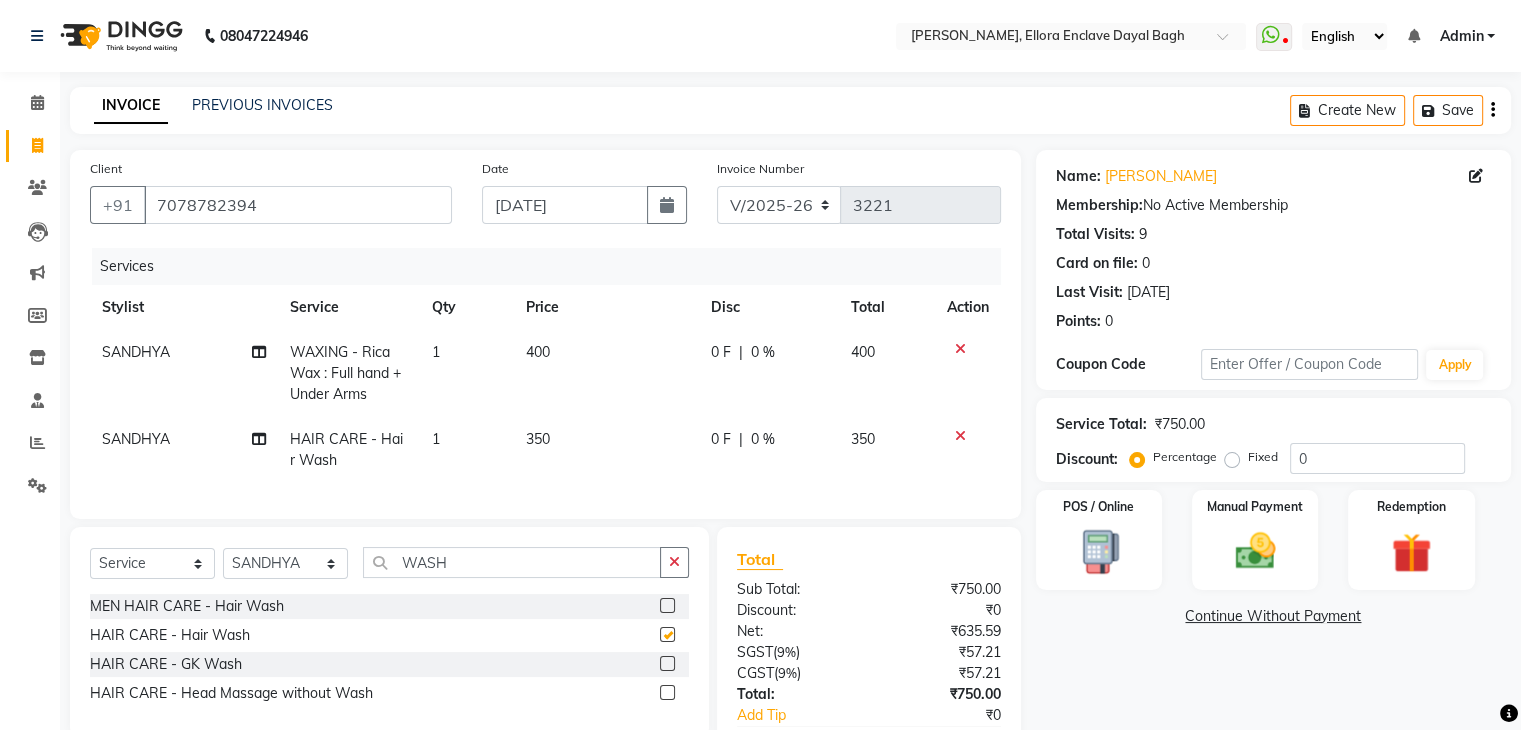 checkbox on "false" 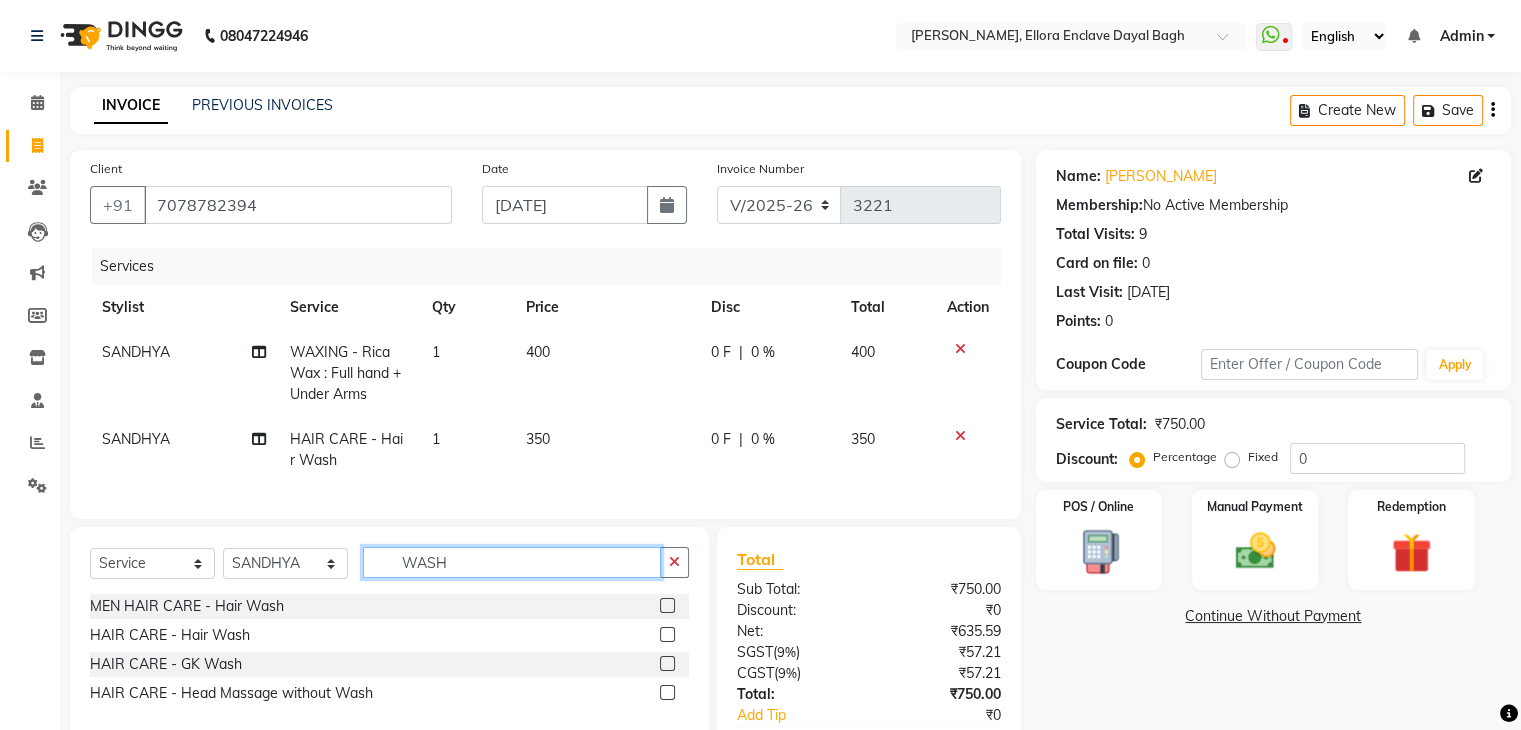 click on "WASH" 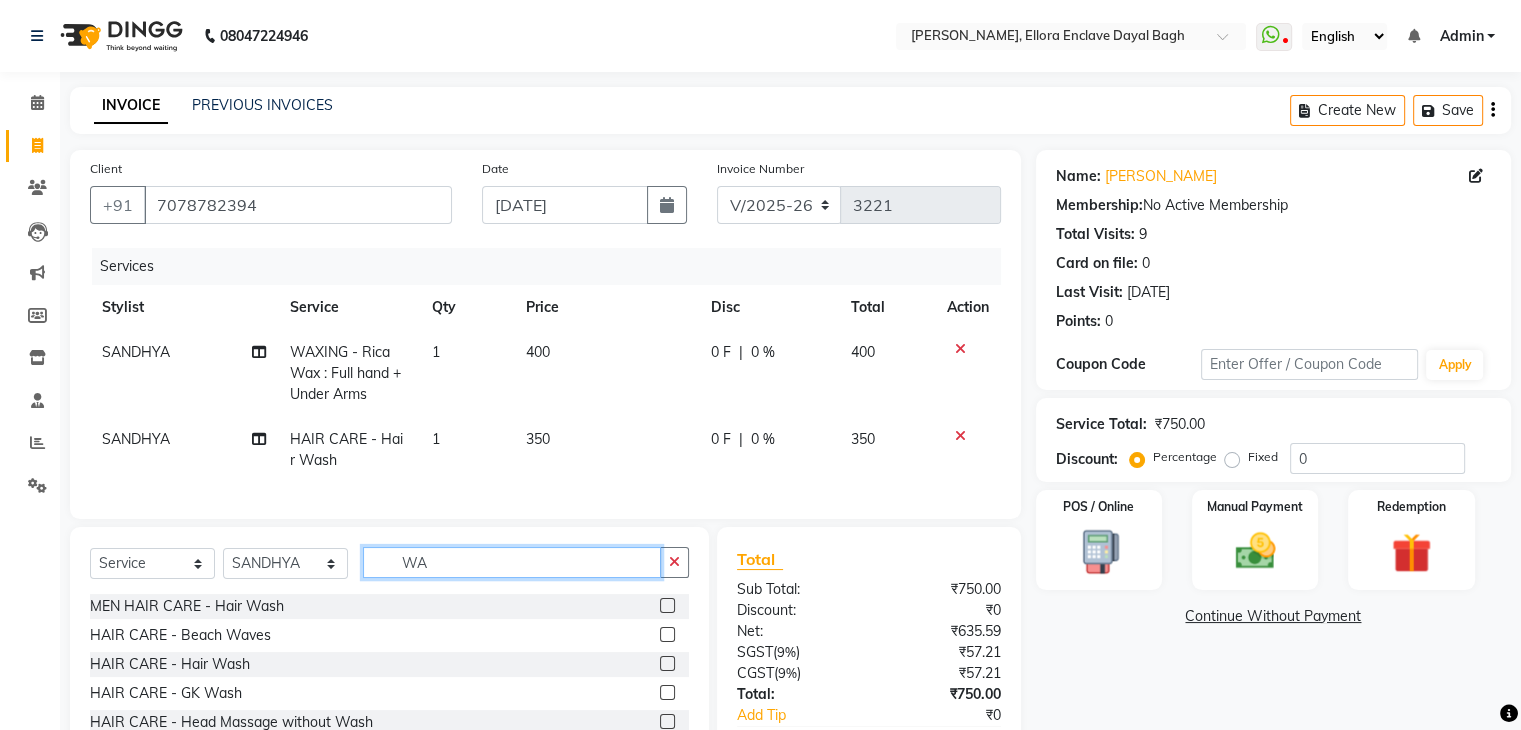 type on "W" 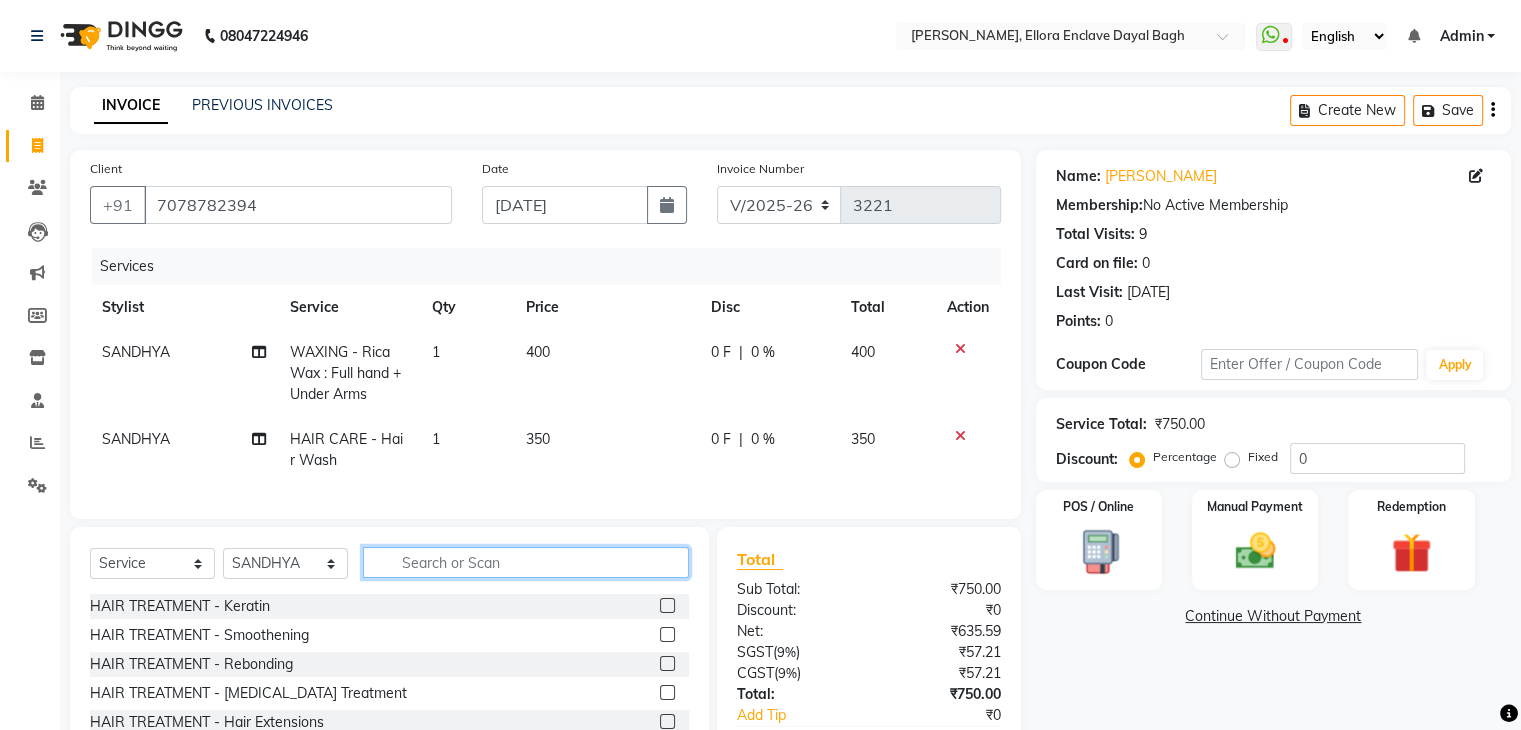 type 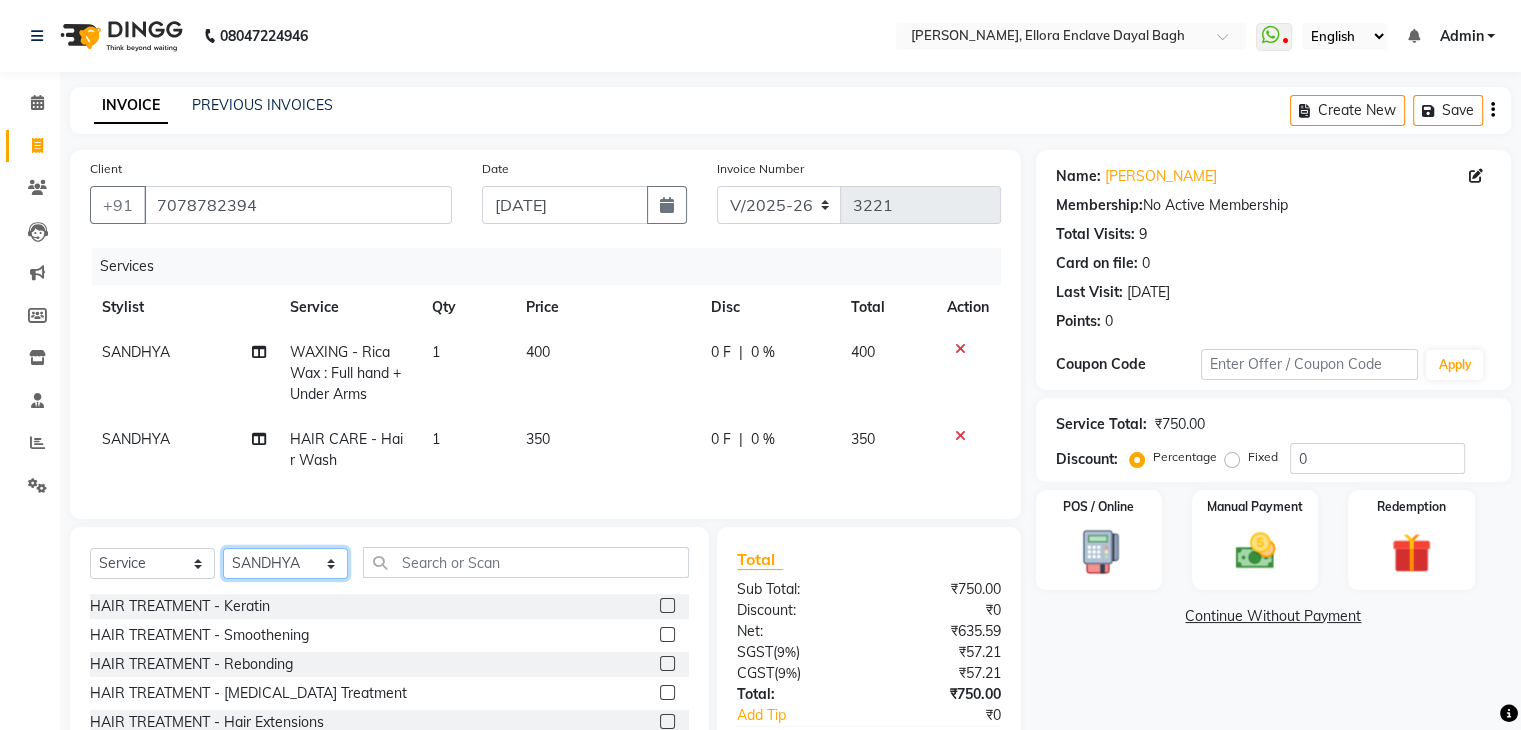 click on "Select Stylist AMAN DANISH SALMANI [PERSON_NAME] [PERSON_NAME] [PERSON_NAME] [PERSON_NAME] [PERSON_NAME] [PERSON_NAME] SHWETA SONA [PERSON_NAME] [PERSON_NAME] [PERSON_NAME]" 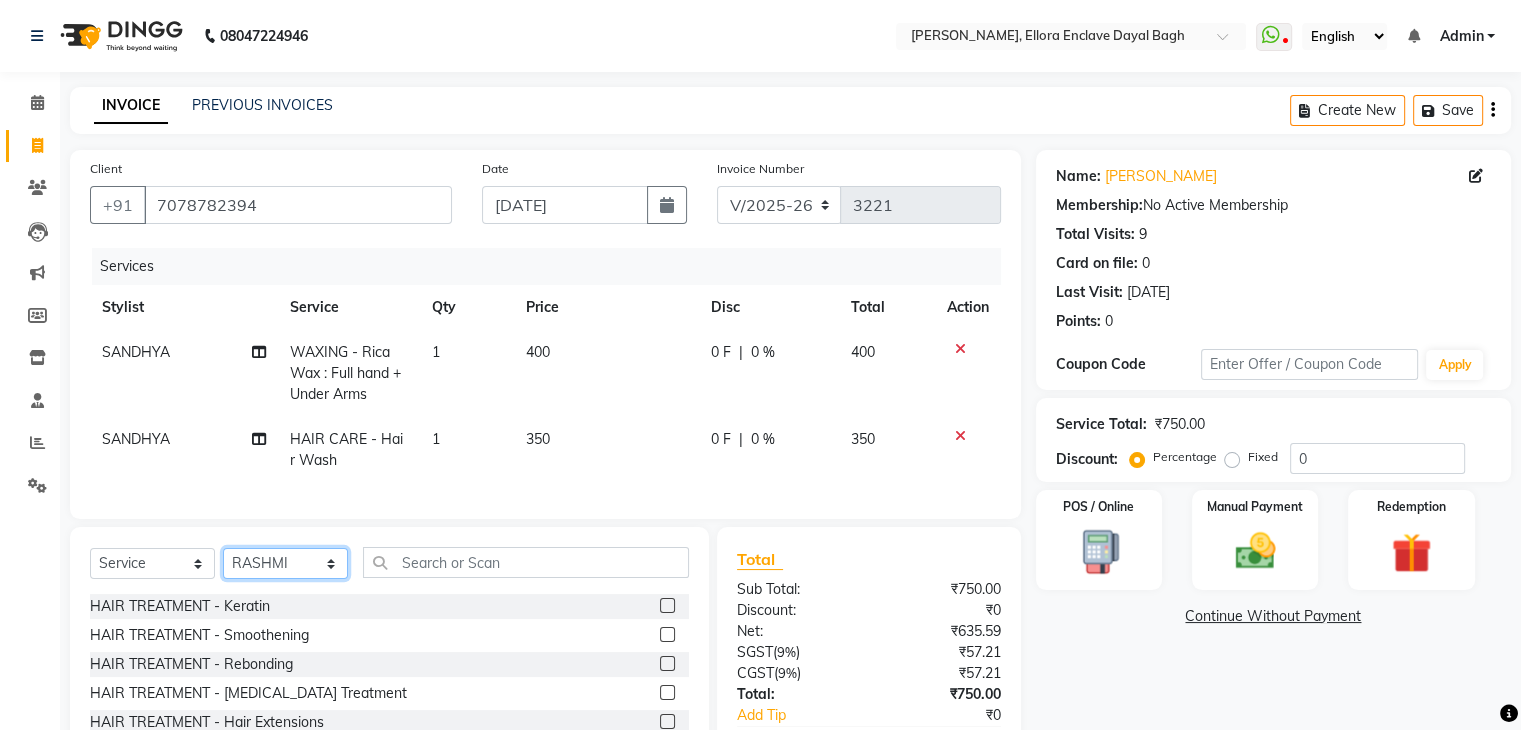 click on "Select Stylist AMAN DANISH SALMANI [PERSON_NAME] [PERSON_NAME] [PERSON_NAME] [PERSON_NAME] [PERSON_NAME] [PERSON_NAME] SHWETA SONA [PERSON_NAME] [PERSON_NAME] [PERSON_NAME]" 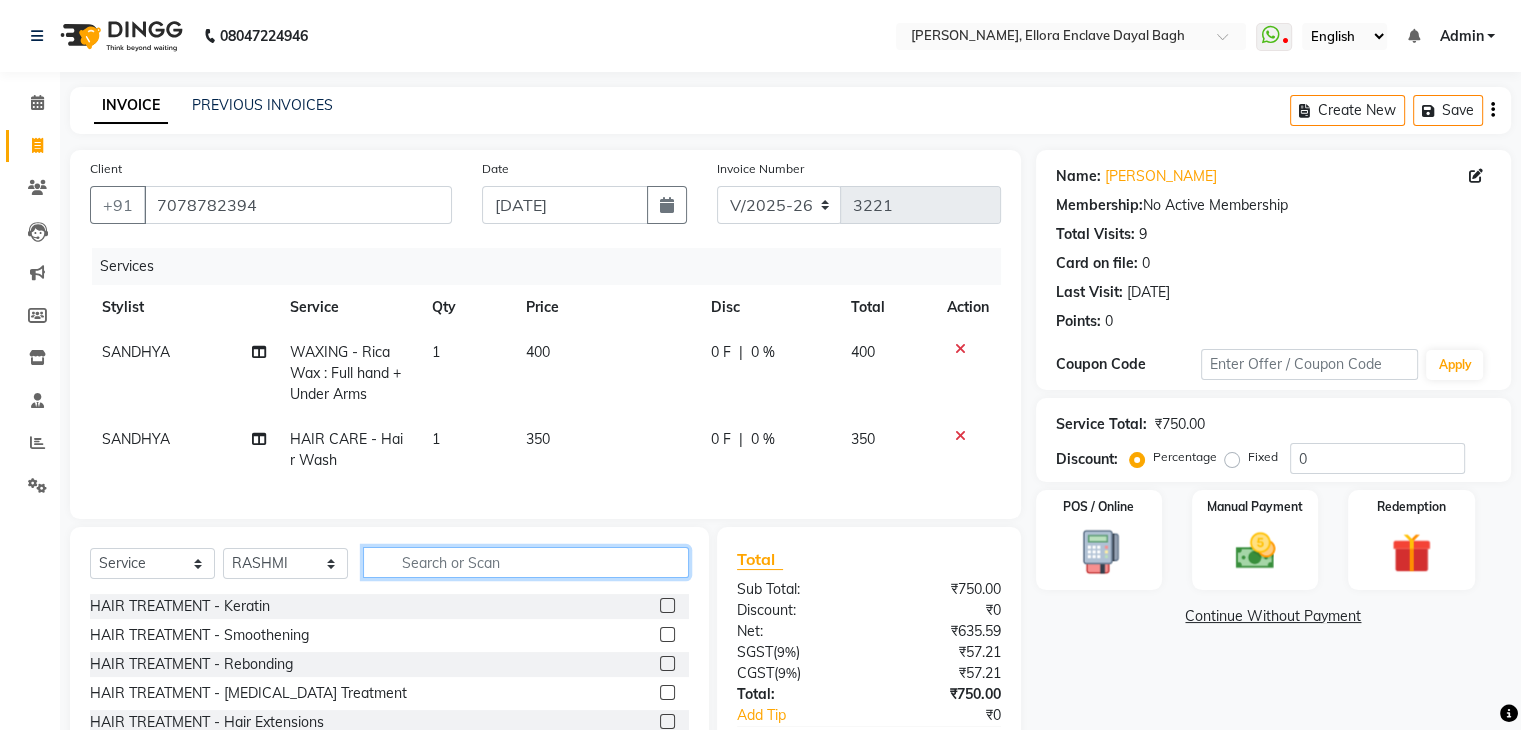 click 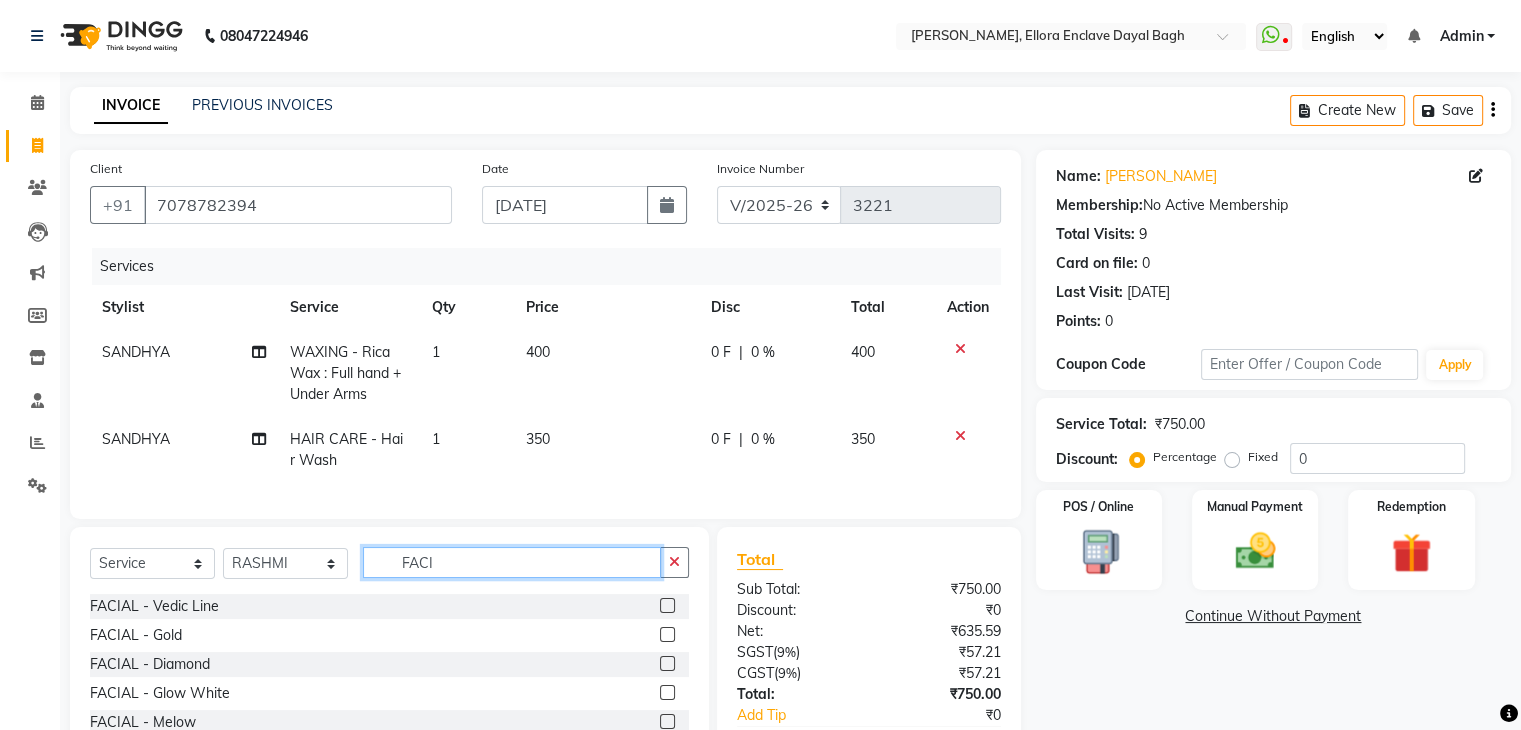 scroll, scrollTop: 138, scrollLeft: 0, axis: vertical 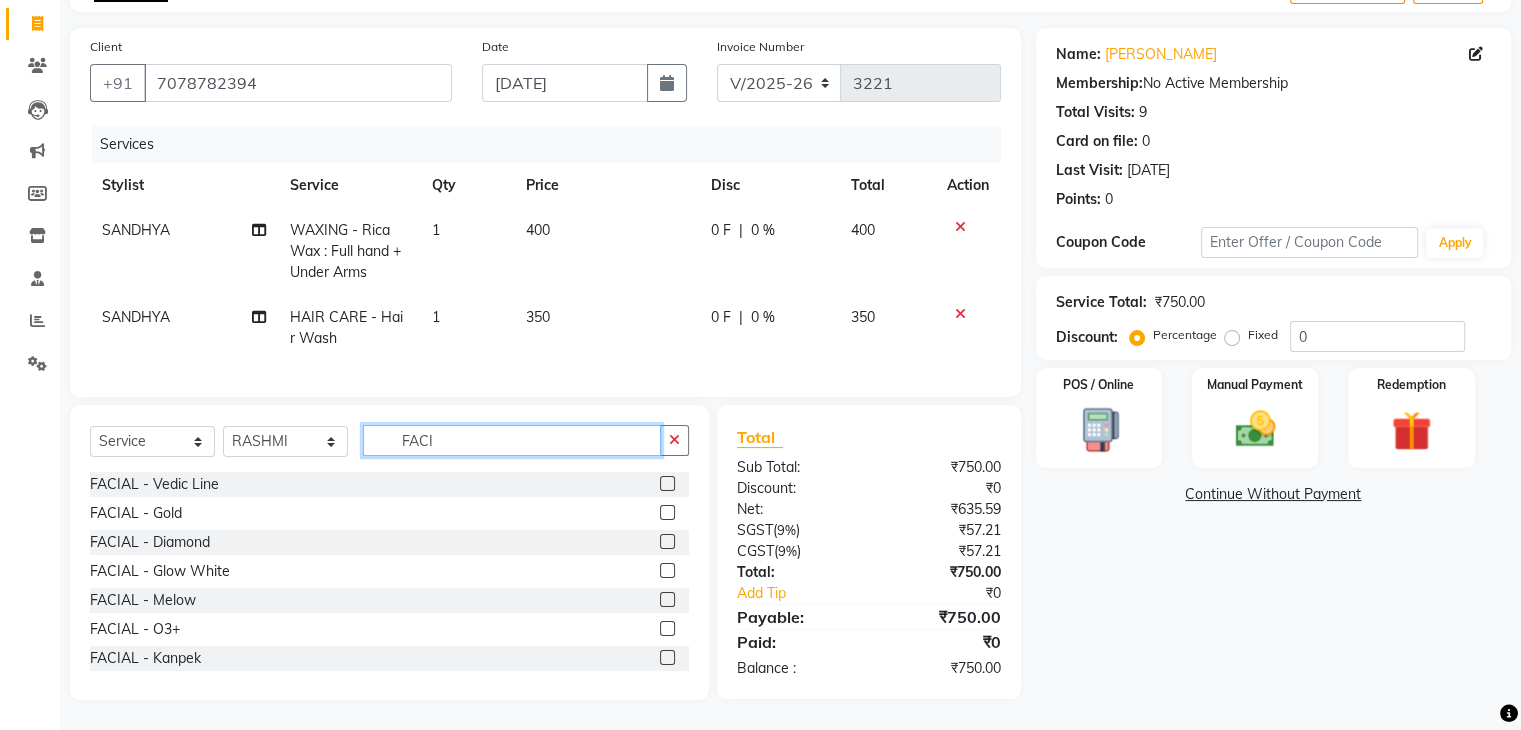 type on "FACI" 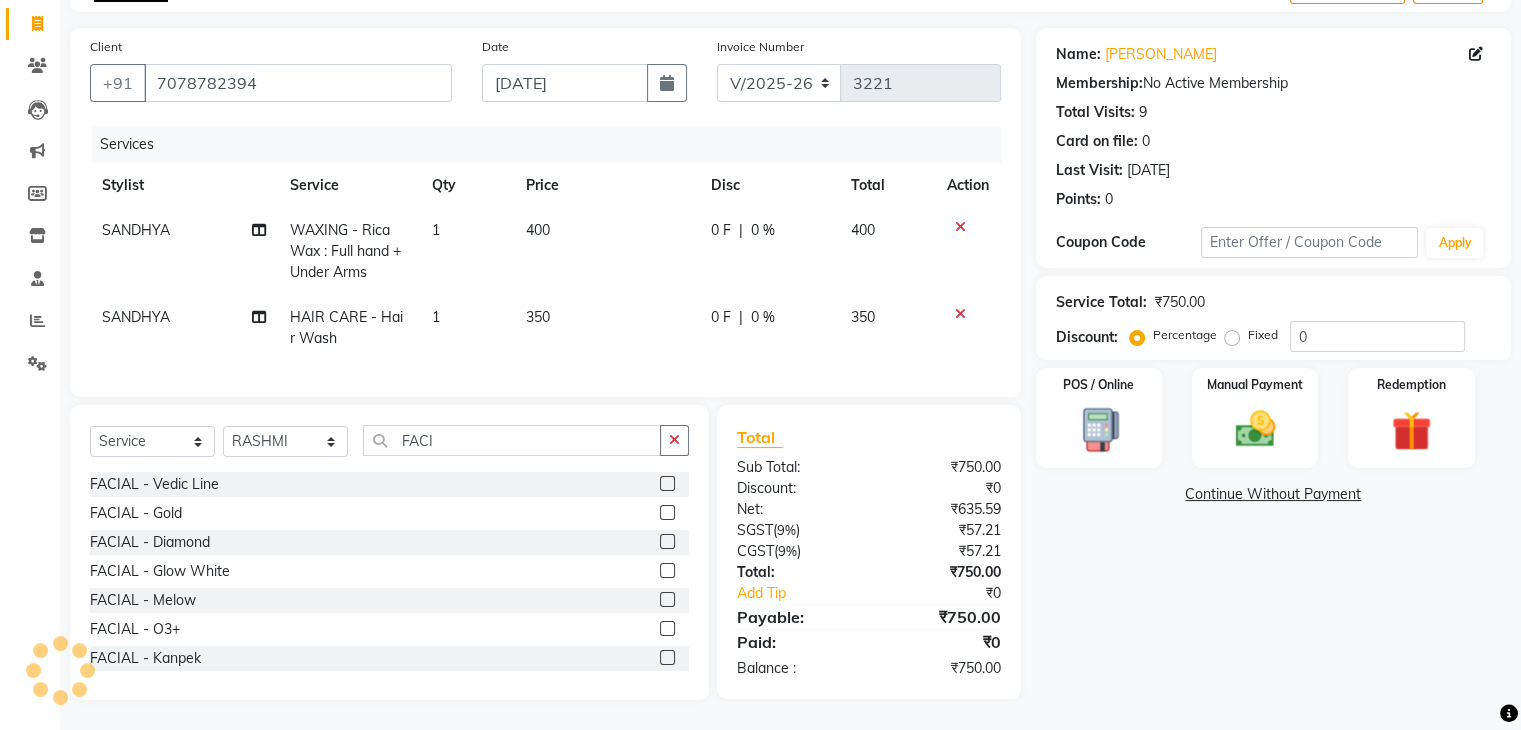 click 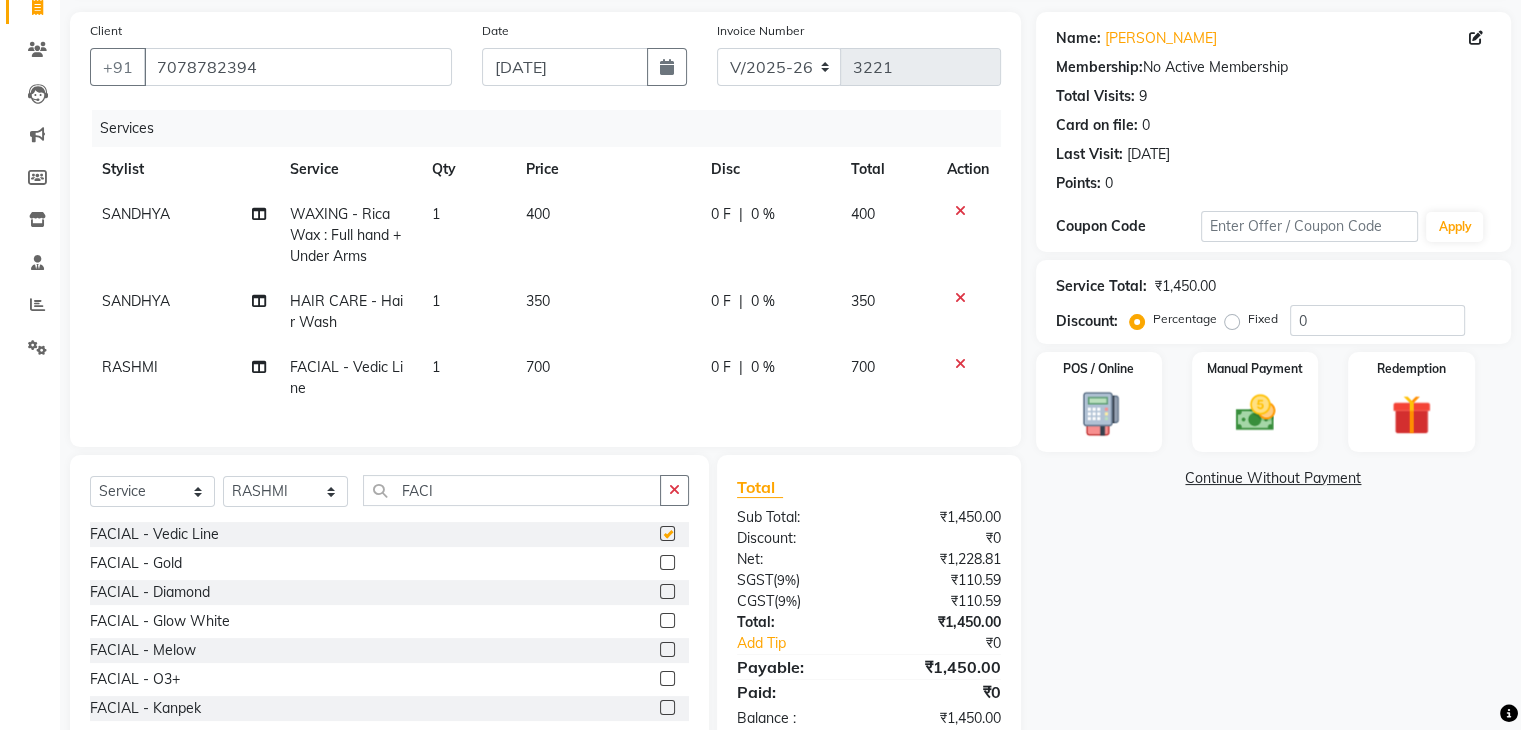 checkbox on "false" 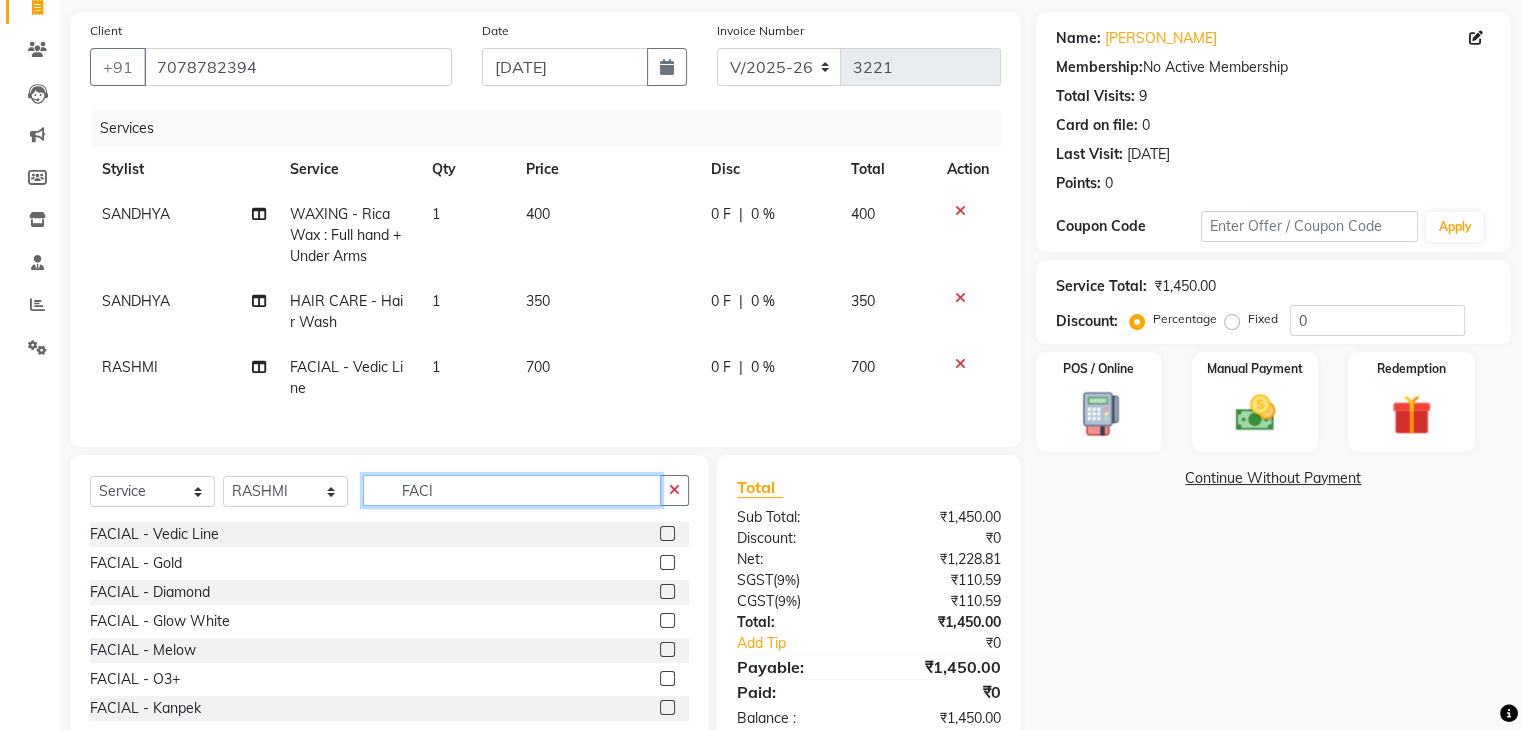 click on "FACI" 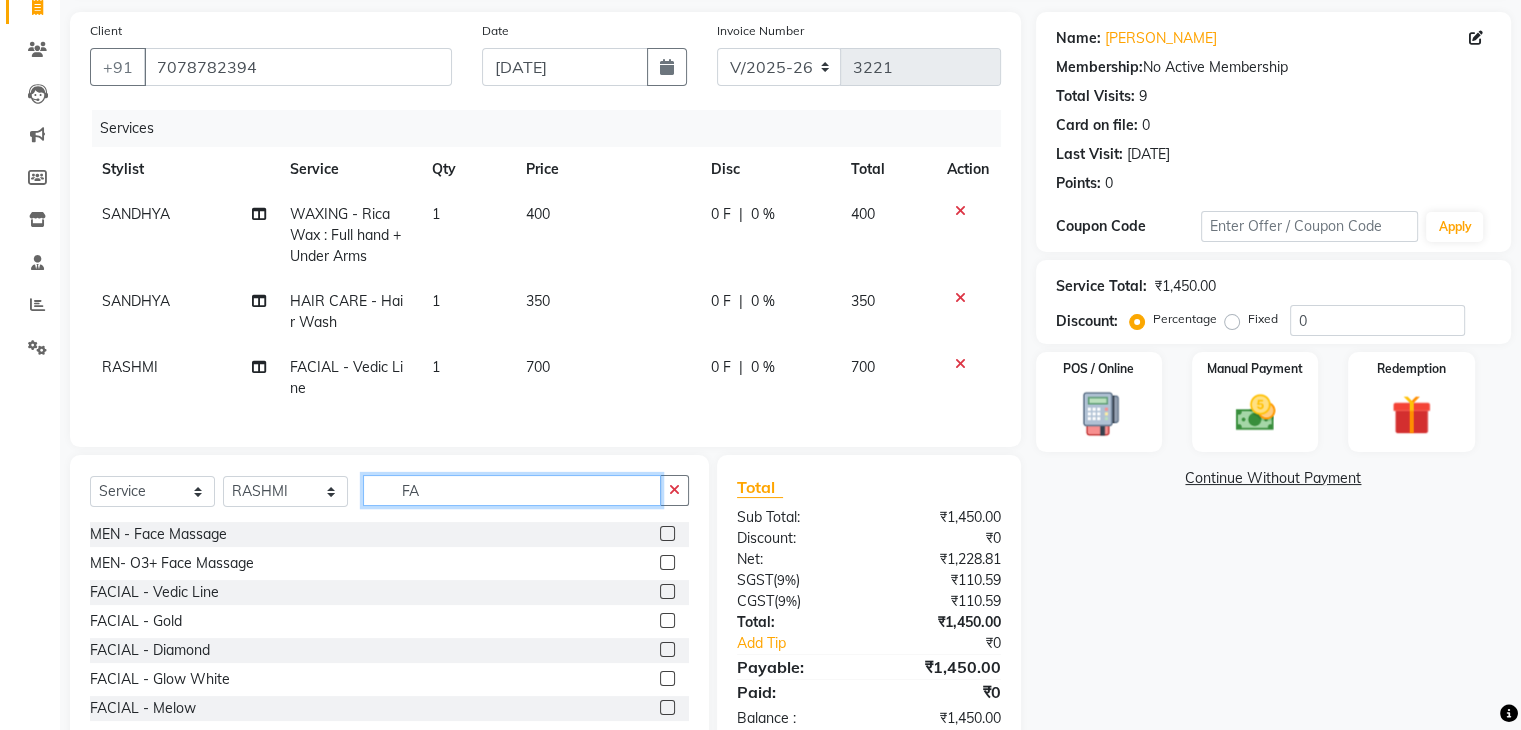 type on "F" 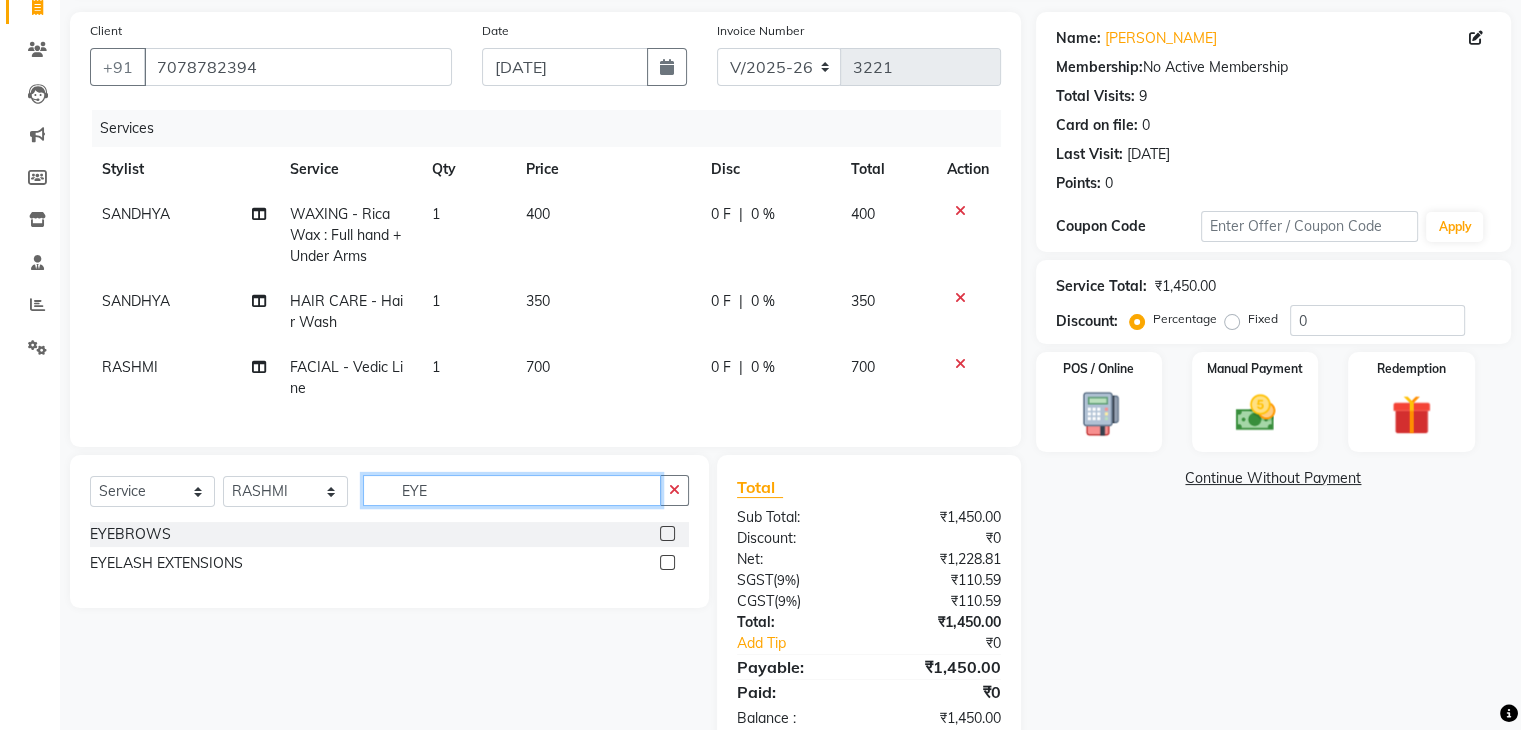 type on "EYE" 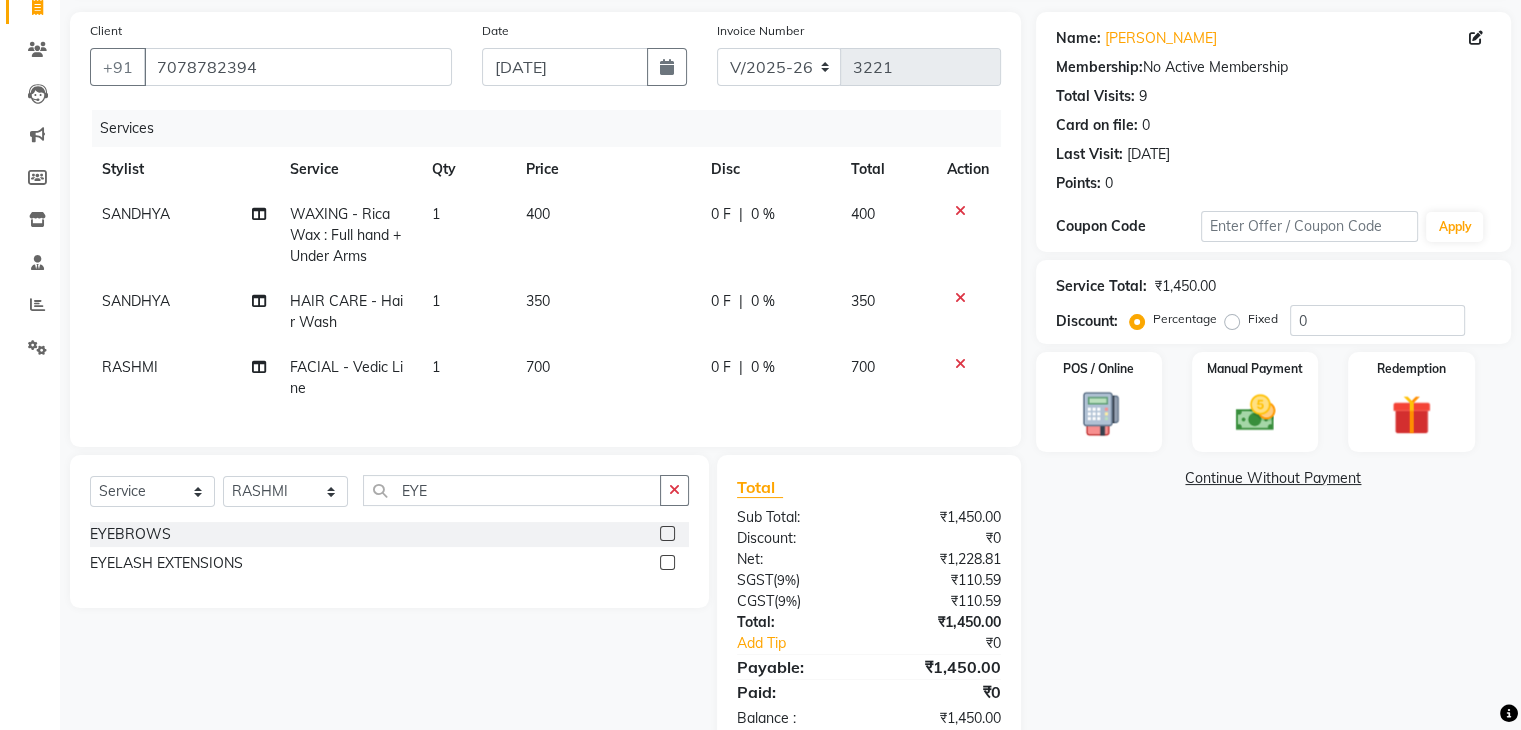 click 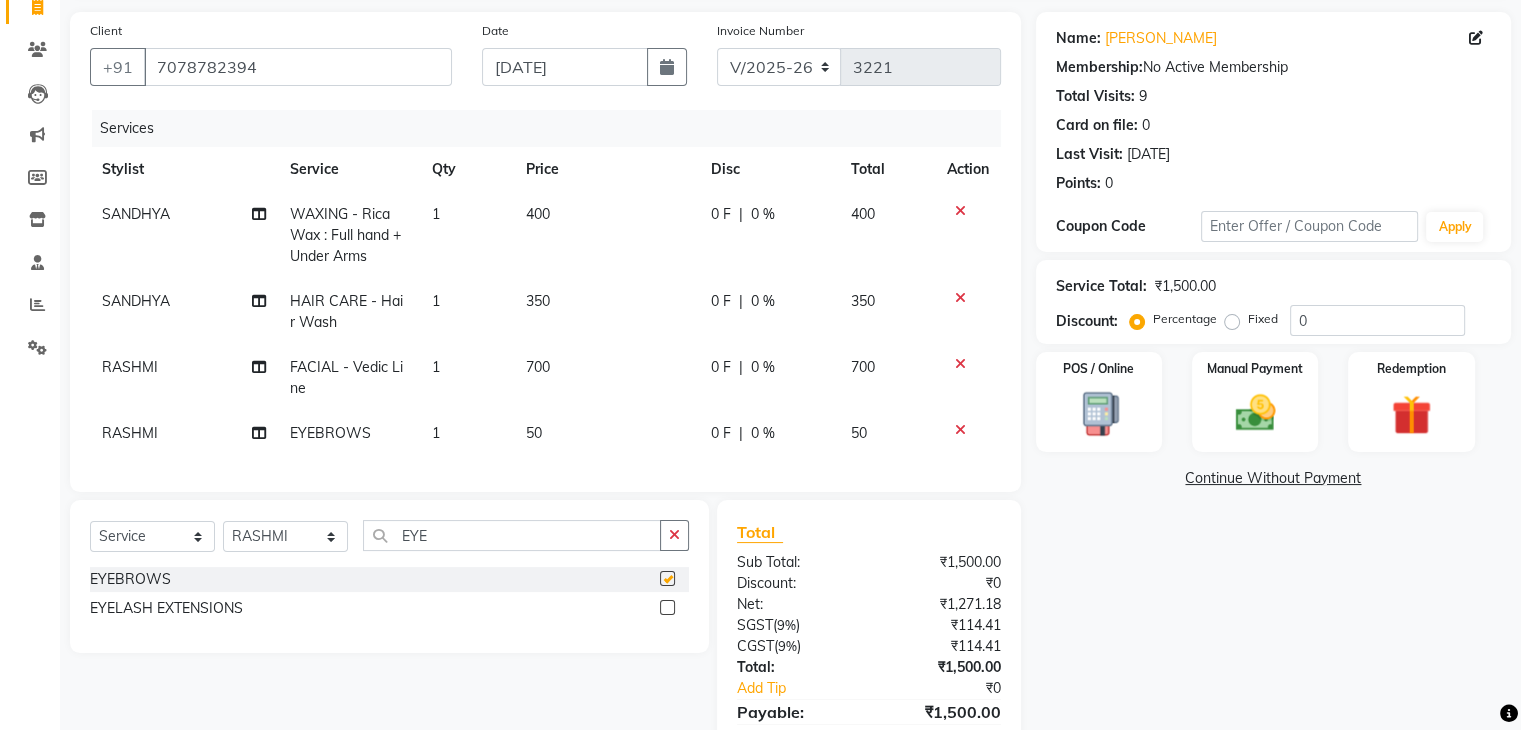 checkbox on "false" 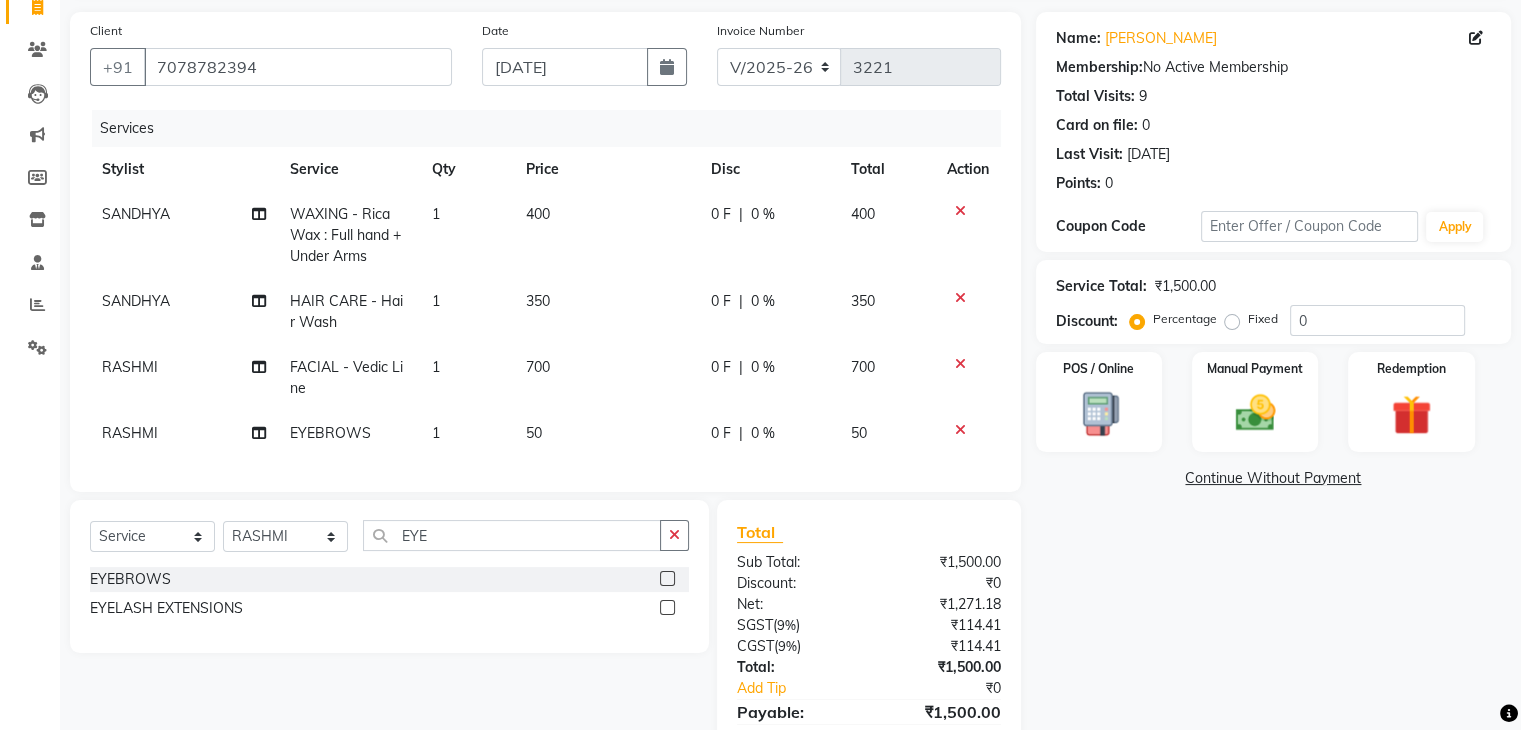 scroll, scrollTop: 248, scrollLeft: 0, axis: vertical 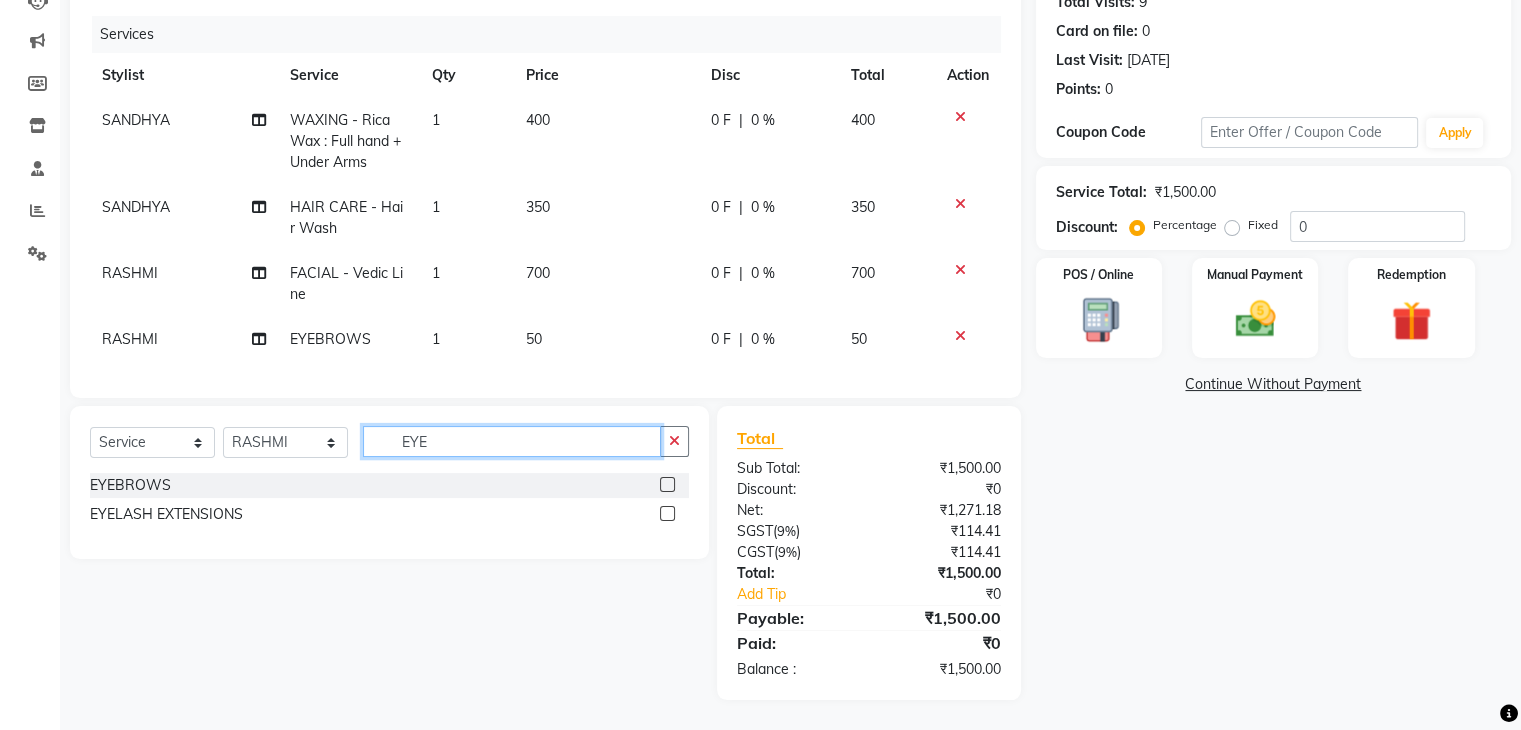click on "EYE" 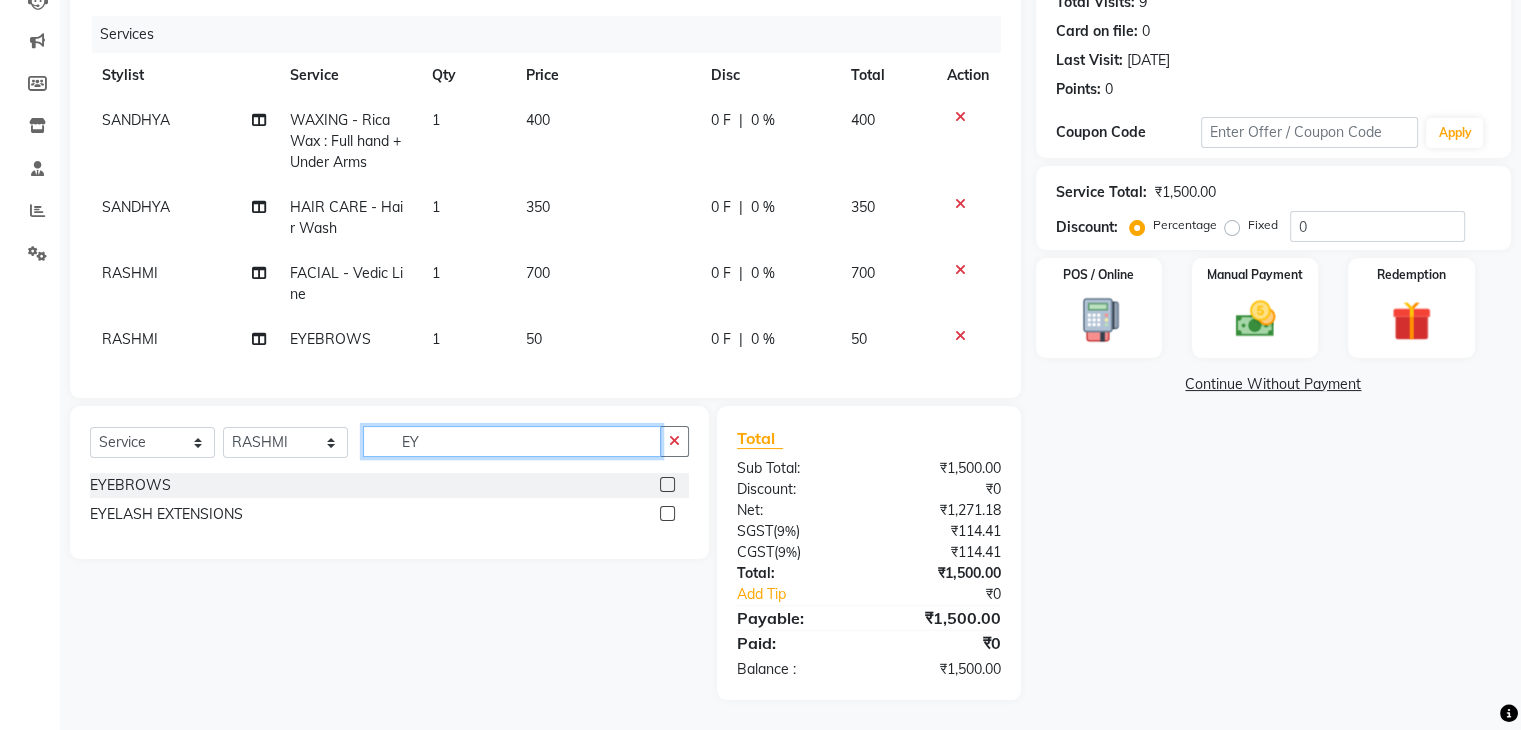 type on "E" 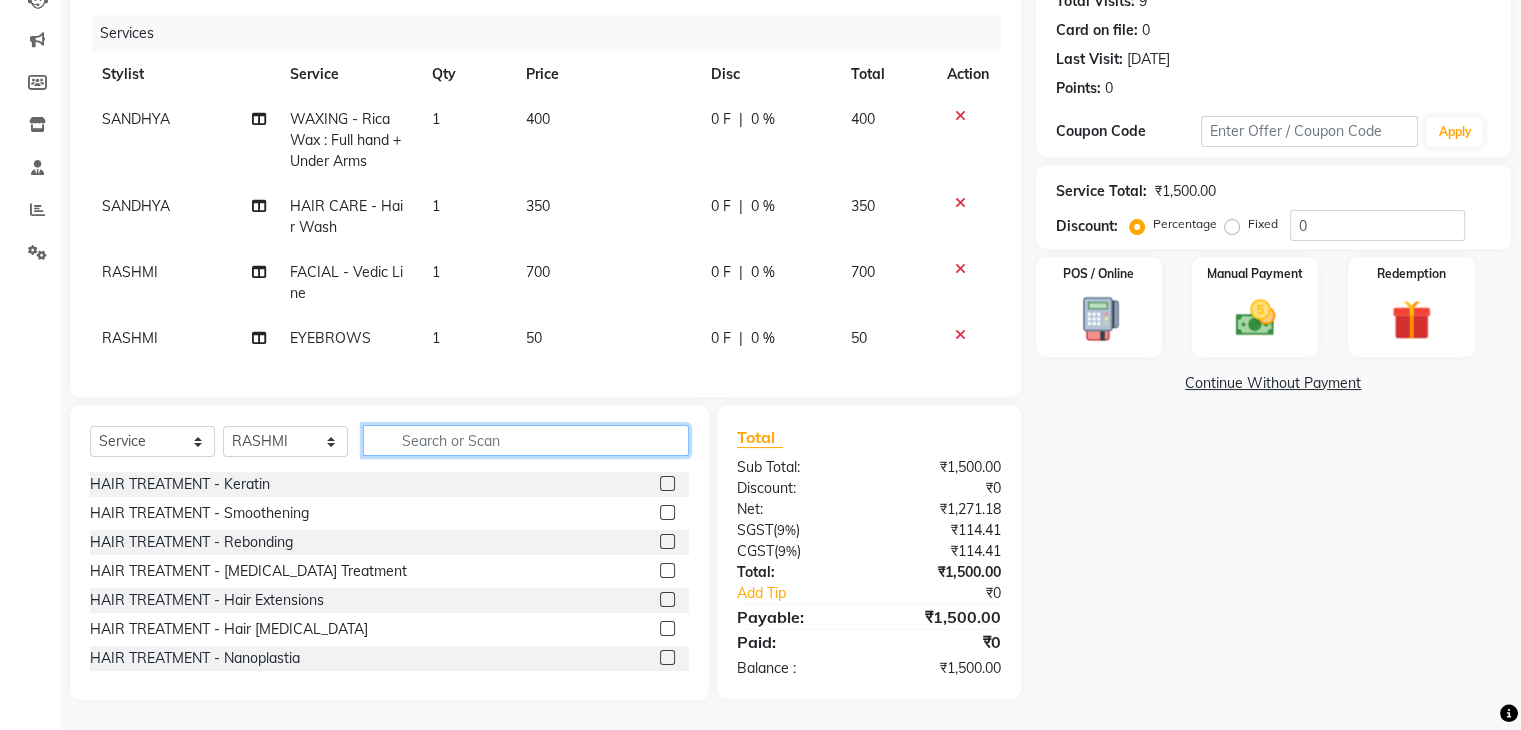 type 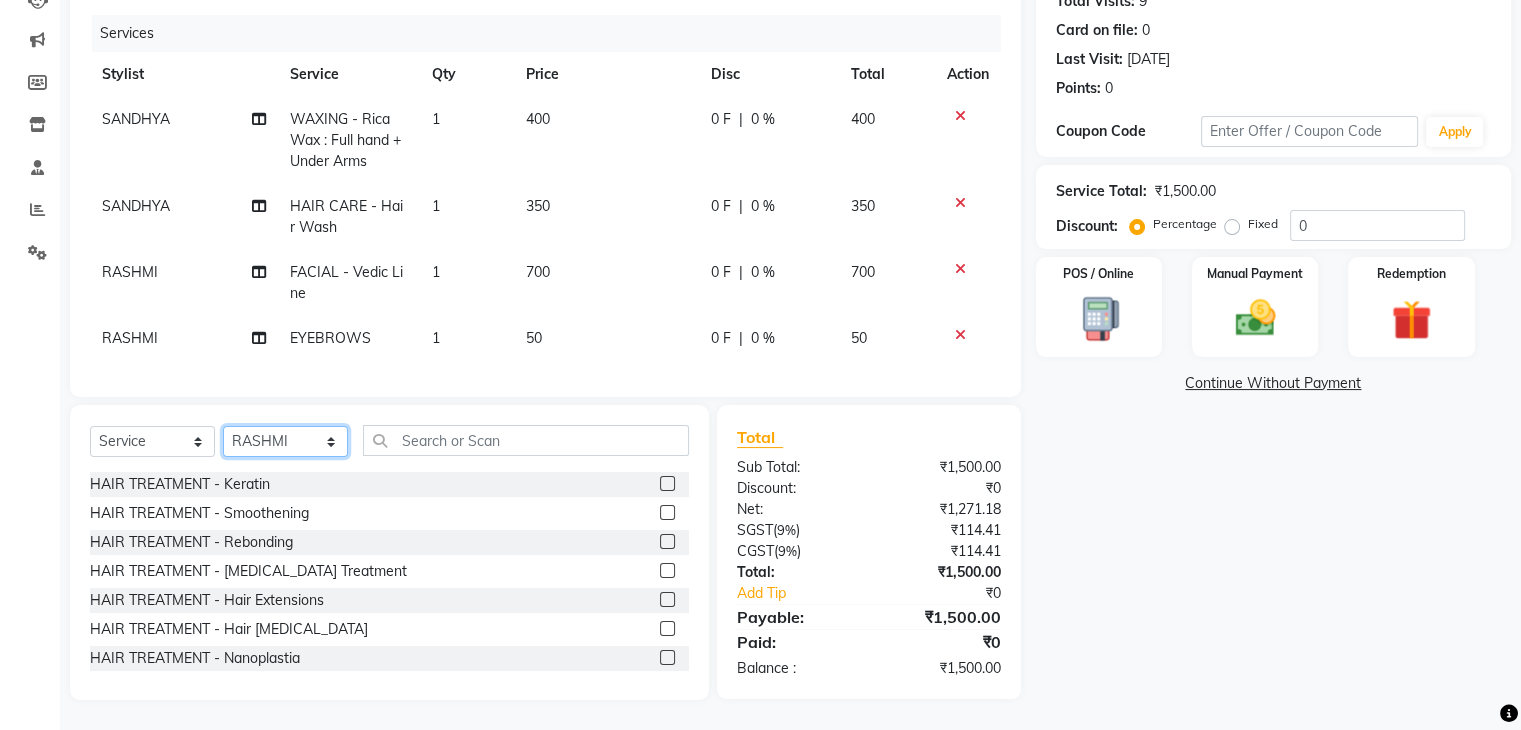 click on "Select Stylist AMAN DANISH SALMANI [PERSON_NAME] [PERSON_NAME] [PERSON_NAME] [PERSON_NAME] [PERSON_NAME] [PERSON_NAME] SHWETA SONA [PERSON_NAME] [PERSON_NAME] [PERSON_NAME]" 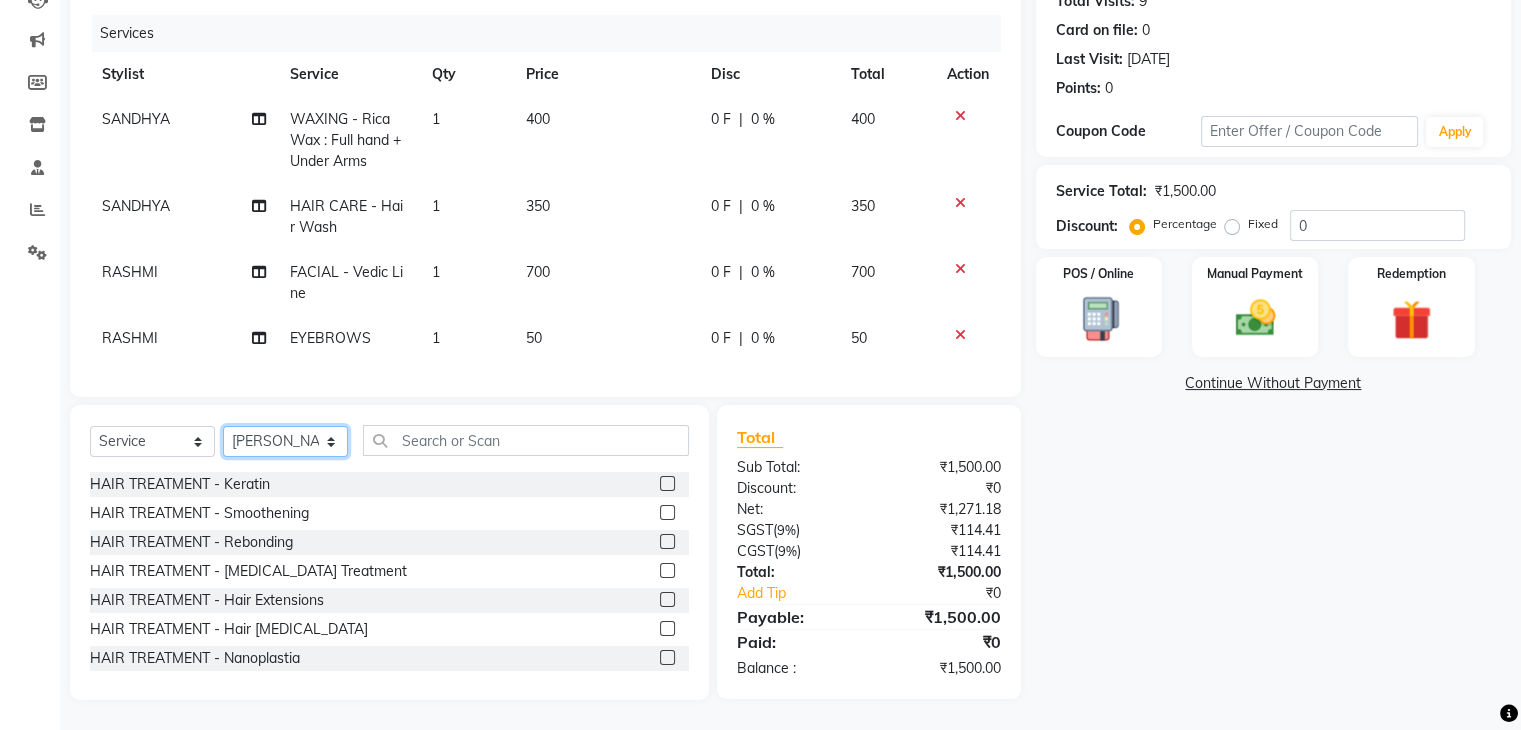 click on "Select Stylist AMAN DANISH SALMANI [PERSON_NAME] [PERSON_NAME] [PERSON_NAME] [PERSON_NAME] [PERSON_NAME] [PERSON_NAME] SHWETA SONA [PERSON_NAME] [PERSON_NAME] [PERSON_NAME]" 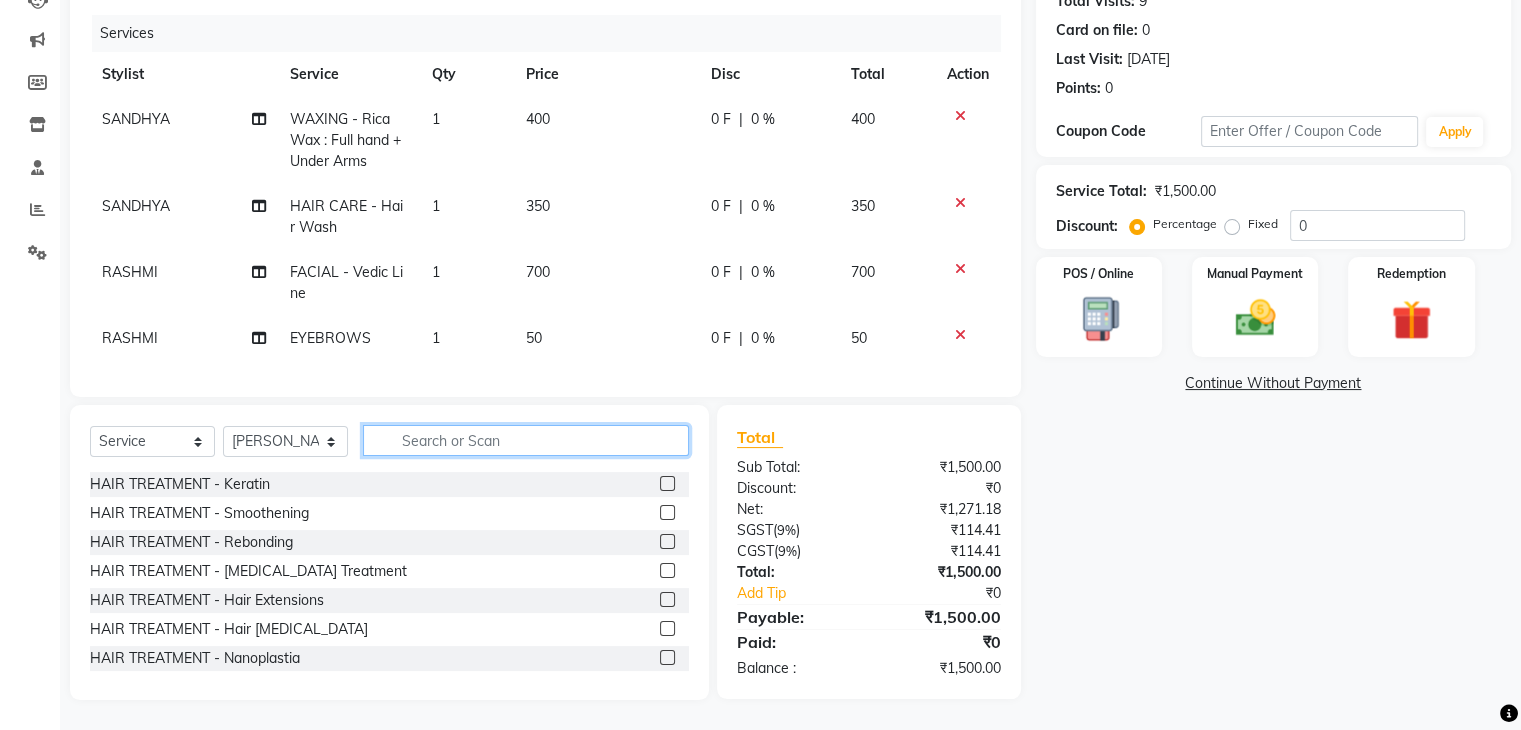 click 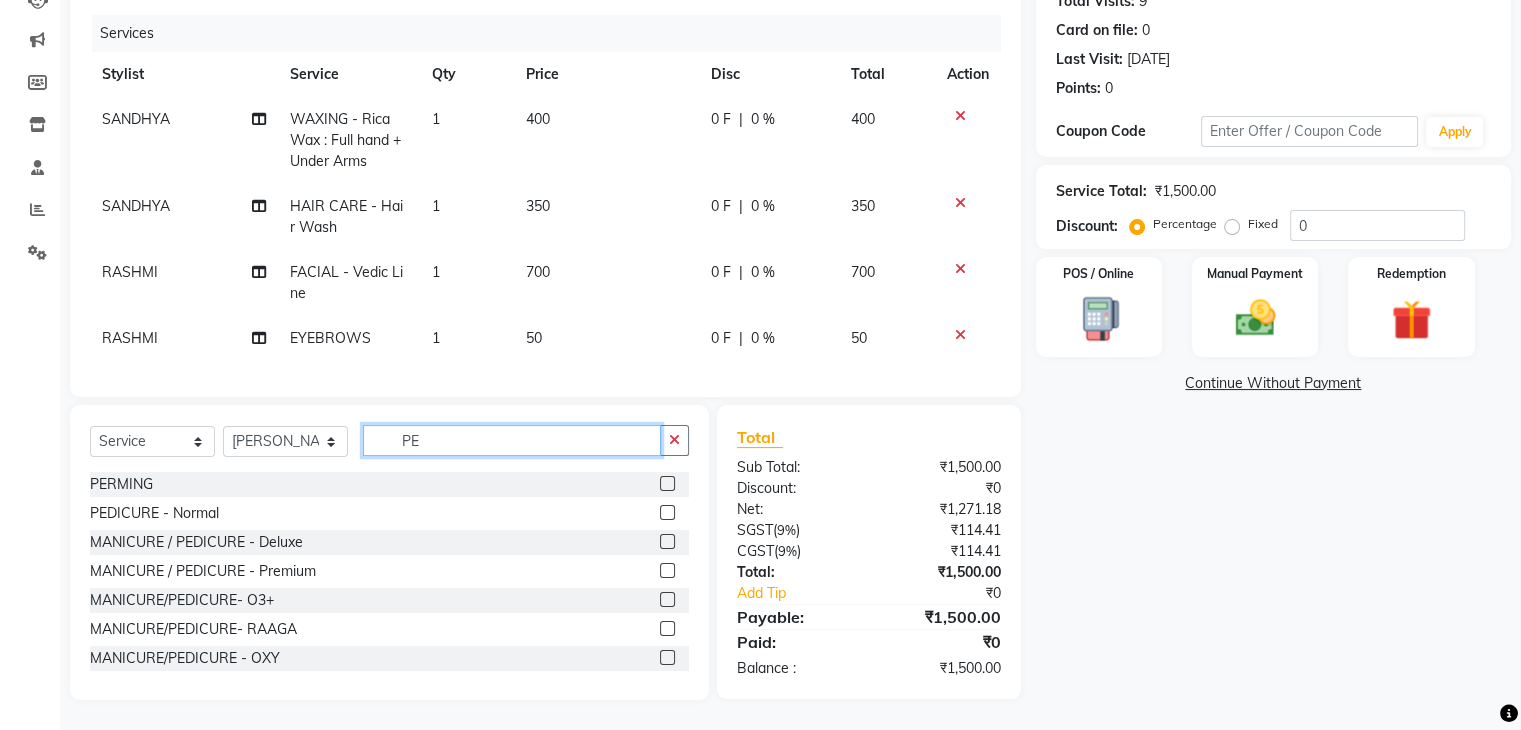 type on "PE" 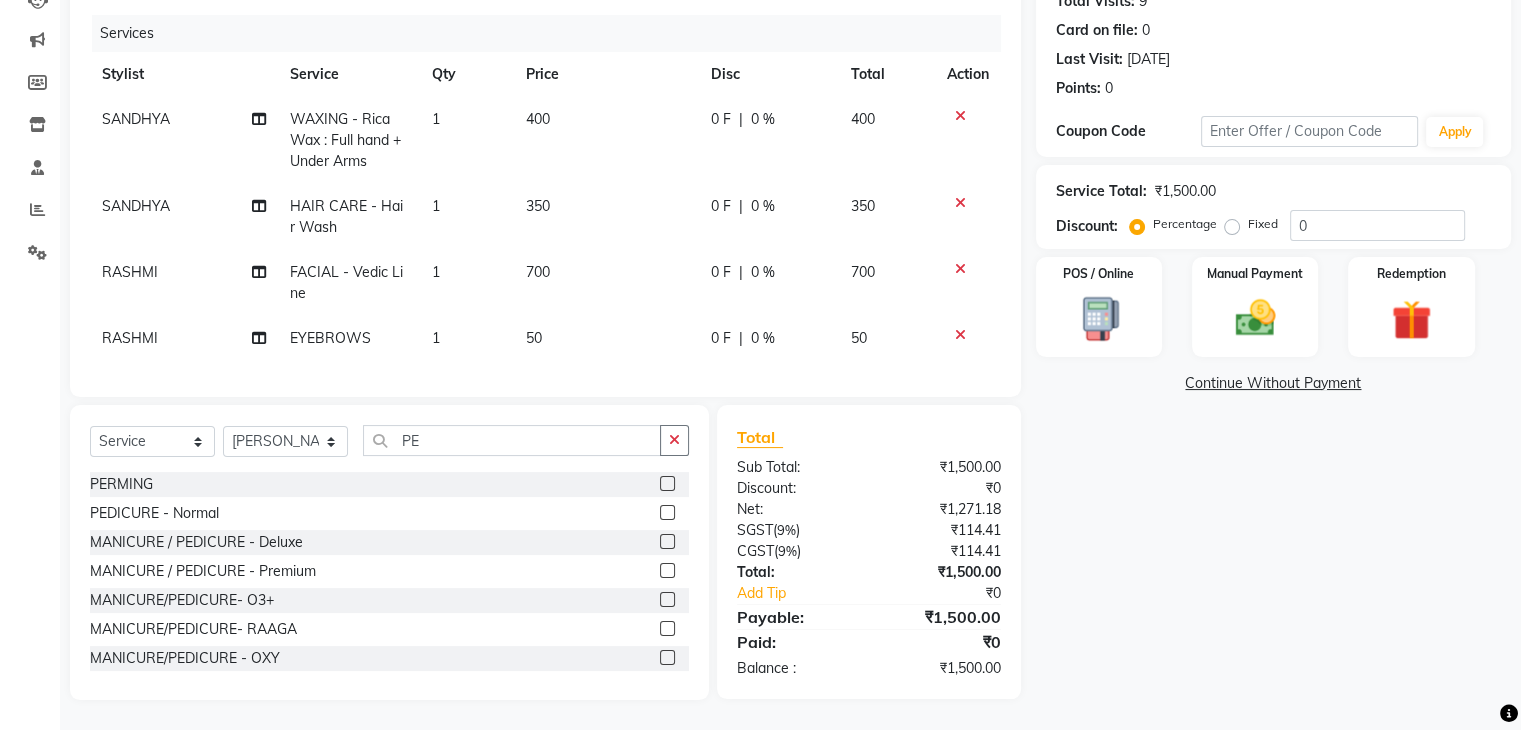 click 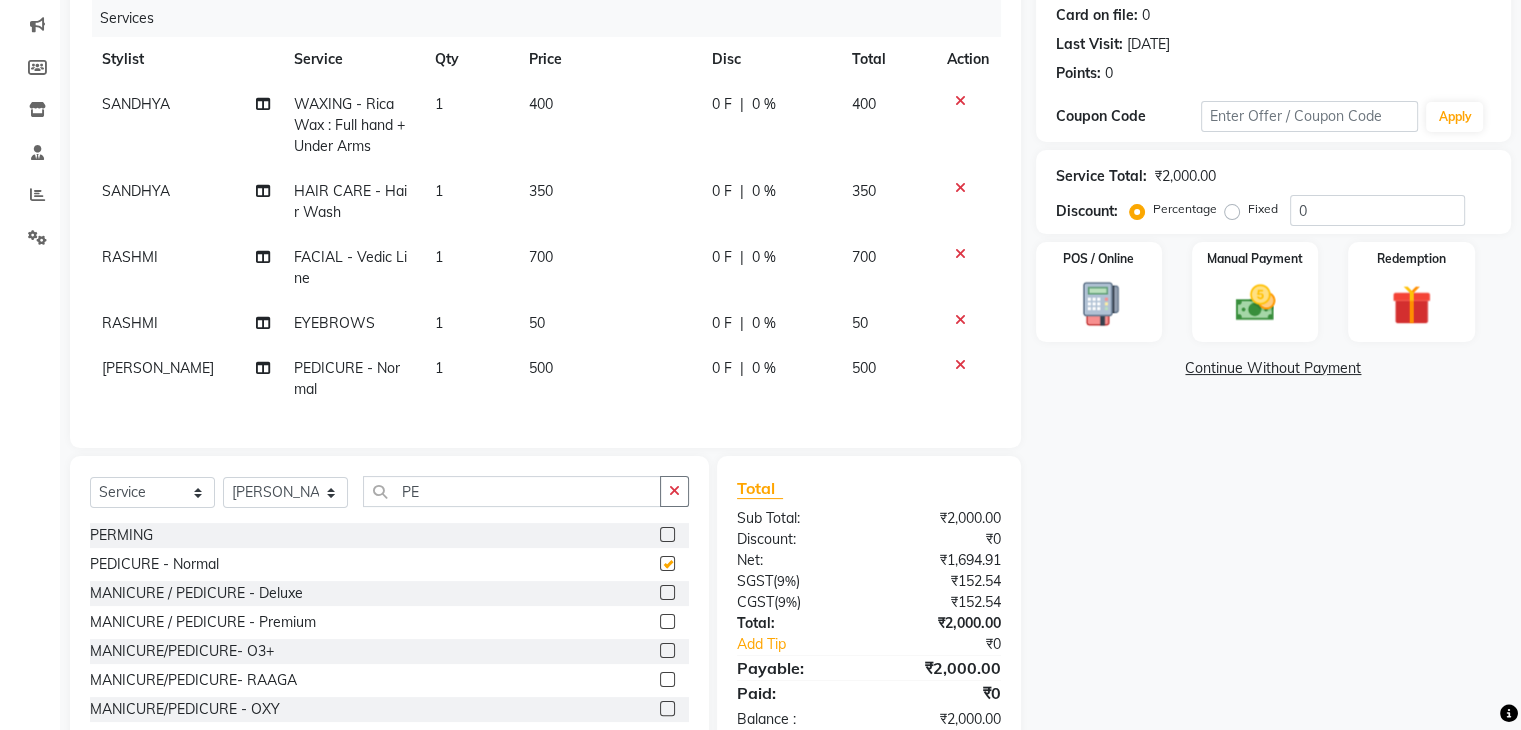 checkbox on "false" 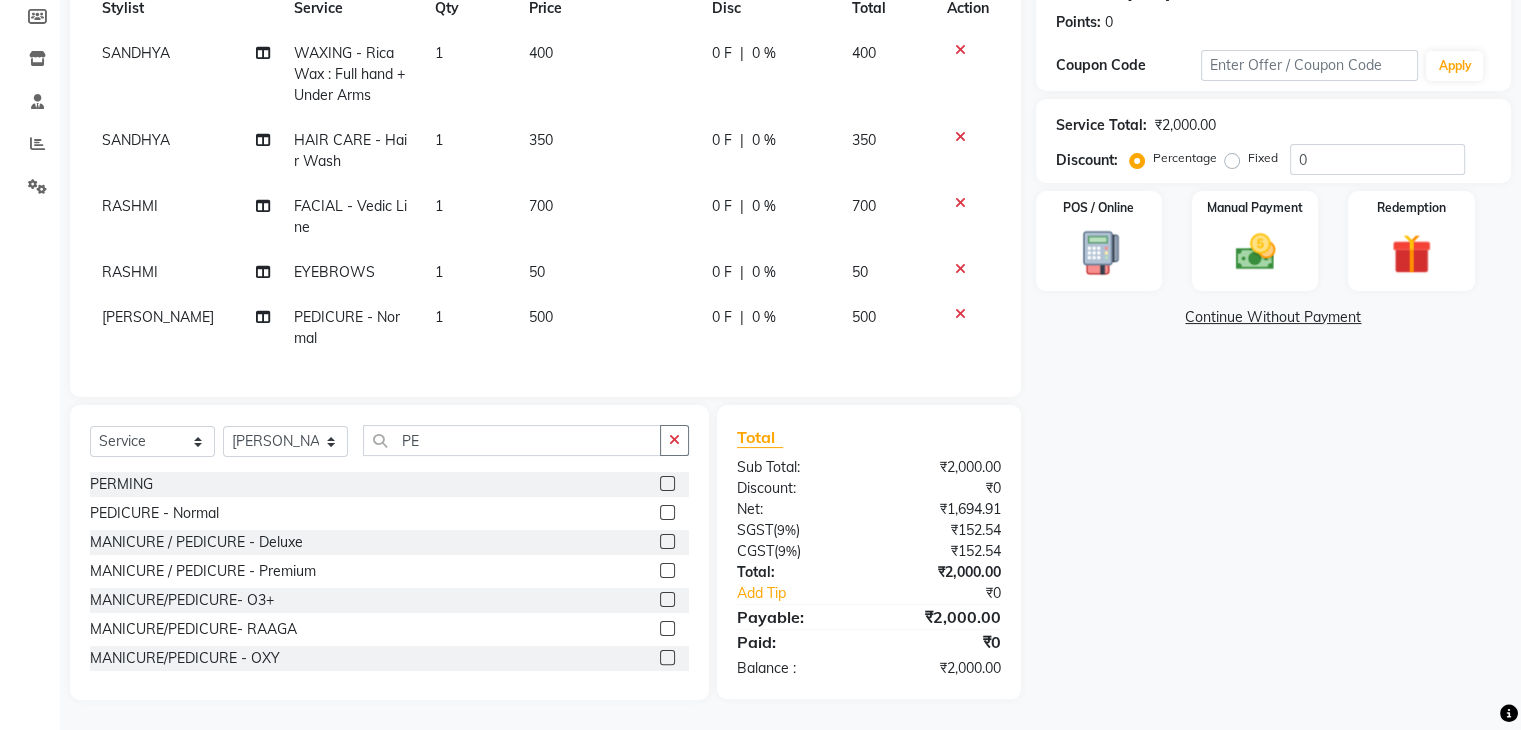 scroll, scrollTop: 314, scrollLeft: 0, axis: vertical 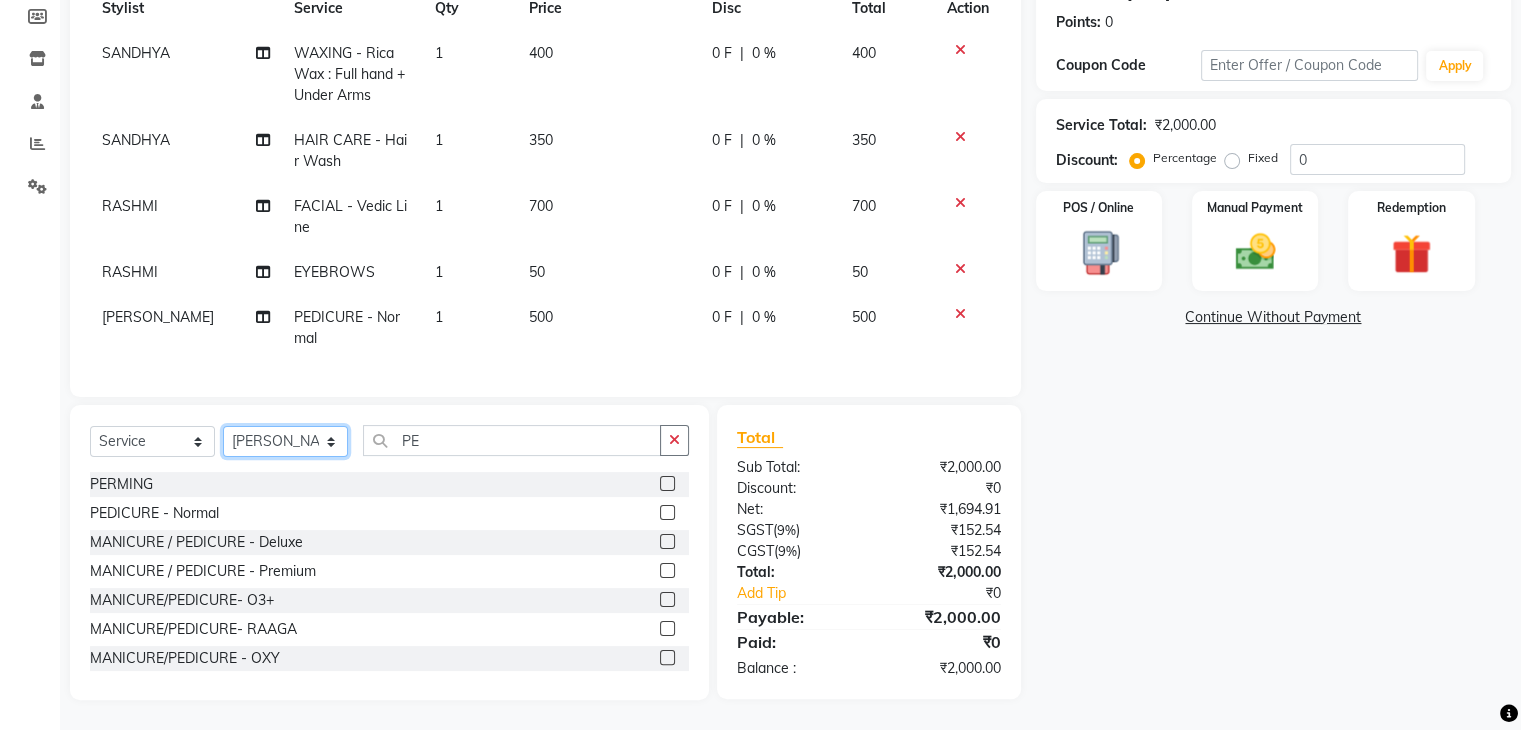 click on "Select Stylist AMAN DANISH SALMANI [PERSON_NAME] [PERSON_NAME] [PERSON_NAME] [PERSON_NAME] [PERSON_NAME] [PERSON_NAME] SHWETA SONA [PERSON_NAME] [PERSON_NAME] [PERSON_NAME]" 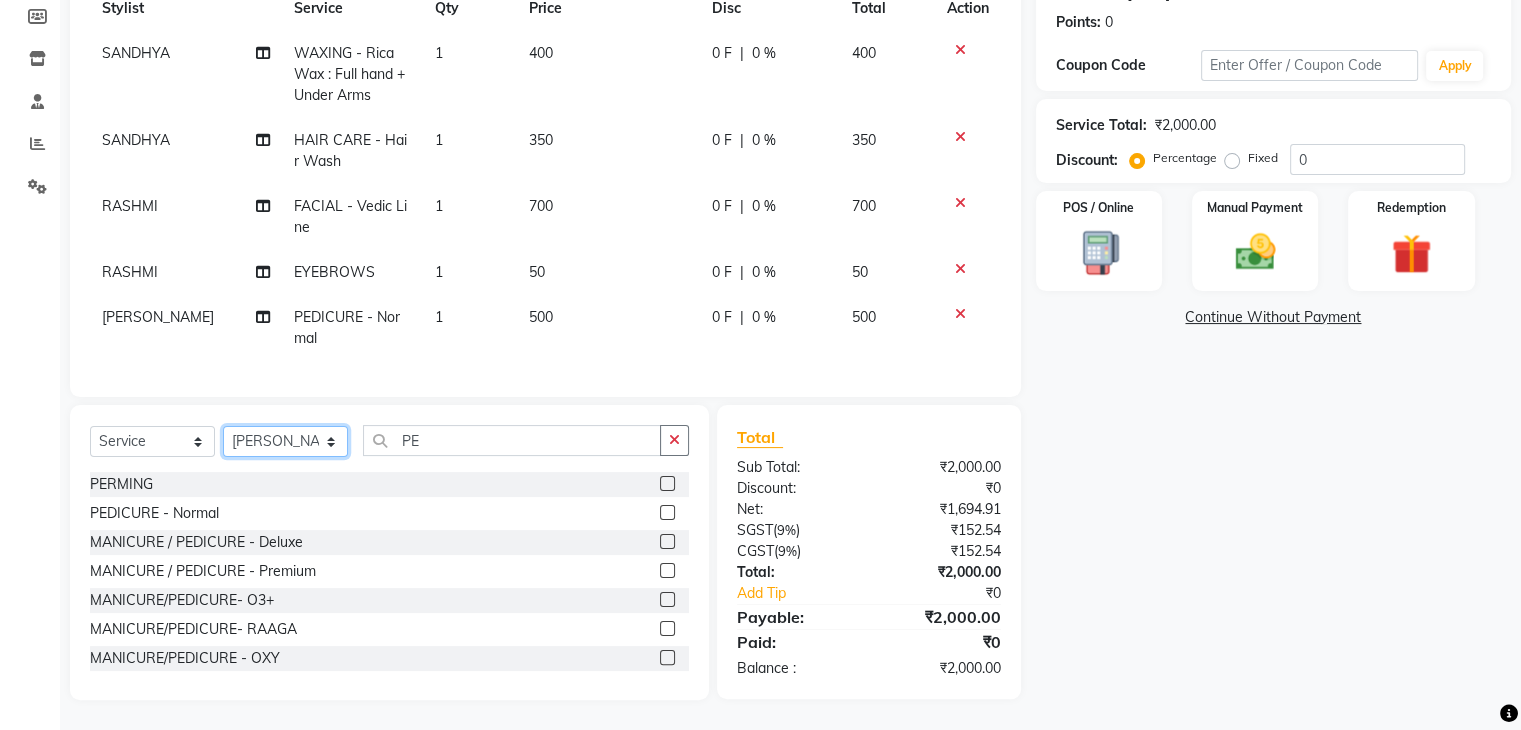 select on "53881" 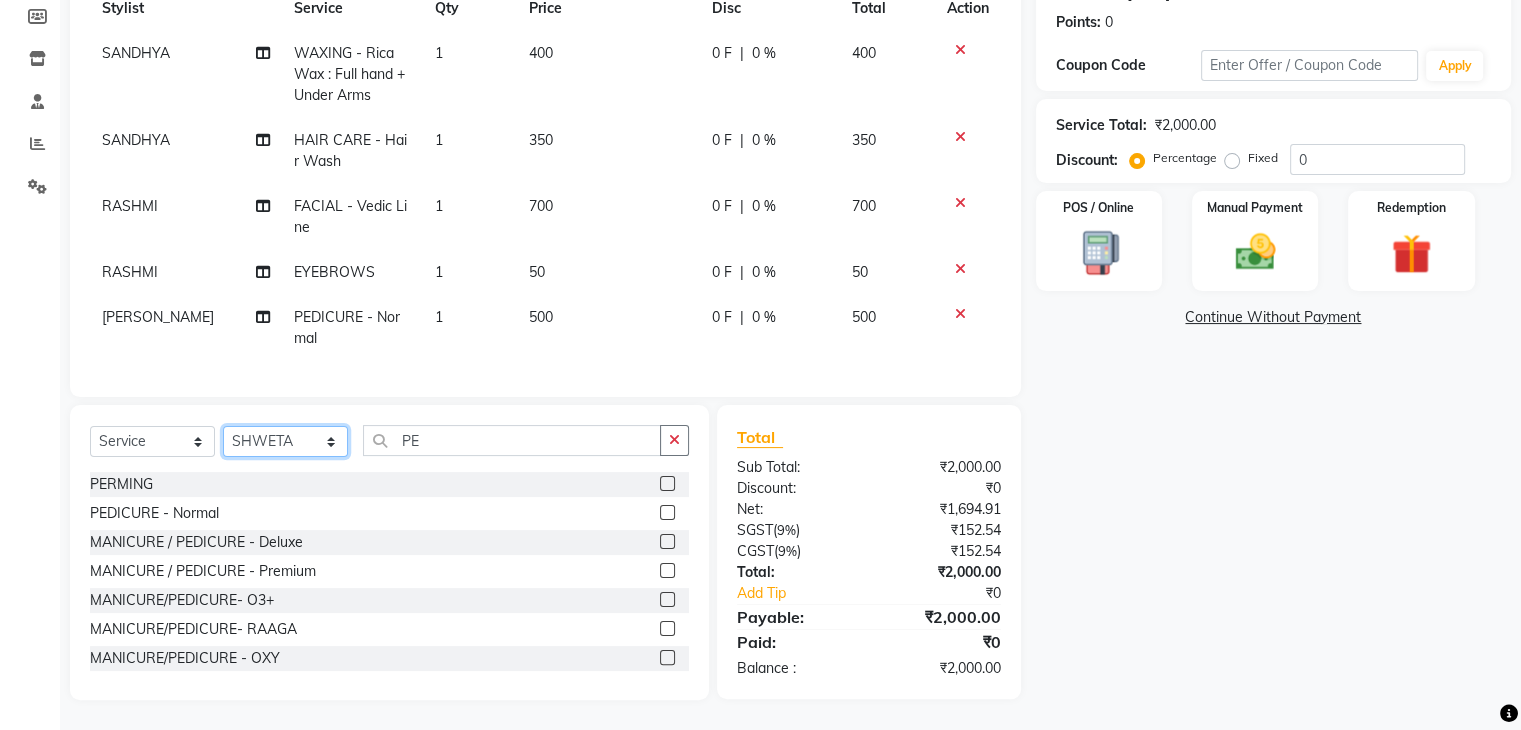 click on "Select Stylist AMAN DANISH SALMANI [PERSON_NAME] [PERSON_NAME] [PERSON_NAME] [PERSON_NAME] [PERSON_NAME] [PERSON_NAME] SHWETA SONA [PERSON_NAME] [PERSON_NAME] [PERSON_NAME]" 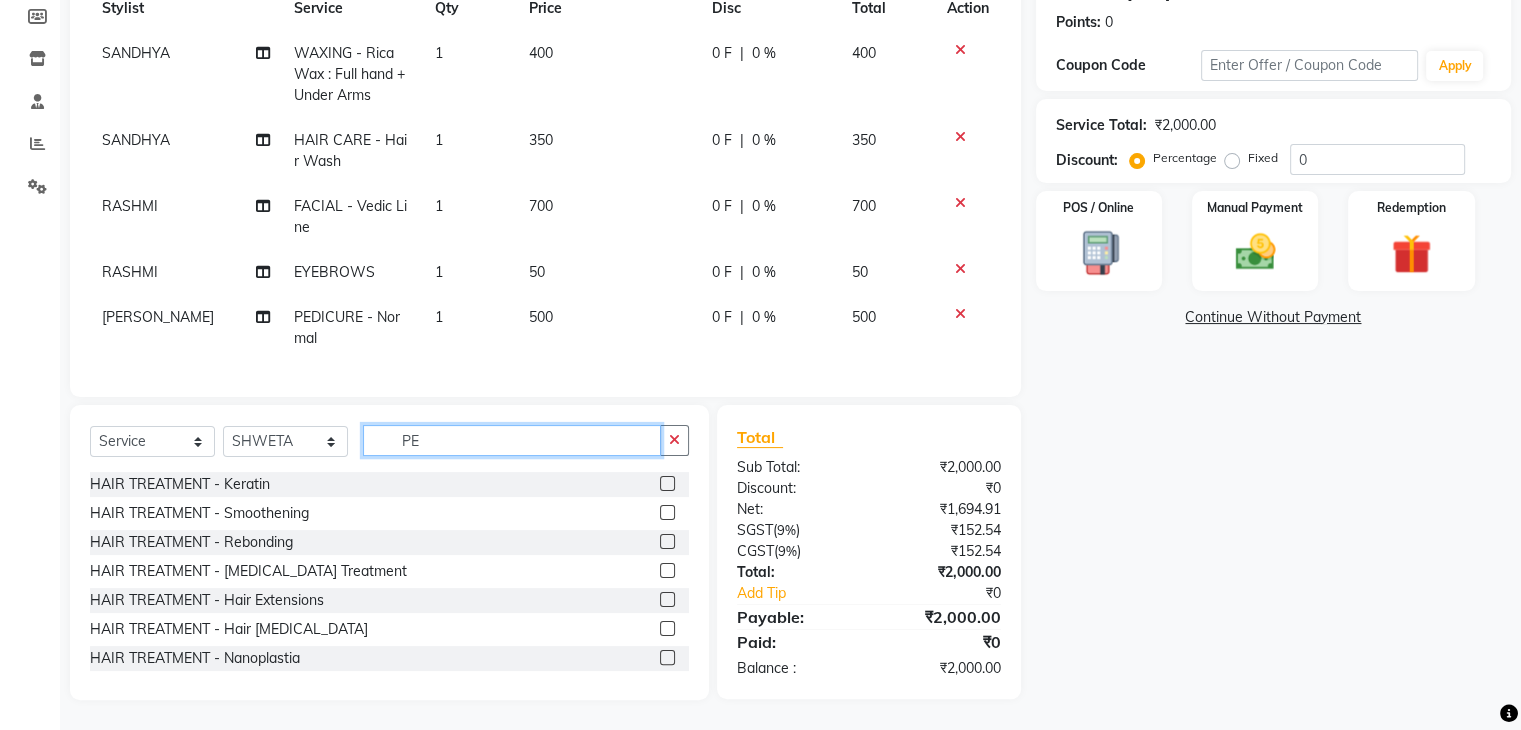 click on "PE" 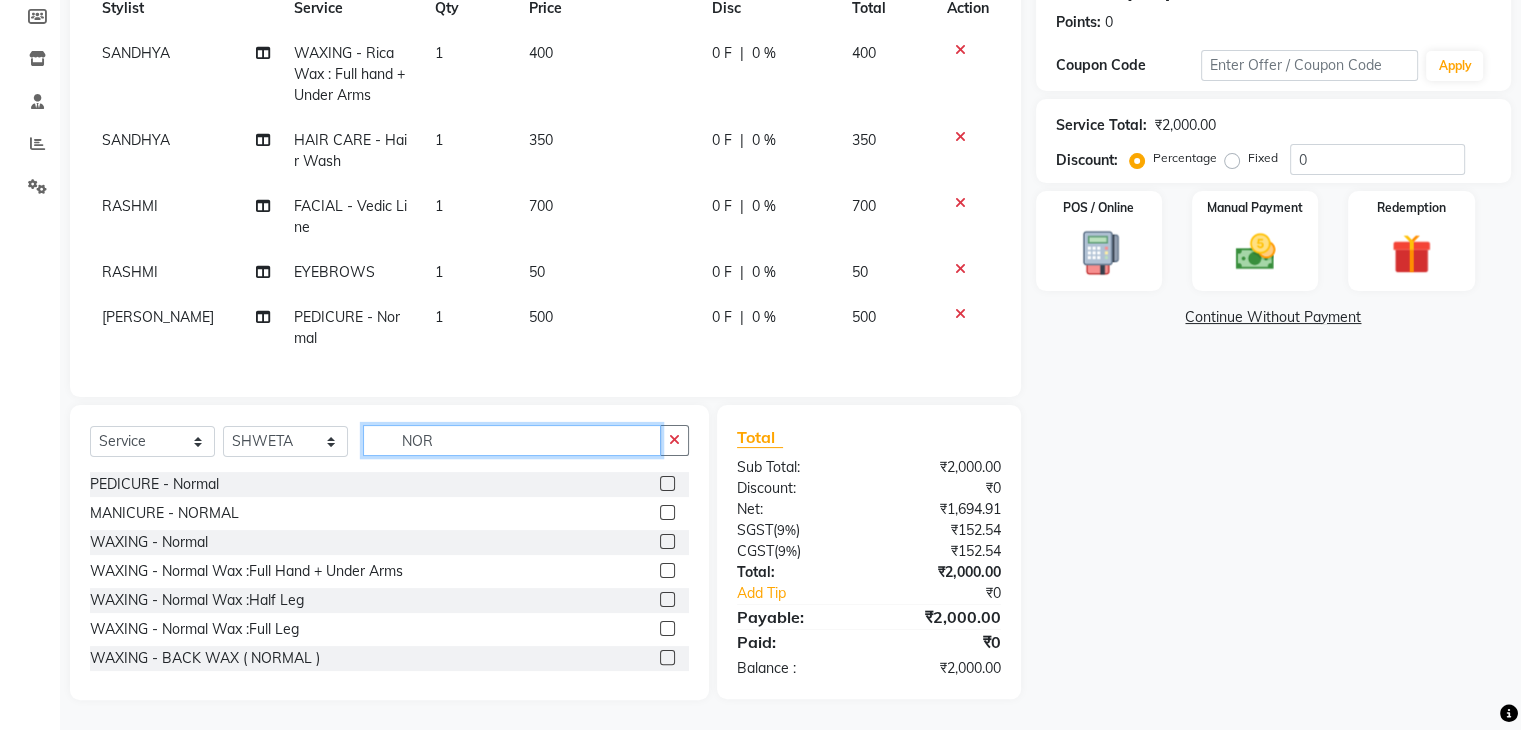 type on "NOR" 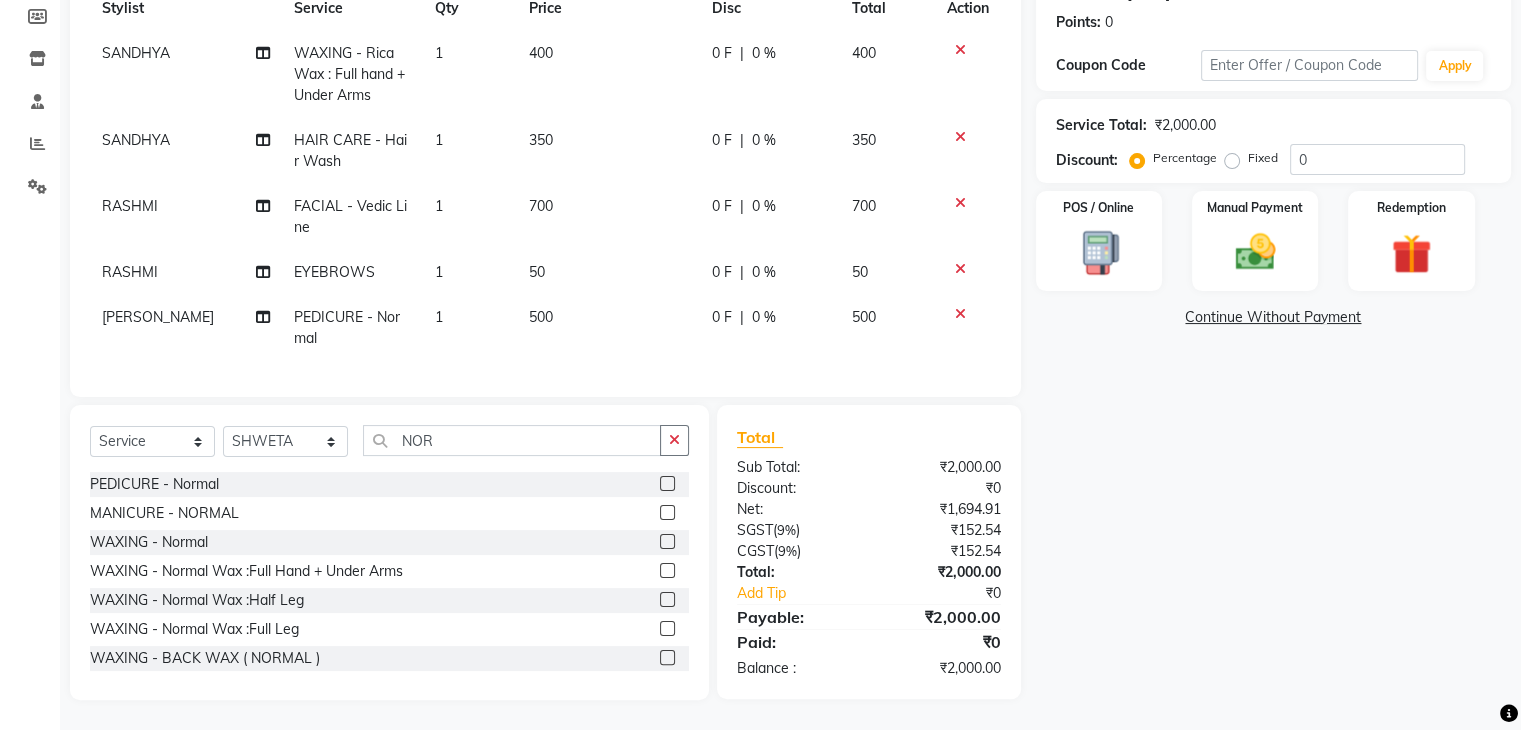 click 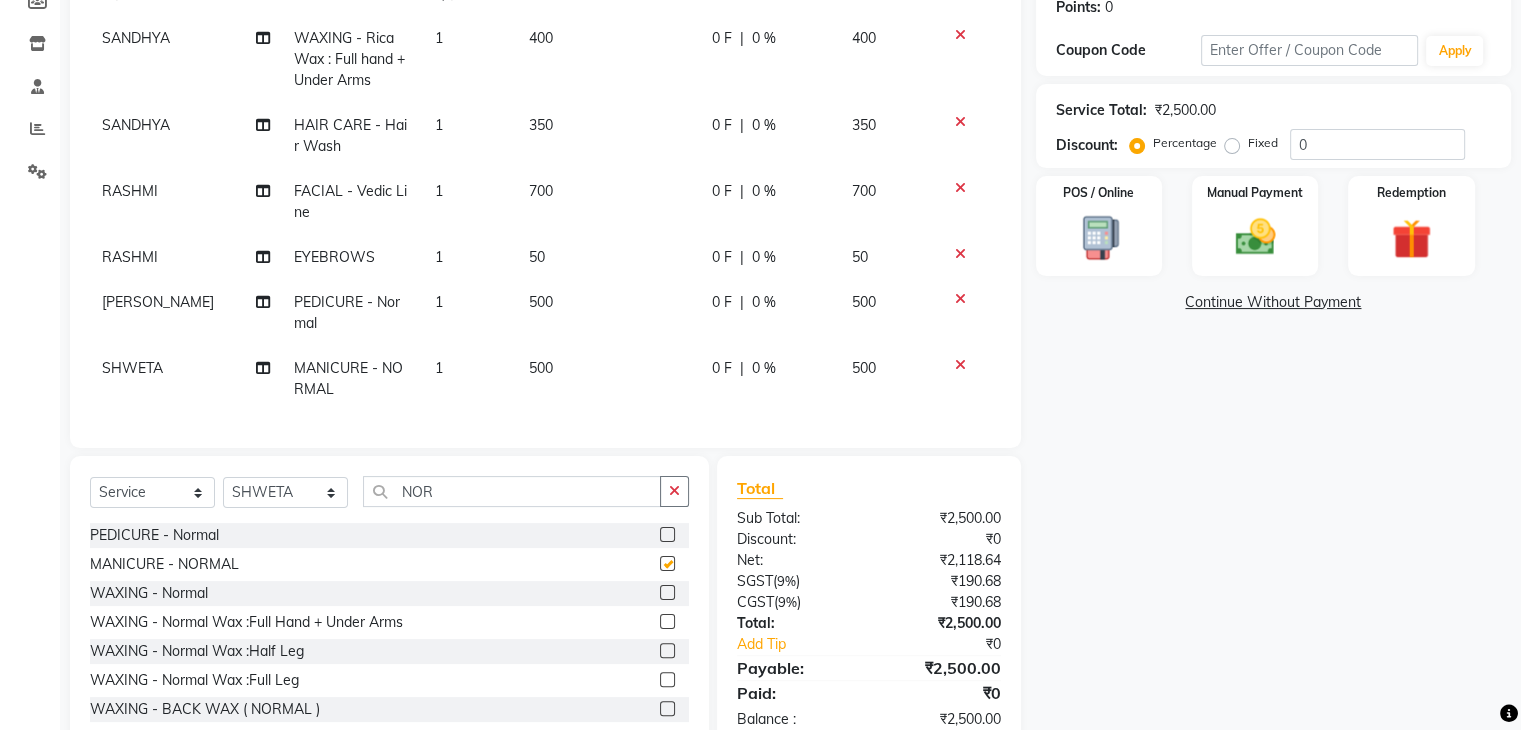 checkbox on "false" 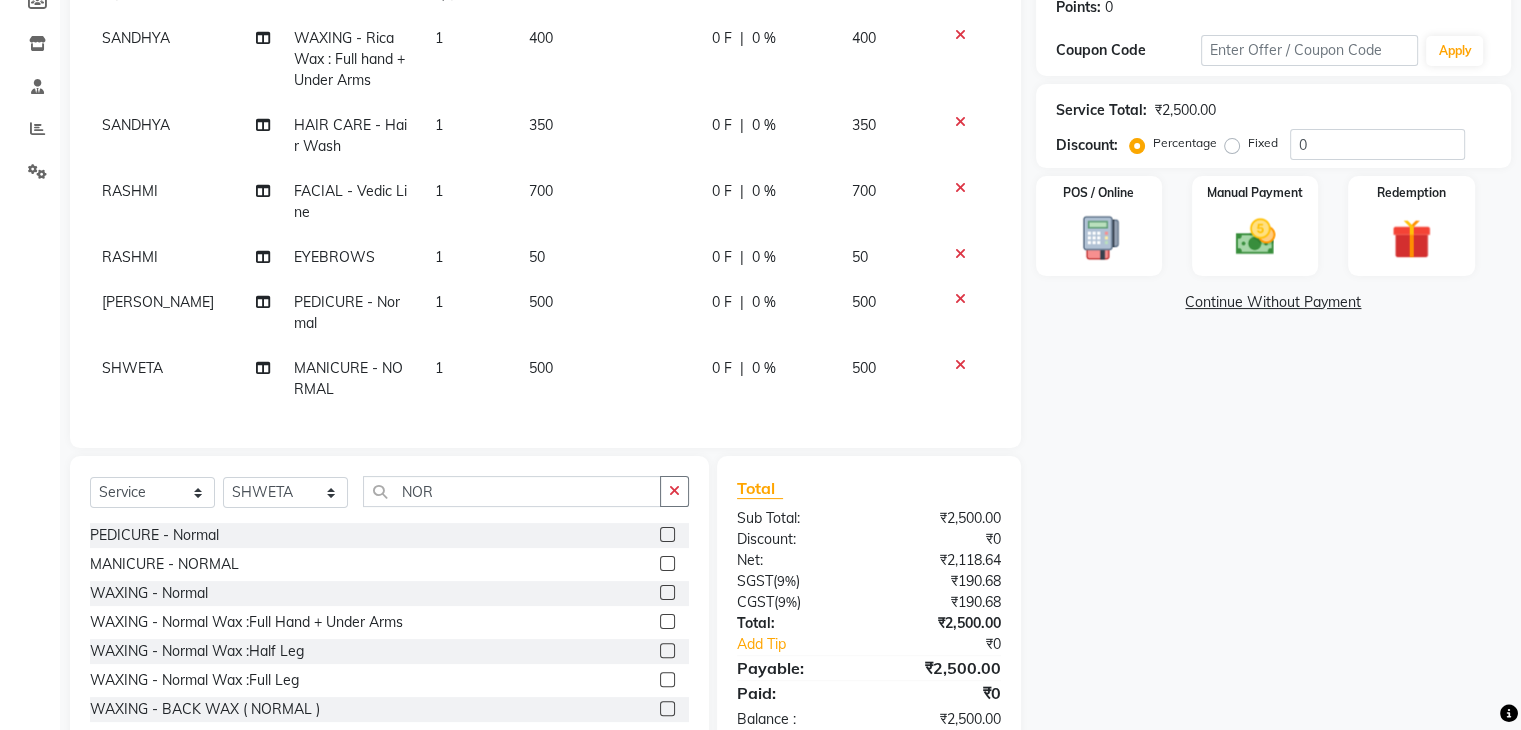 scroll, scrollTop: 9, scrollLeft: 0, axis: vertical 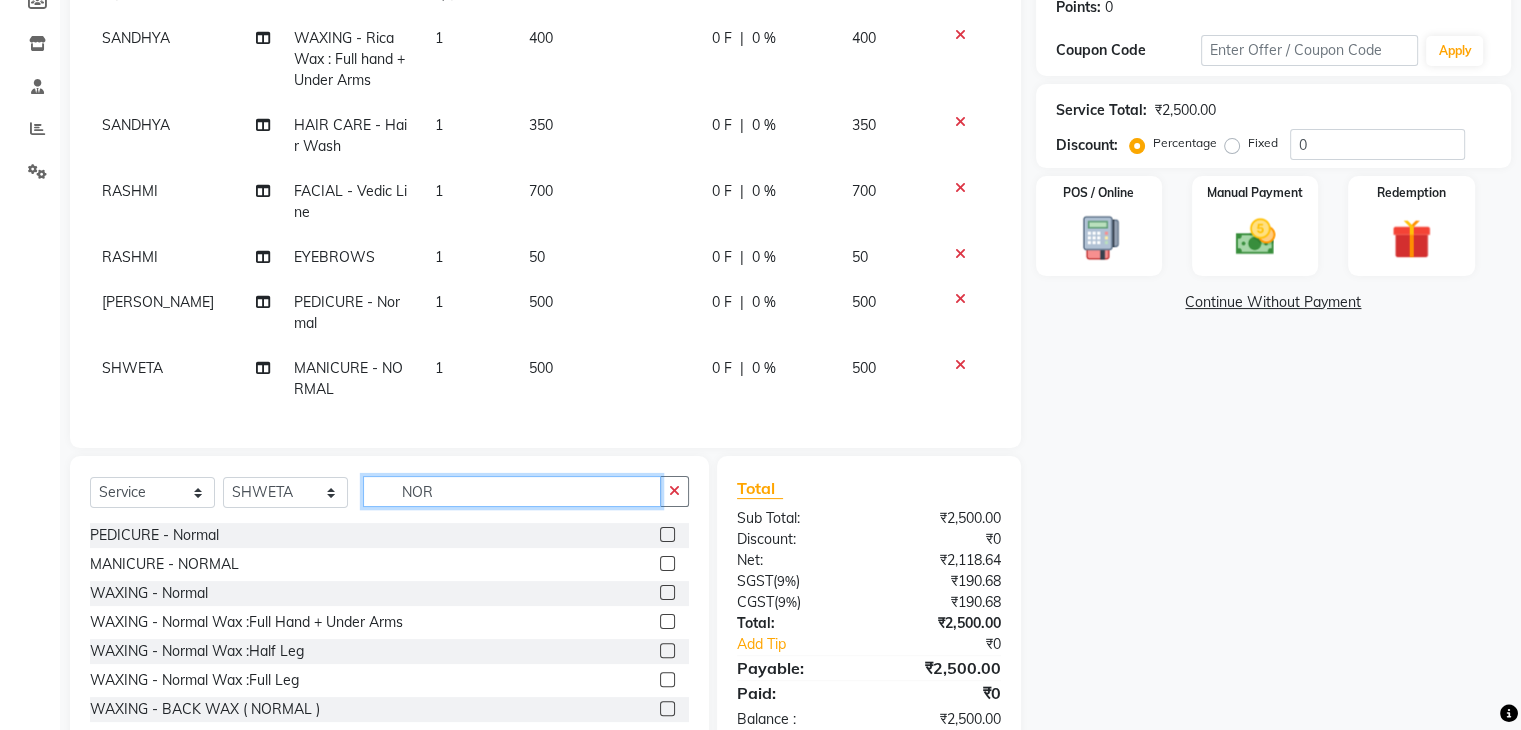 click on "NOR" 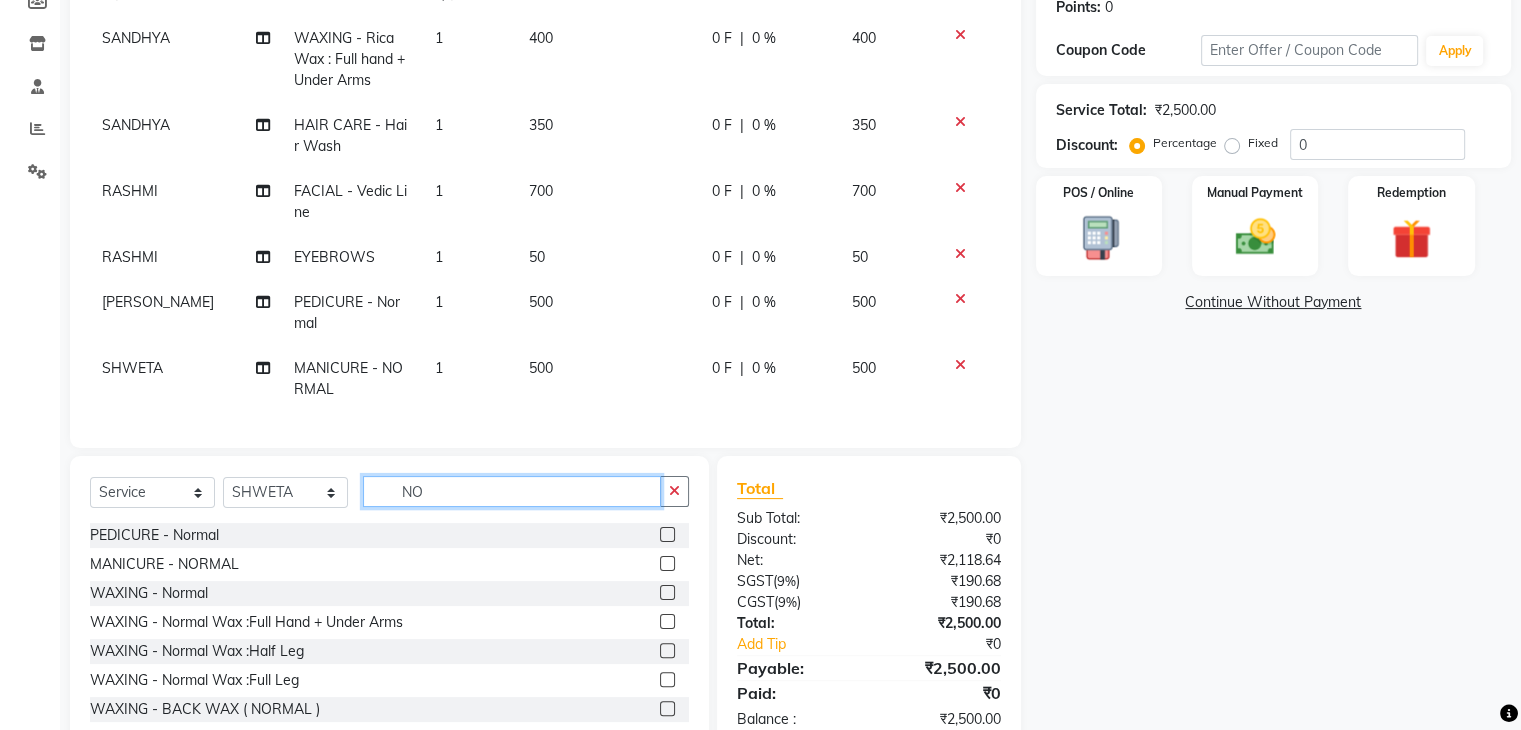 type on "N" 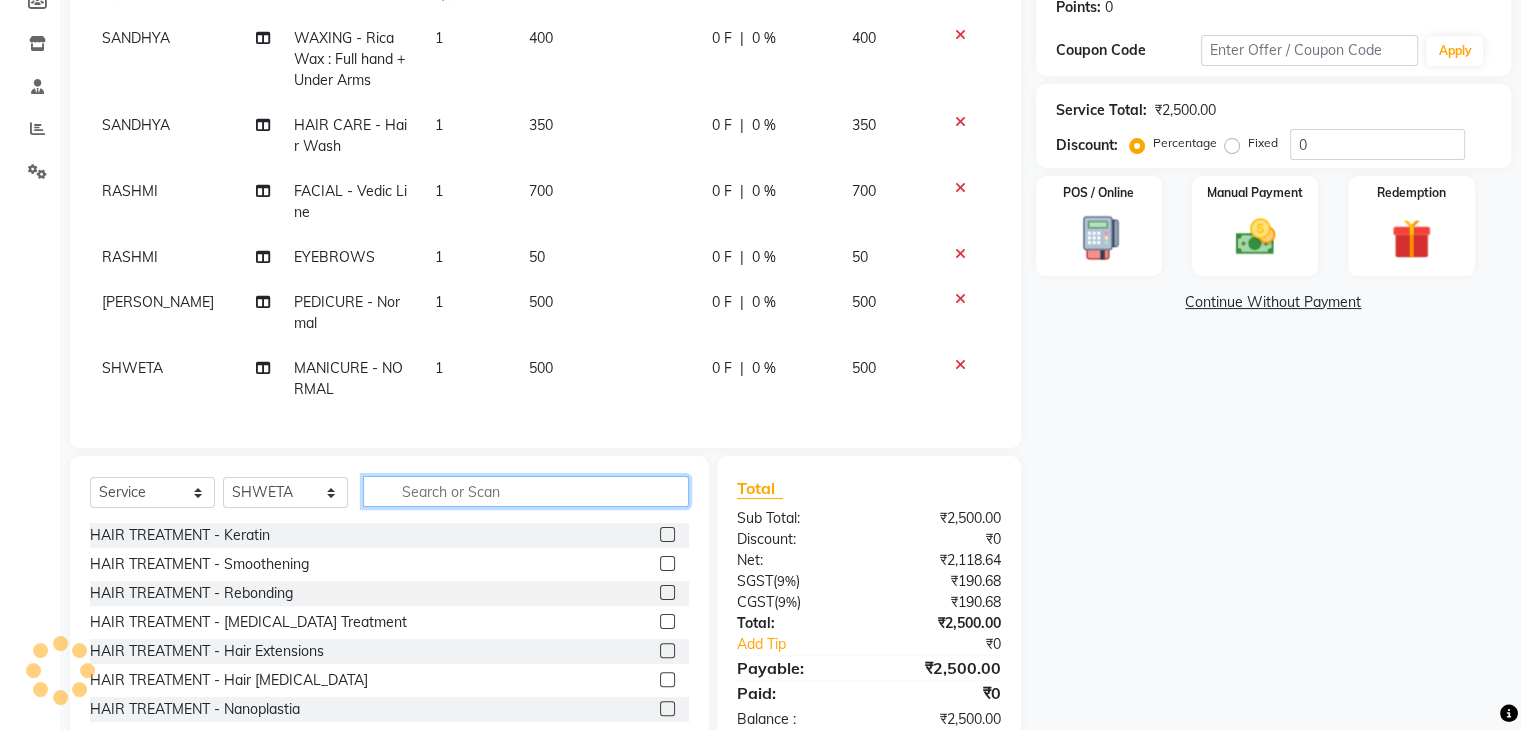 scroll, scrollTop: 372, scrollLeft: 0, axis: vertical 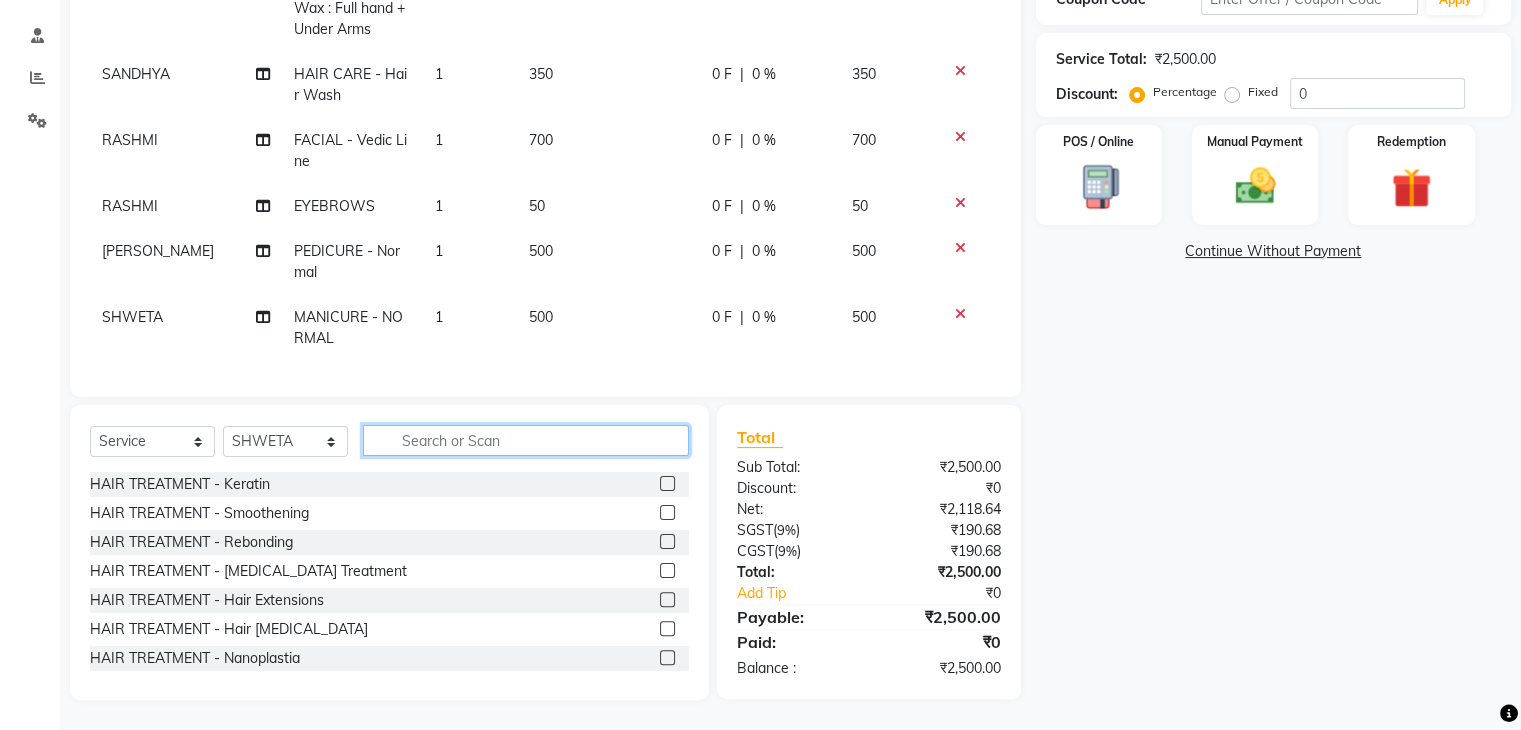 type 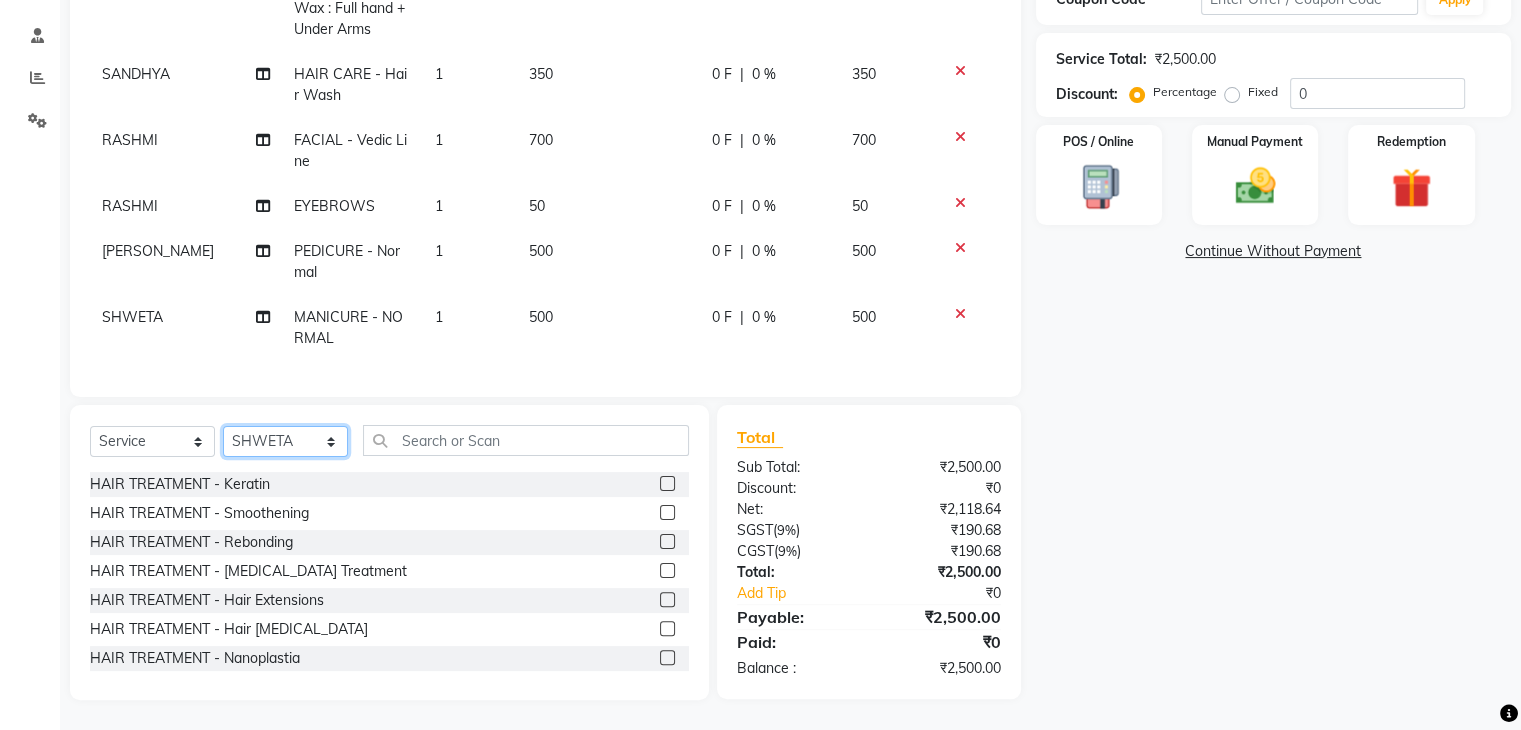 click on "Select Stylist AMAN DANISH SALMANI [PERSON_NAME] [PERSON_NAME] [PERSON_NAME] [PERSON_NAME] [PERSON_NAME] [PERSON_NAME] SHWETA SONA [PERSON_NAME] [PERSON_NAME] [PERSON_NAME]" 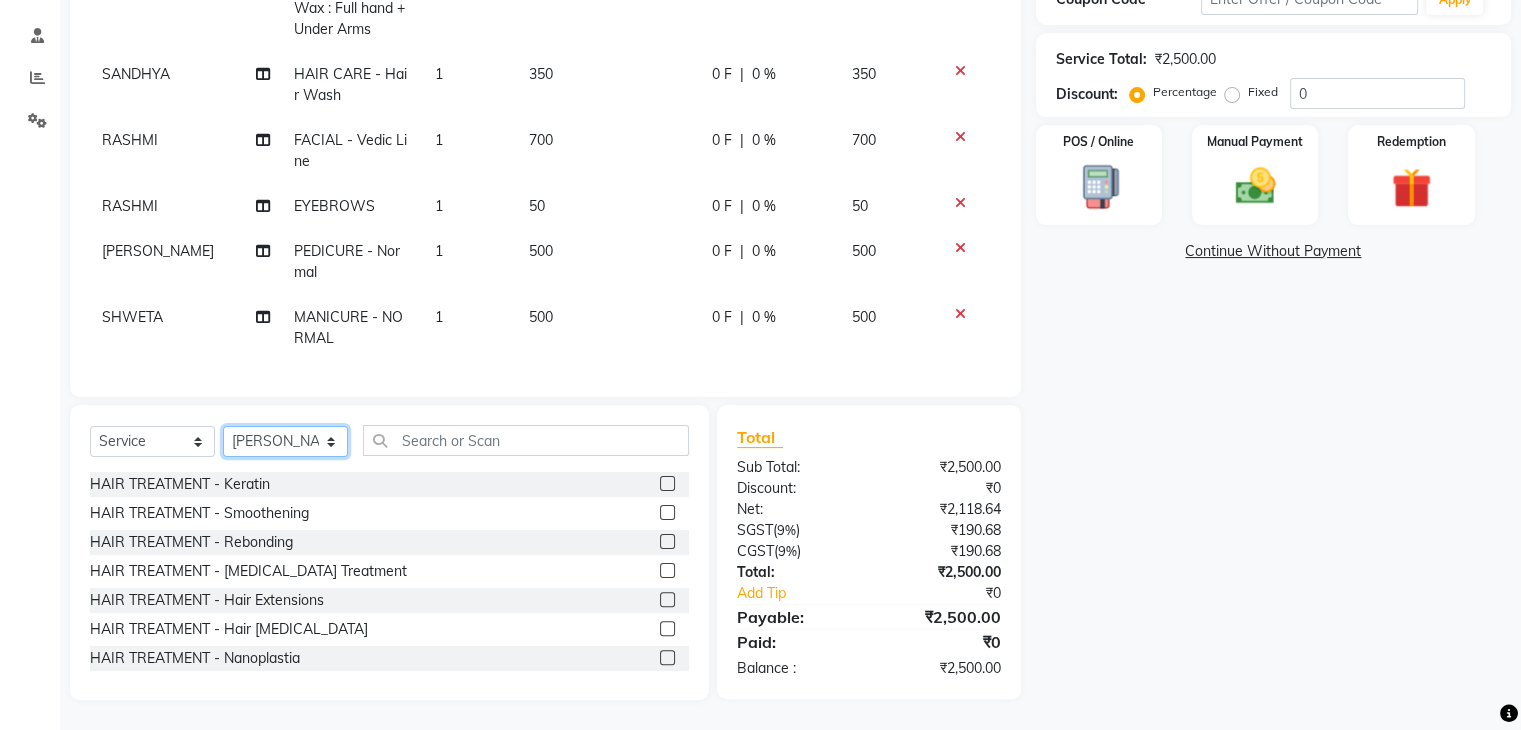 click on "Select Stylist AMAN DANISH SALMANI [PERSON_NAME] [PERSON_NAME] [PERSON_NAME] [PERSON_NAME] [PERSON_NAME] [PERSON_NAME] SHWETA SONA [PERSON_NAME] [PERSON_NAME] [PERSON_NAME]" 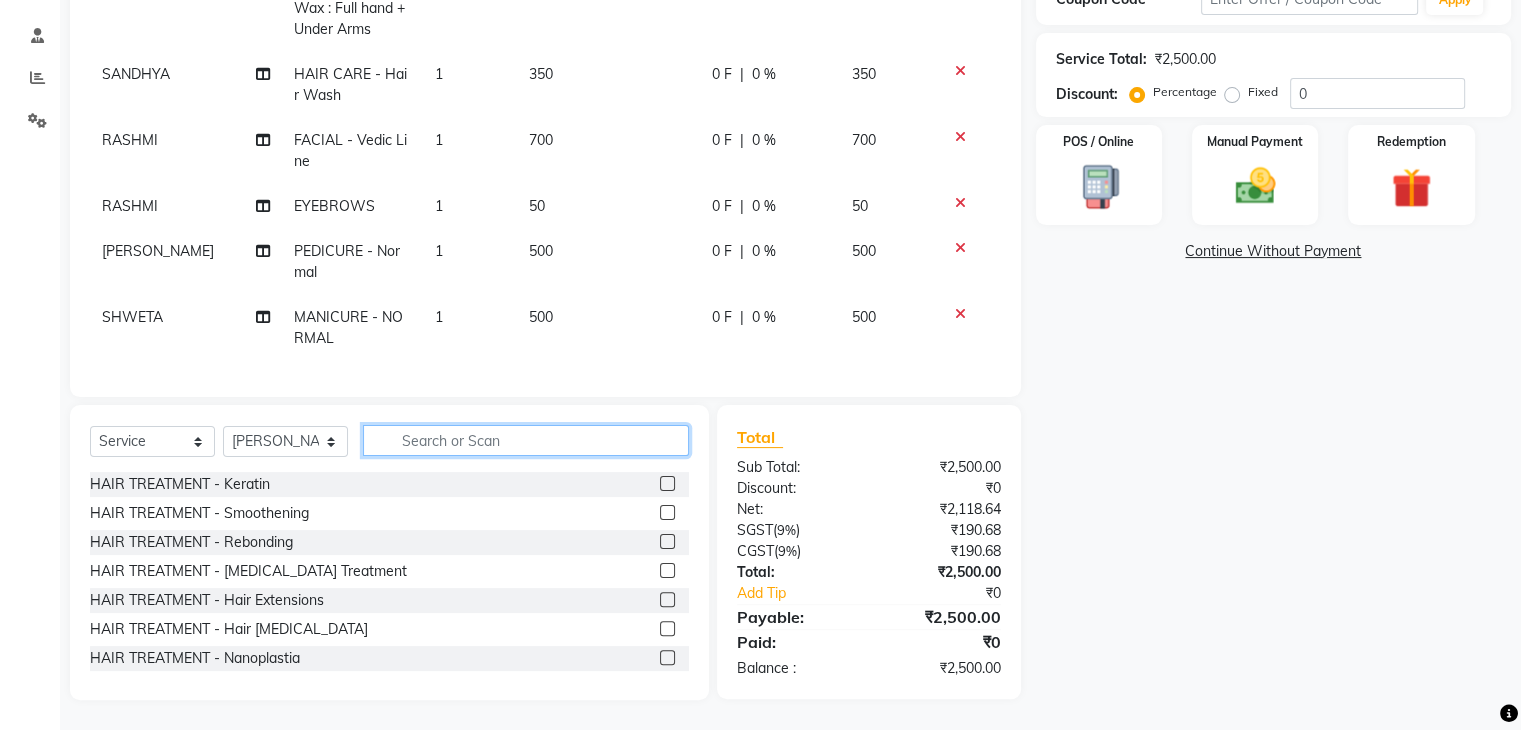 click 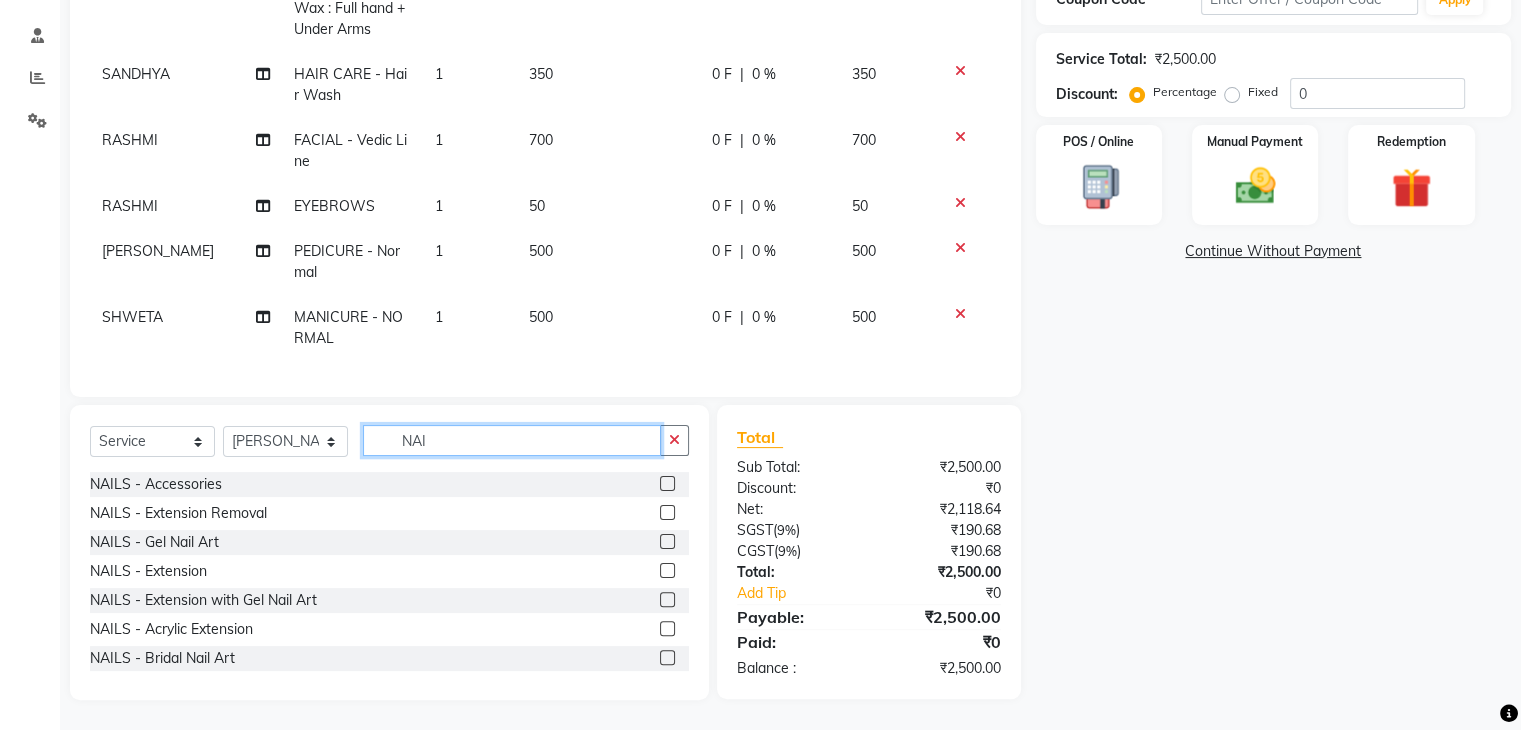 type on "NAI" 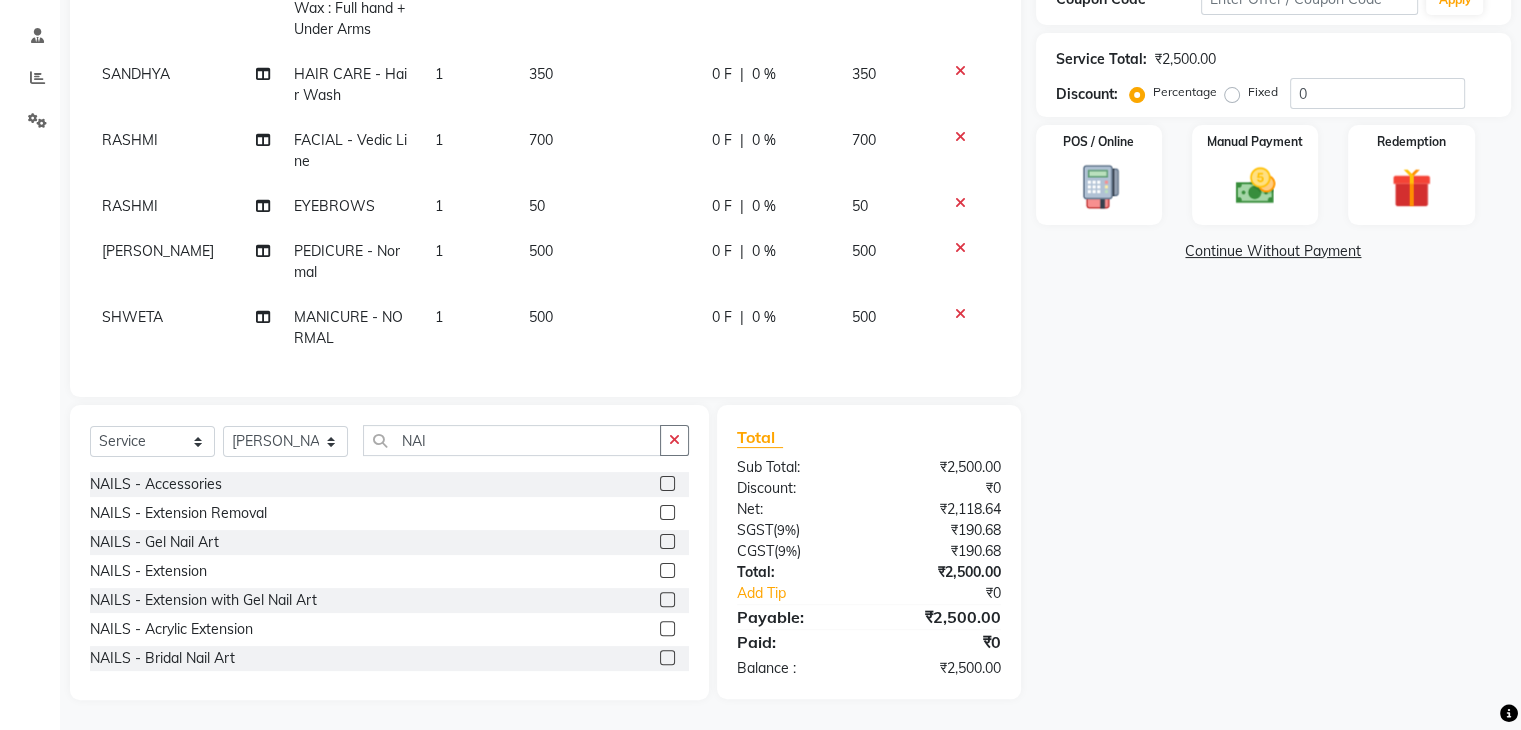 click 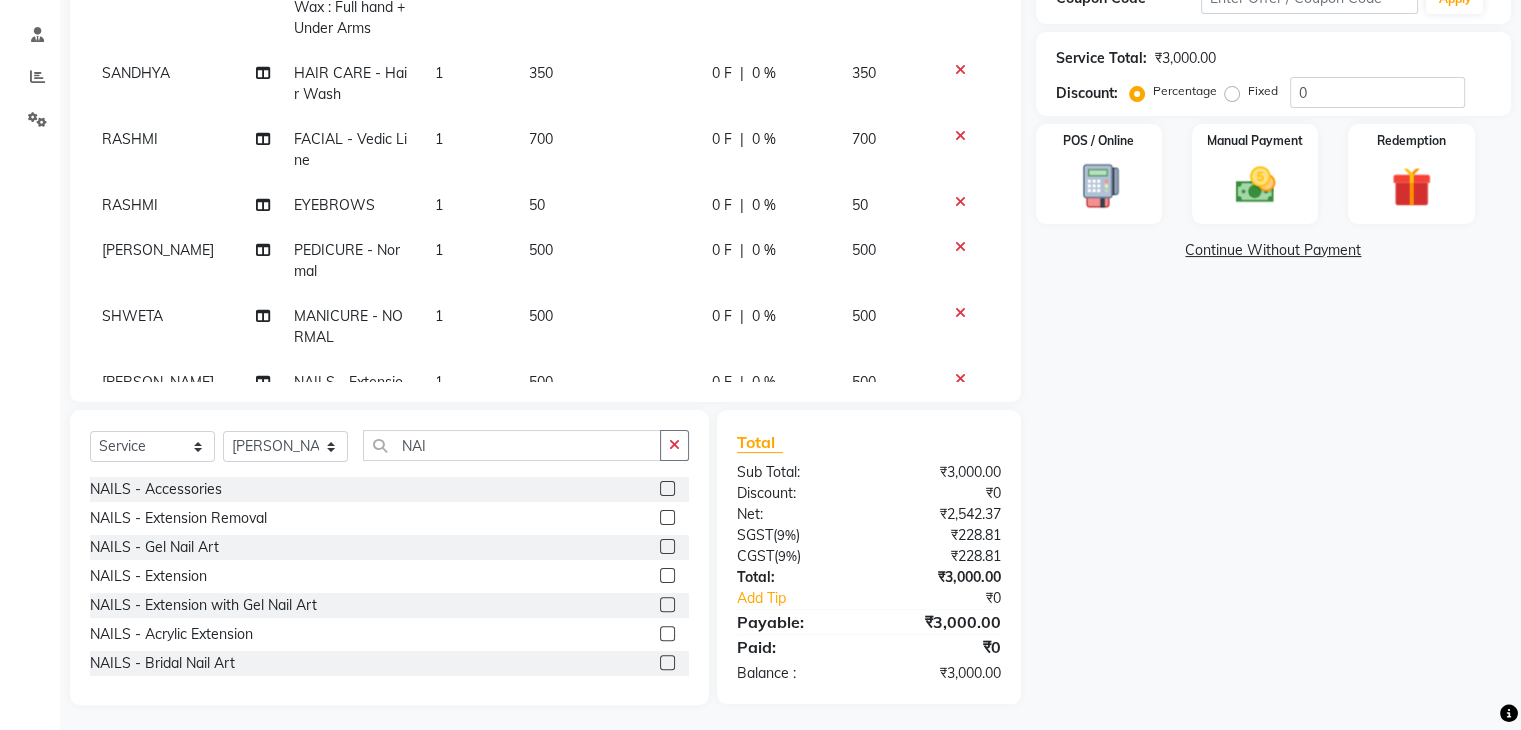 click 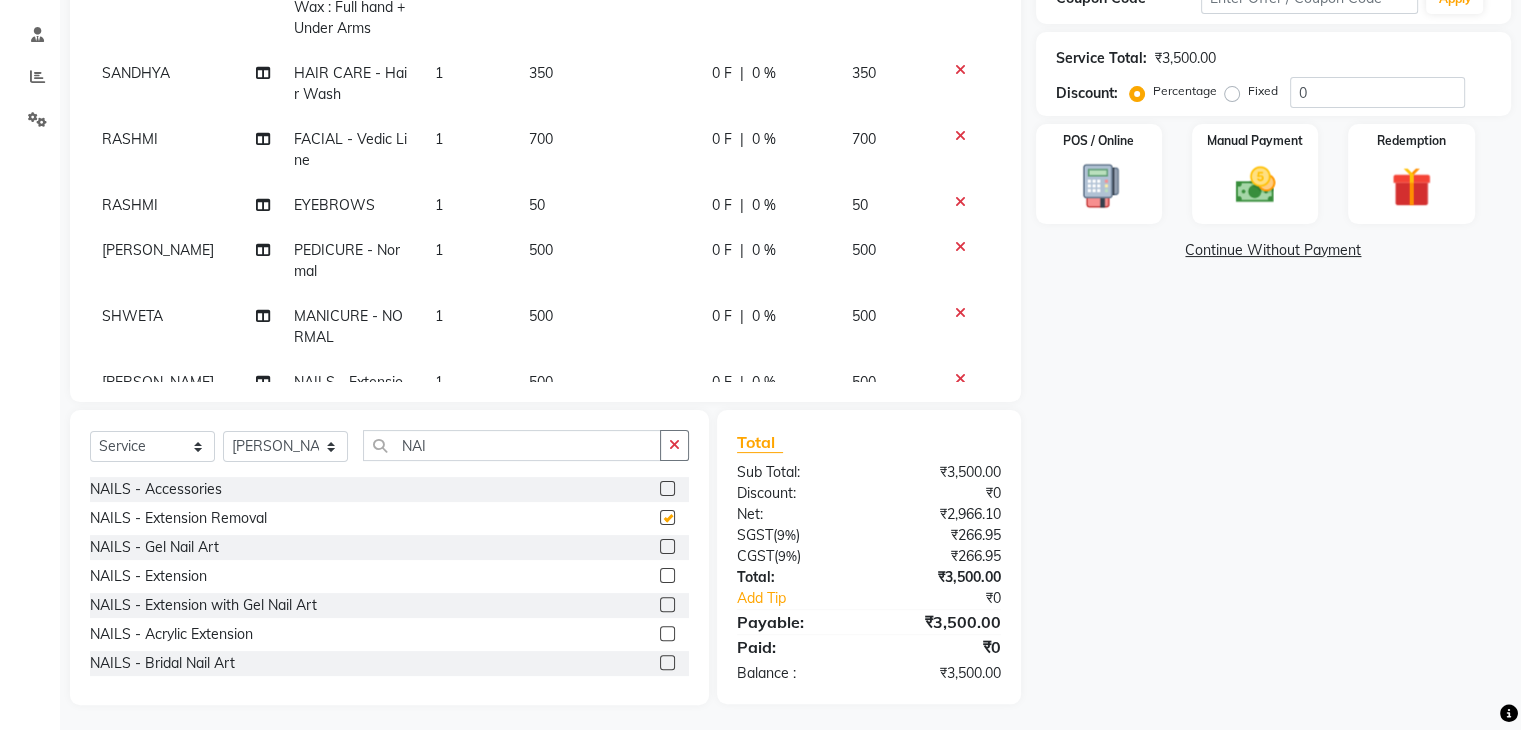 checkbox on "false" 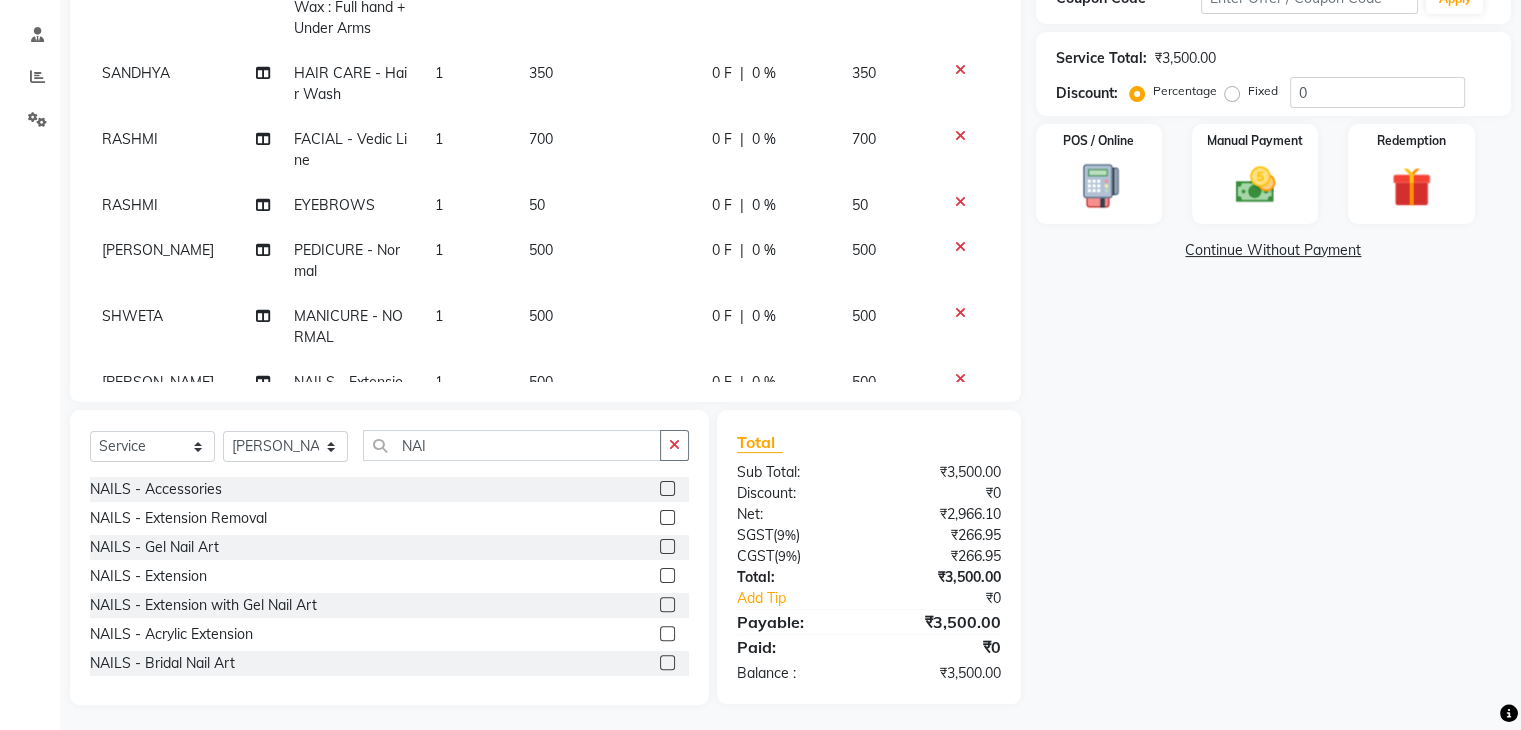 scroll, scrollTop: 141, scrollLeft: 0, axis: vertical 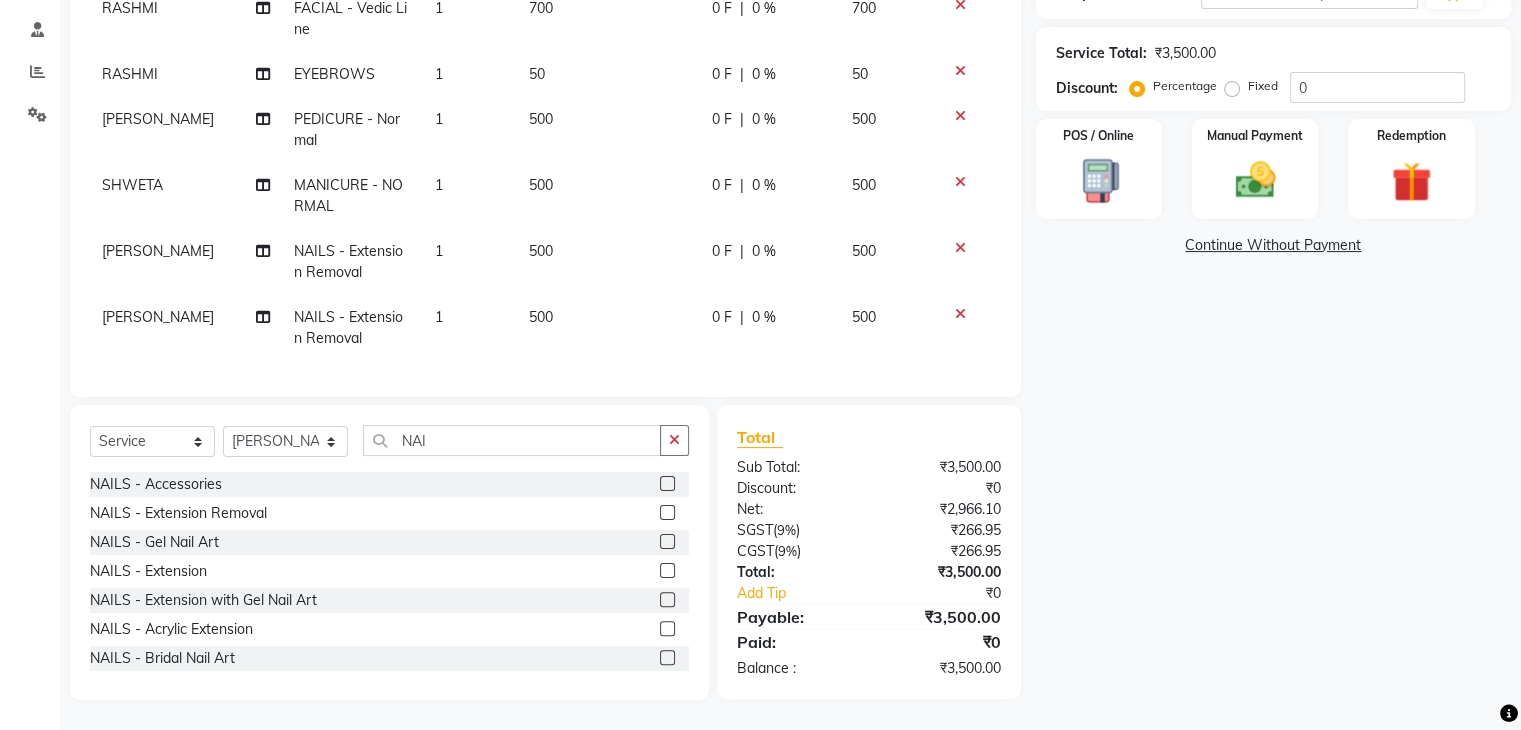 click 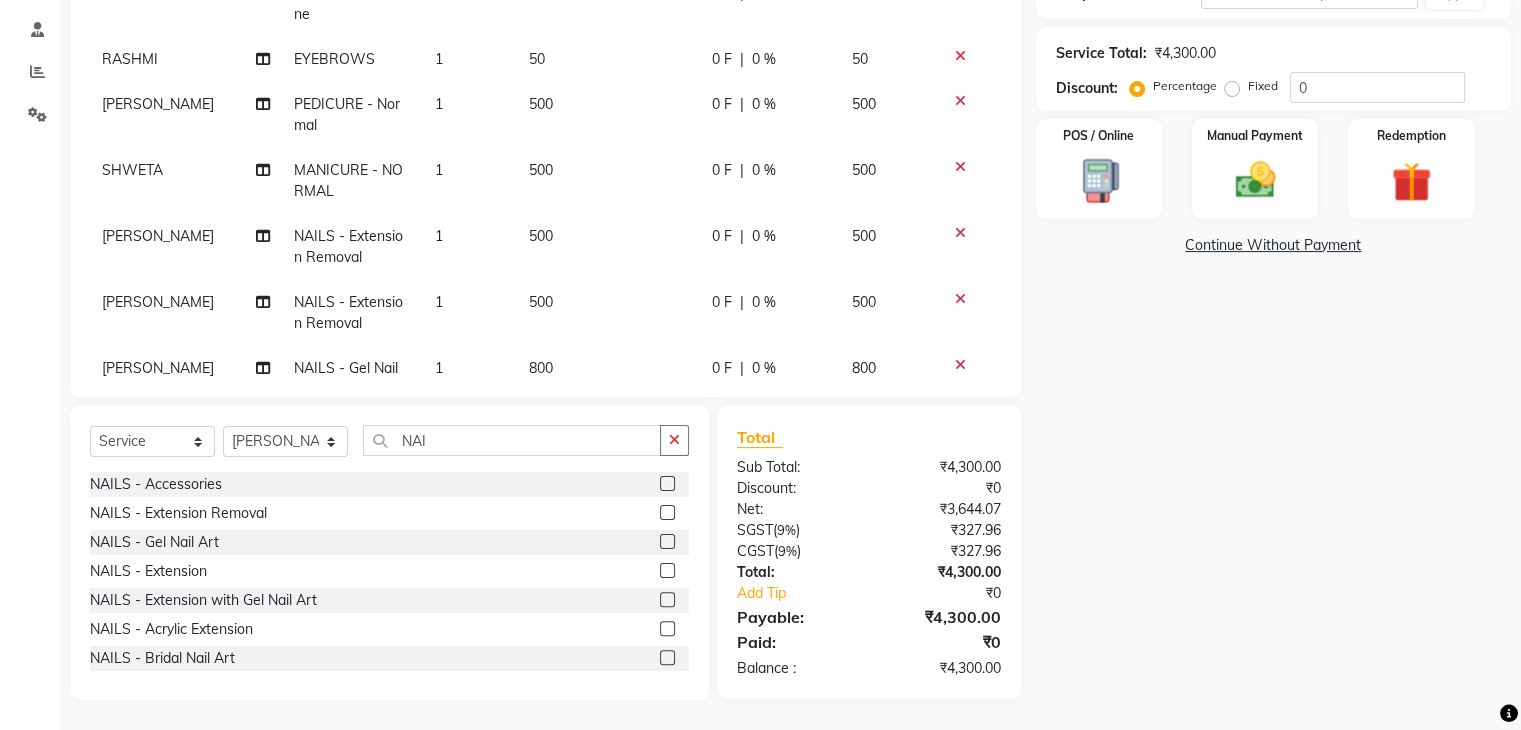 click 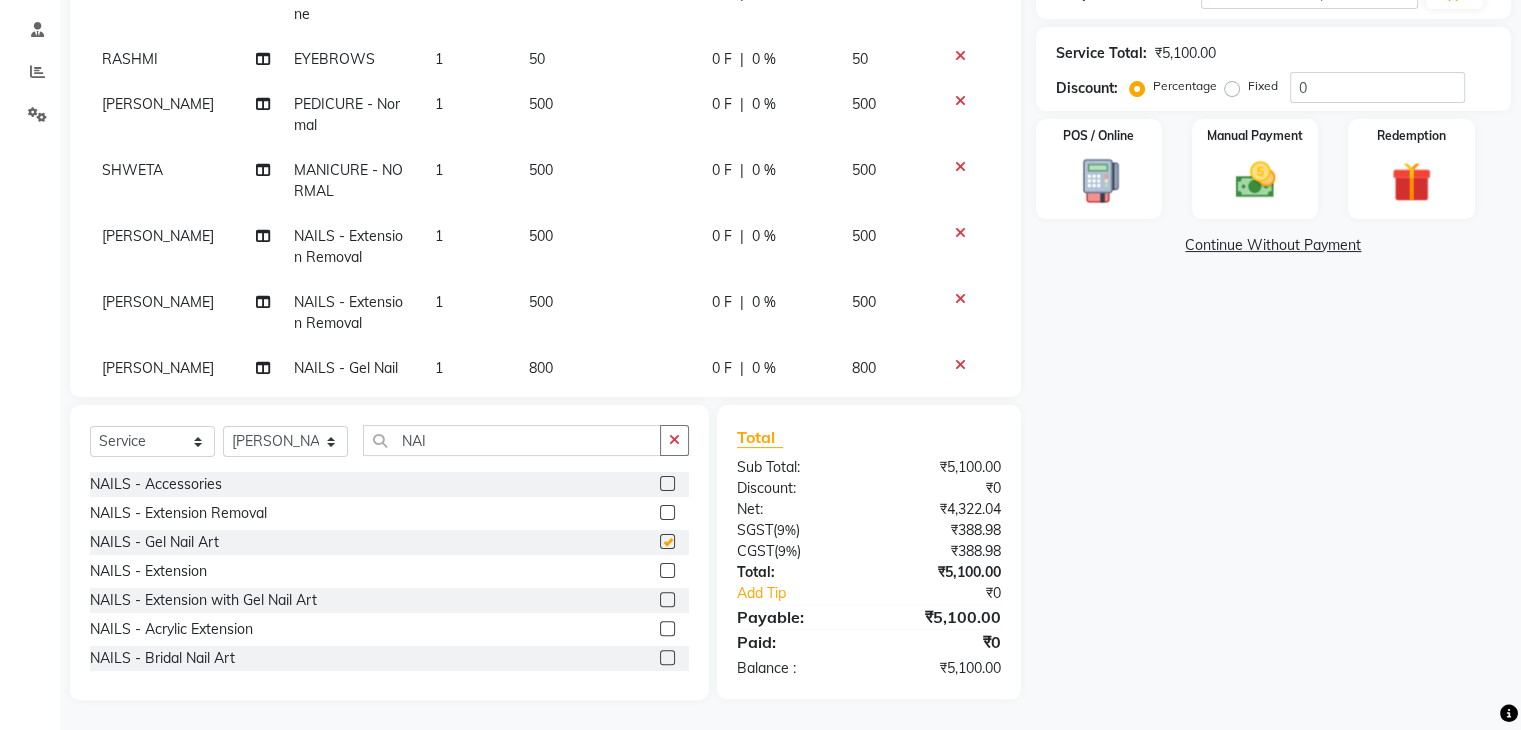 checkbox on "false" 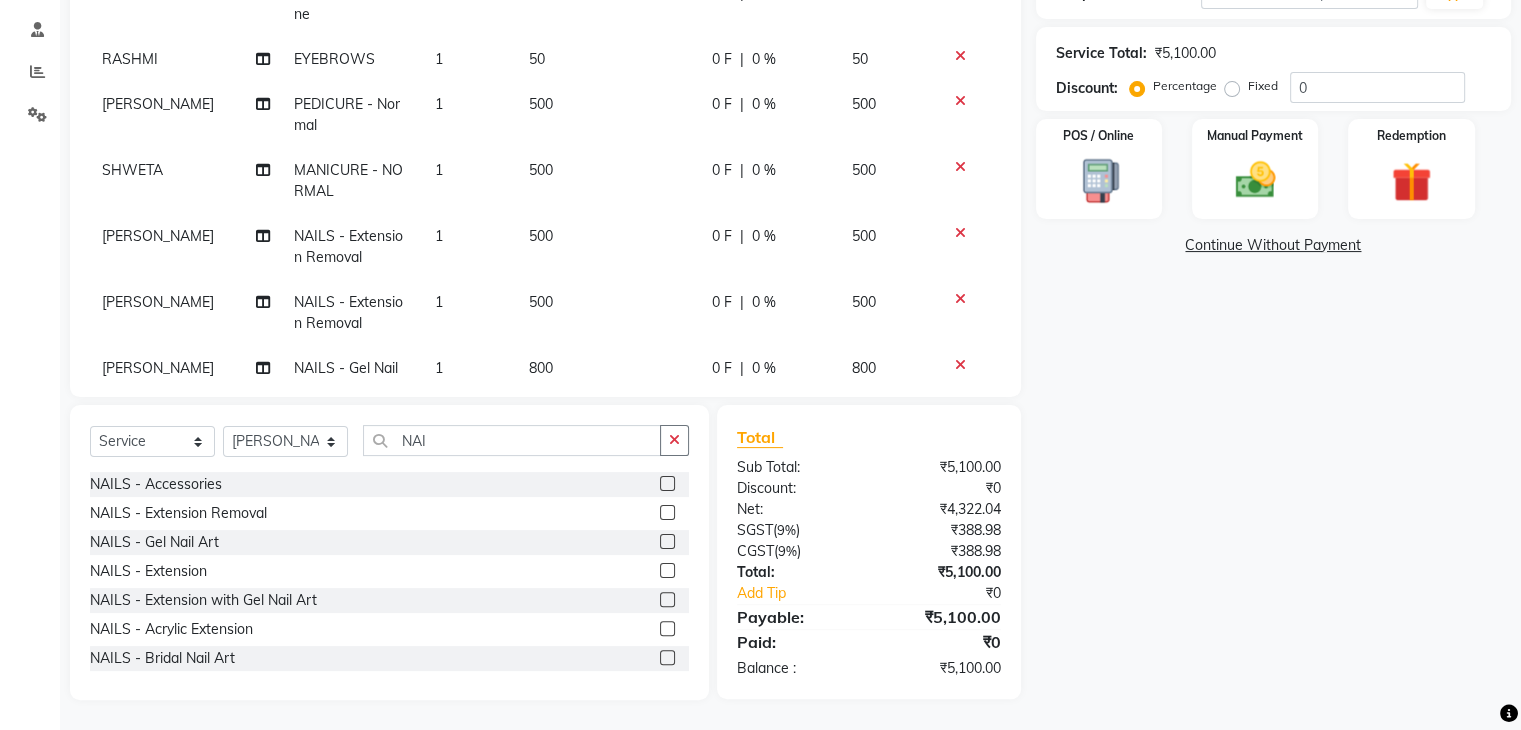 scroll, scrollTop: 273, scrollLeft: 0, axis: vertical 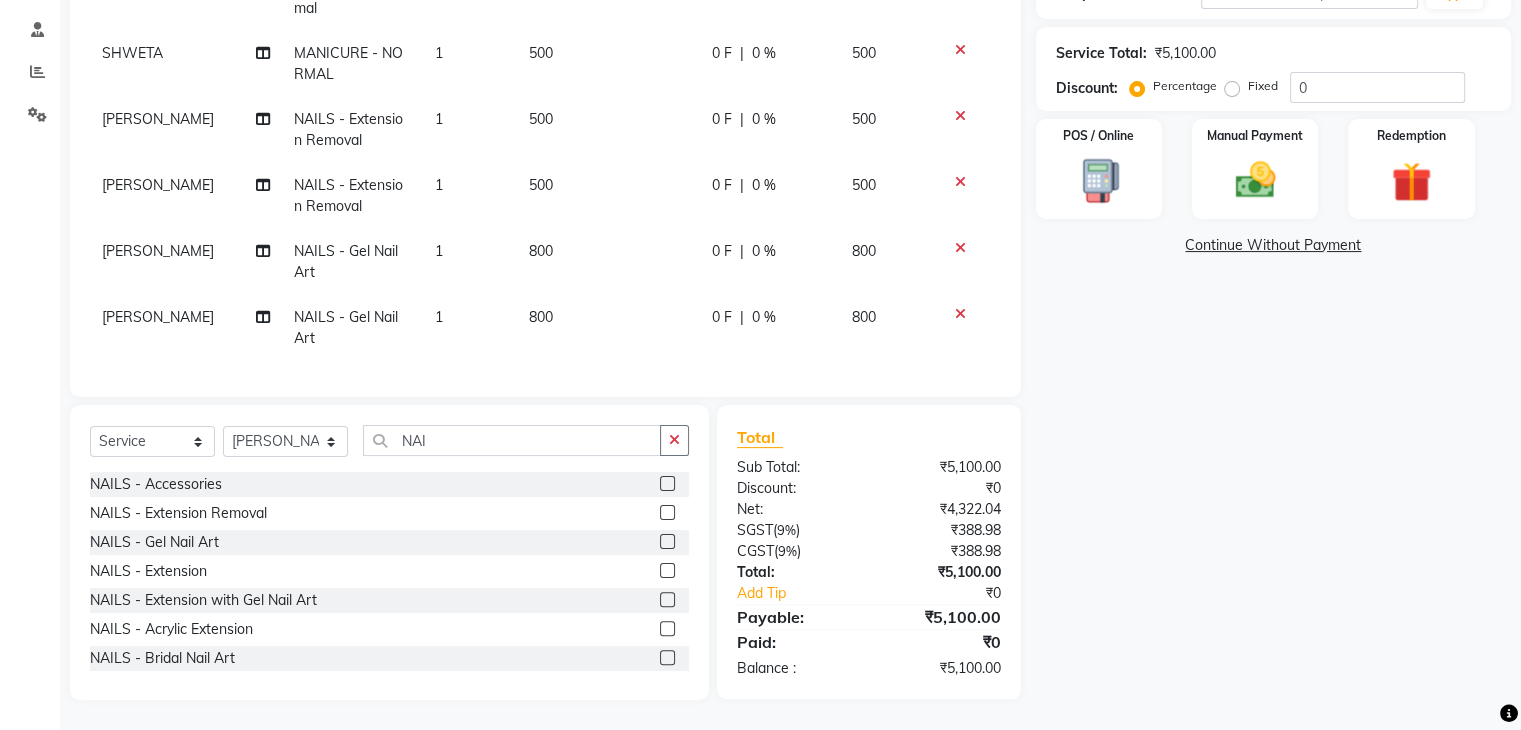 click on "800" 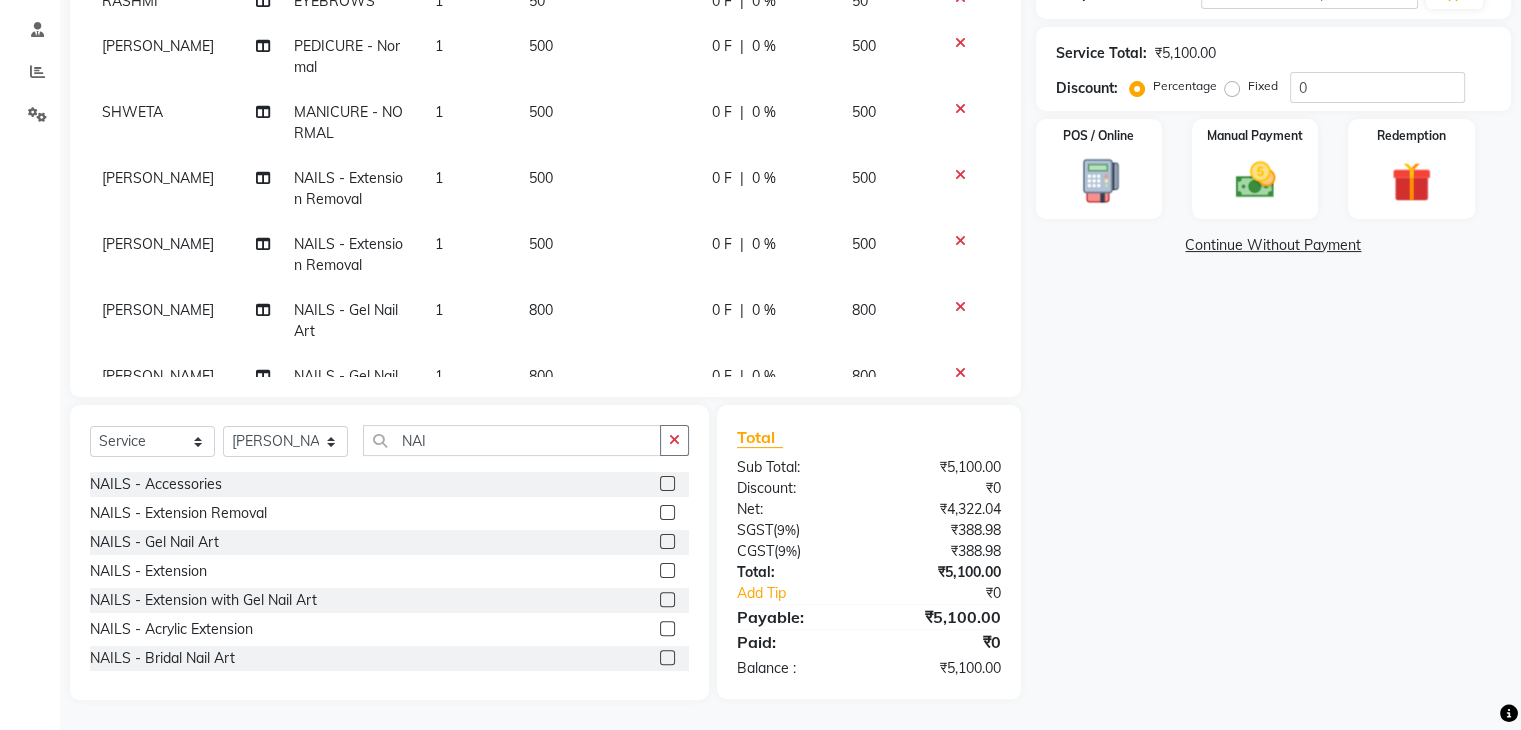 select on "53888" 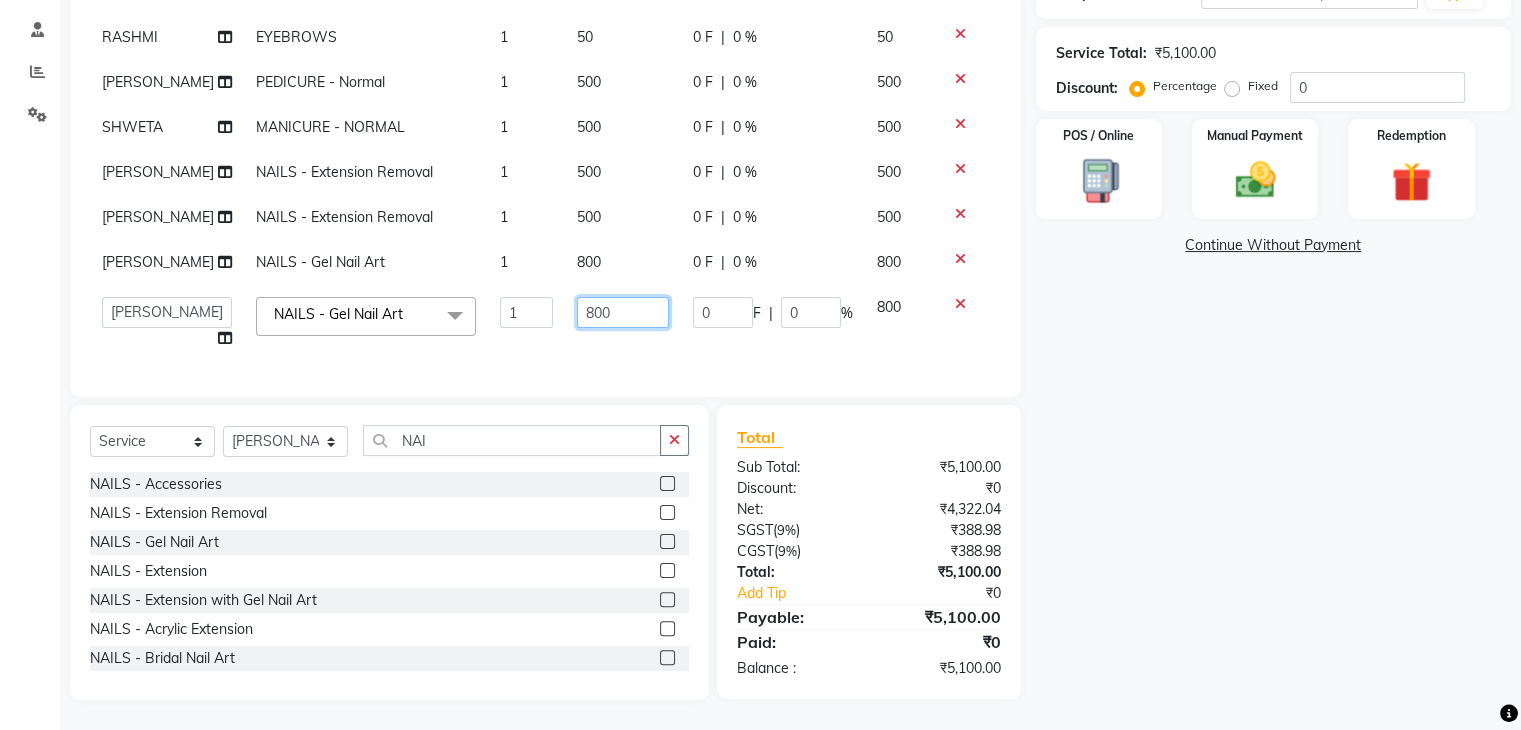 click on "800" 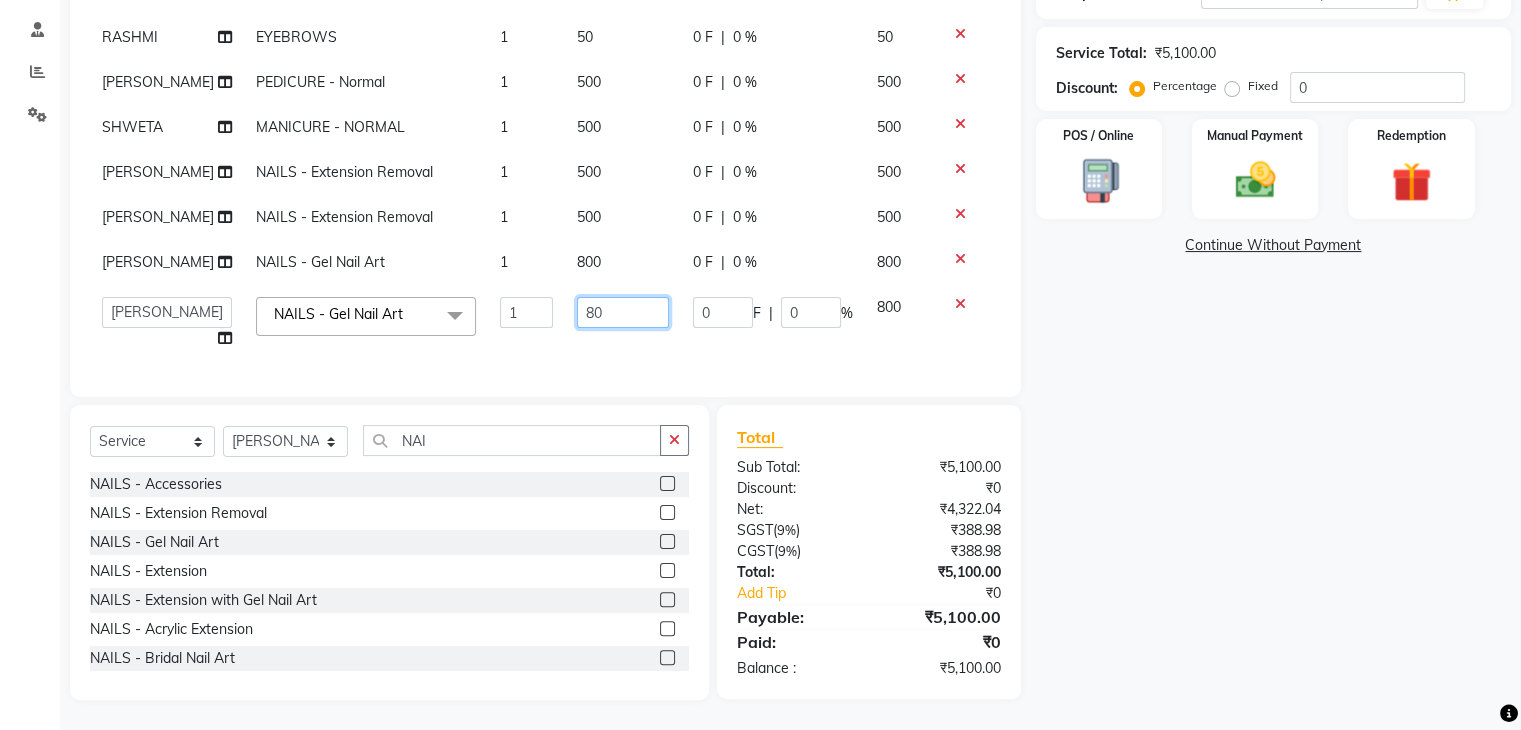 type on "8" 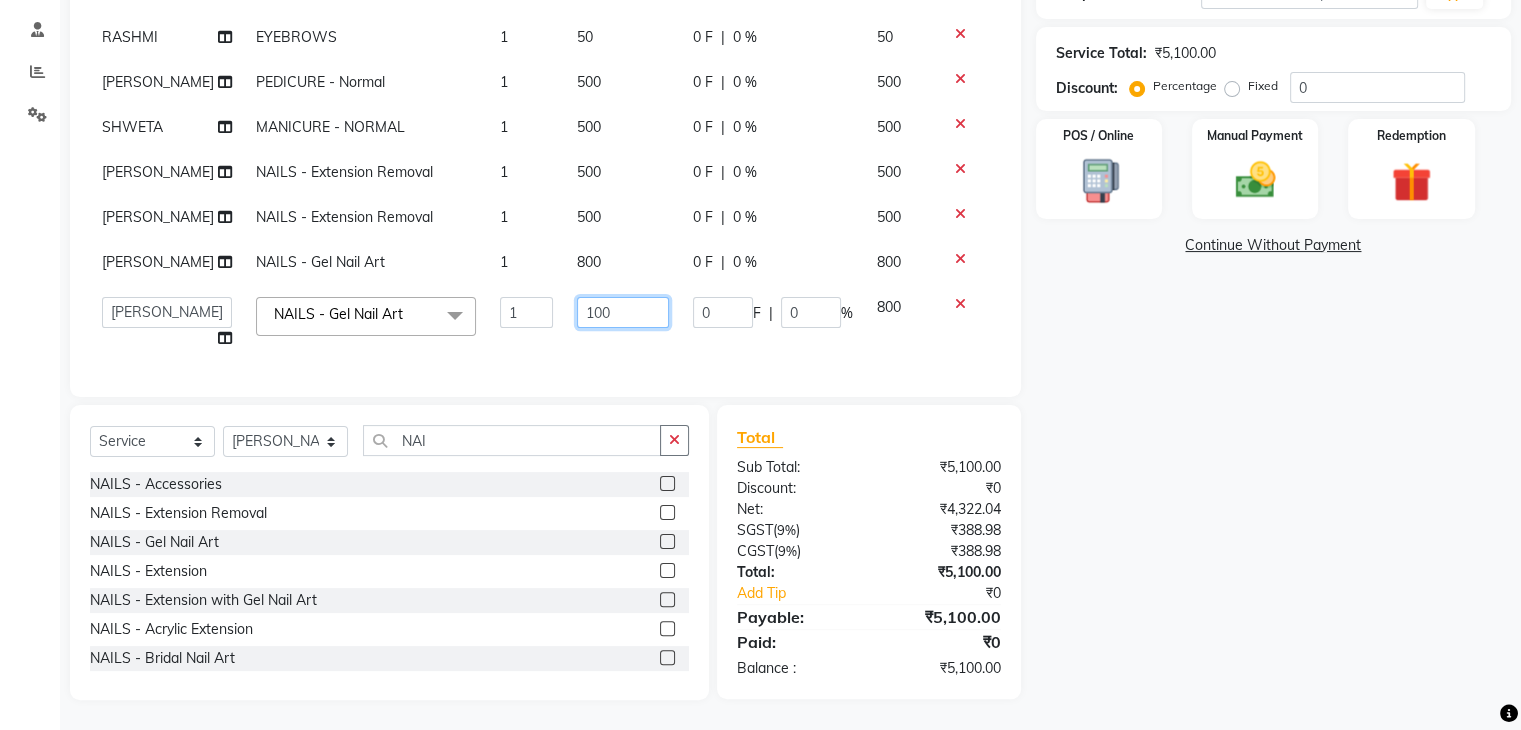 type on "1000" 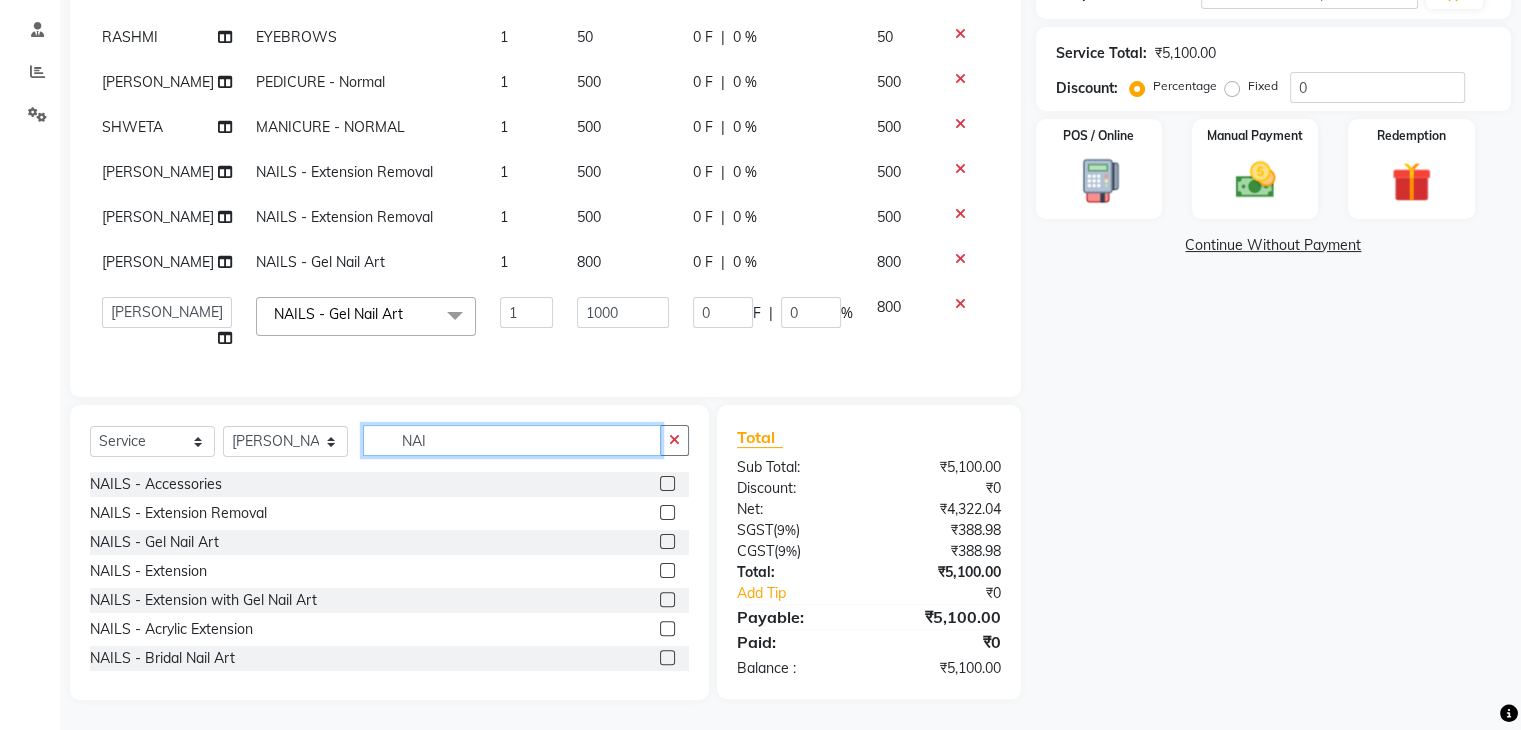 scroll, scrollTop: 241, scrollLeft: 0, axis: vertical 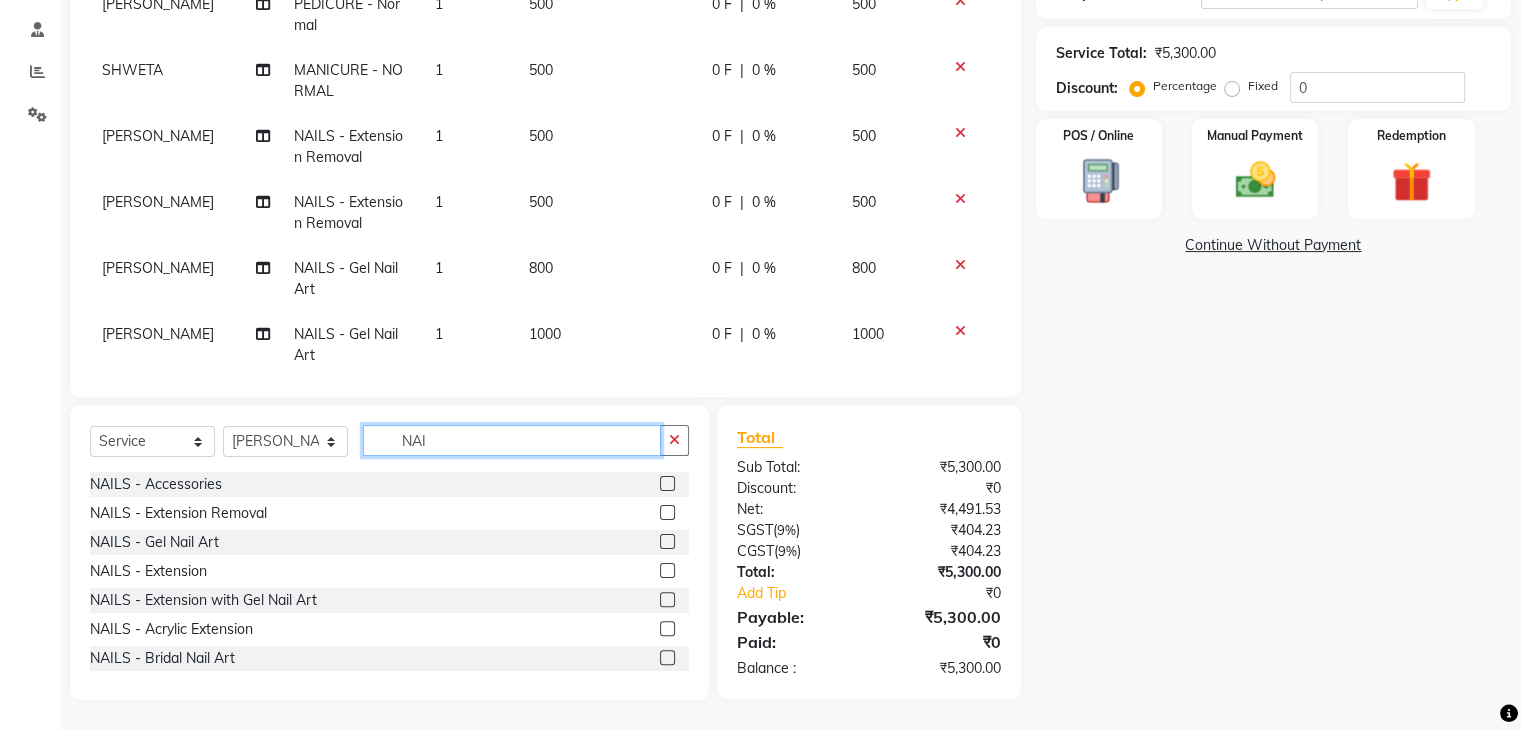 click on "NAI" 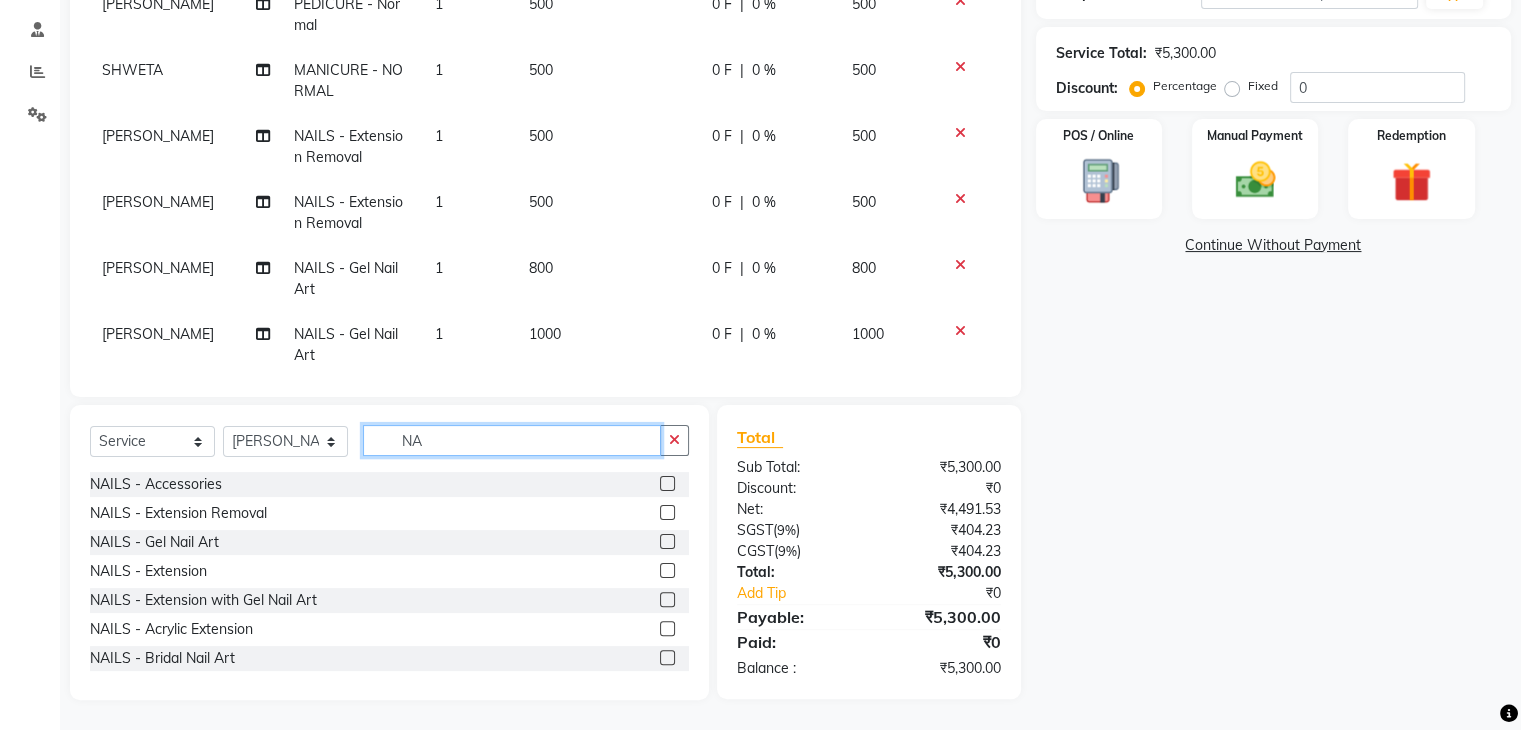 type on "N" 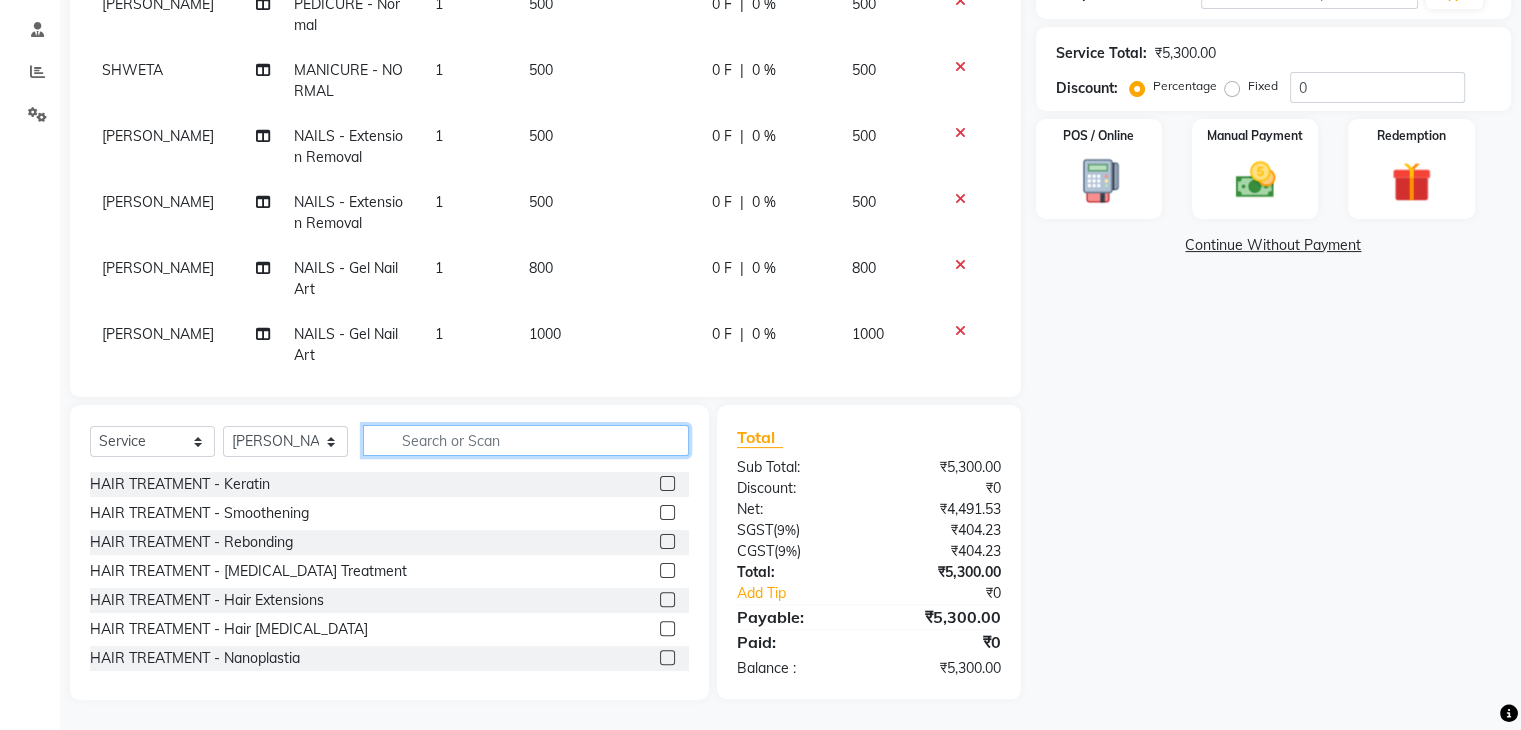 type 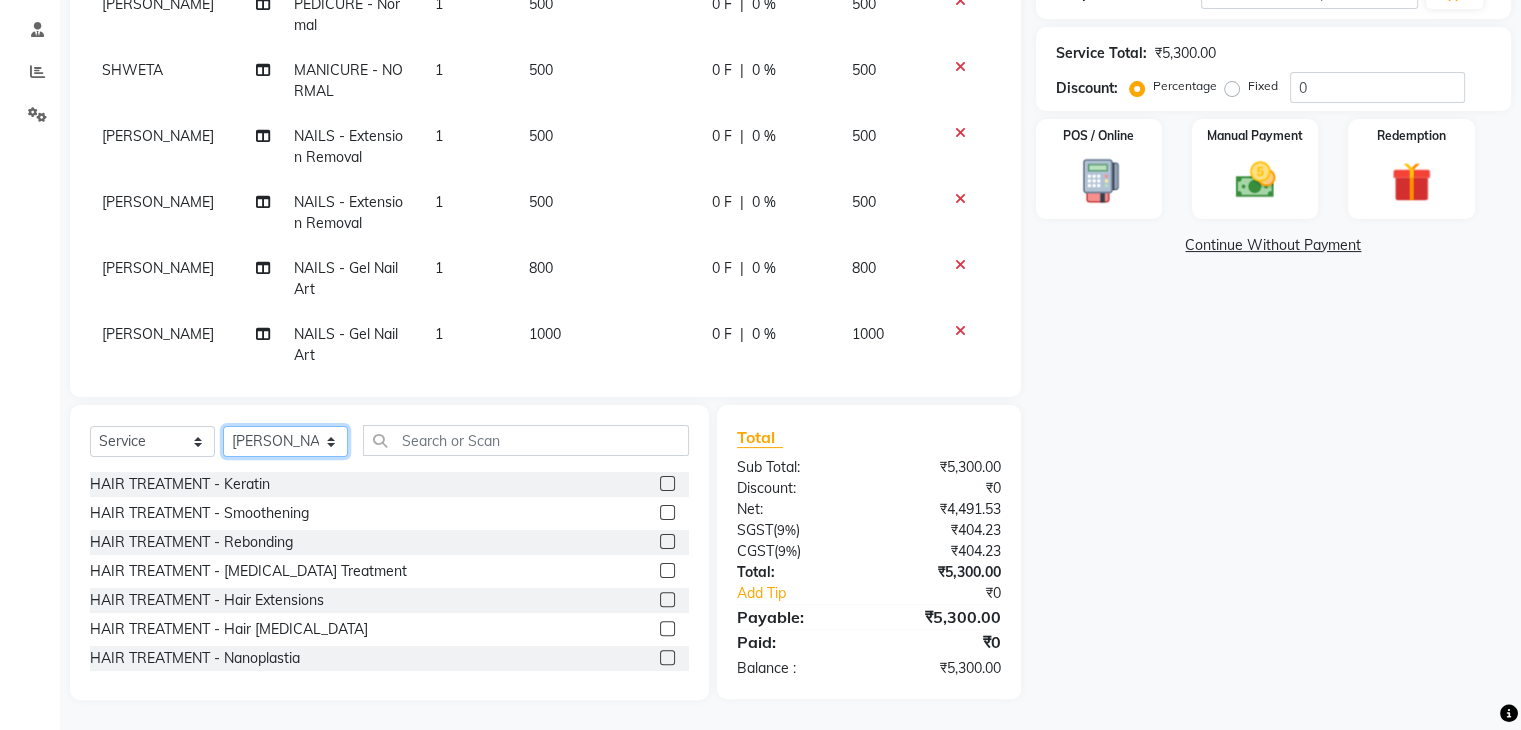 click on "Select Stylist AMAN DANISH SALMANI [PERSON_NAME] [PERSON_NAME] [PERSON_NAME] [PERSON_NAME] [PERSON_NAME] [PERSON_NAME] SHWETA SONA [PERSON_NAME] [PERSON_NAME] [PERSON_NAME]" 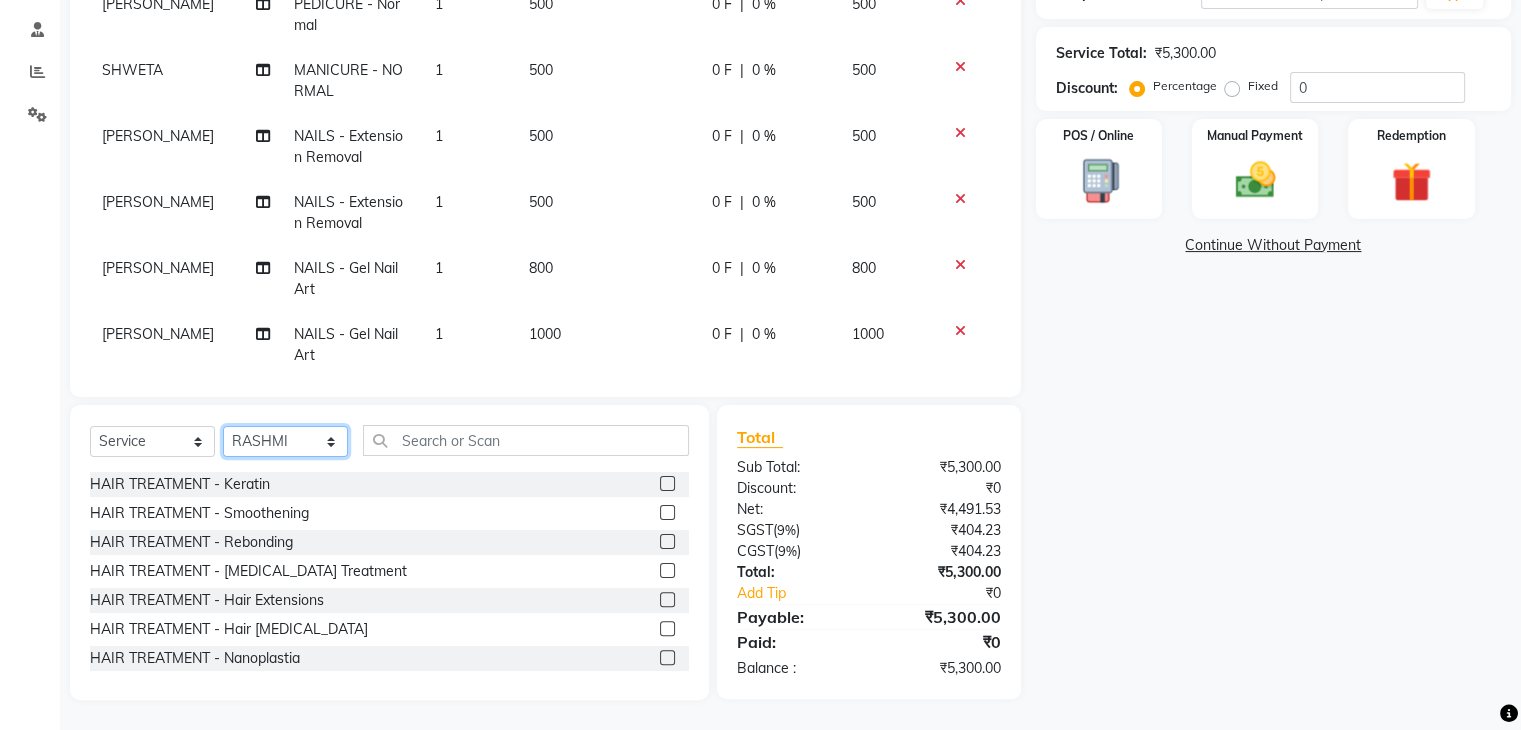 click on "Select Stylist AMAN DANISH SALMANI [PERSON_NAME] [PERSON_NAME] [PERSON_NAME] [PERSON_NAME] [PERSON_NAME] [PERSON_NAME] SHWETA SONA [PERSON_NAME] [PERSON_NAME] [PERSON_NAME]" 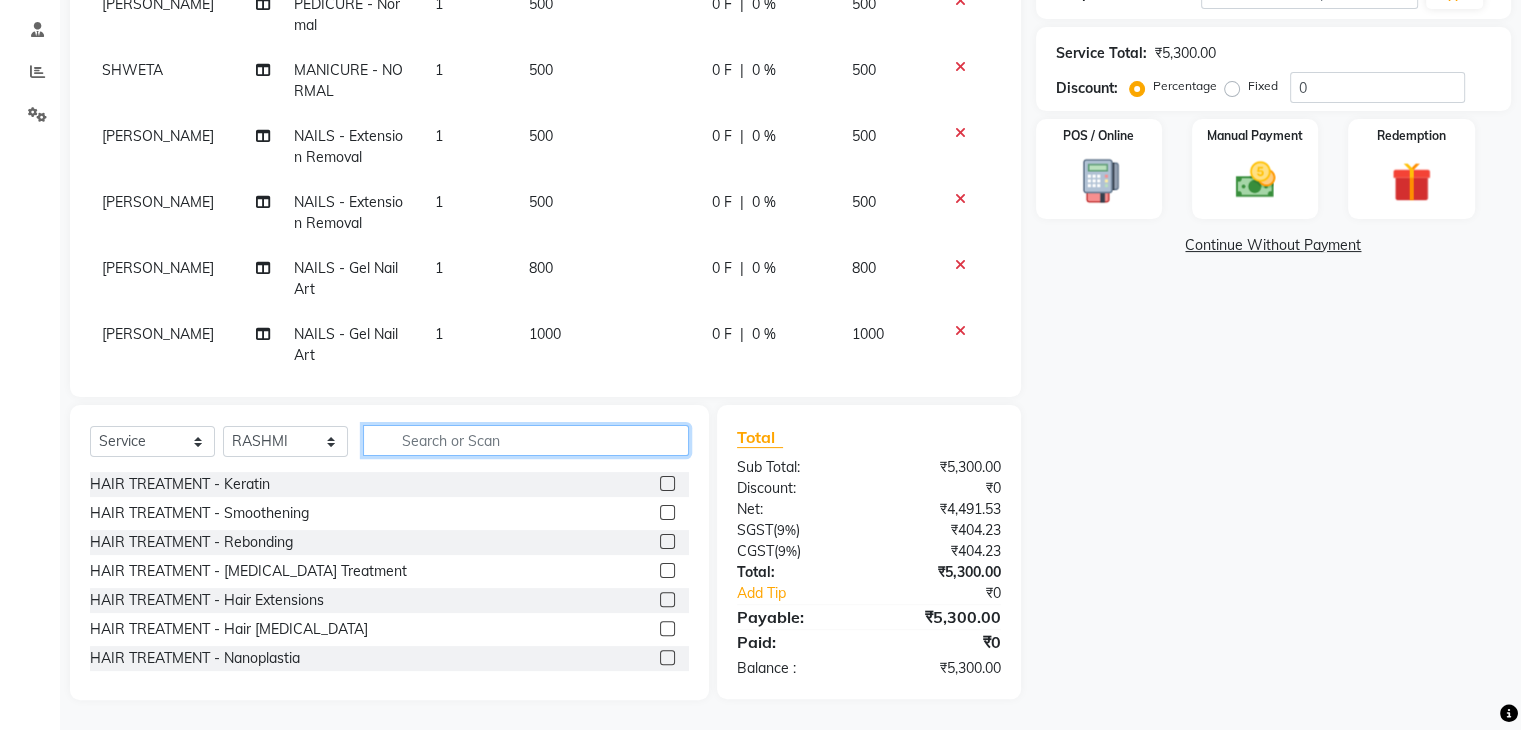 click 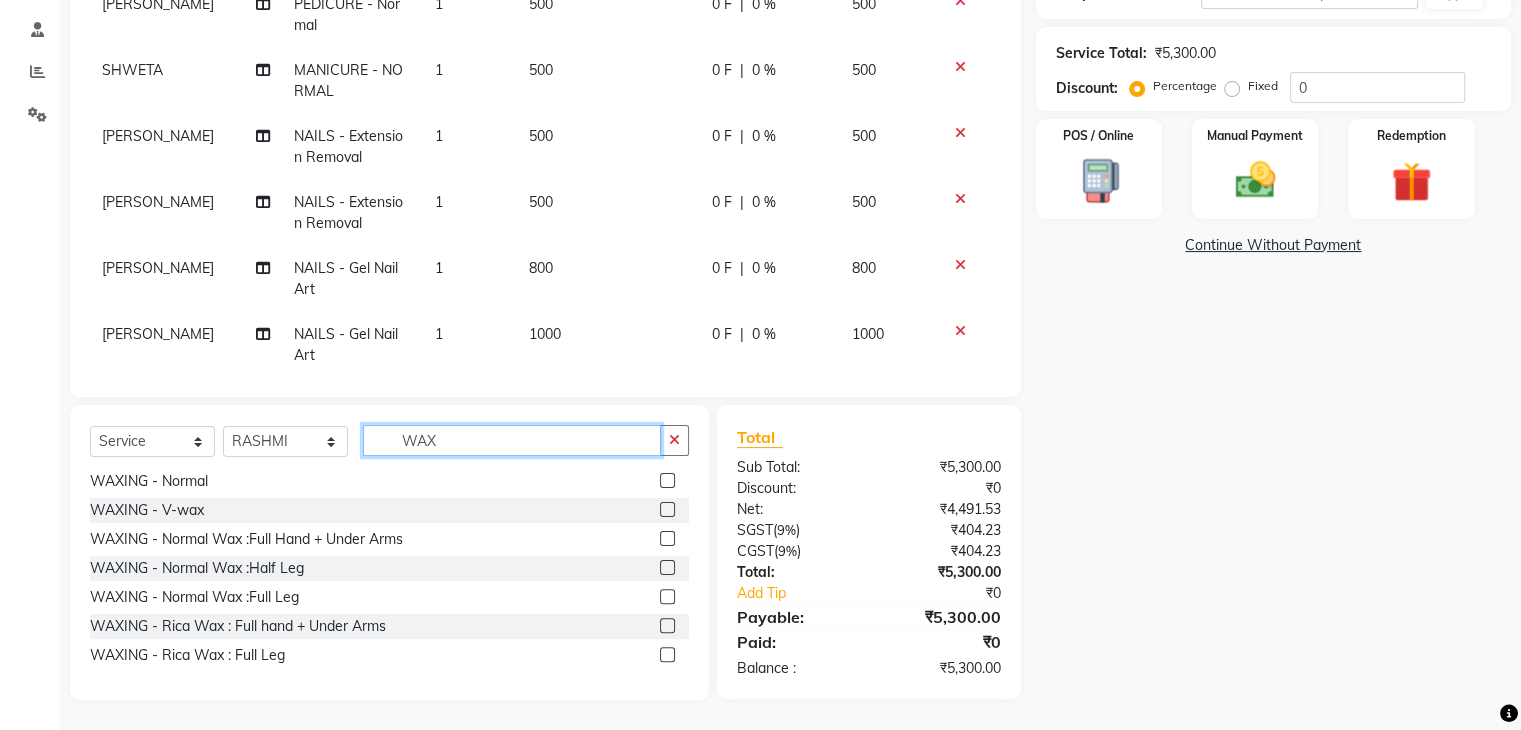 scroll, scrollTop: 266, scrollLeft: 0, axis: vertical 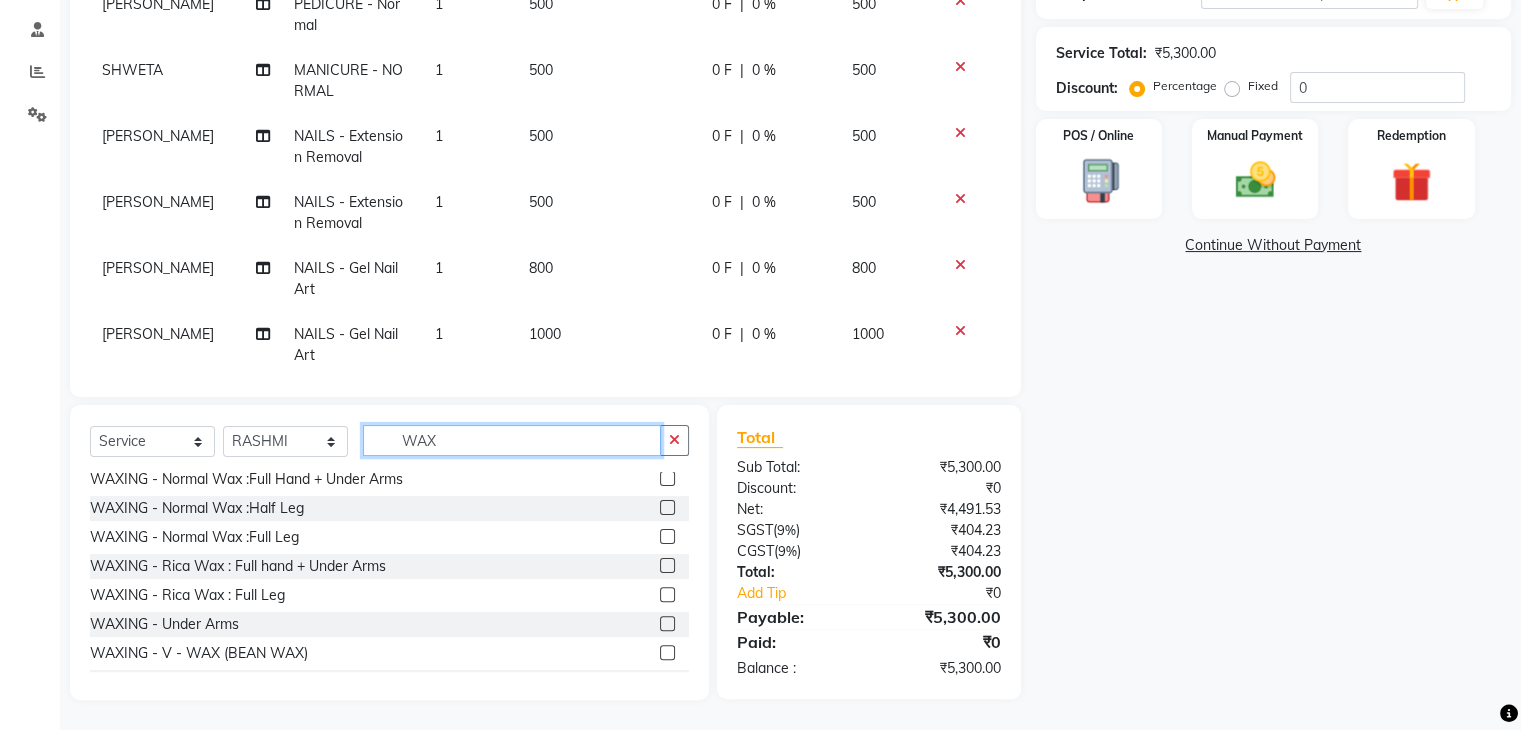 type on "WAX" 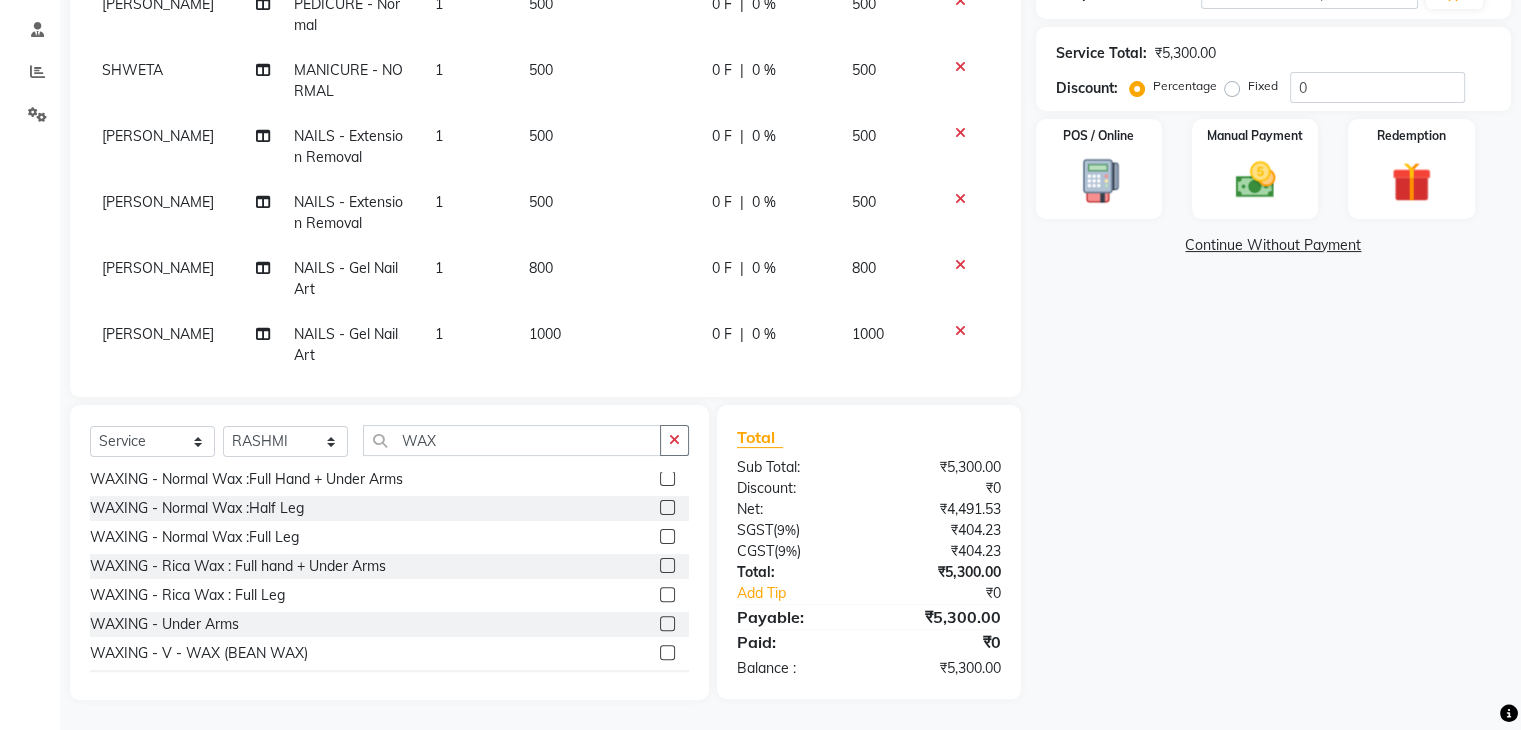 click 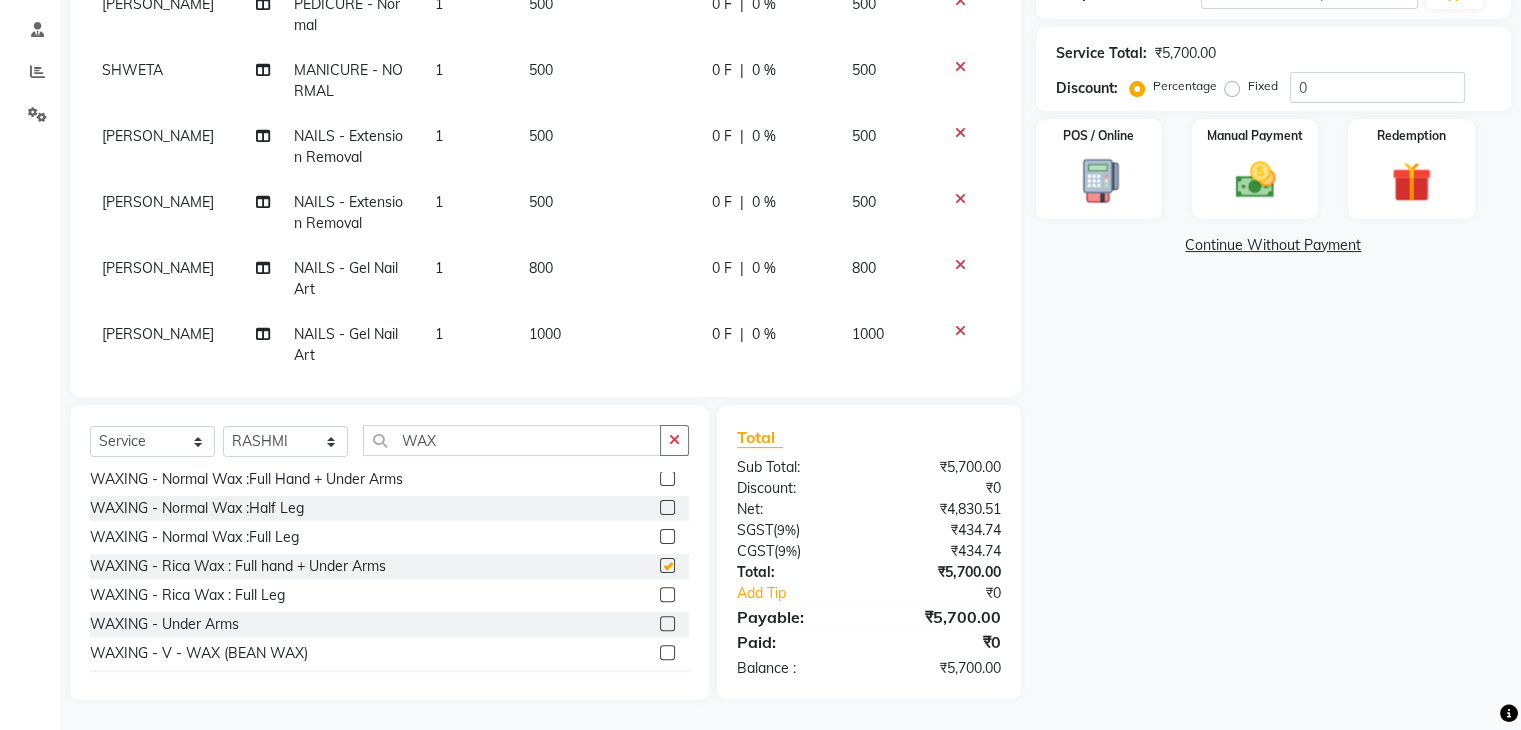 checkbox on "false" 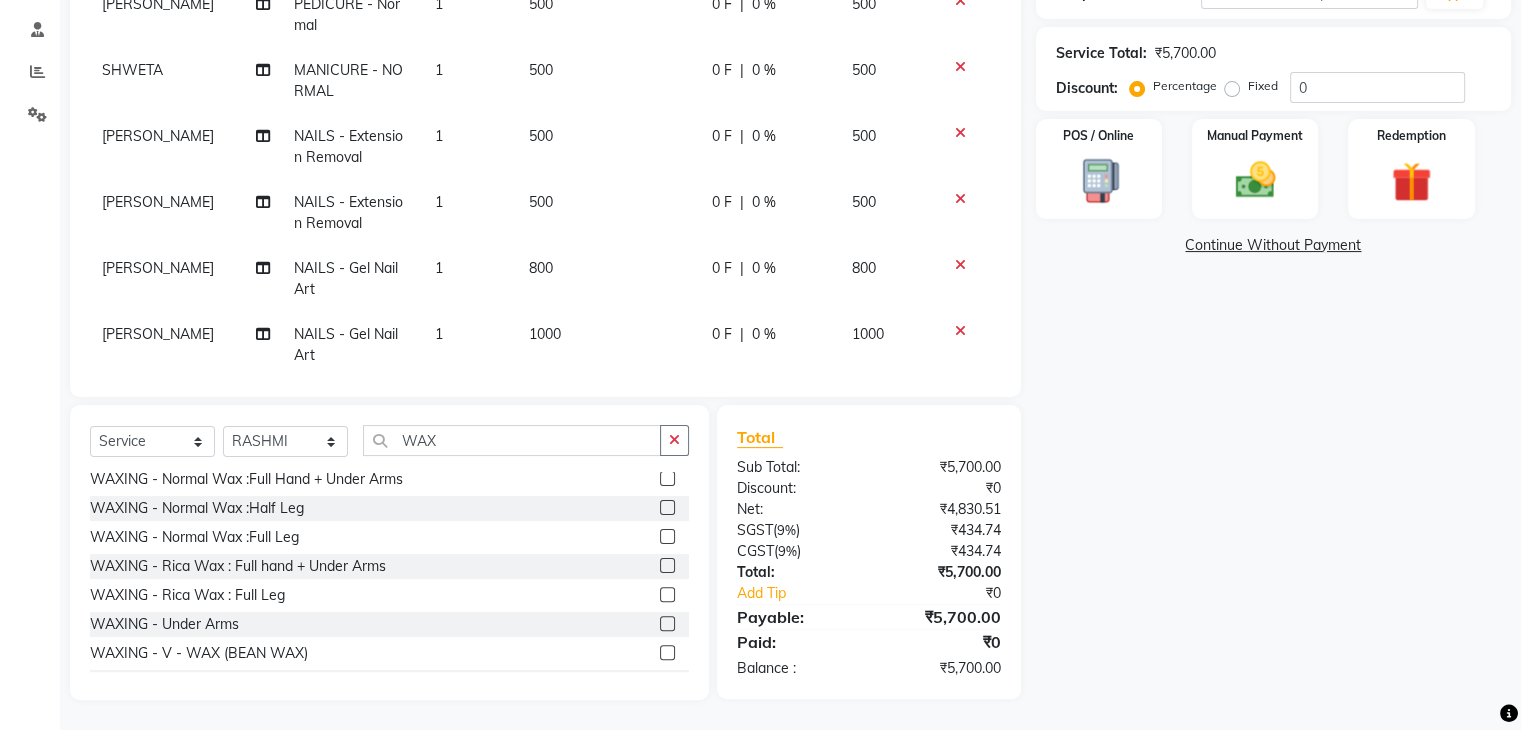 click 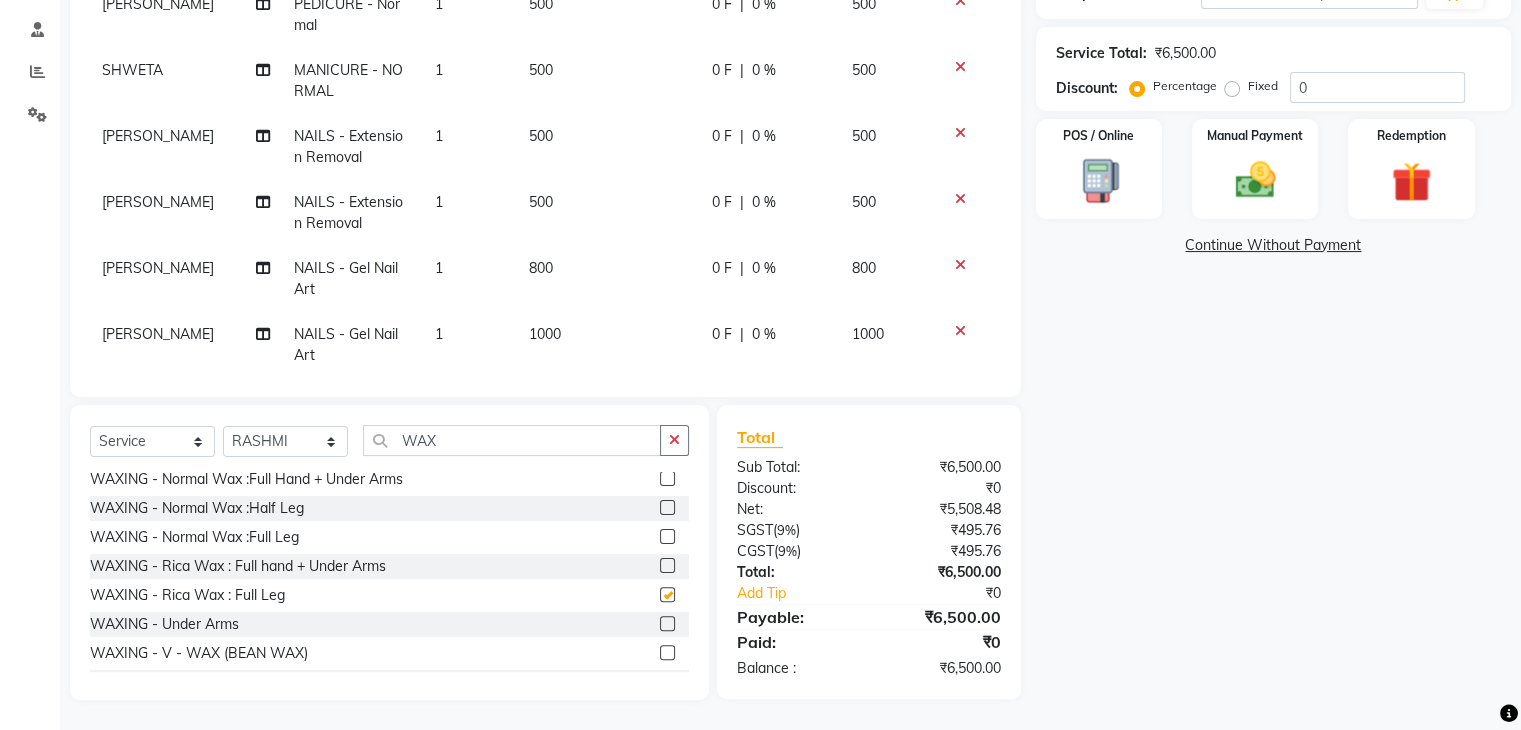 checkbox on "false" 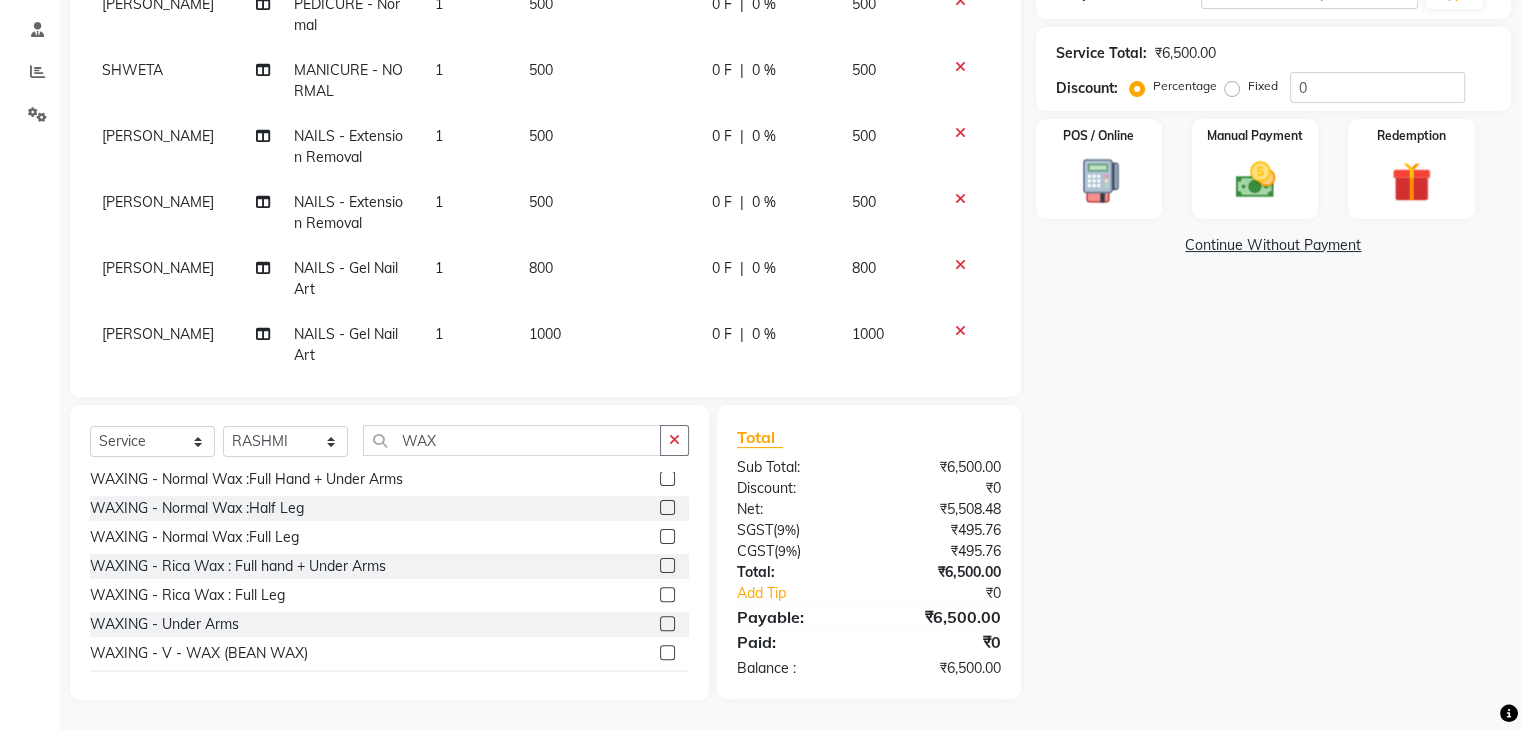 scroll, scrollTop: 426, scrollLeft: 0, axis: vertical 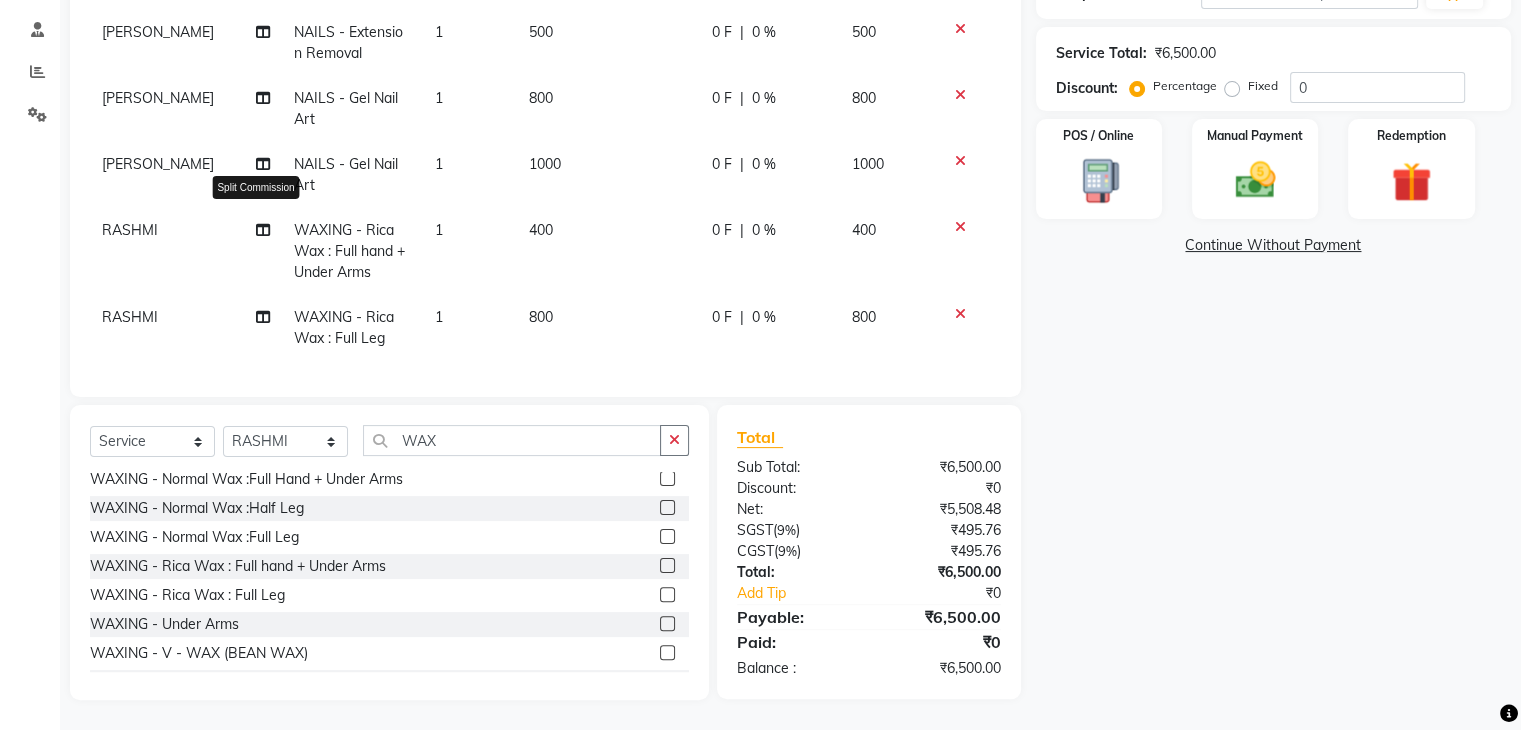 click 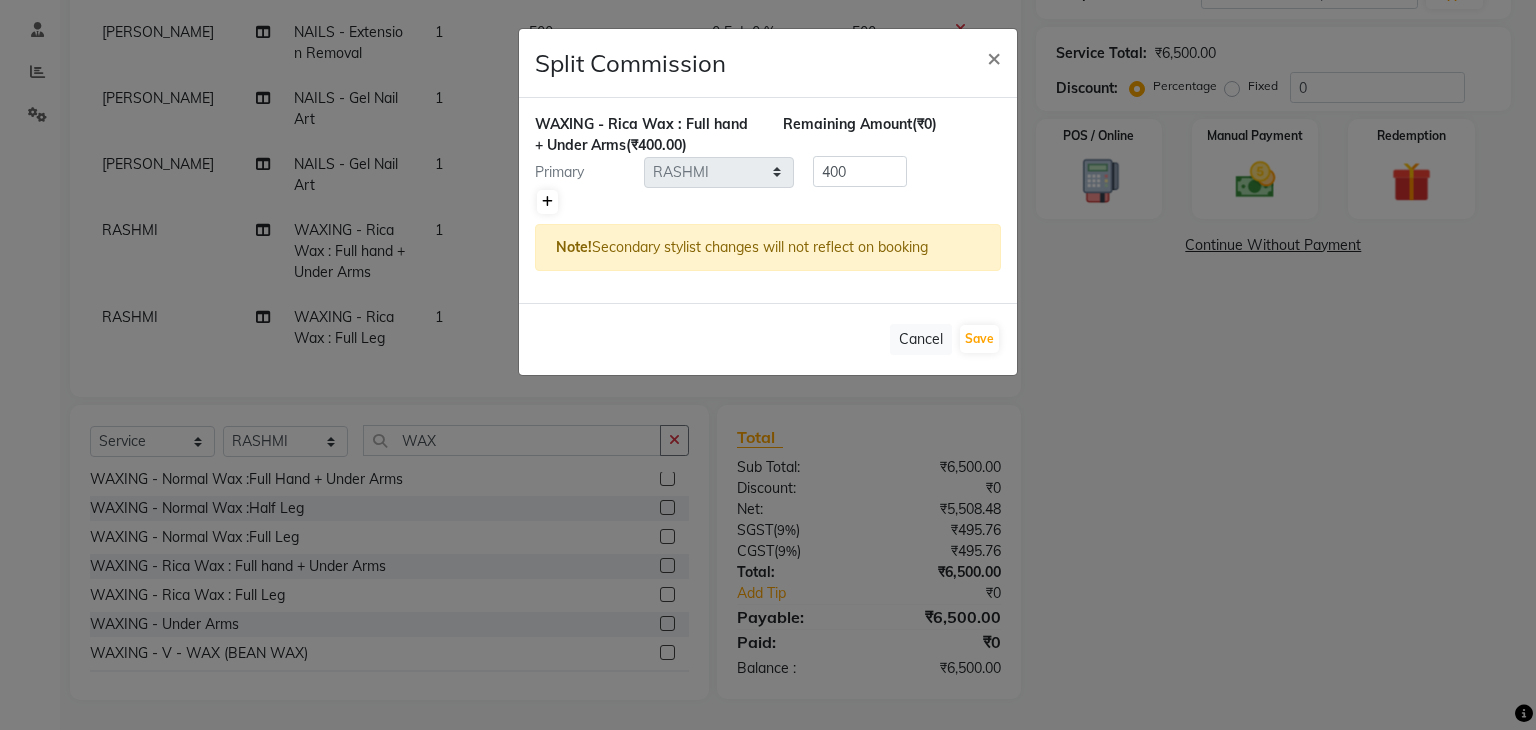 click 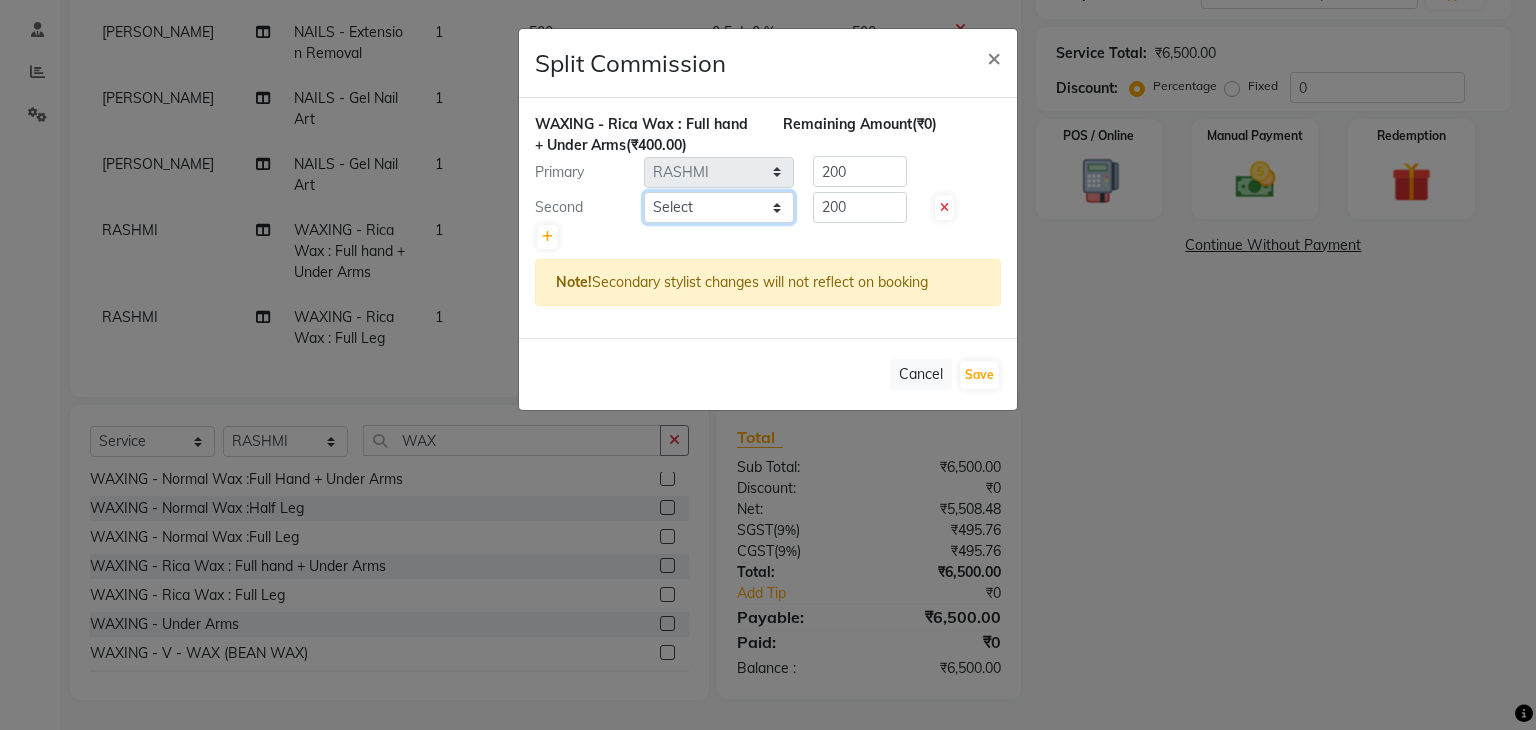 click on "Select  AMAN   DANISH SALMANI   GOPAL PACHORI   KANU   KAVITA   KIRAN KUMARI   MEENU KUMARI   NEHA   NIKHIL CHAUDHARY   PRIYANKA YADAV   RASHMI   SANDHYA   SHAGUFTA   SHWETA   SONA SAXENA   SOUMYA   TUSHAR OTWAL   VINAY KUMAR" 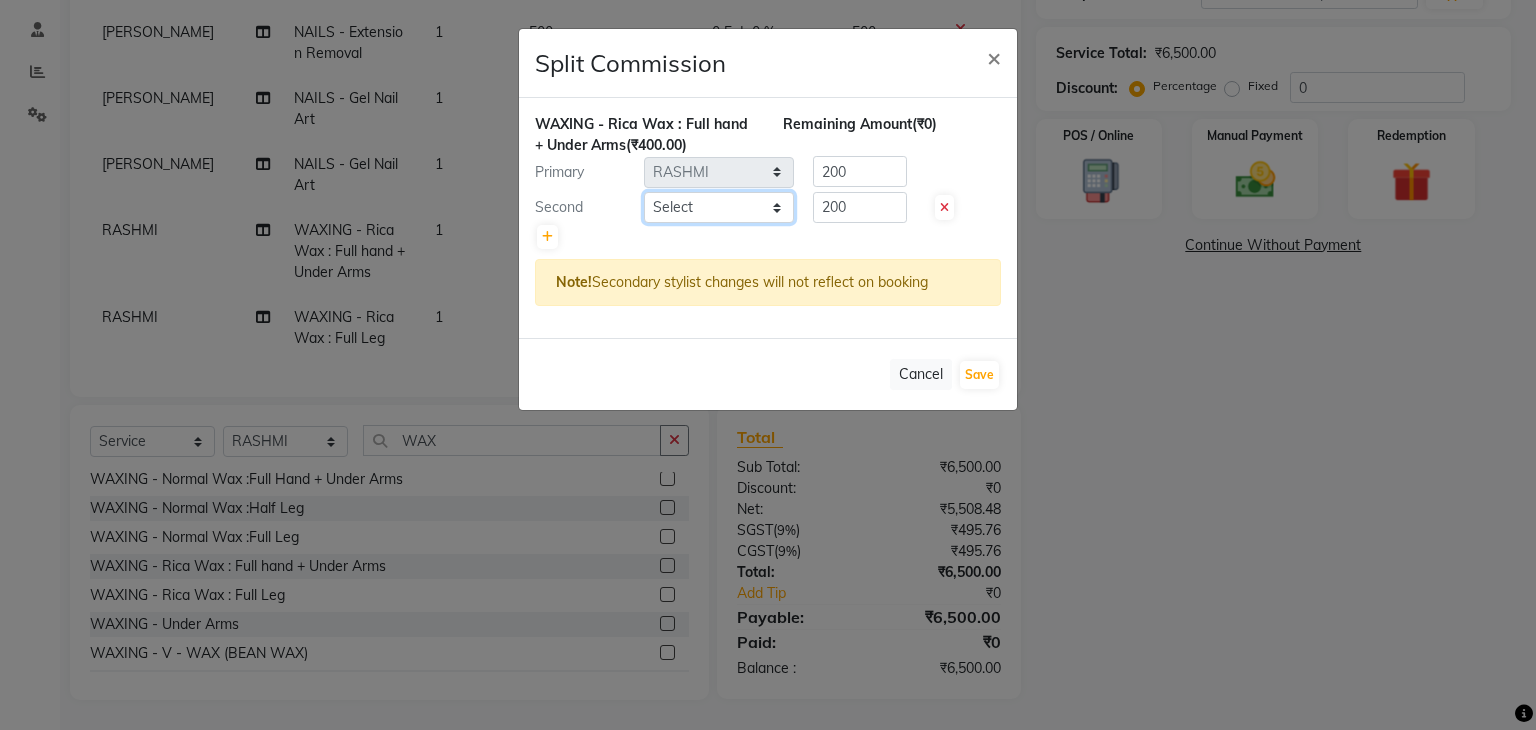 select on "53886" 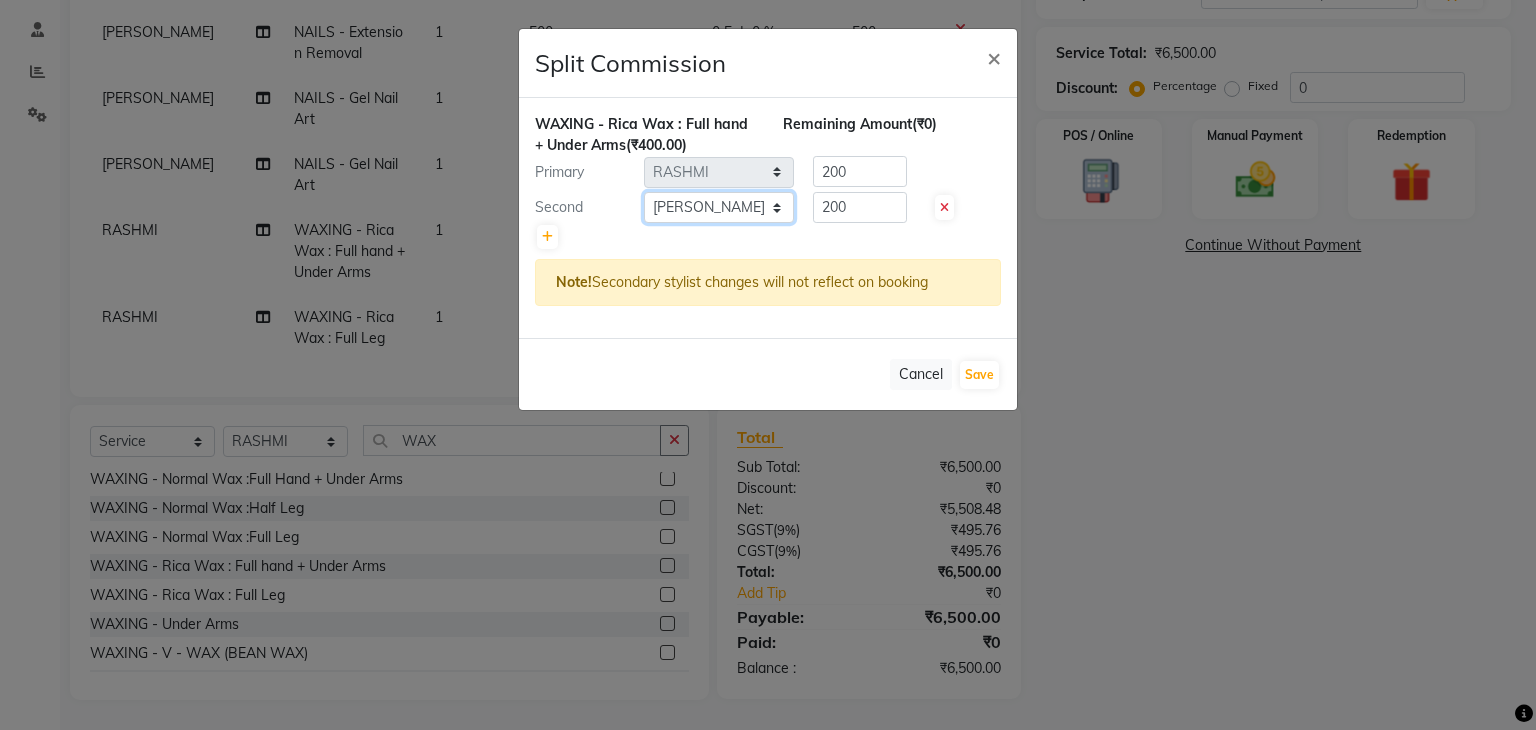 click on "Select  AMAN   DANISH SALMANI   GOPAL PACHORI   KANU   KAVITA   KIRAN KUMARI   MEENU KUMARI   NEHA   NIKHIL CHAUDHARY   PRIYANKA YADAV   RASHMI   SANDHYA   SHAGUFTA   SHWETA   SONA SAXENA   SOUMYA   TUSHAR OTWAL   VINAY KUMAR" 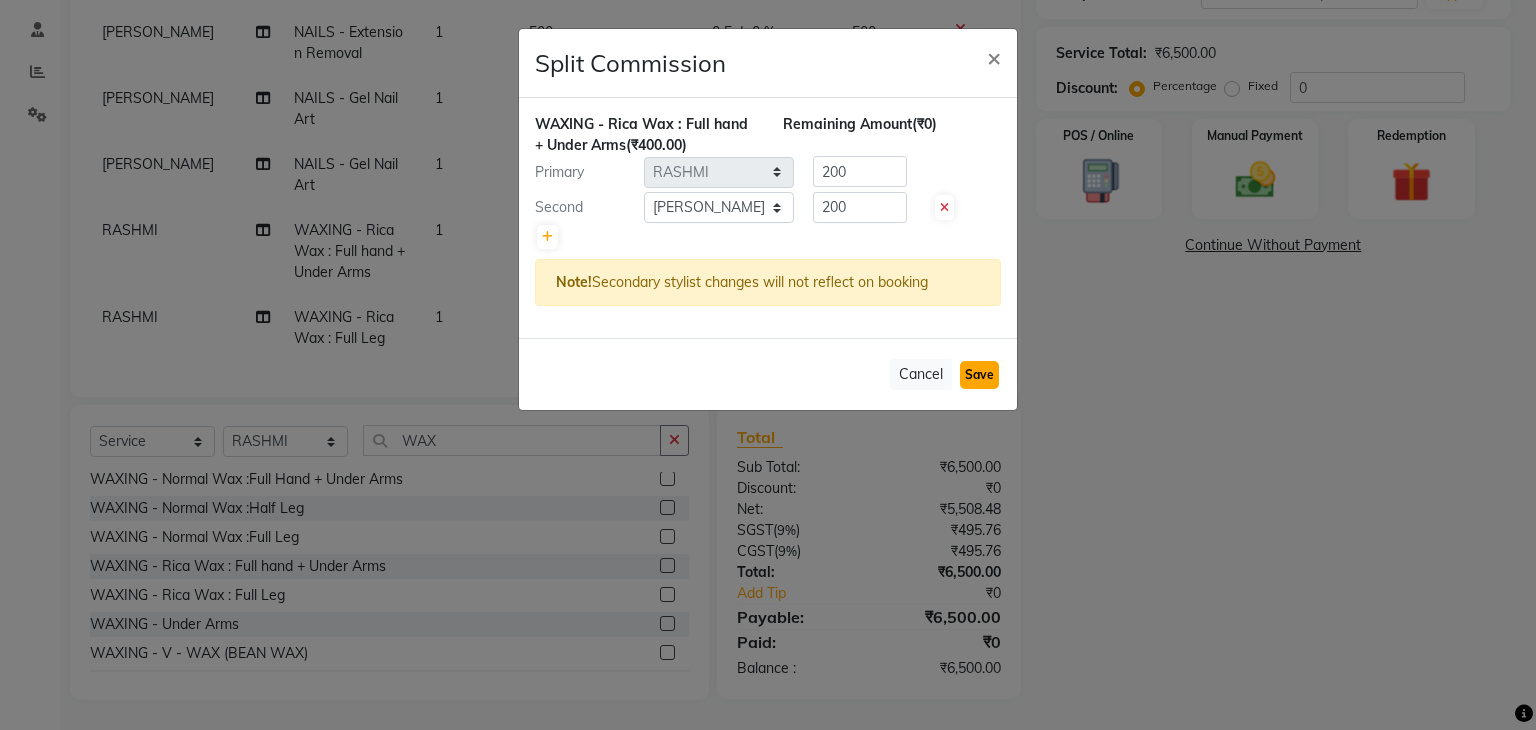 click on "Save" 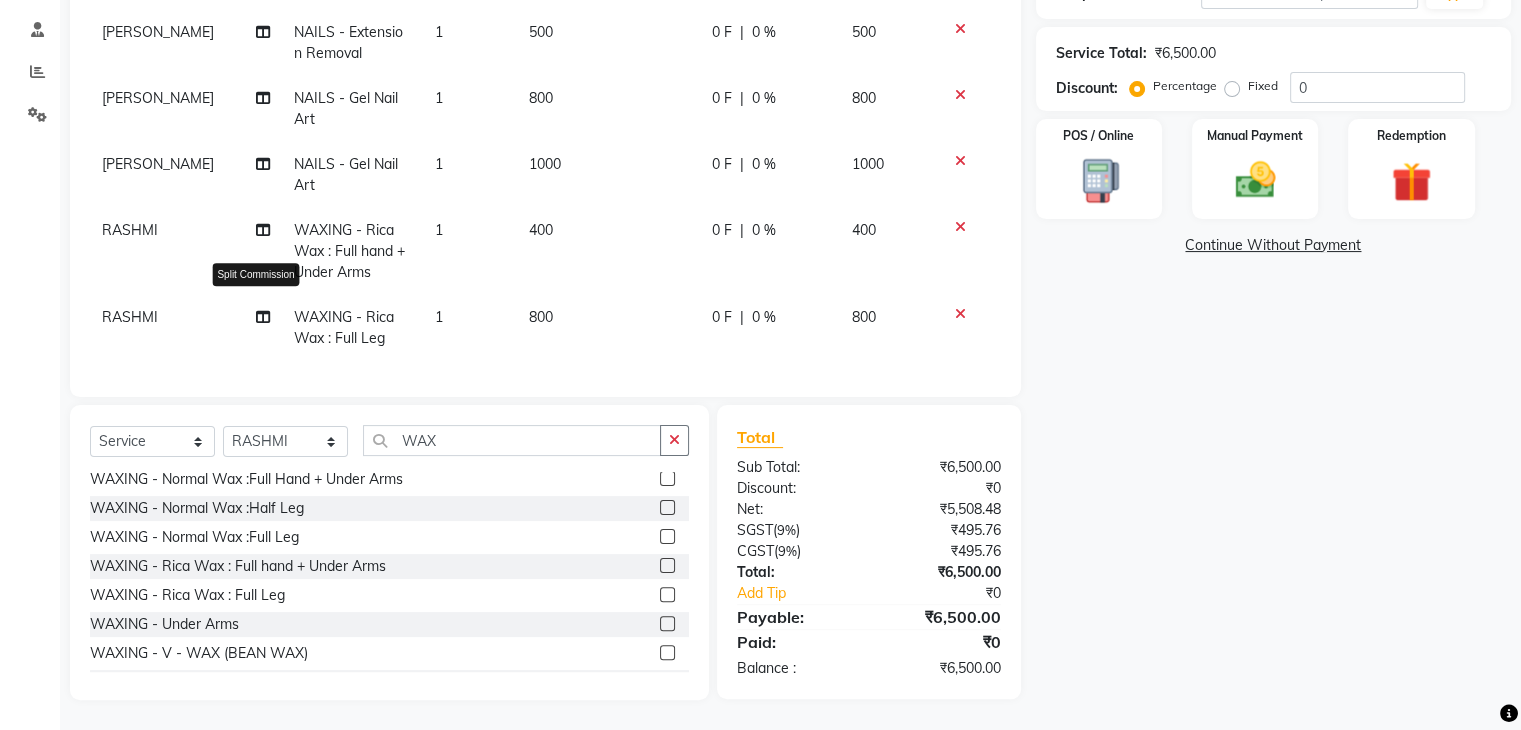 click 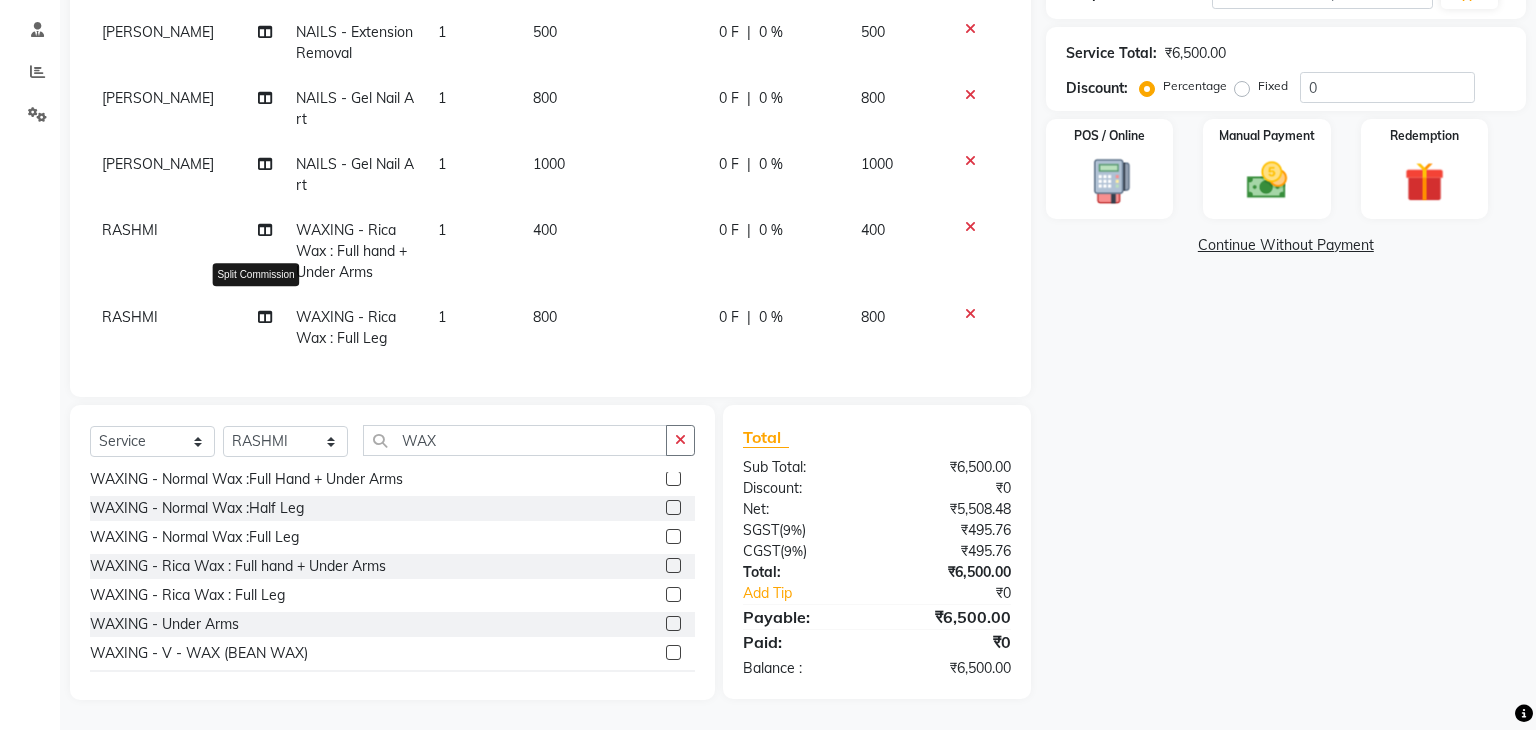 select on "53887" 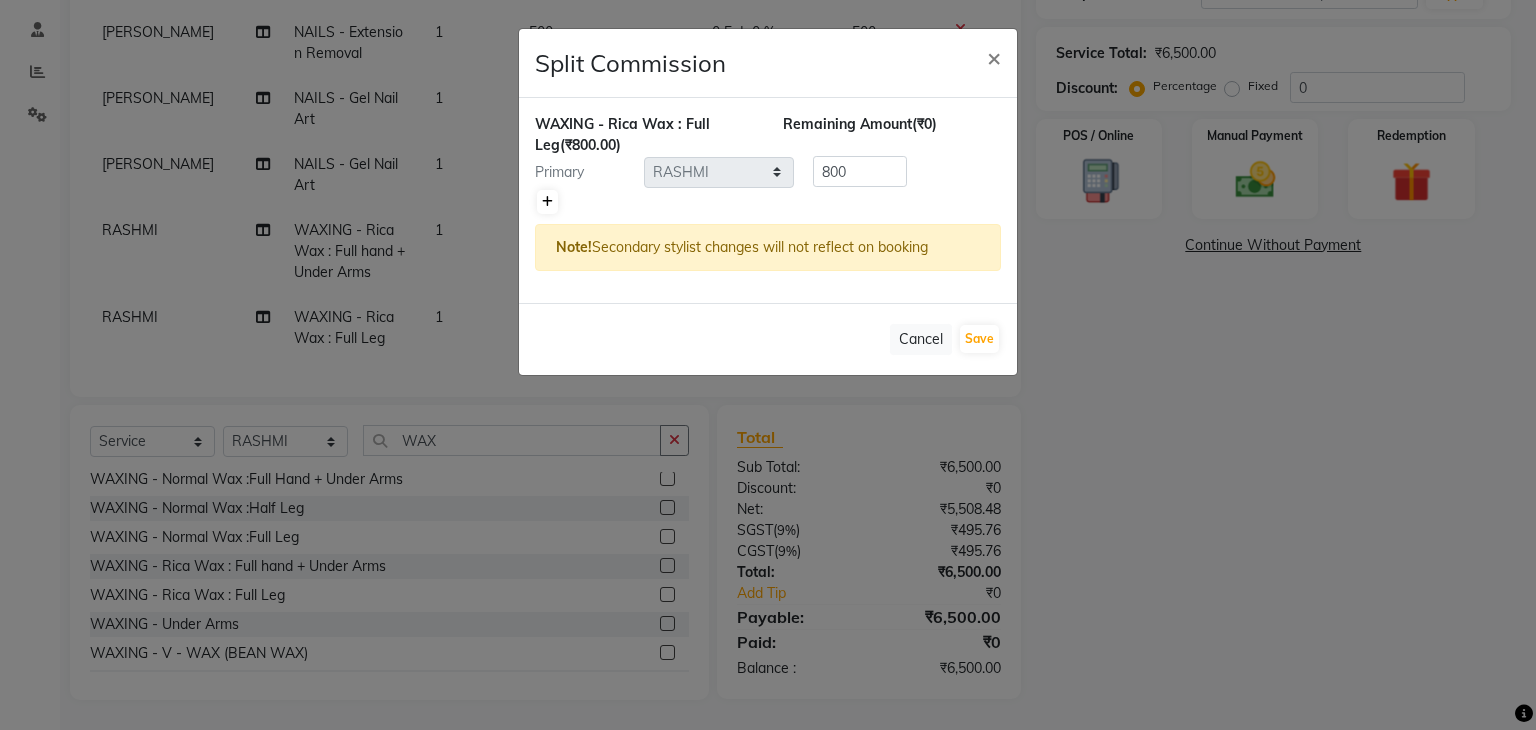 click 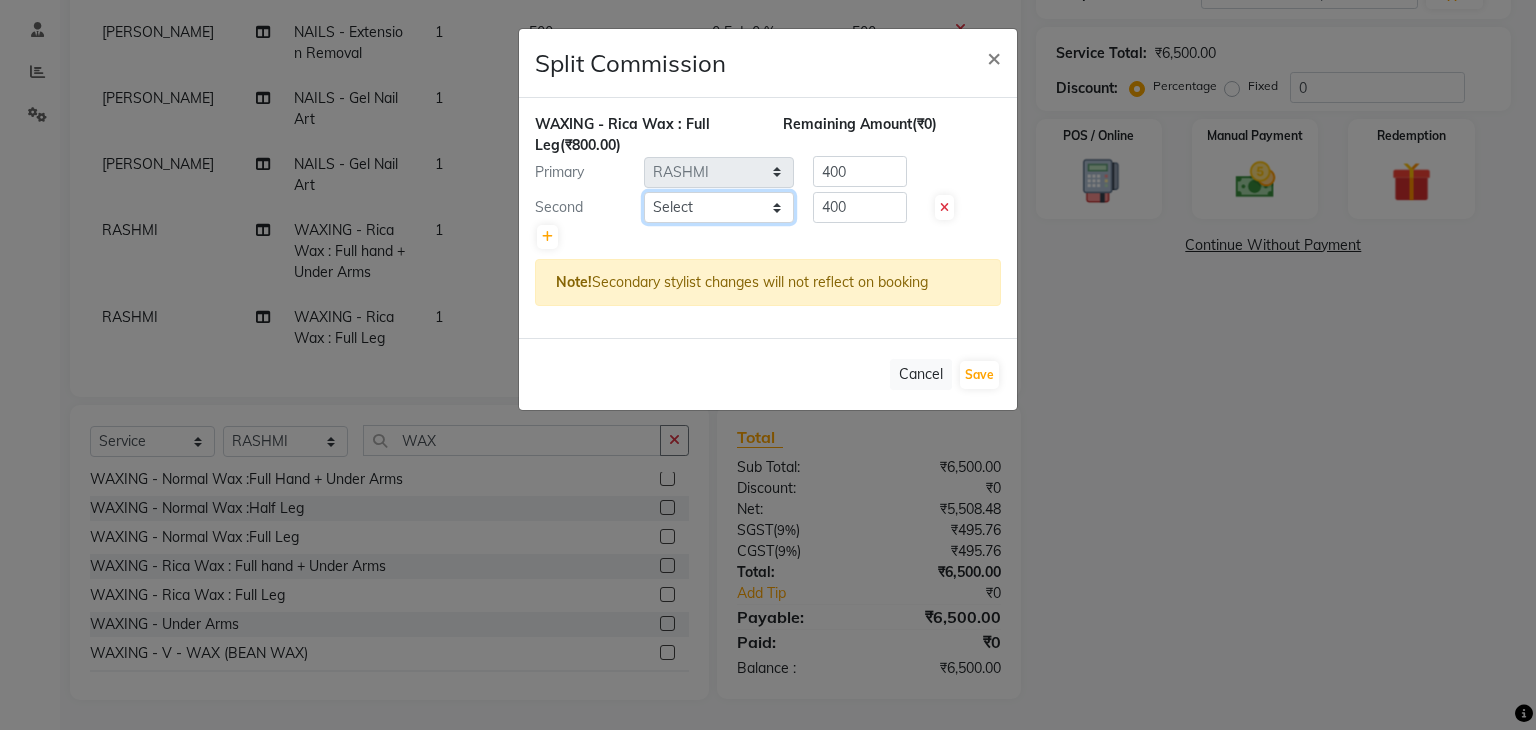 click on "Select  AMAN   DANISH SALMANI   GOPAL PACHORI   KANU   KAVITA   KIRAN KUMARI   MEENU KUMARI   NEHA   NIKHIL CHAUDHARY   PRIYANKA YADAV   RASHMI   SANDHYA   SHAGUFTA   SHWETA   SONA SAXENA   SOUMYA   TUSHAR OTWAL   VINAY KUMAR" 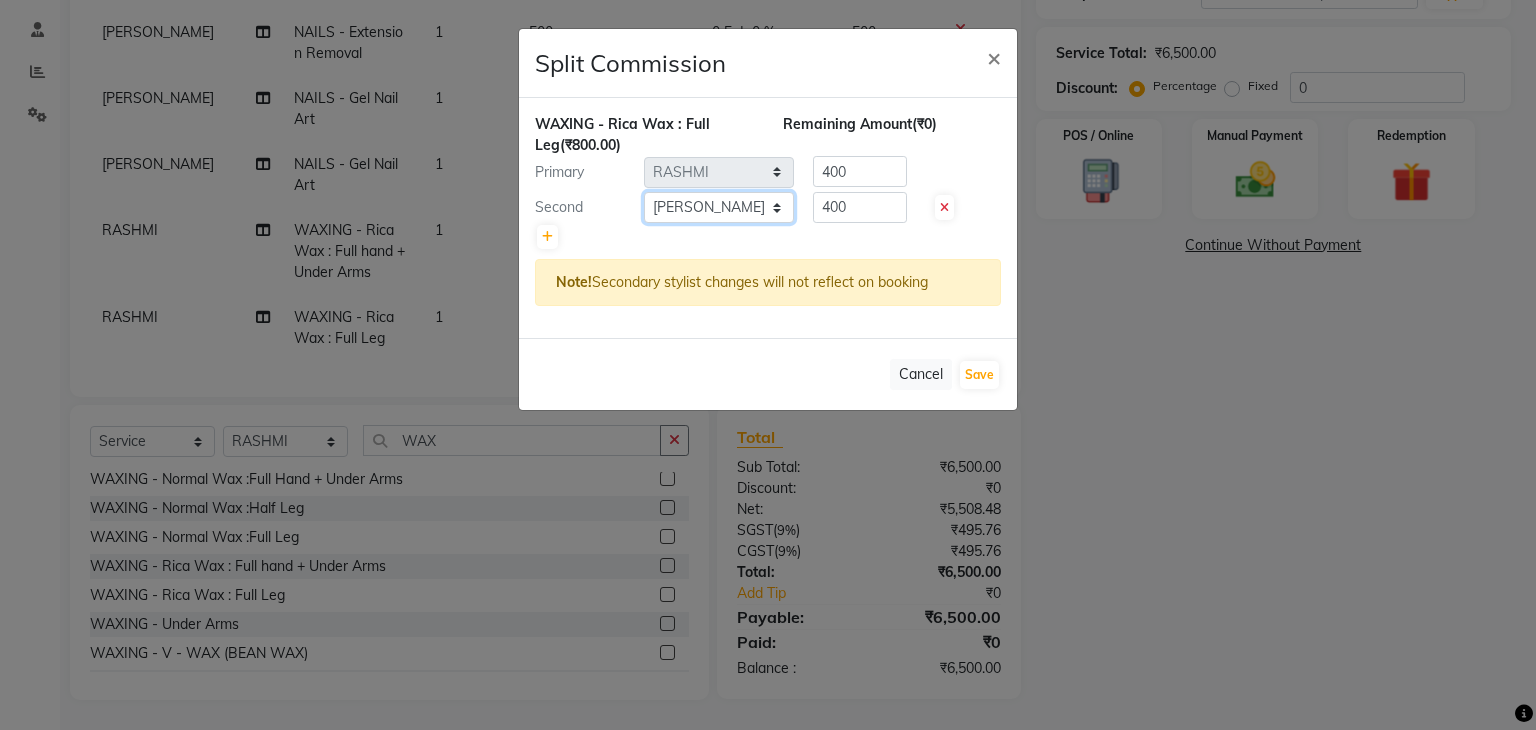 click on "Select  AMAN   DANISH SALMANI   GOPAL PACHORI   KANU   KAVITA   KIRAN KUMARI   MEENU KUMARI   NEHA   NIKHIL CHAUDHARY   PRIYANKA YADAV   RASHMI   SANDHYA   SHAGUFTA   SHWETA   SONA SAXENA   SOUMYA   TUSHAR OTWAL   VINAY KUMAR" 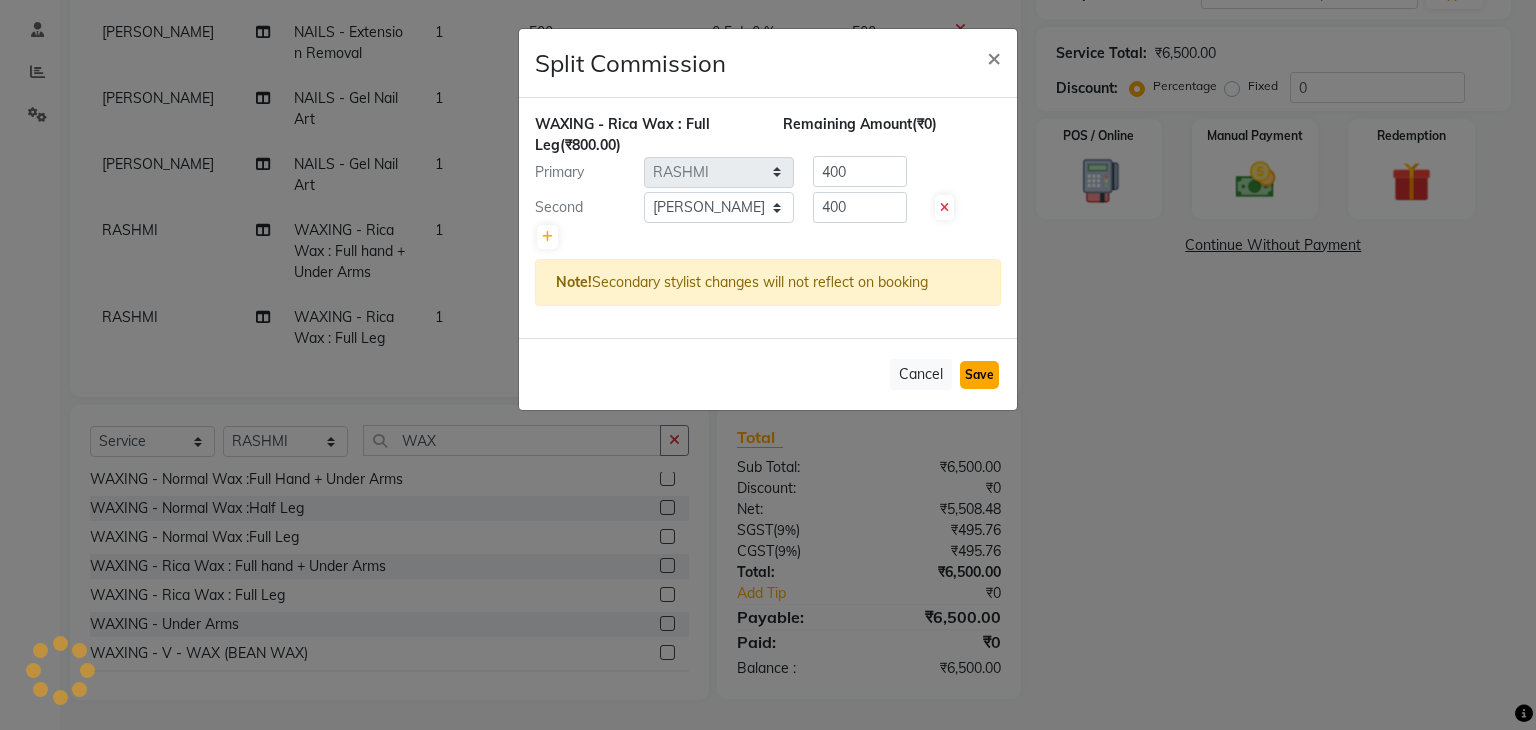 click on "Save" 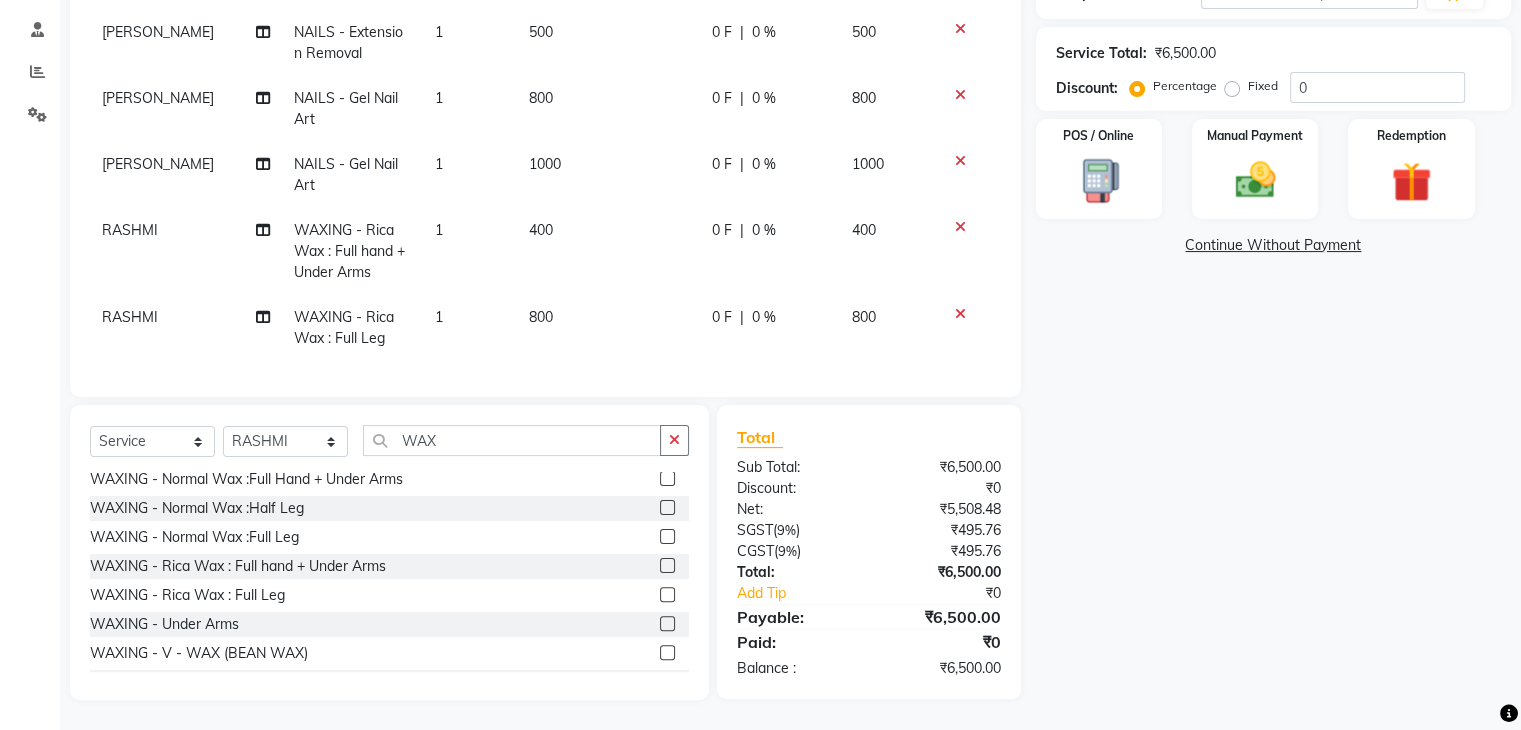 scroll, scrollTop: 372, scrollLeft: 0, axis: vertical 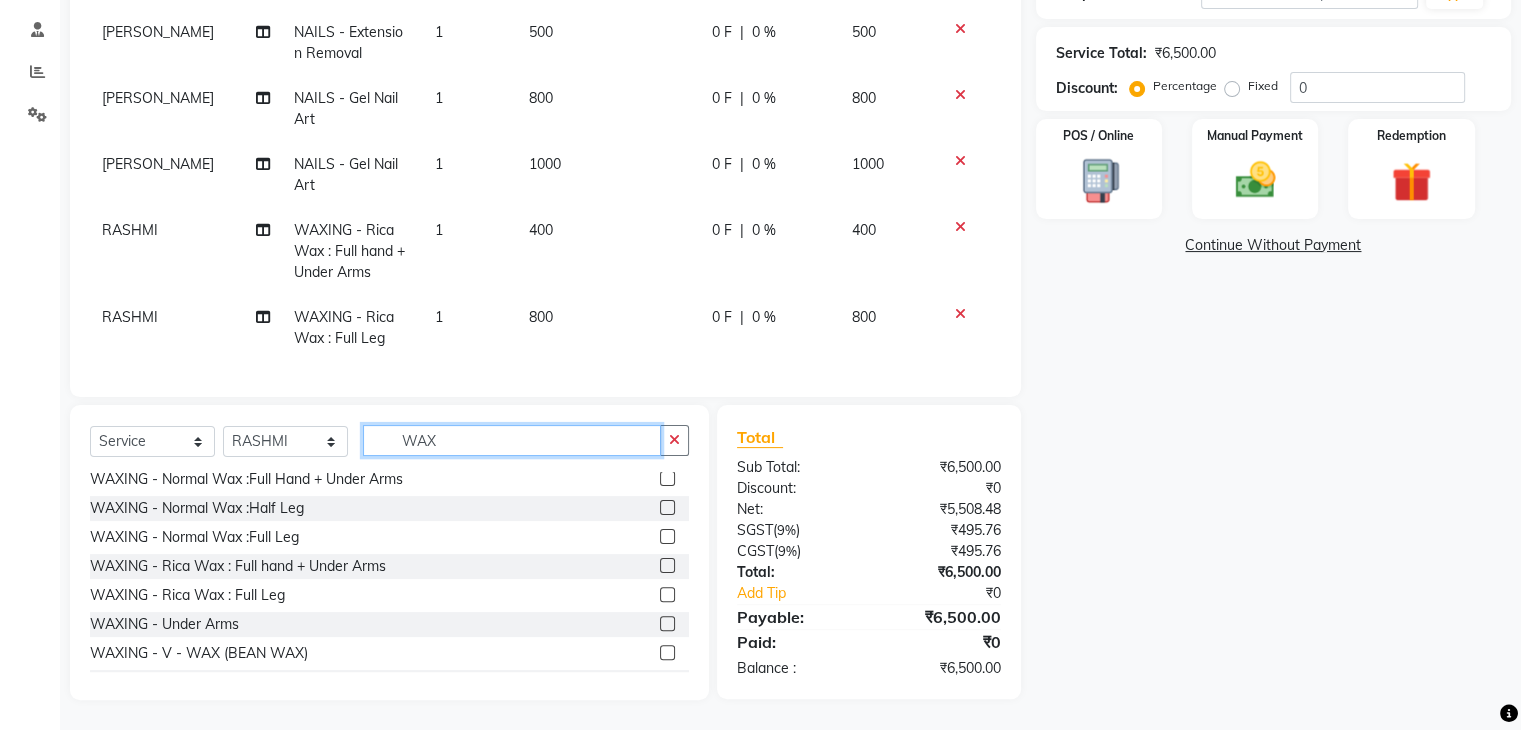 click on "WAX" 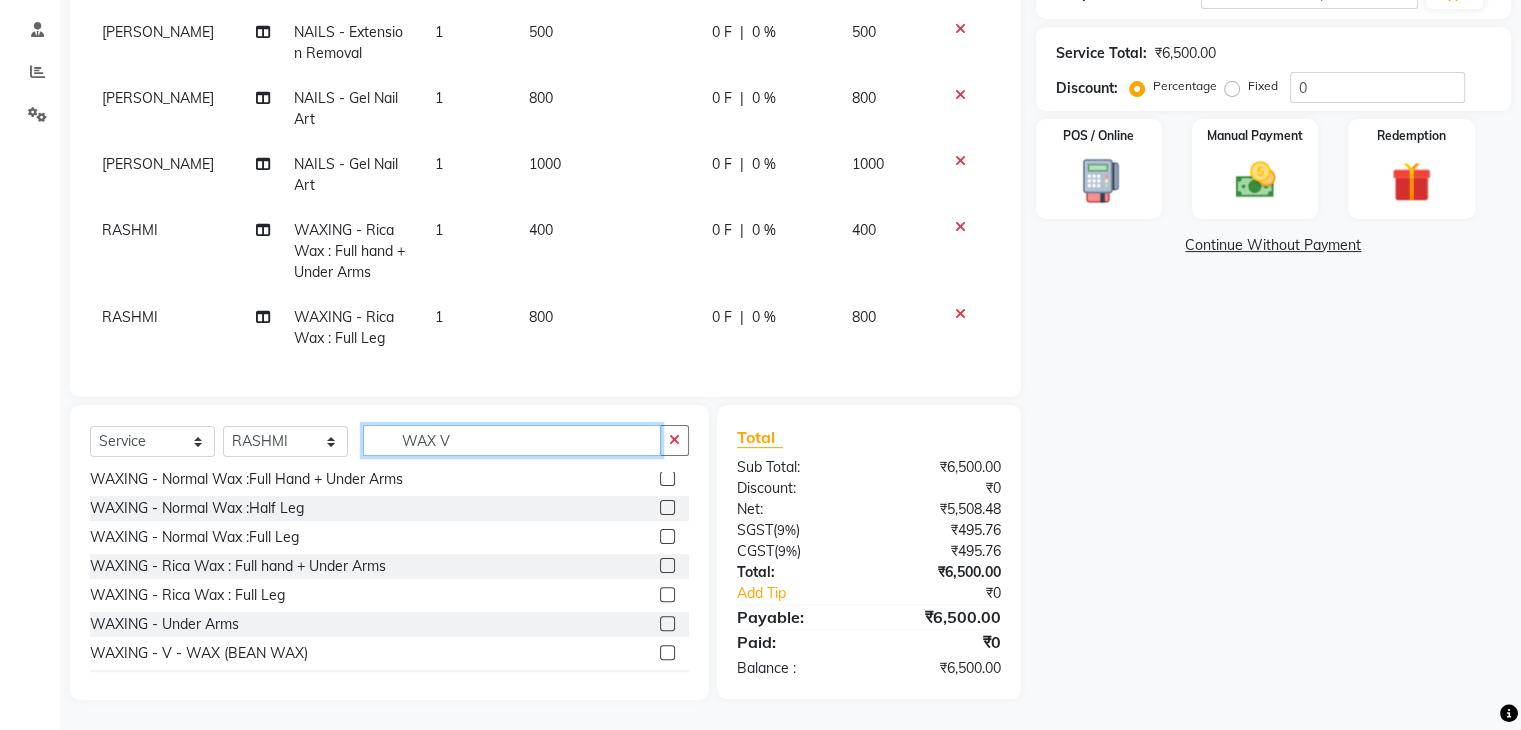 scroll, scrollTop: 0, scrollLeft: 0, axis: both 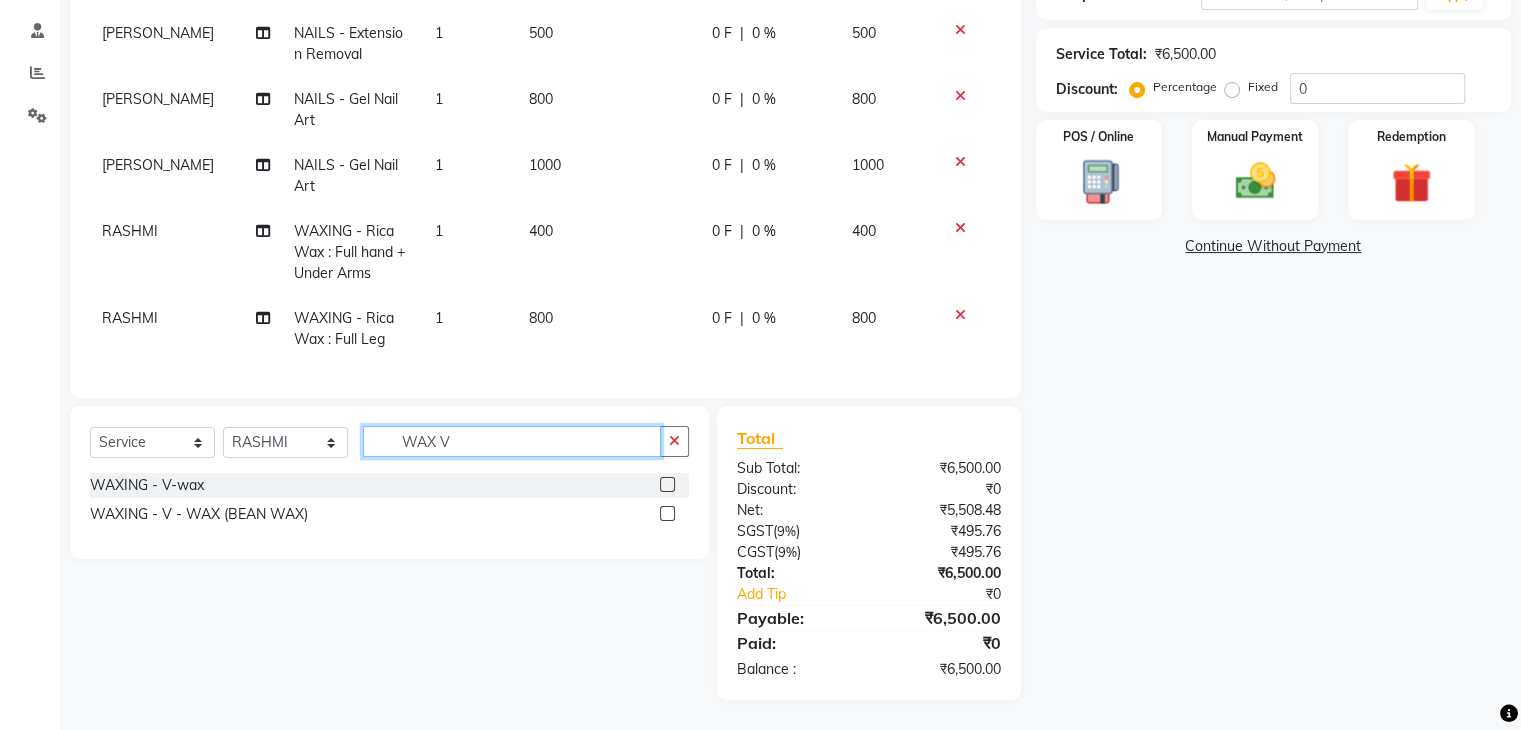 type on "WAX V" 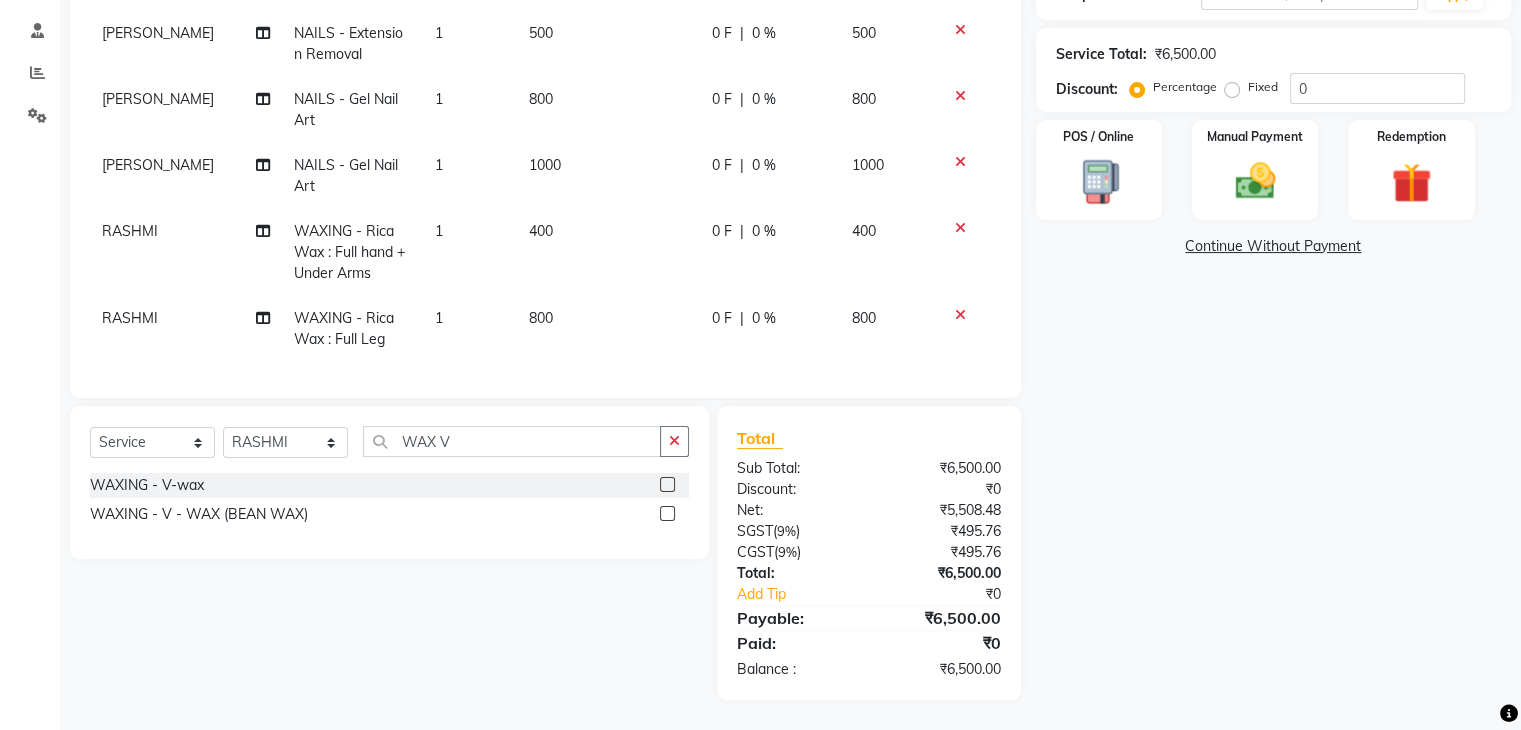 click 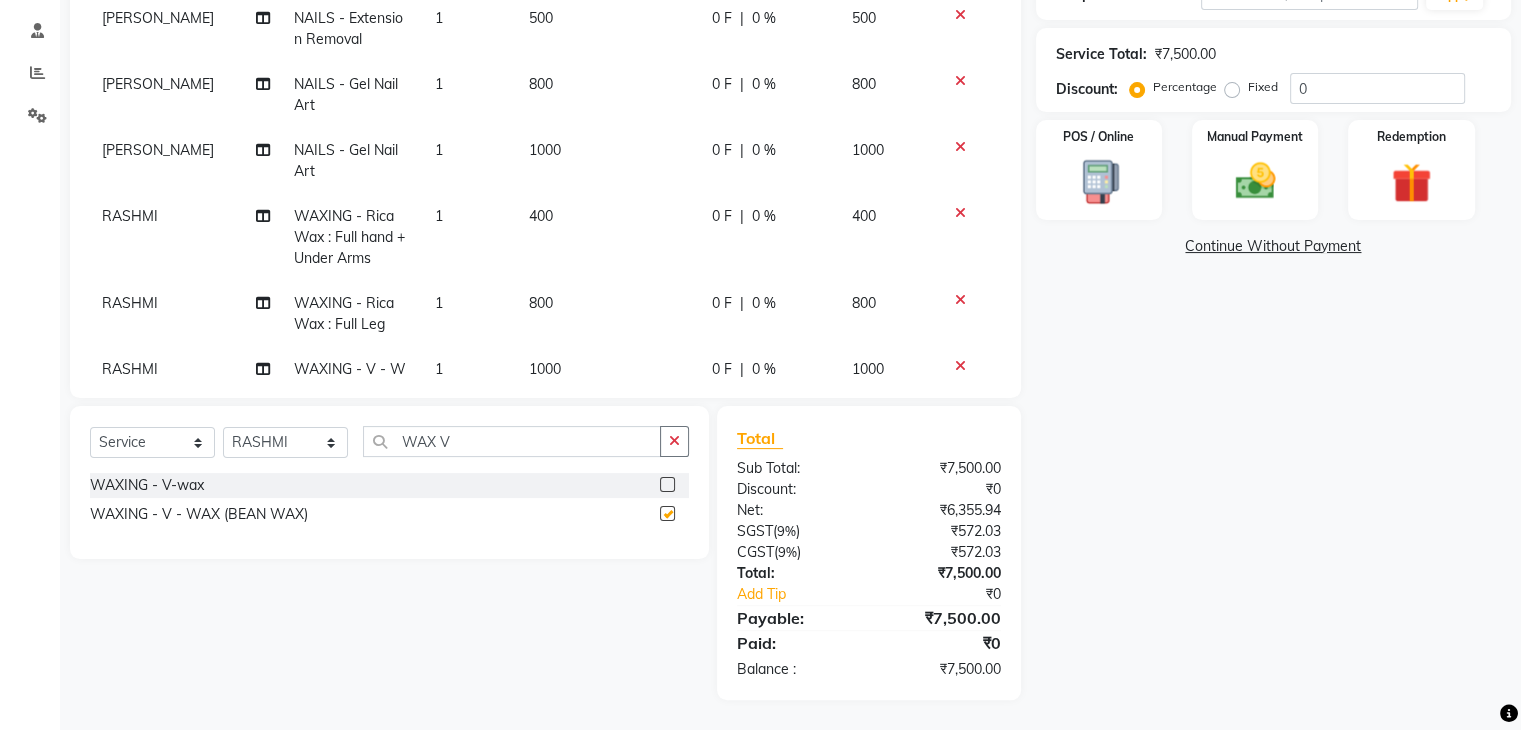 checkbox on "false" 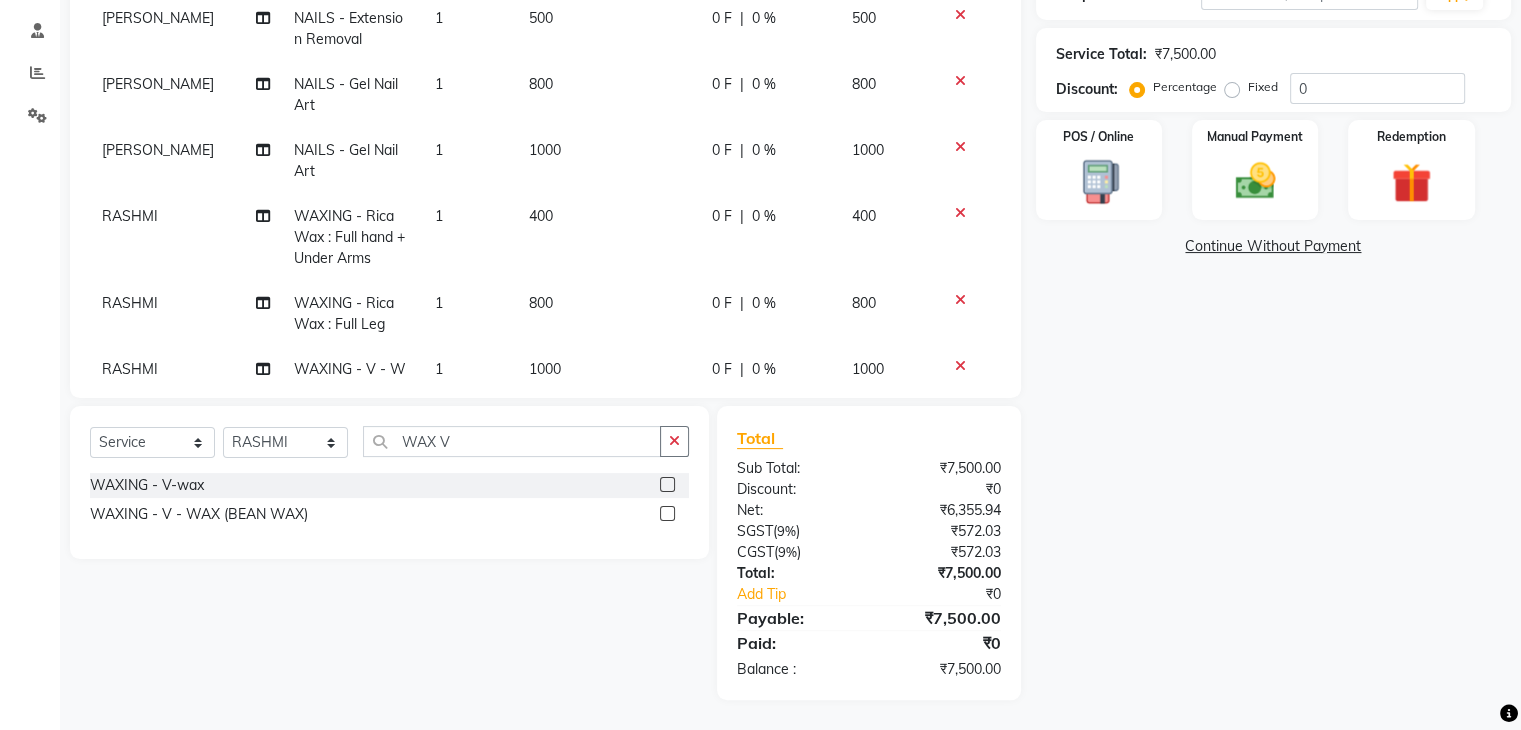 scroll, scrollTop: 492, scrollLeft: 0, axis: vertical 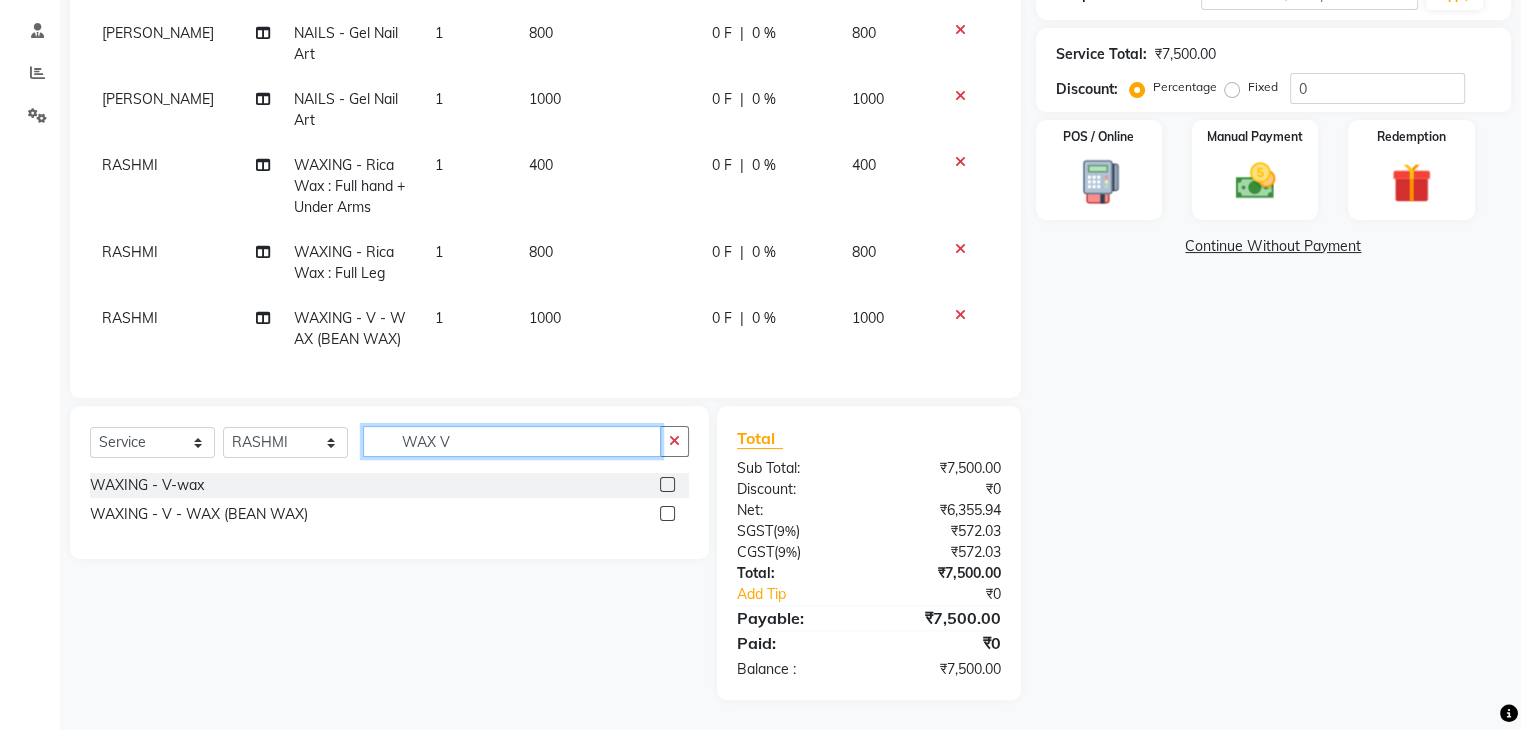 click on "WAX V" 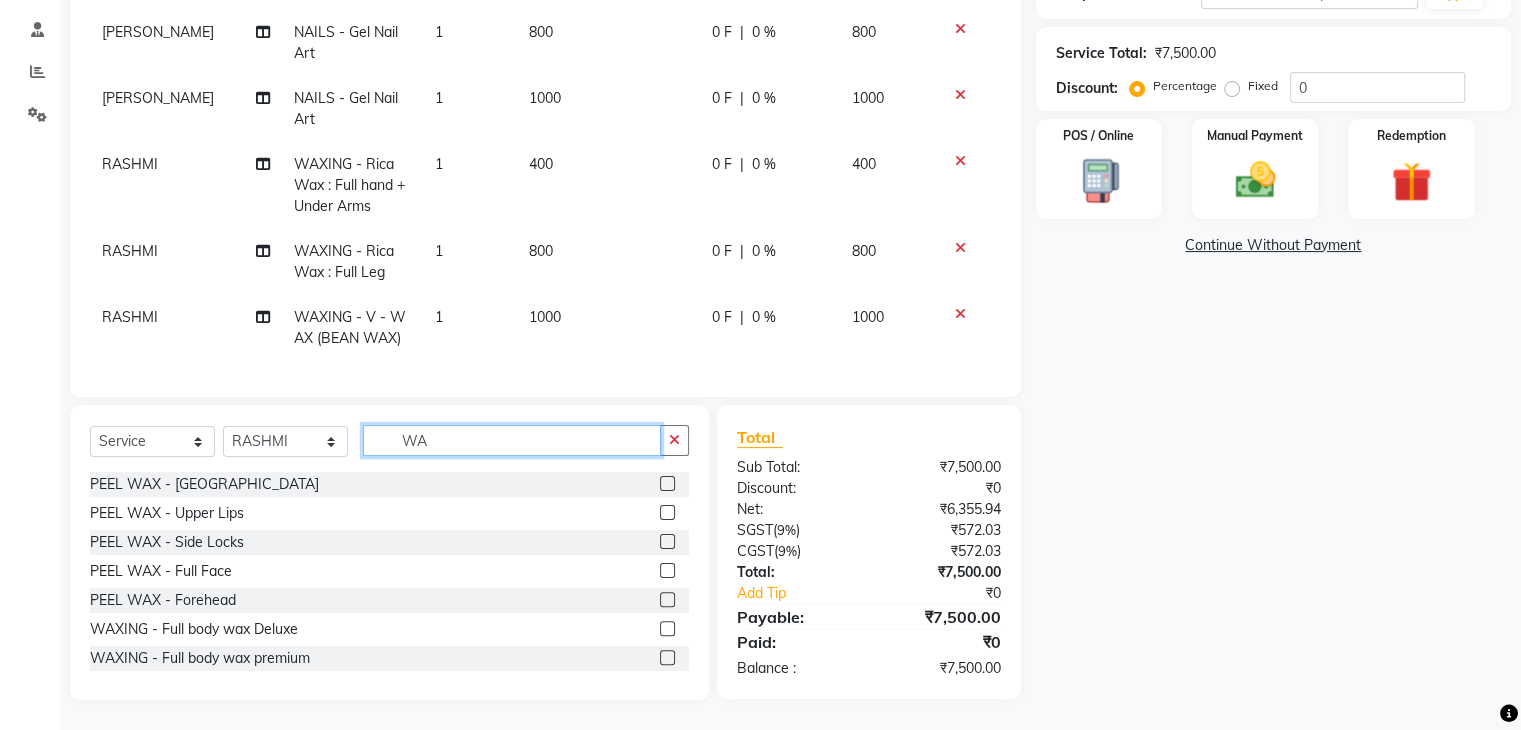 type on "W" 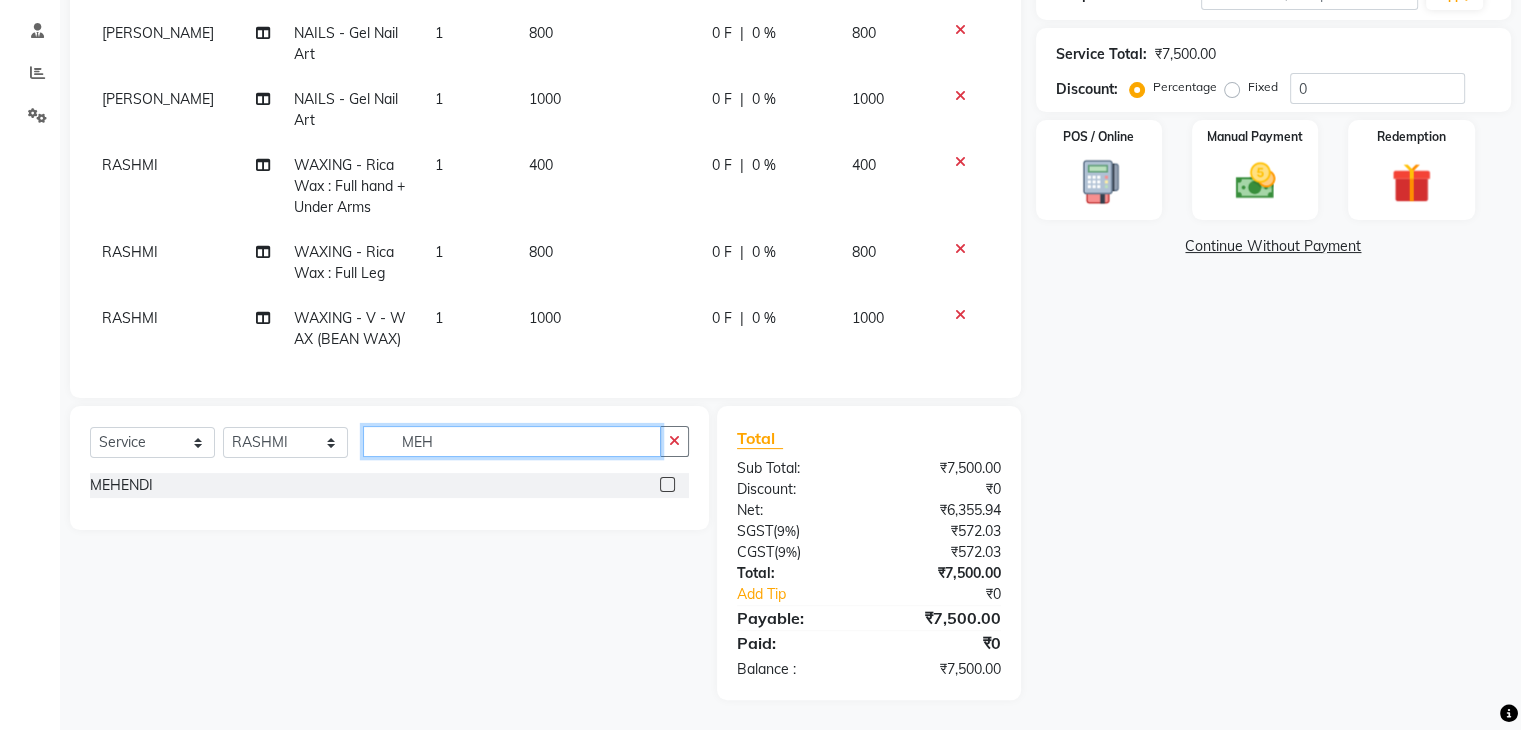 type on "MEH" 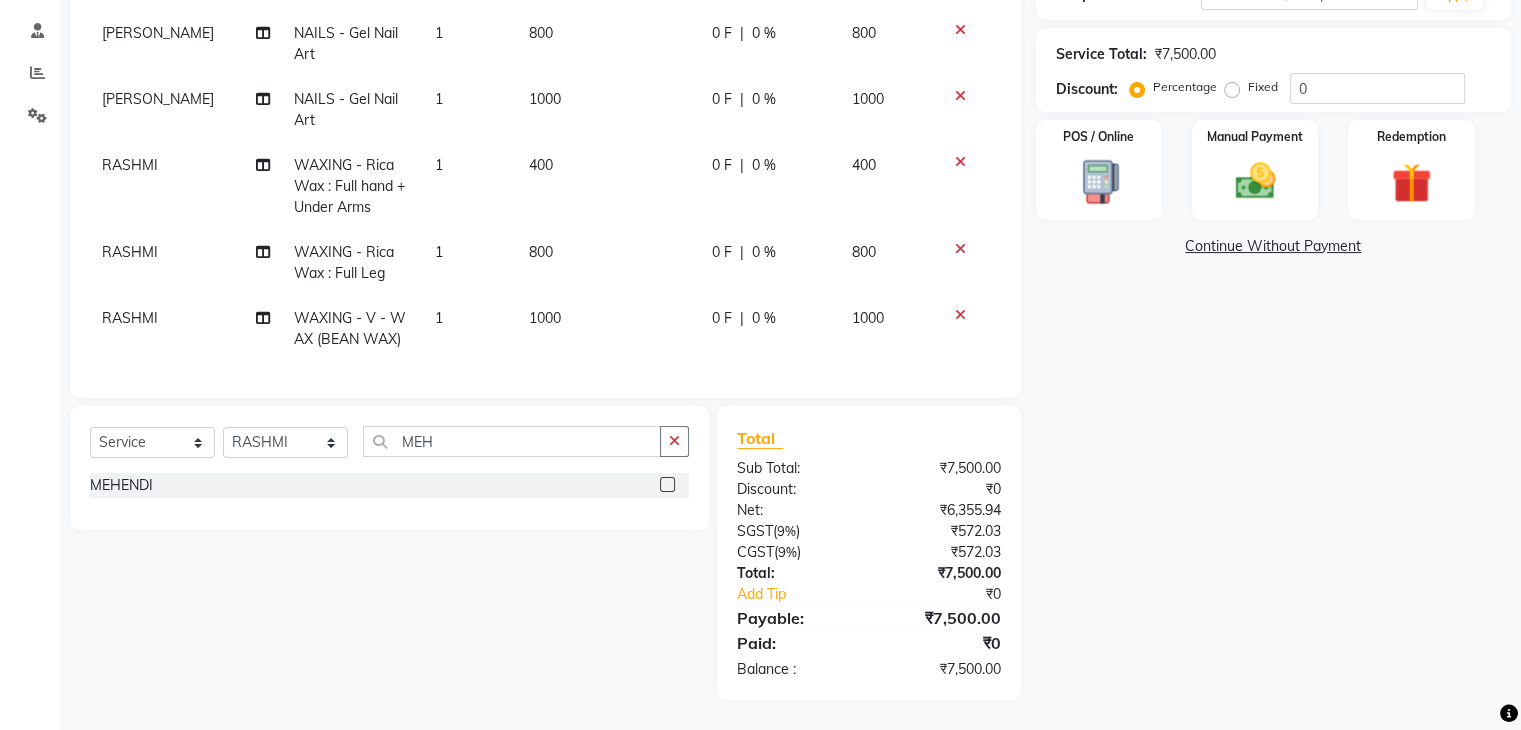 click 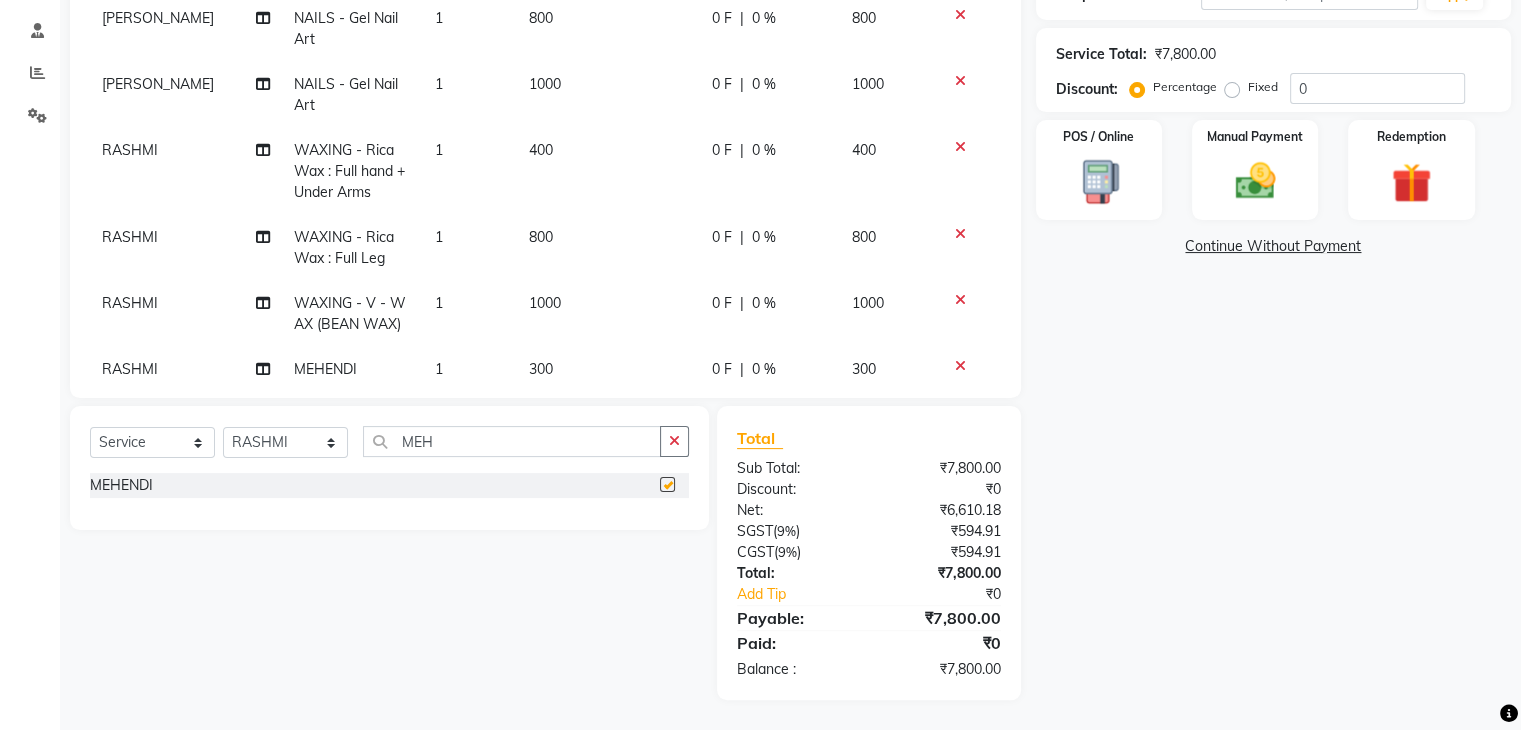checkbox on "false" 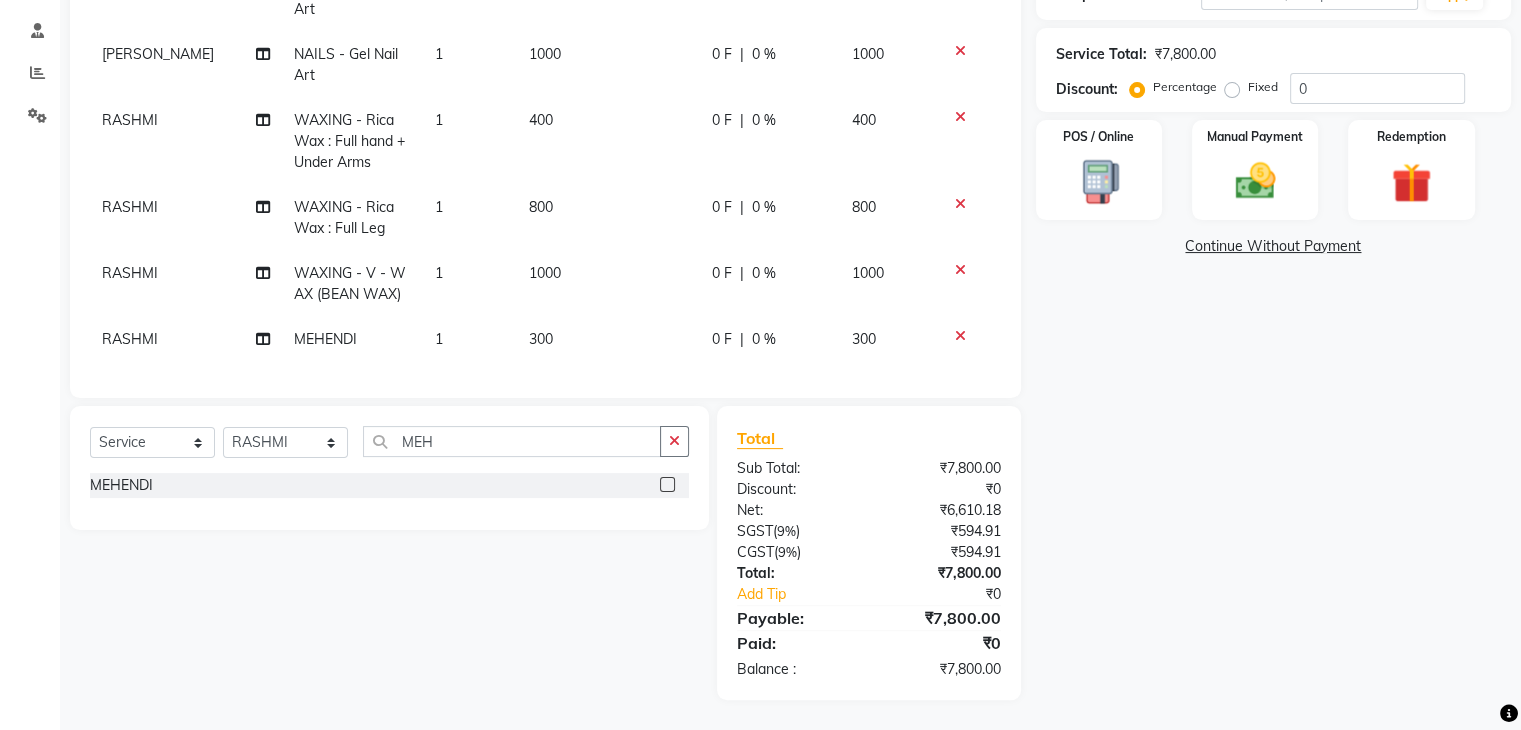 scroll, scrollTop: 537, scrollLeft: 0, axis: vertical 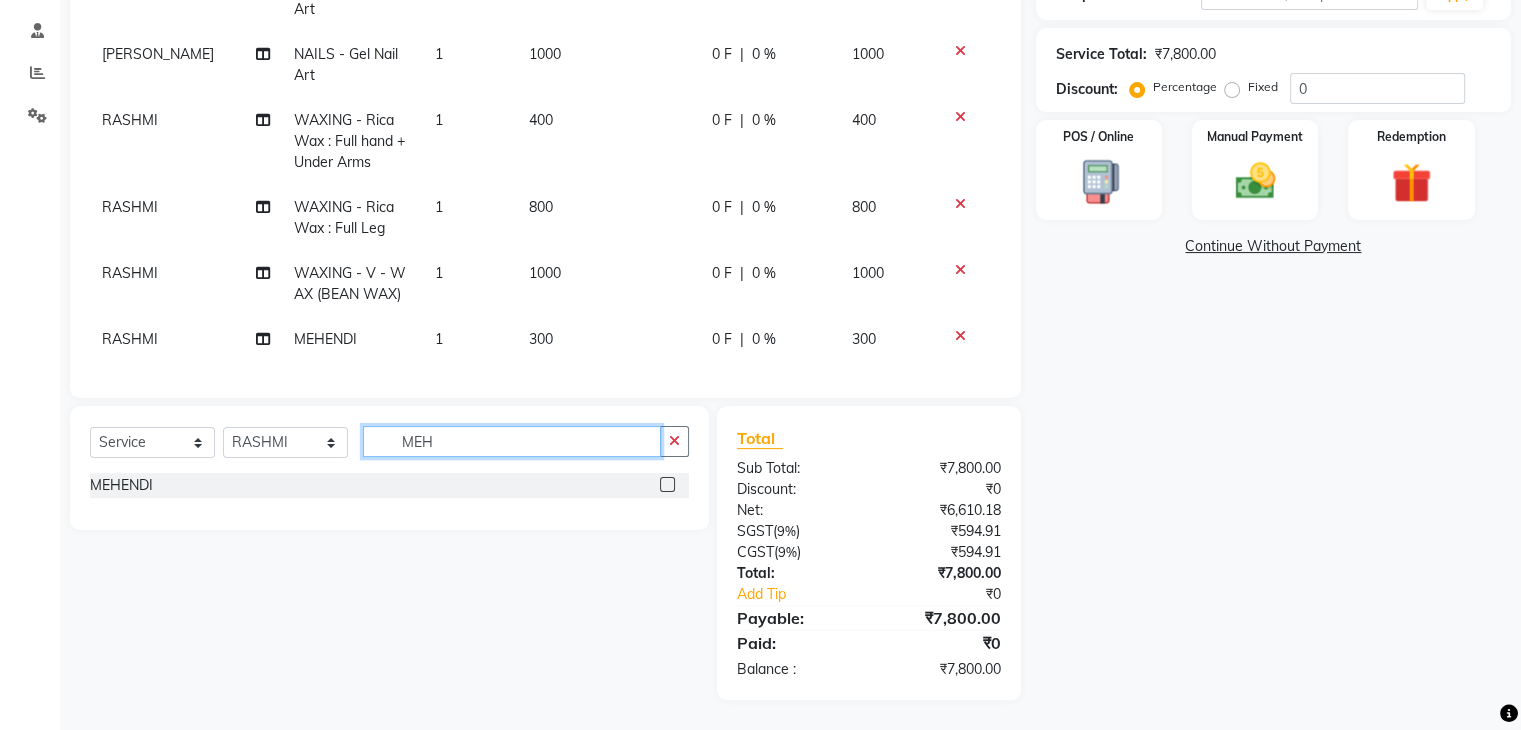 click on "MEH" 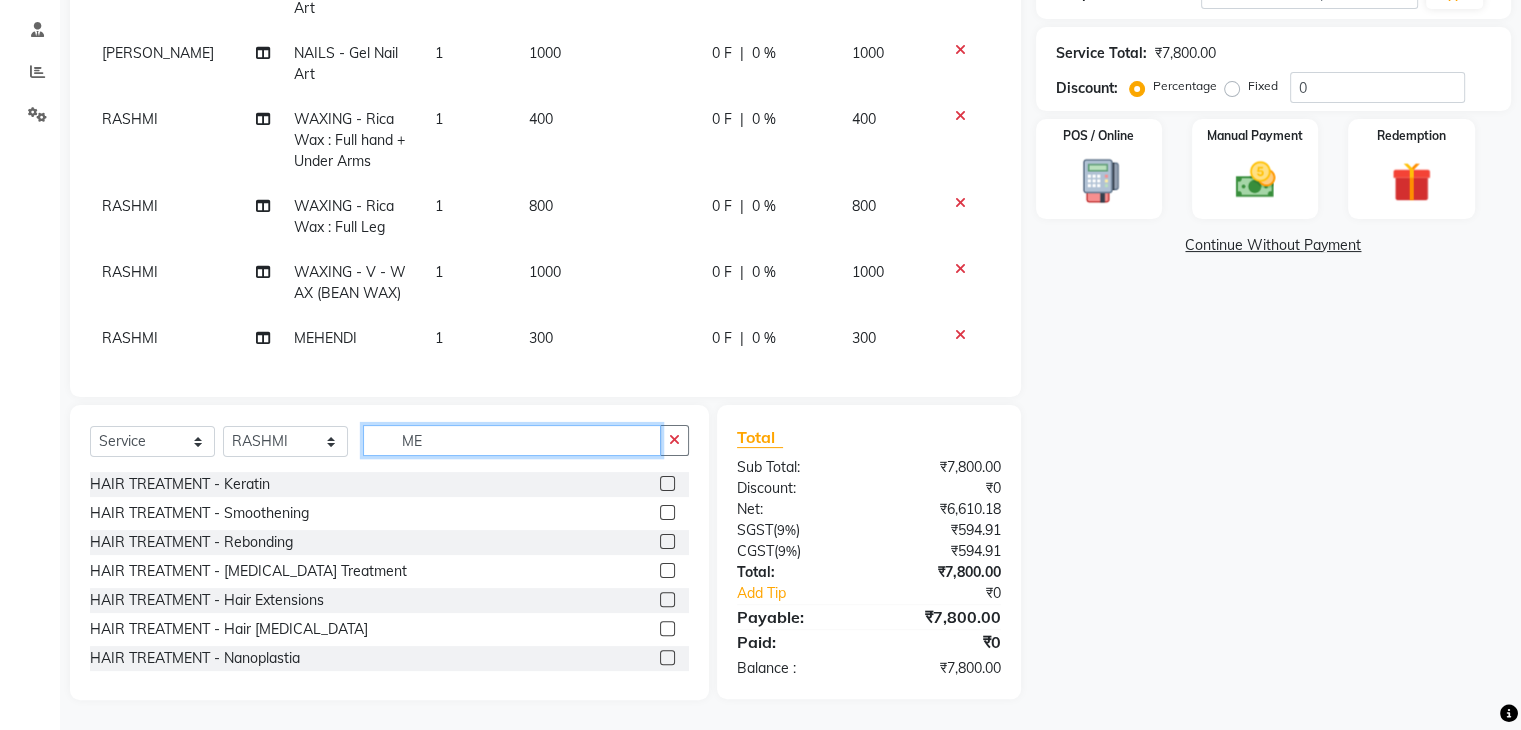 type on "M" 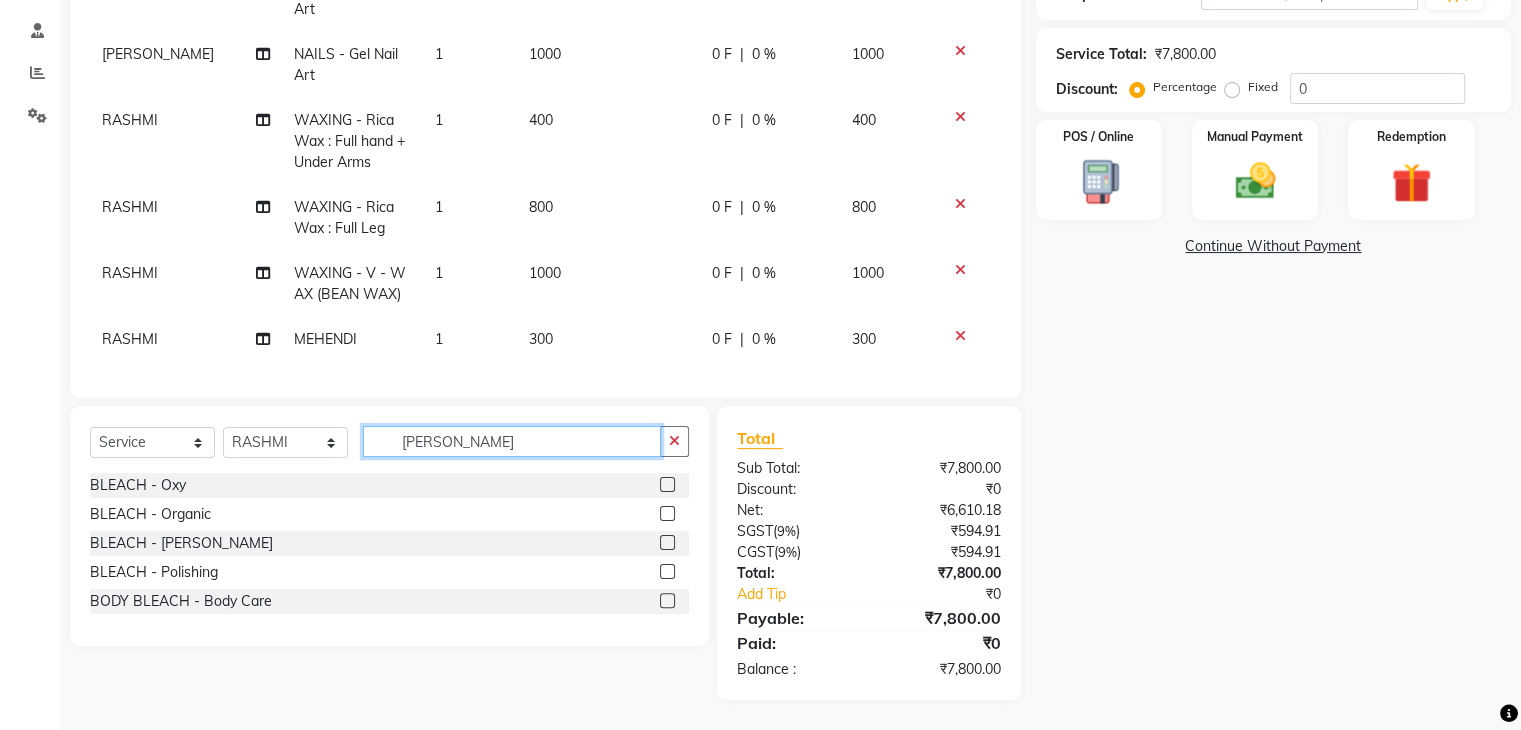 type on "BLEA" 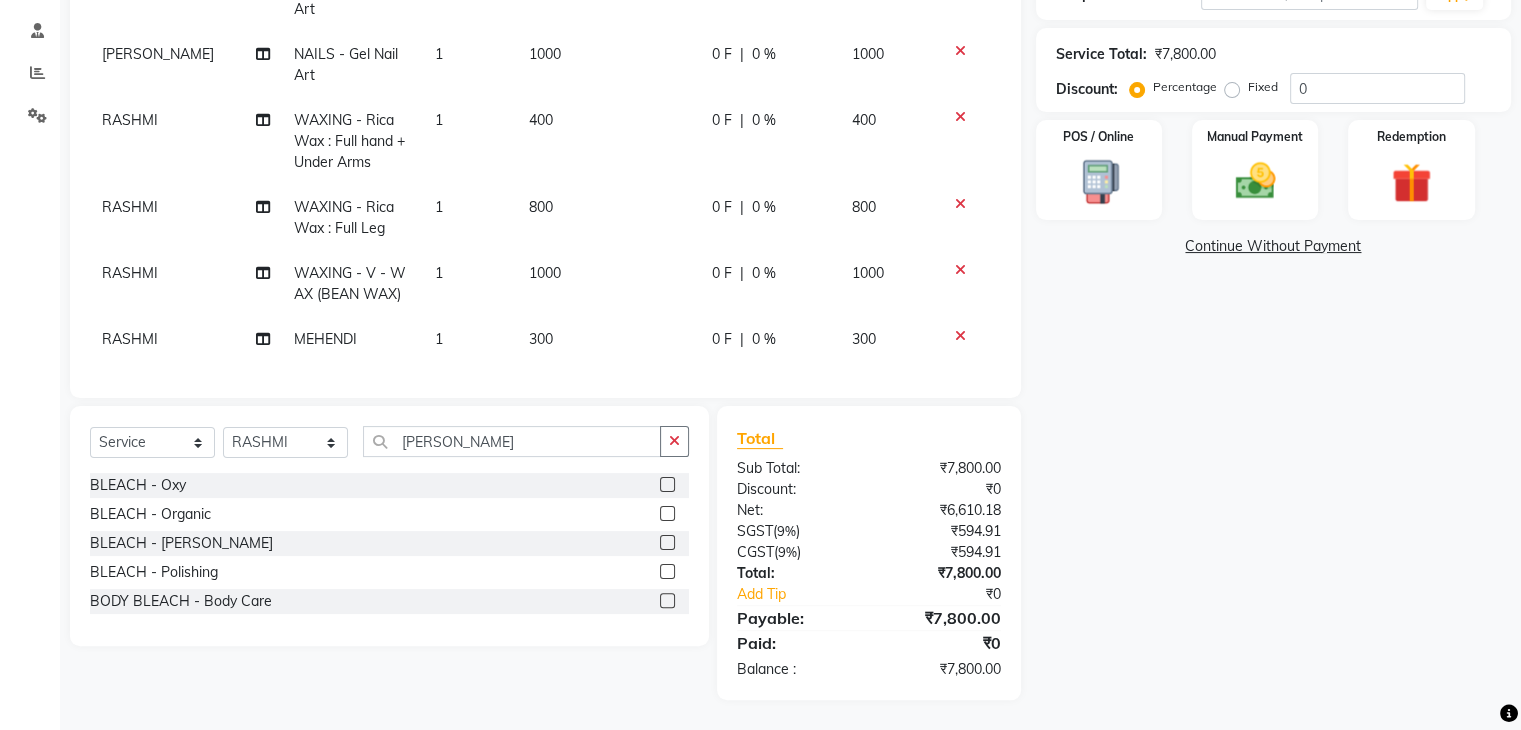click 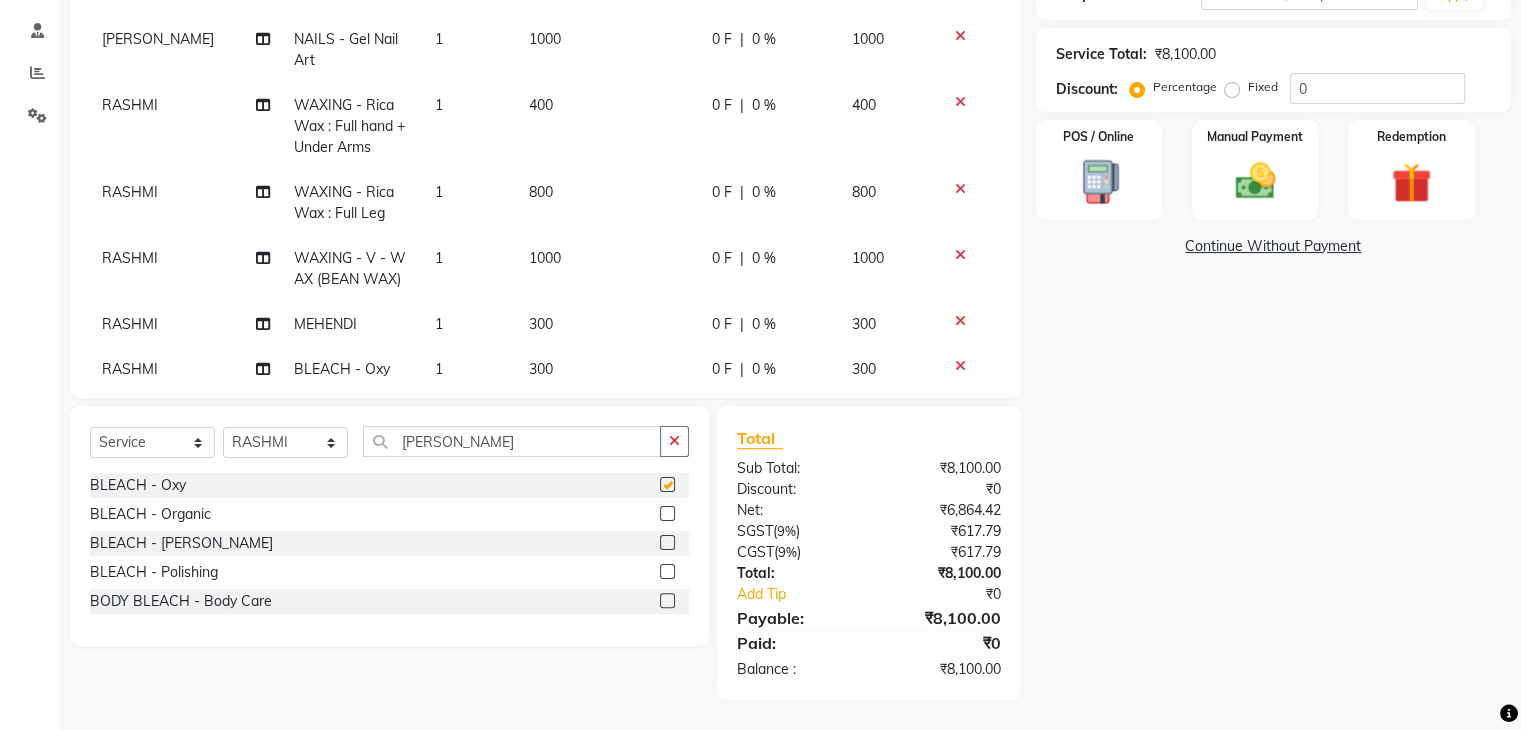 checkbox on "false" 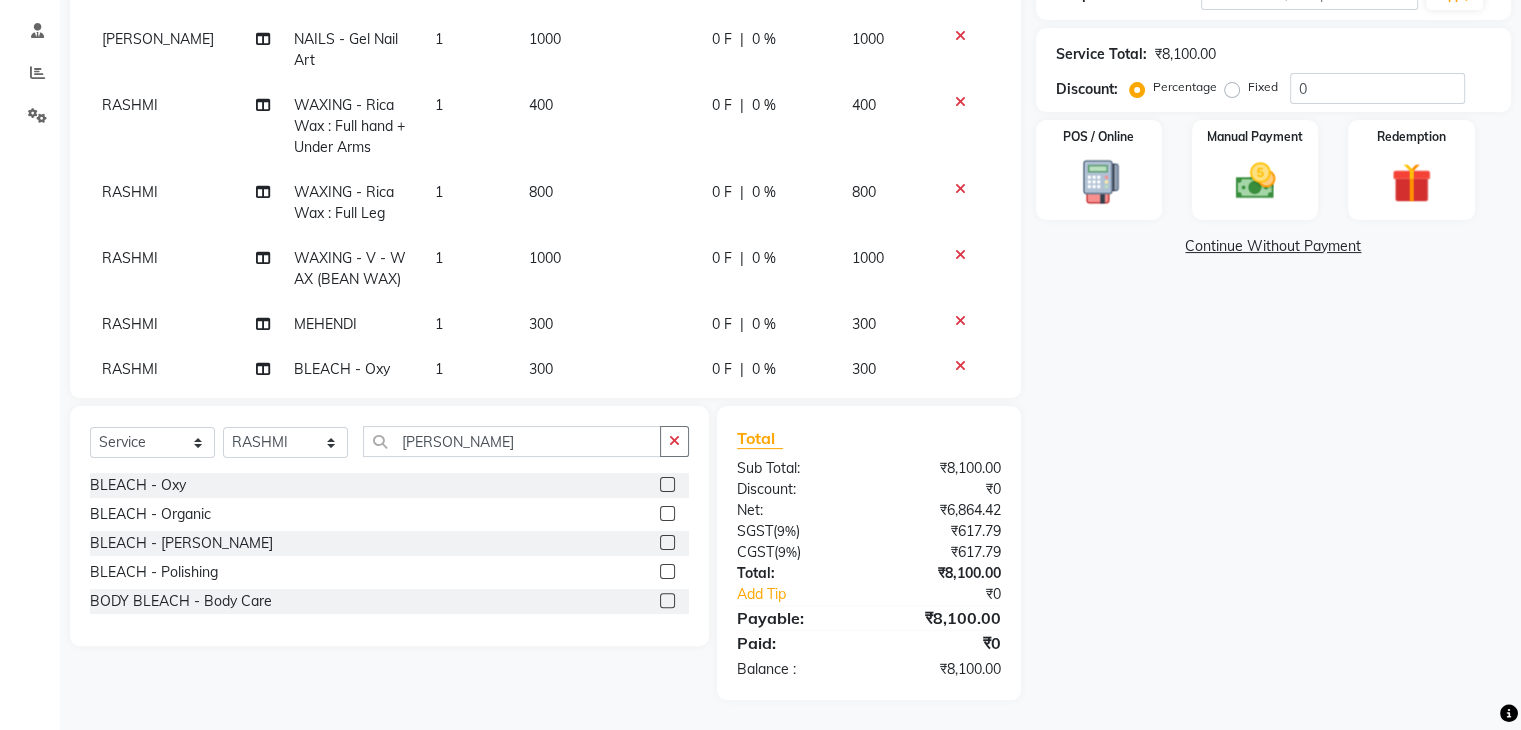 scroll, scrollTop: 582, scrollLeft: 0, axis: vertical 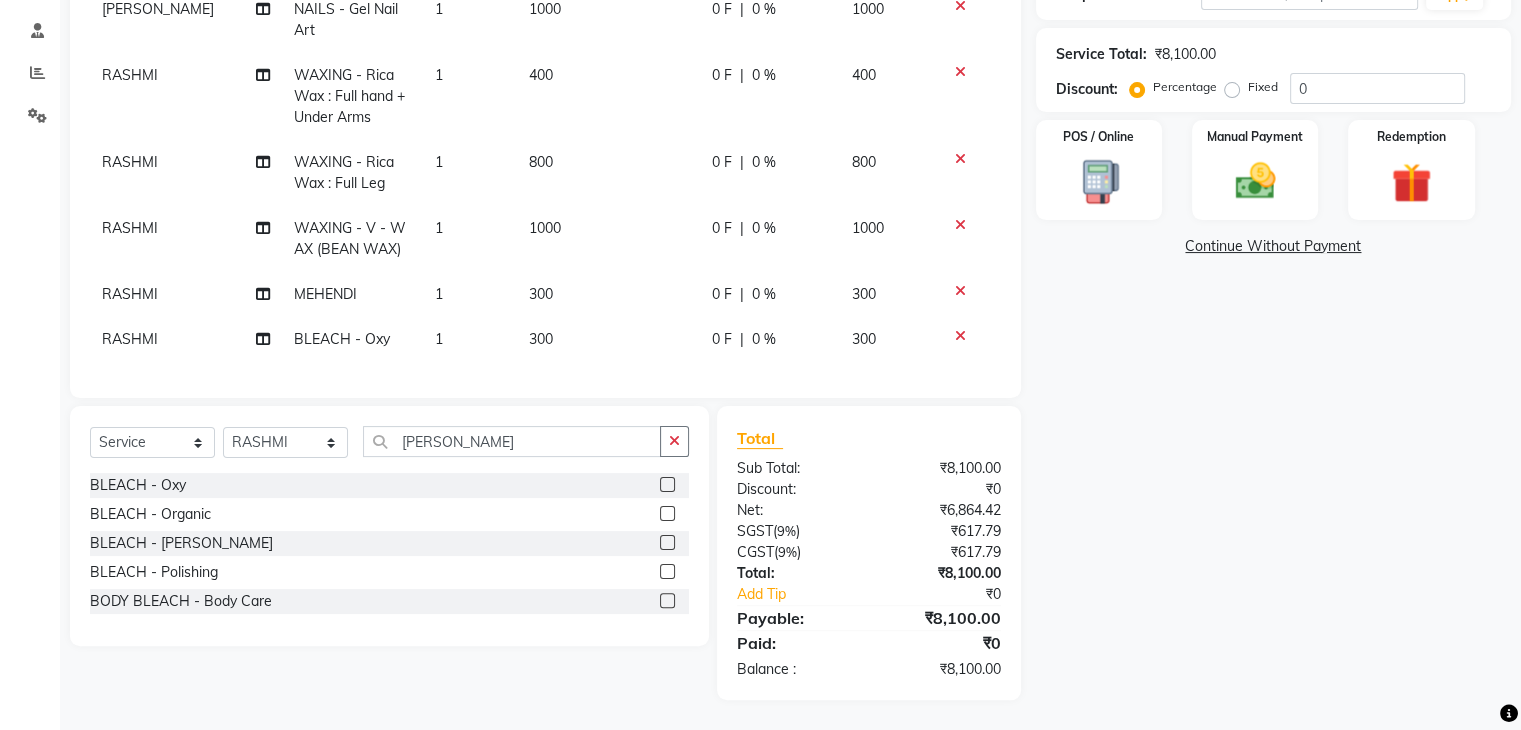 click on "300" 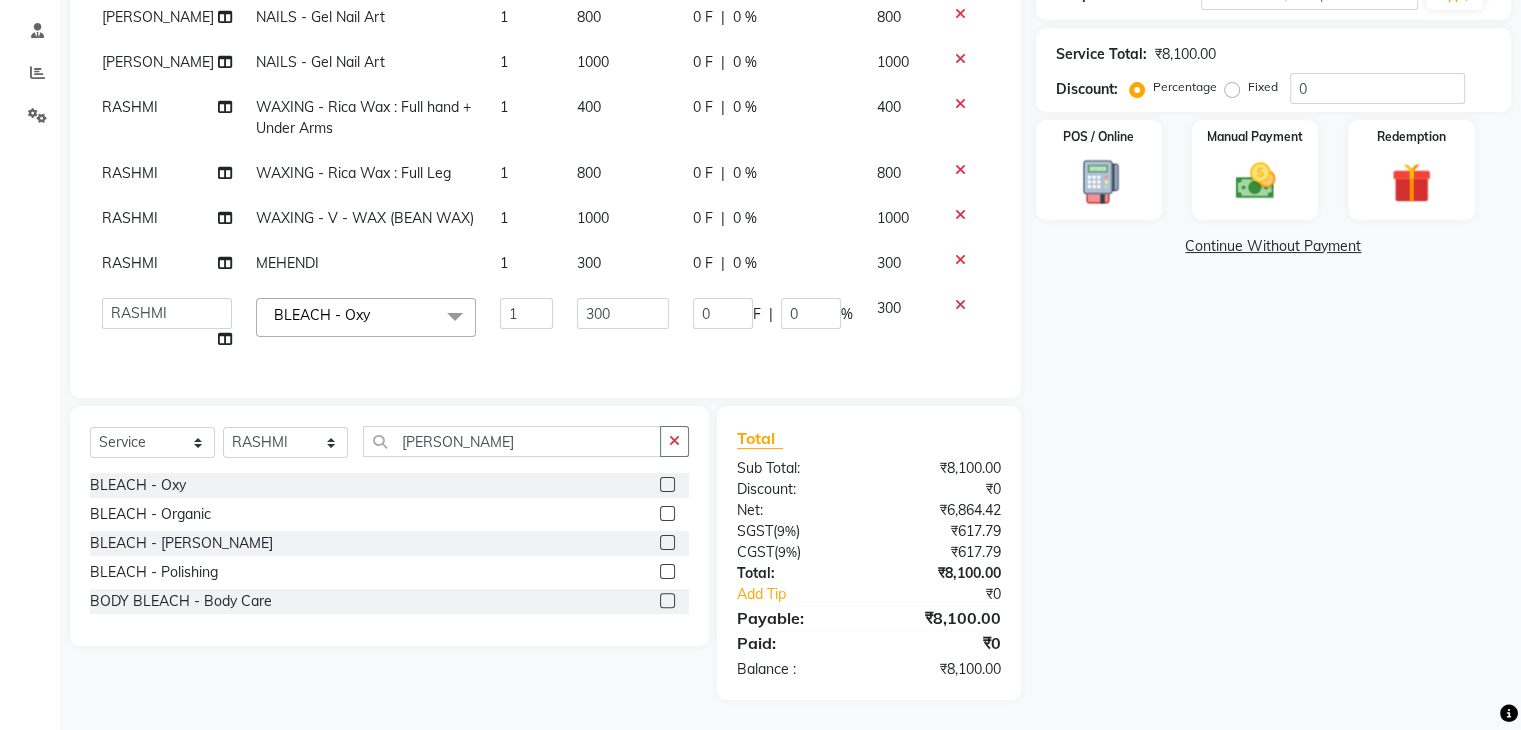 scroll, scrollTop: 466, scrollLeft: 0, axis: vertical 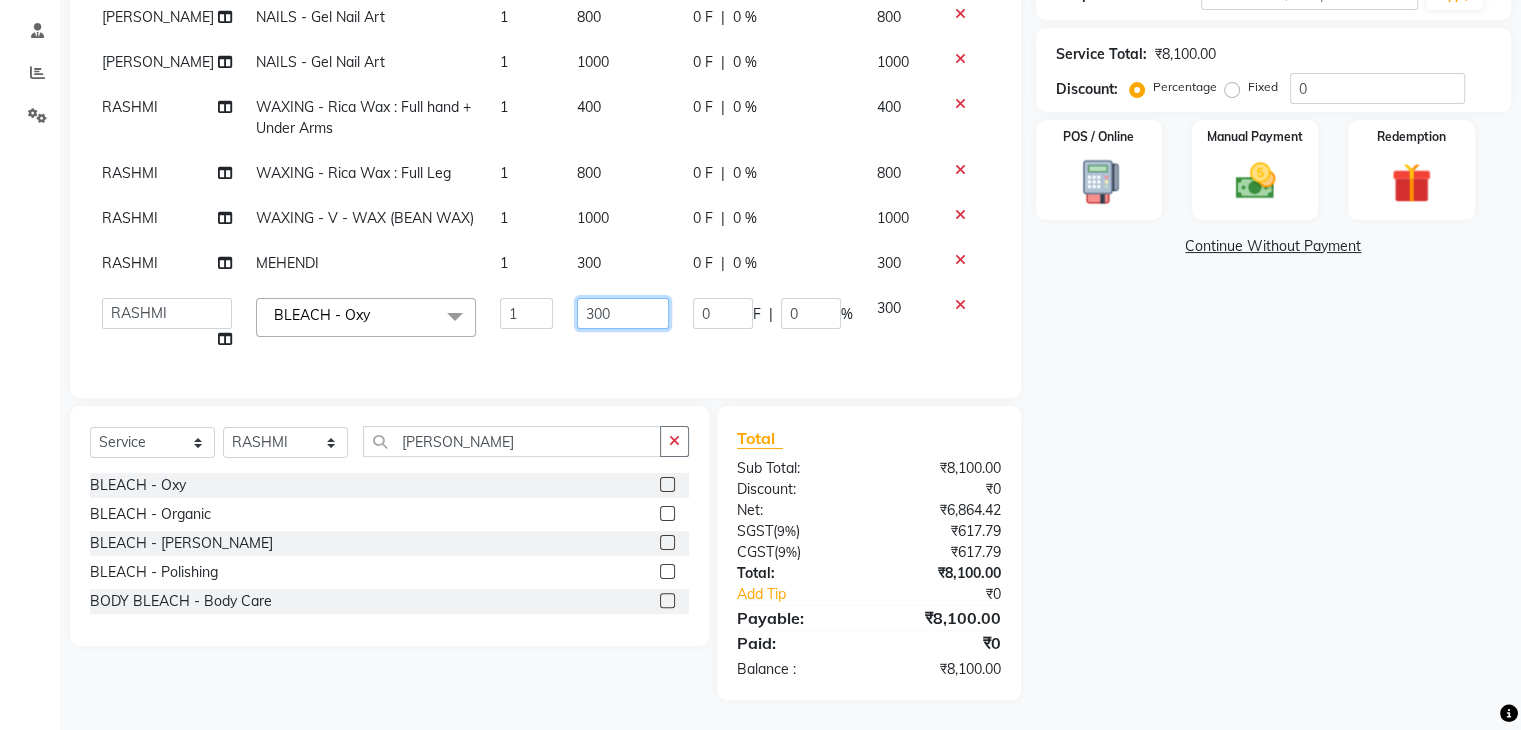 click on "300" 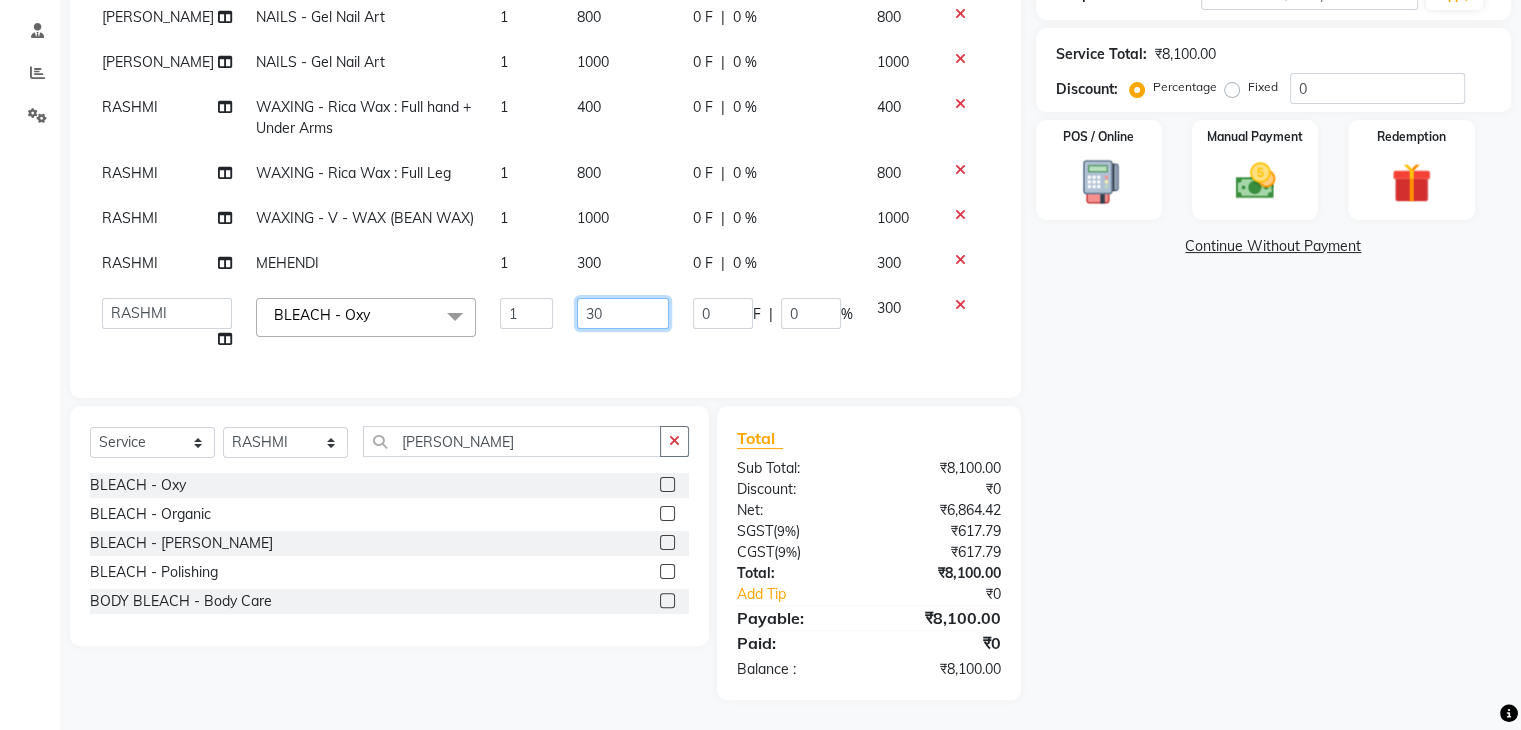 type on "3" 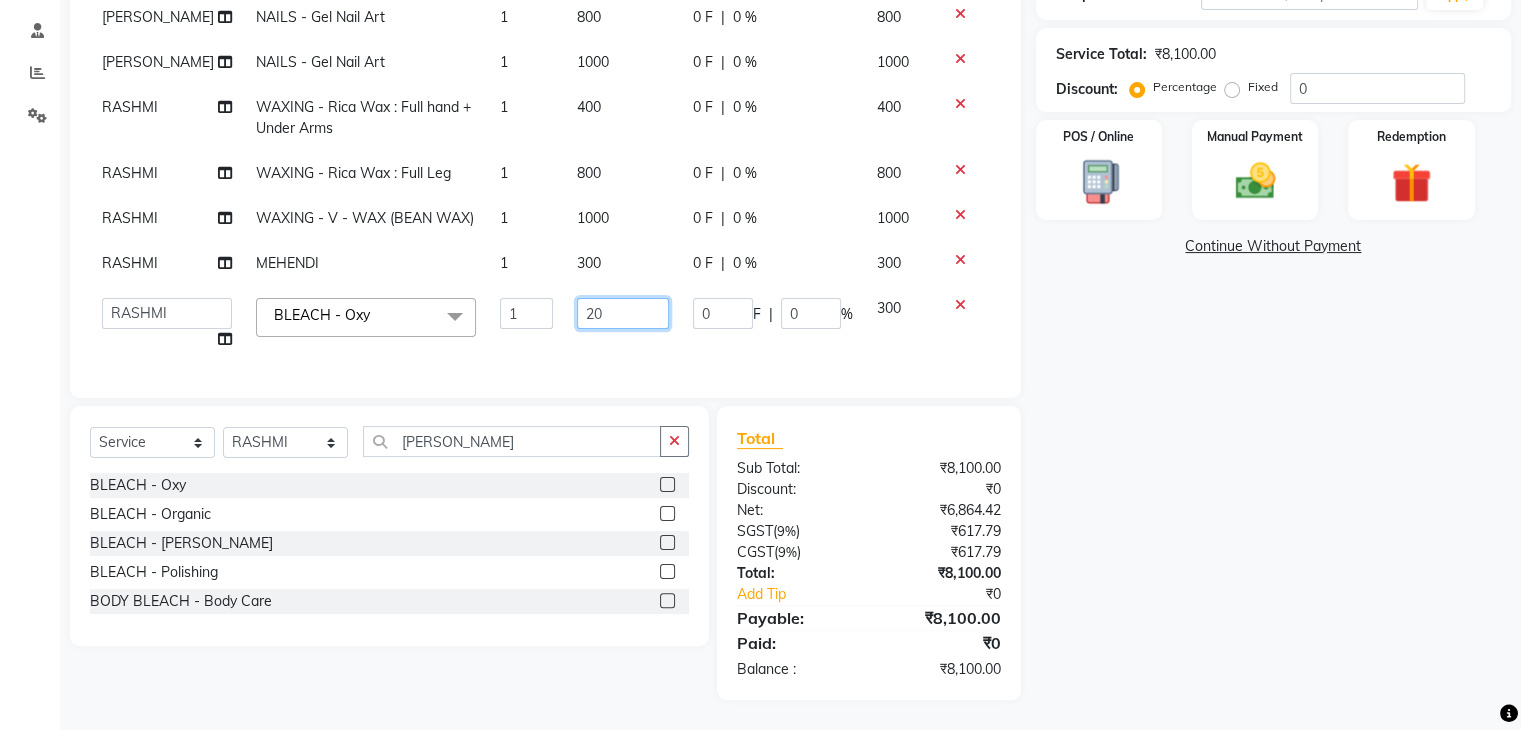 type on "200" 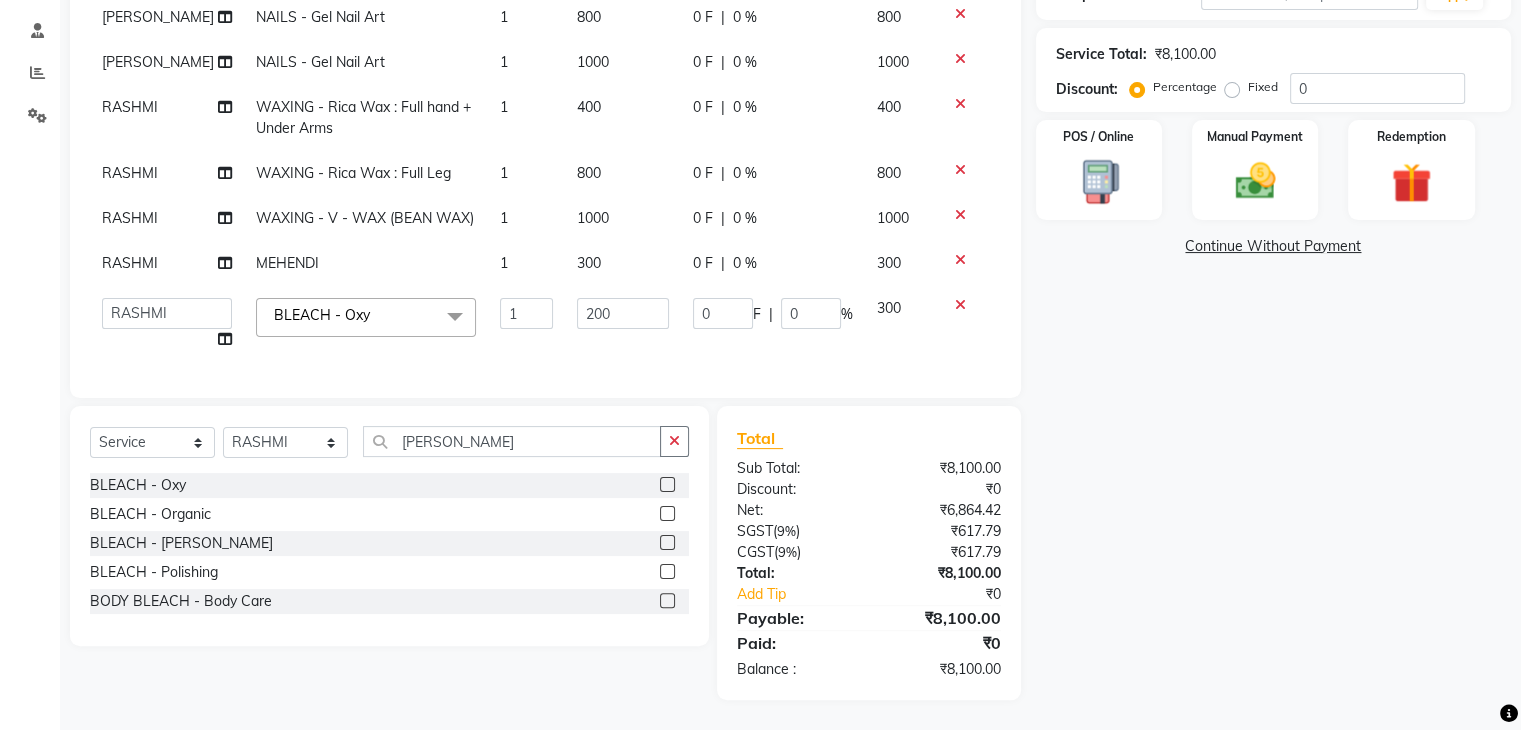 scroll, scrollTop: 550, scrollLeft: 0, axis: vertical 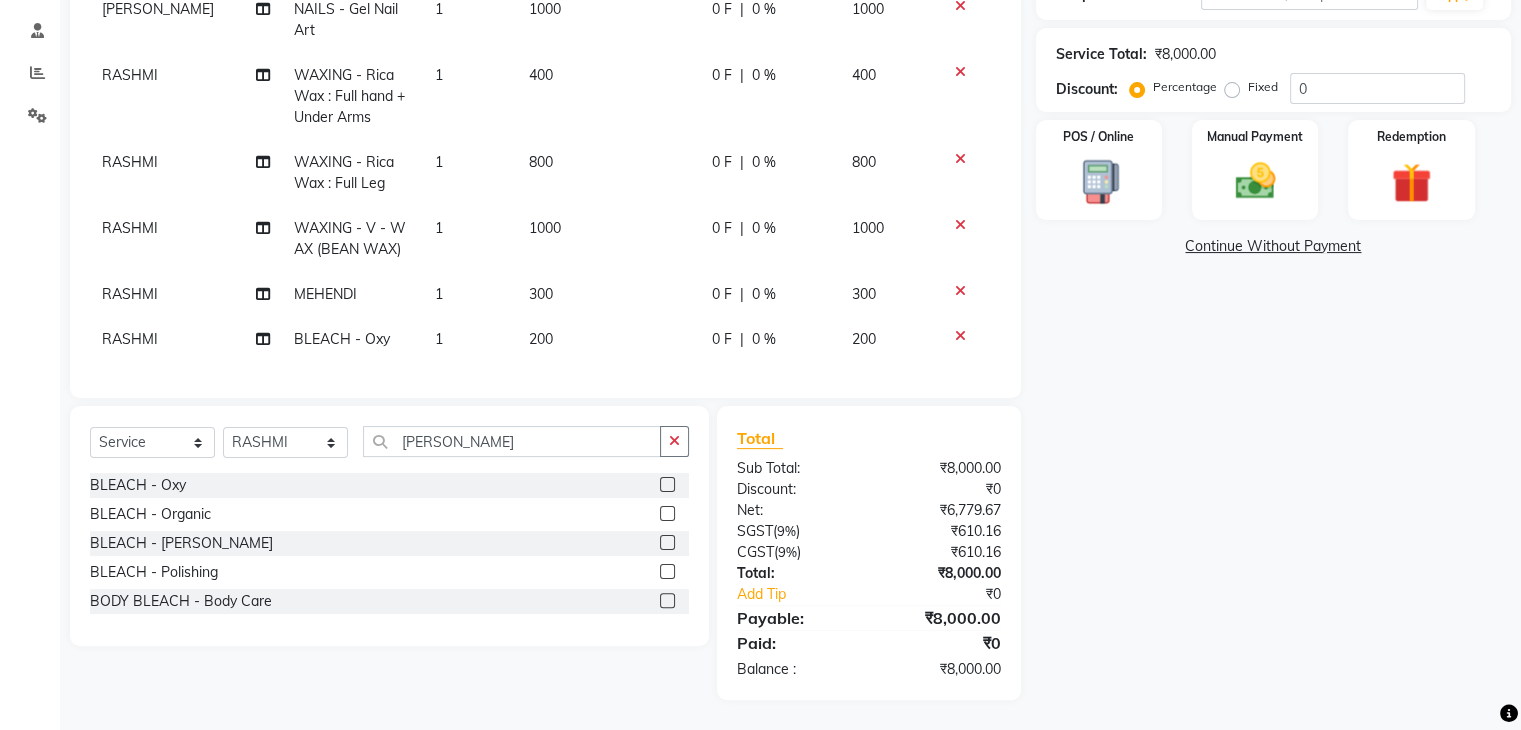 click on "RASHMI" 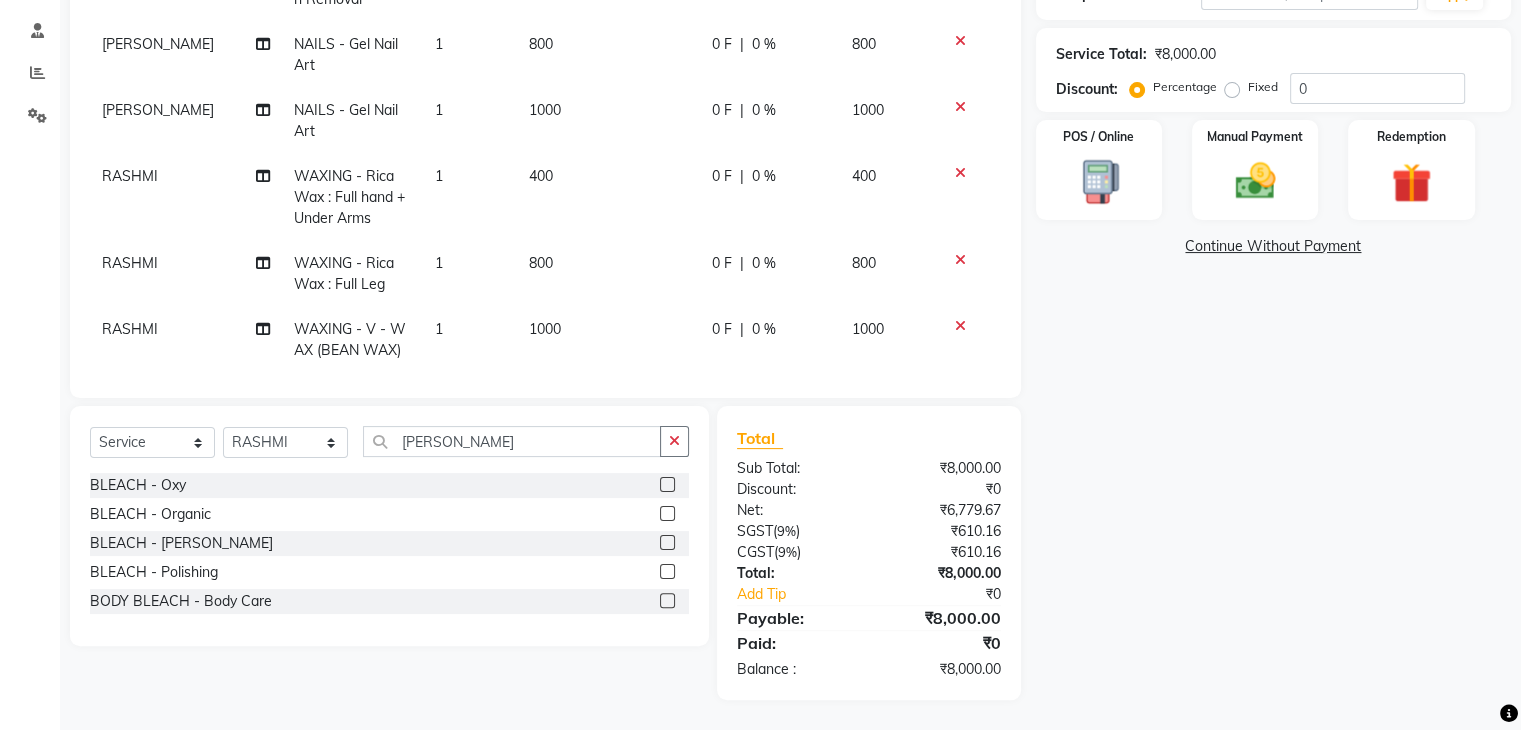 select on "53887" 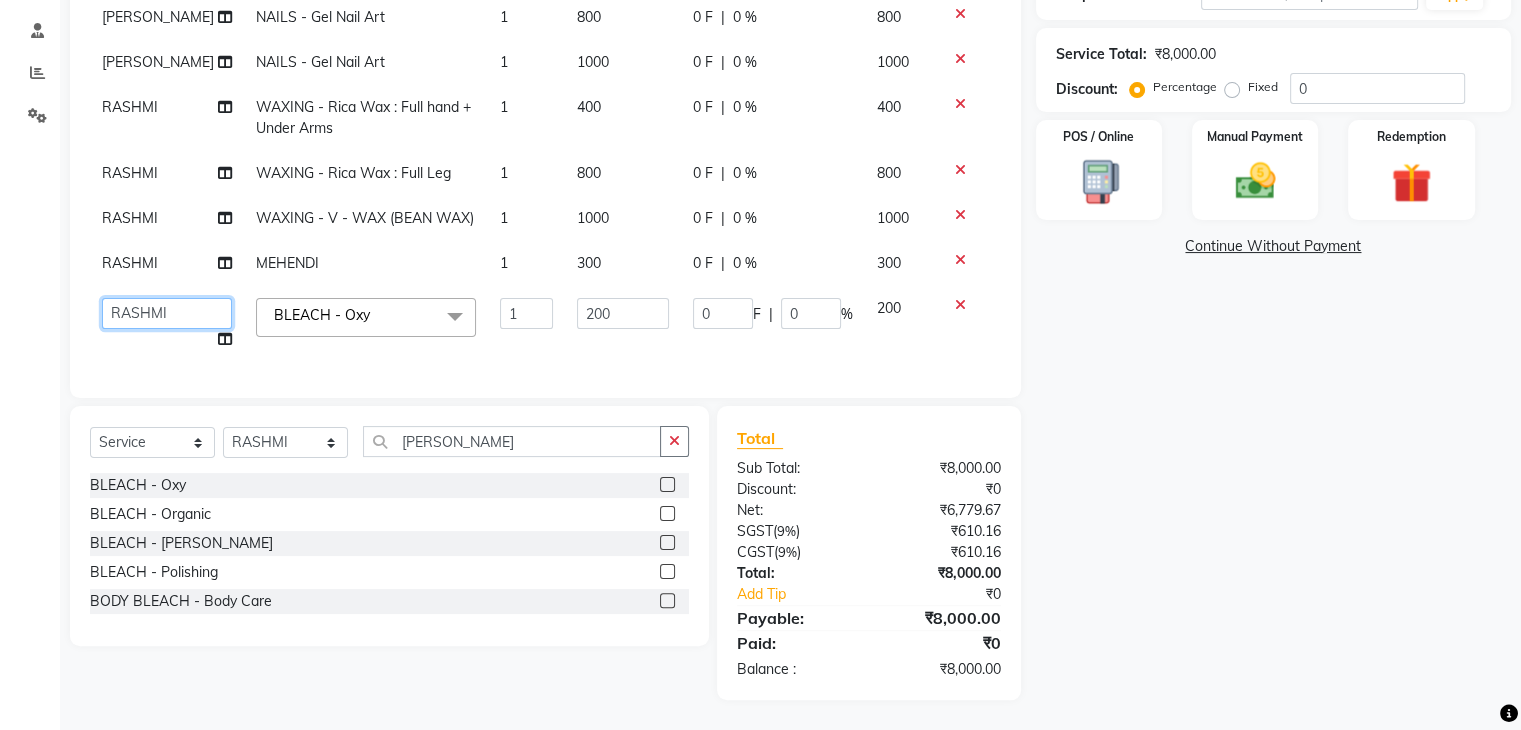 click on "AMAN   DANISH SALMANI   GOPAL PACHORI   KANU   KAVITA   KIRAN KUMARI   MEENU KUMARI   NEHA   NIKHIL CHAUDHARY   PRIYANKA YADAV   RASHMI   SANDHYA   SHAGUFTA   SHWETA   SONA SAXENA   SOUMYA   TUSHAR OTWAL   VINAY KUMAR" 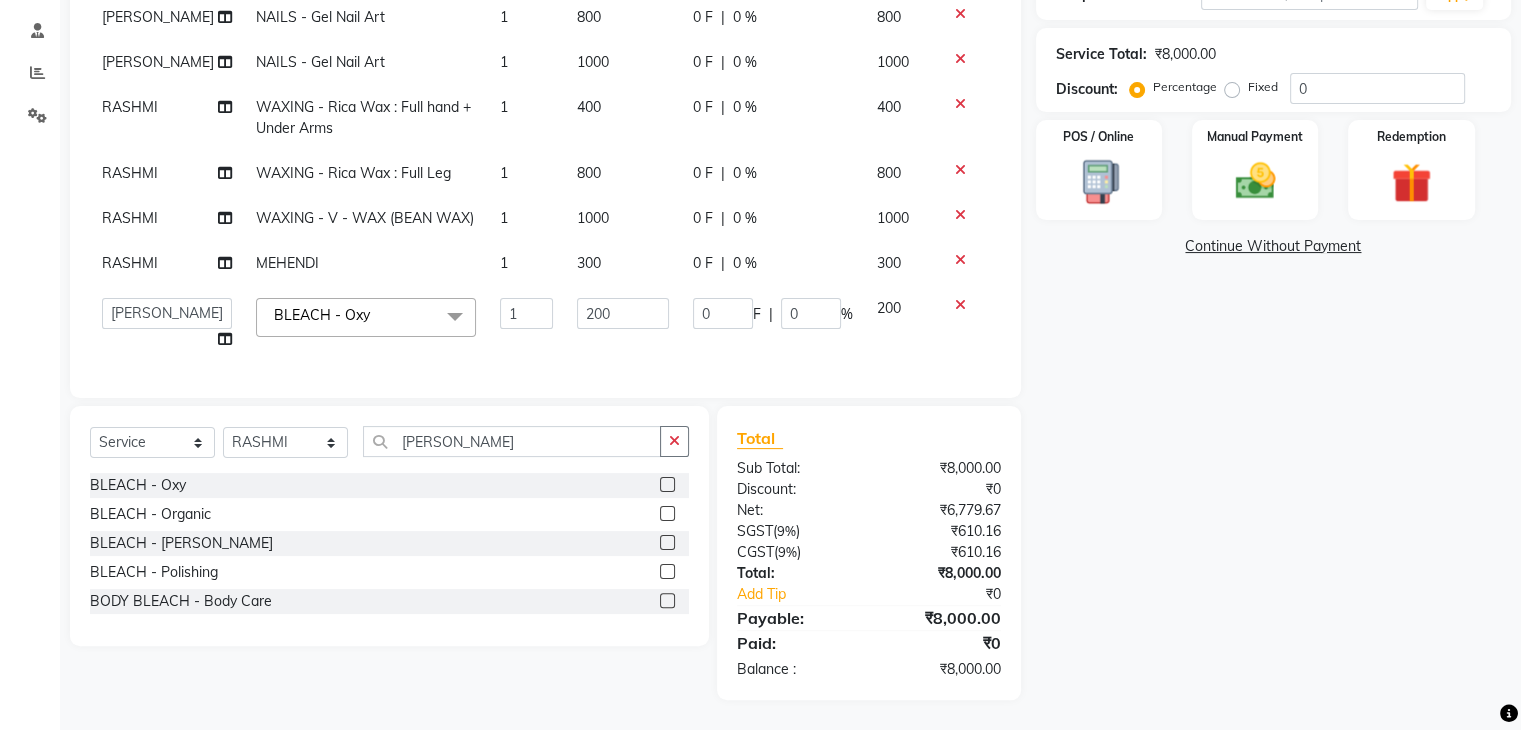 select on "53886" 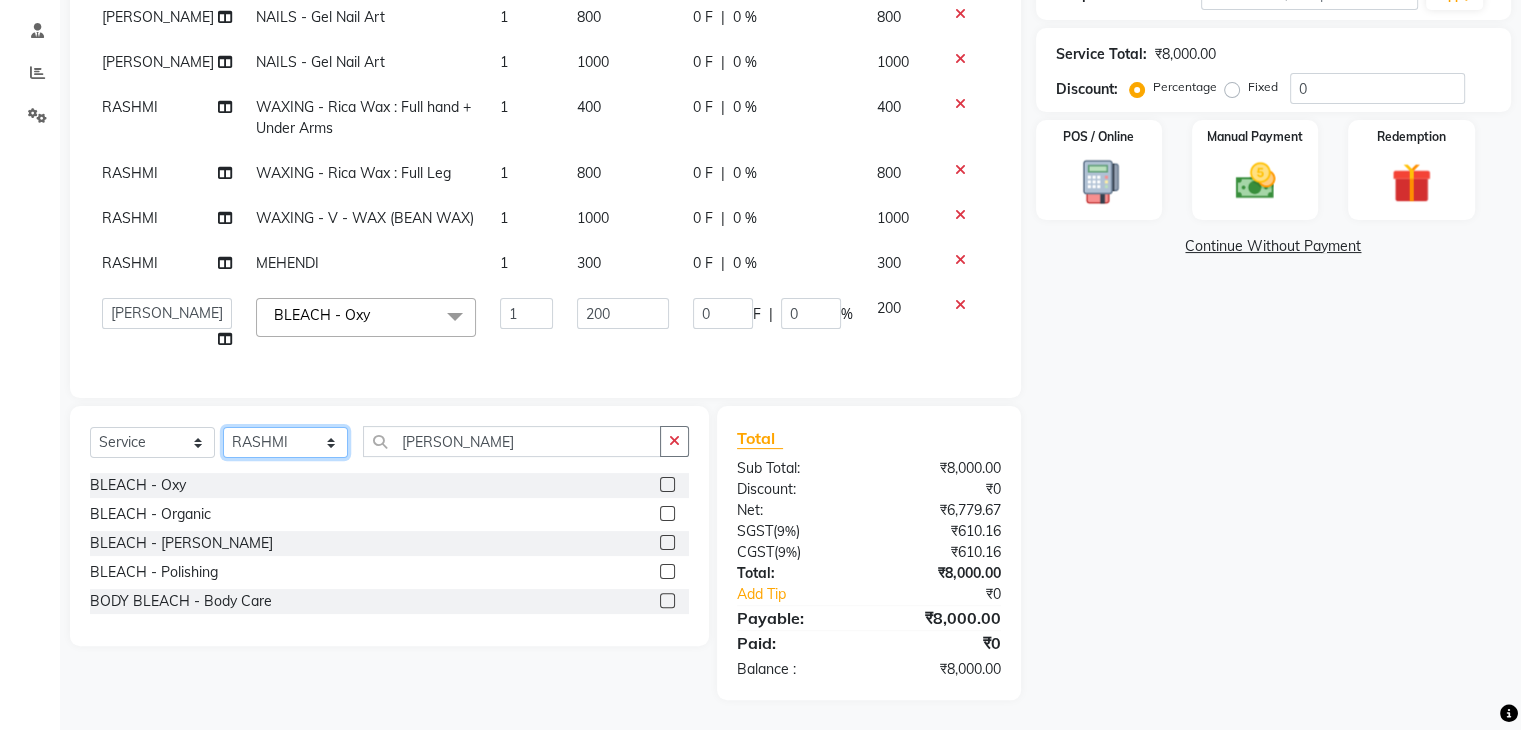 click on "Select Stylist AMAN DANISH SALMANI [PERSON_NAME] [PERSON_NAME] [PERSON_NAME] [PERSON_NAME] [PERSON_NAME] [PERSON_NAME] SHWETA SONA [PERSON_NAME] [PERSON_NAME] [PERSON_NAME]" 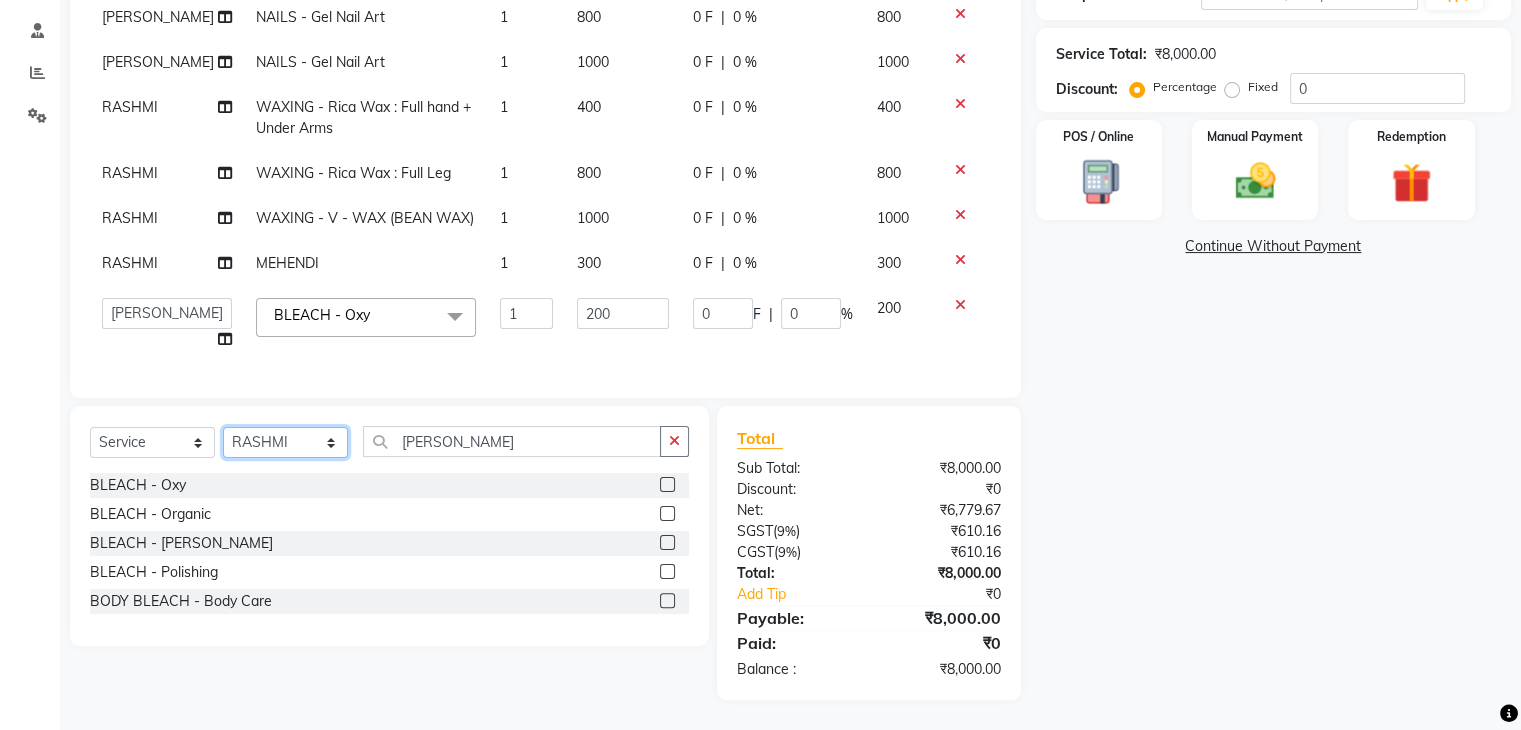 select on "55266" 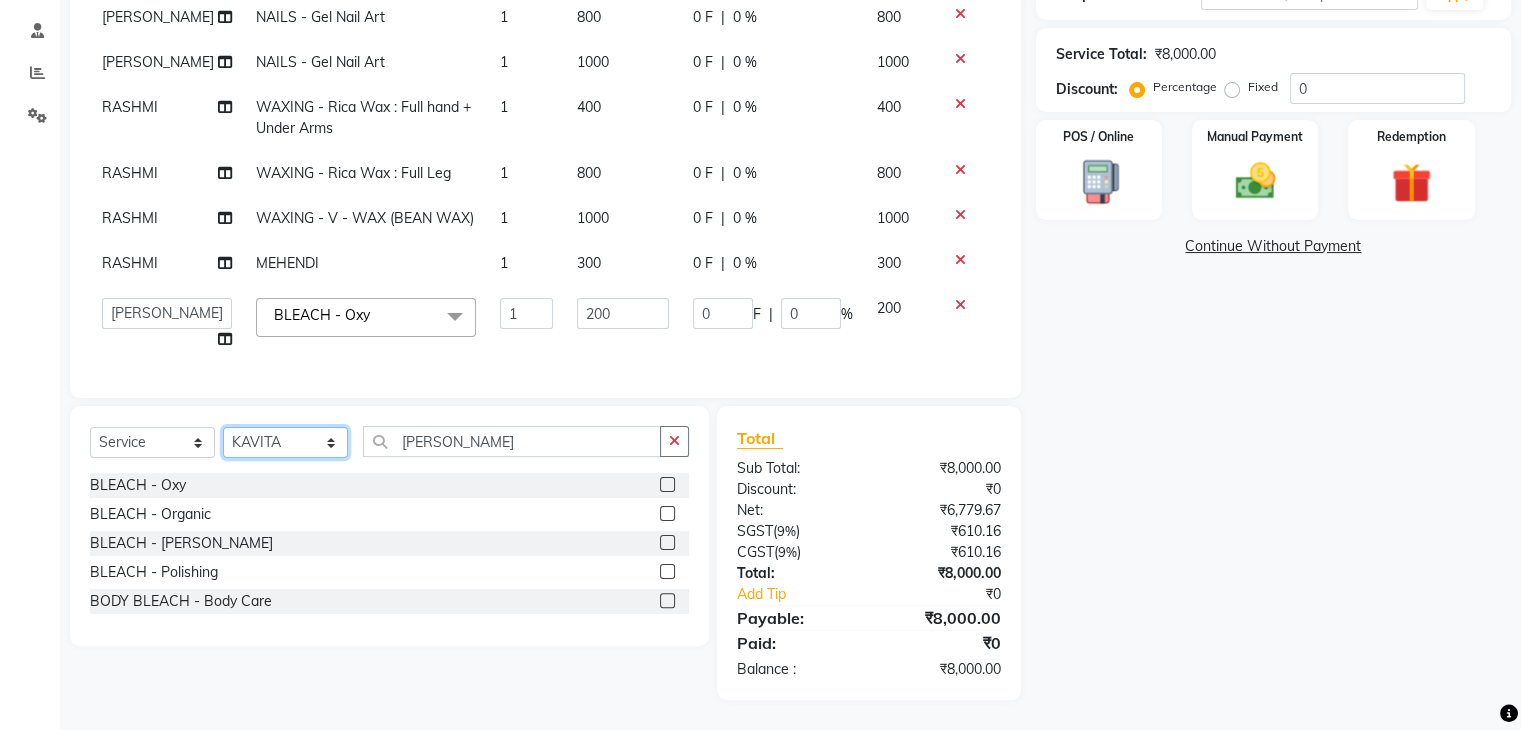 click on "Select Stylist AMAN DANISH SALMANI [PERSON_NAME] [PERSON_NAME] [PERSON_NAME] [PERSON_NAME] [PERSON_NAME] [PERSON_NAME] SHWETA SONA [PERSON_NAME] [PERSON_NAME] [PERSON_NAME]" 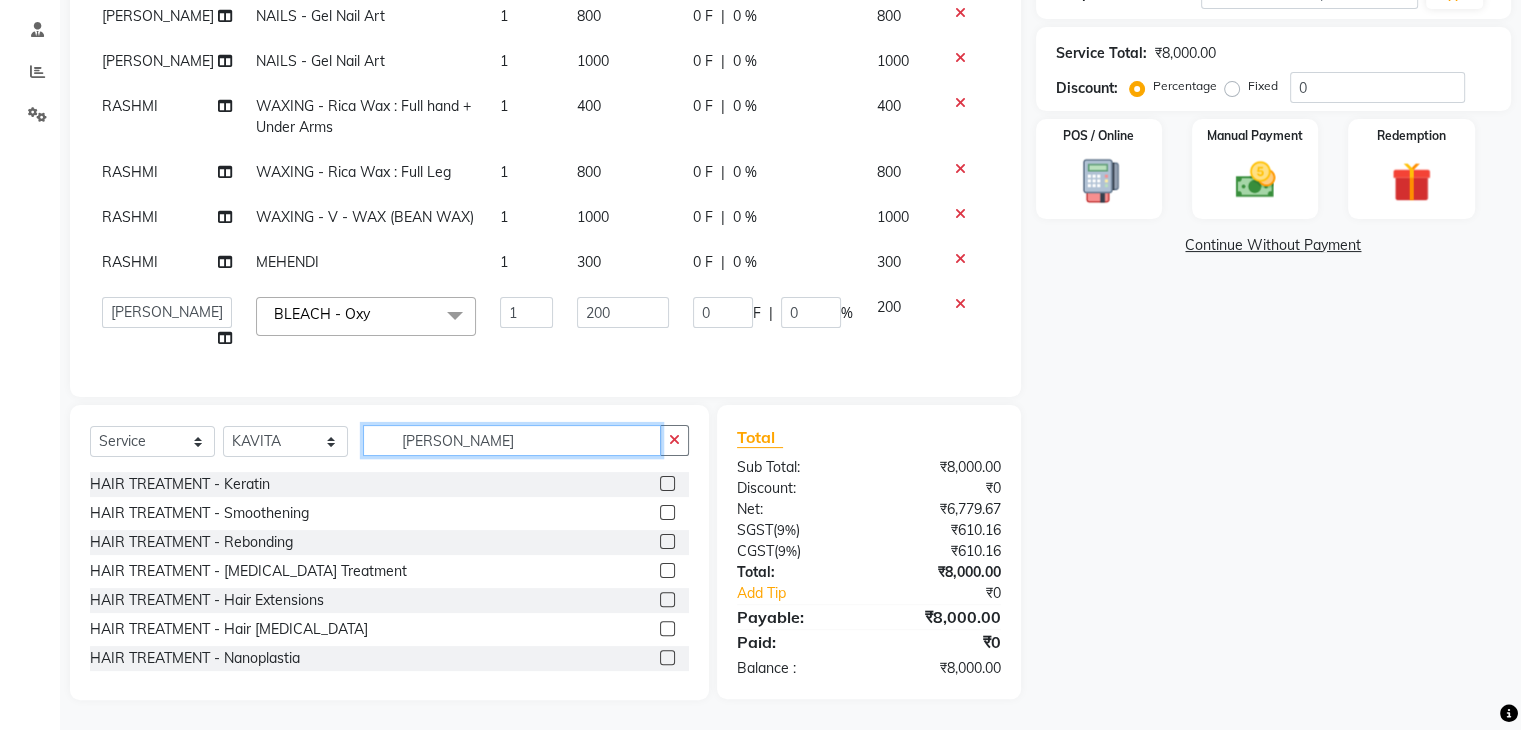 click on "BLEA" 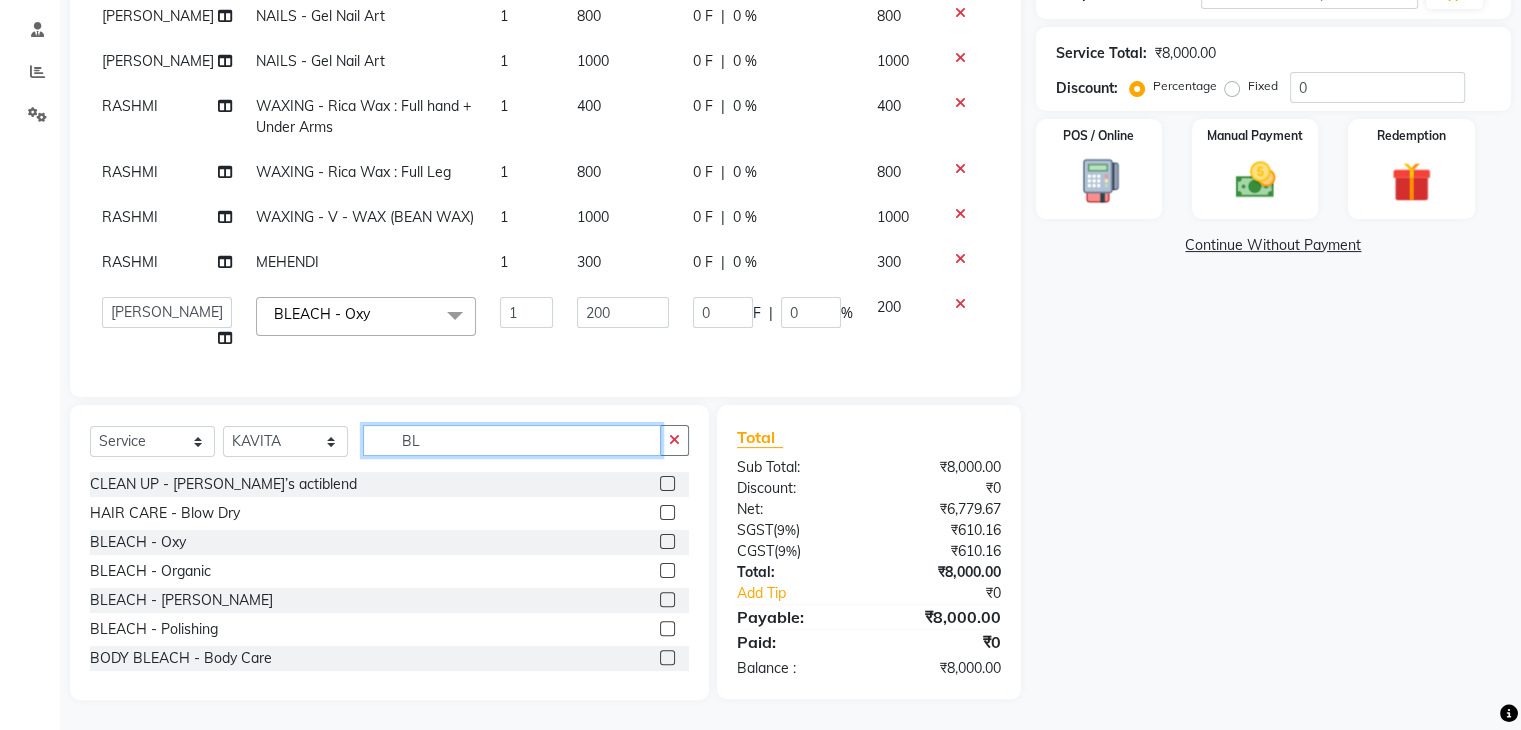 type on "B" 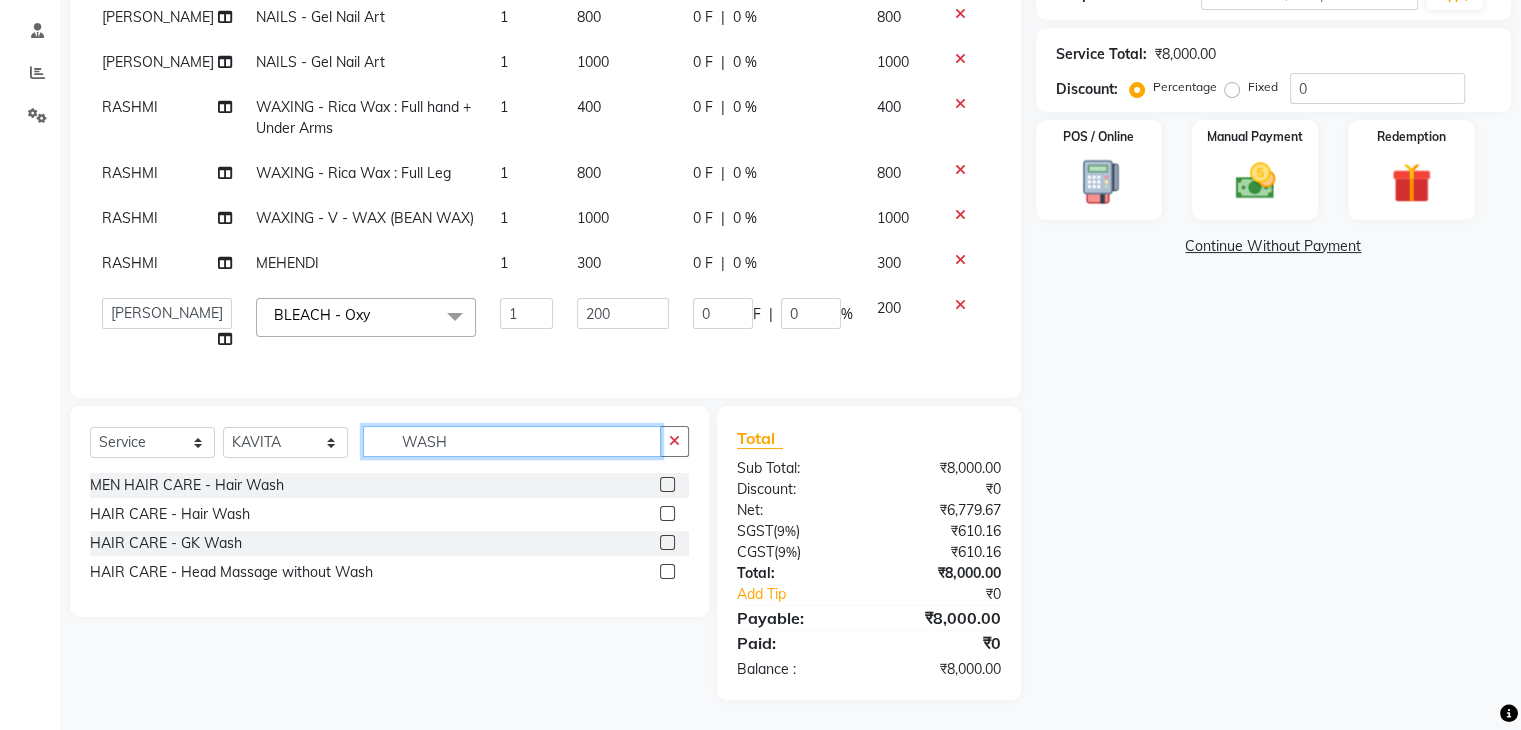 type on "WASH" 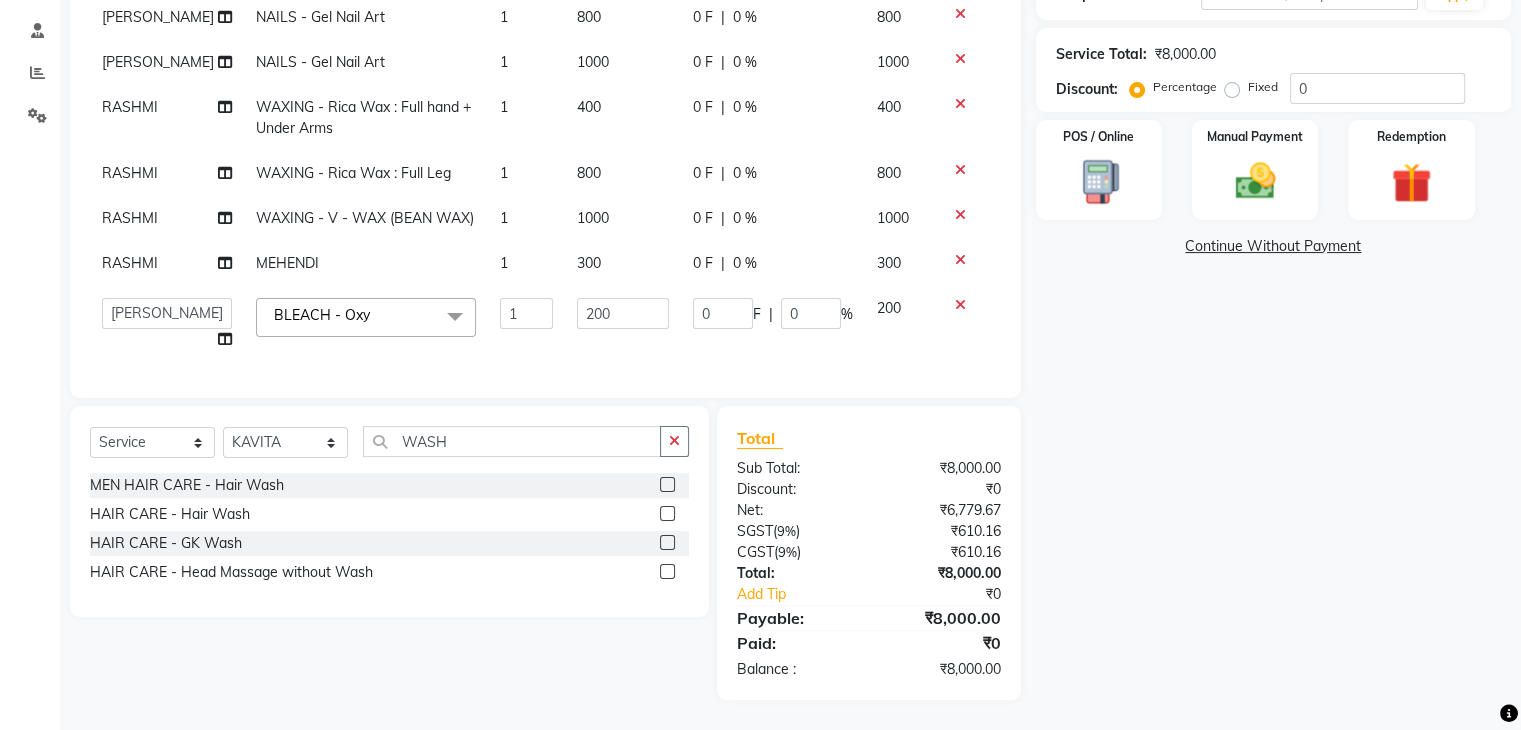 click 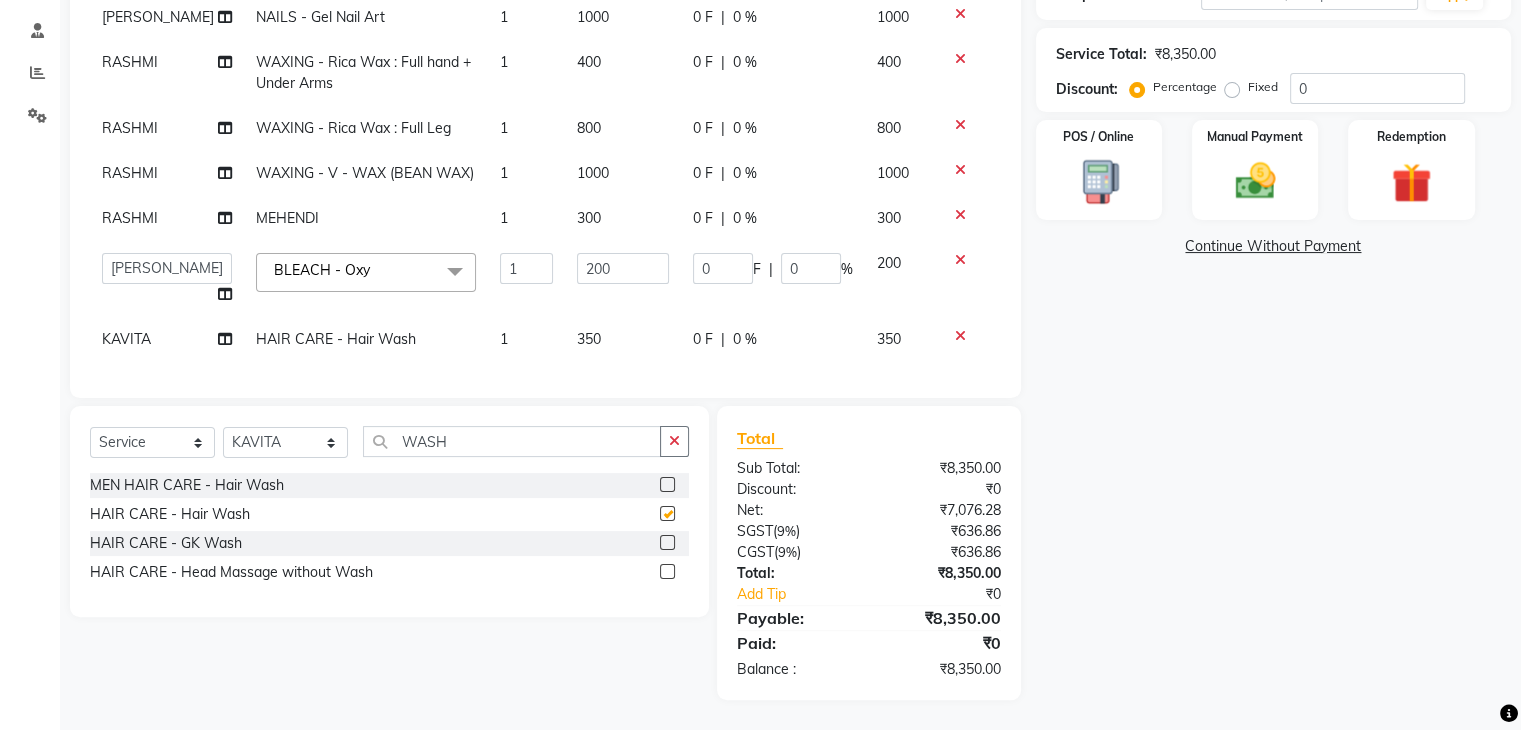 checkbox on "false" 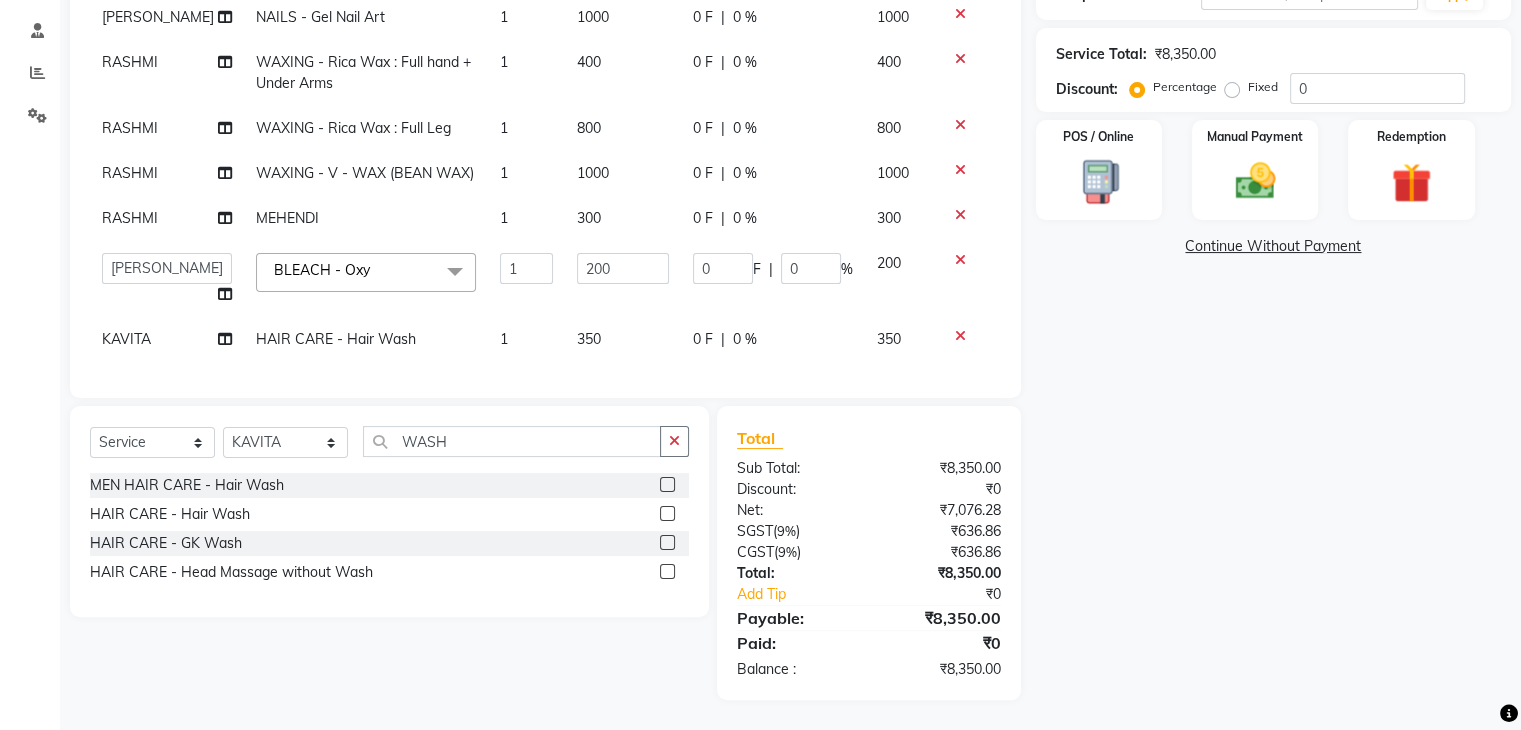scroll, scrollTop: 511, scrollLeft: 0, axis: vertical 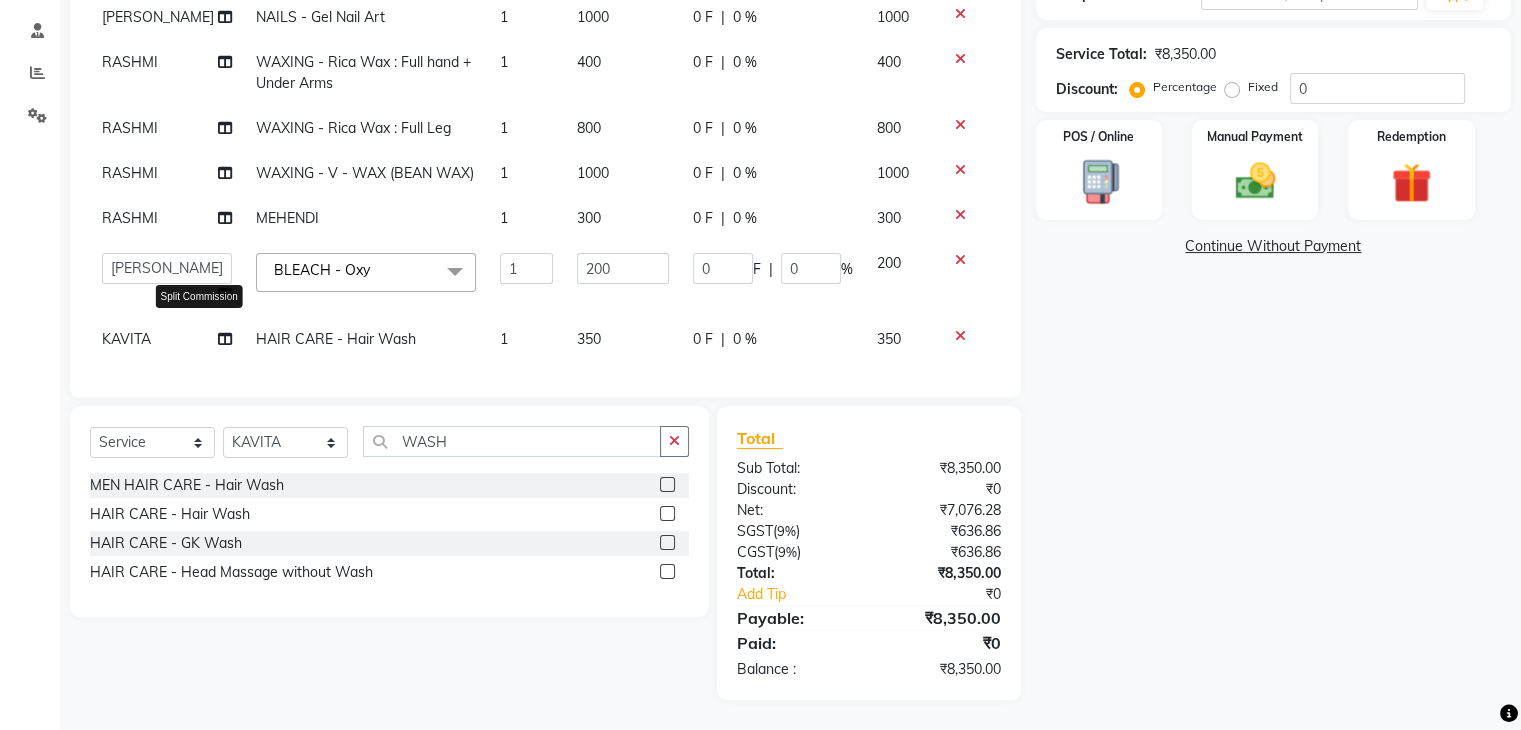 click 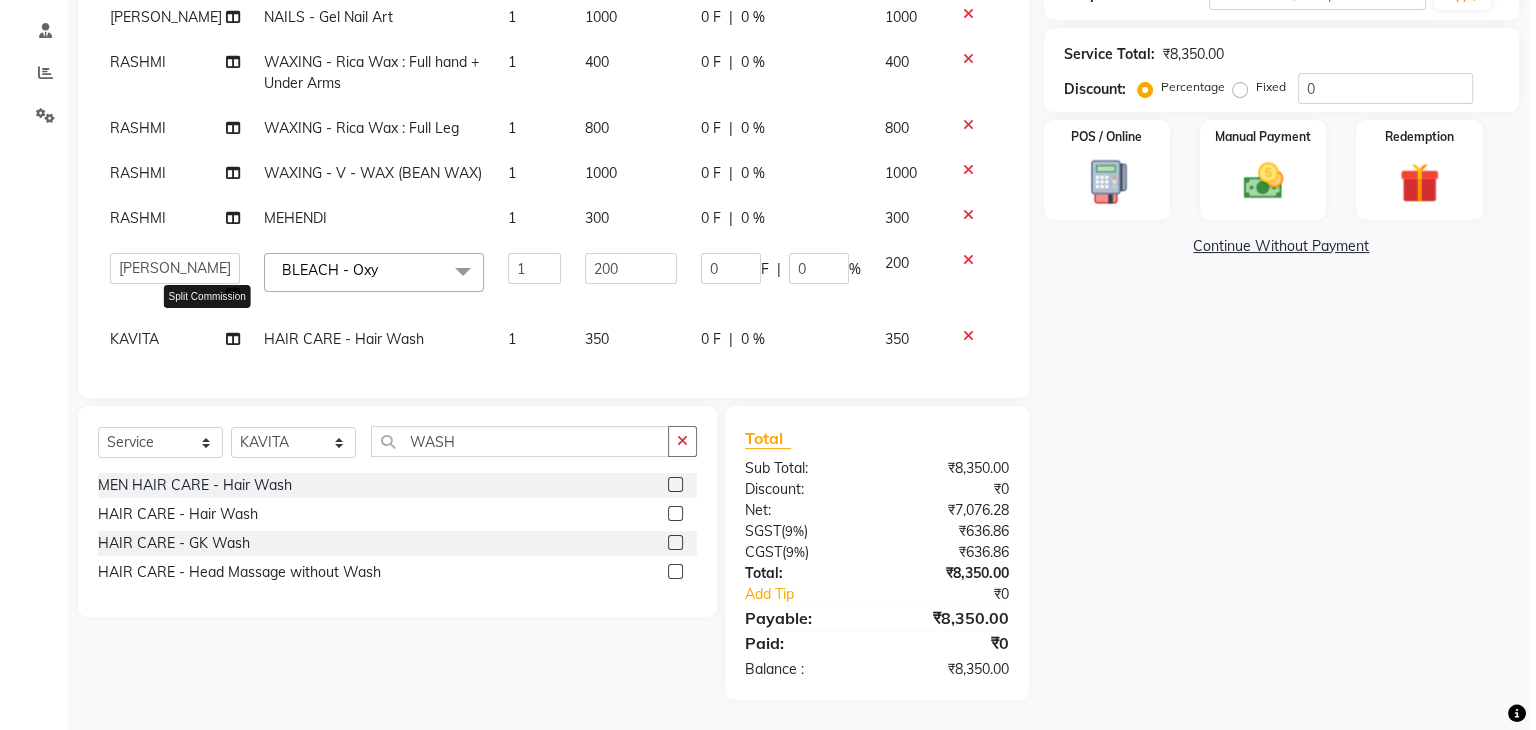 select on "55266" 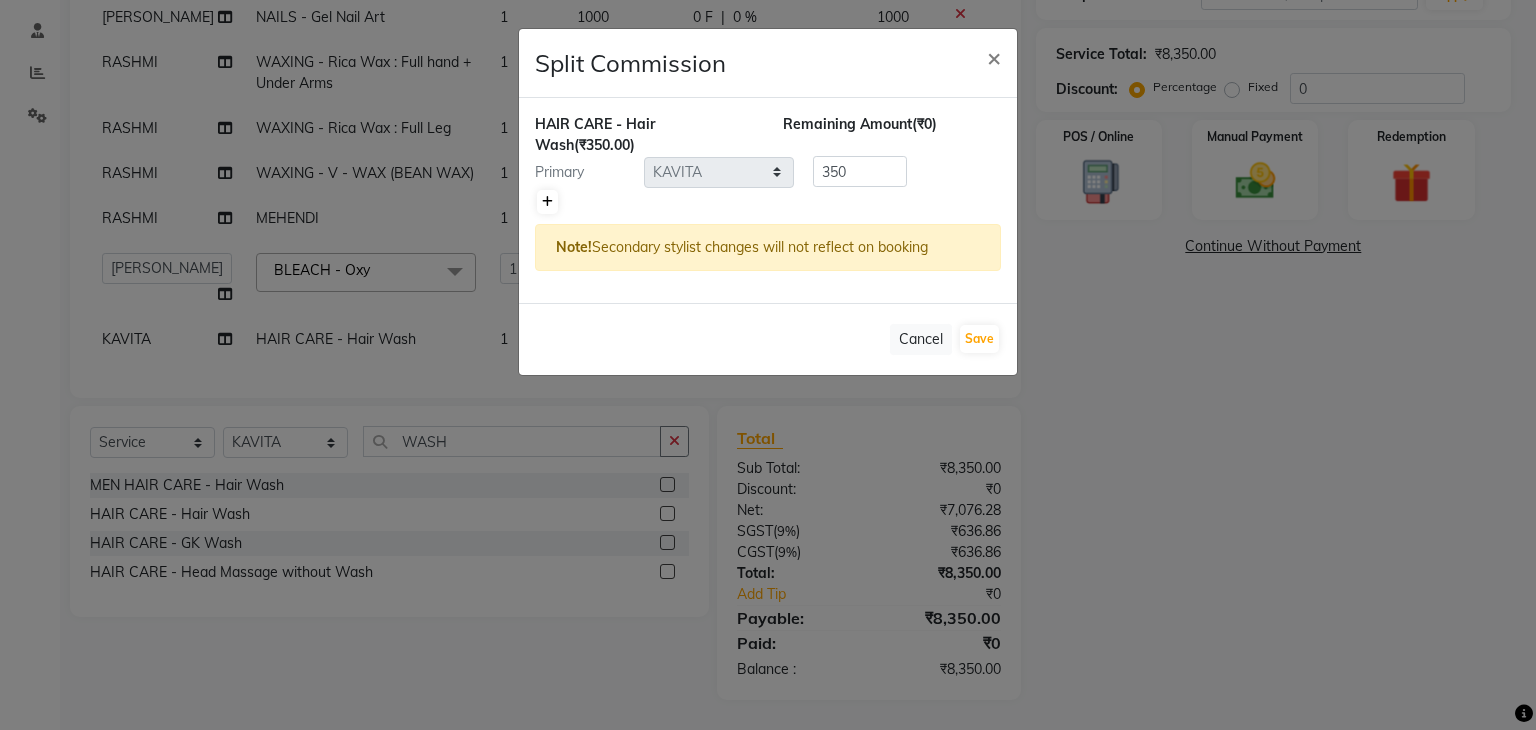 click 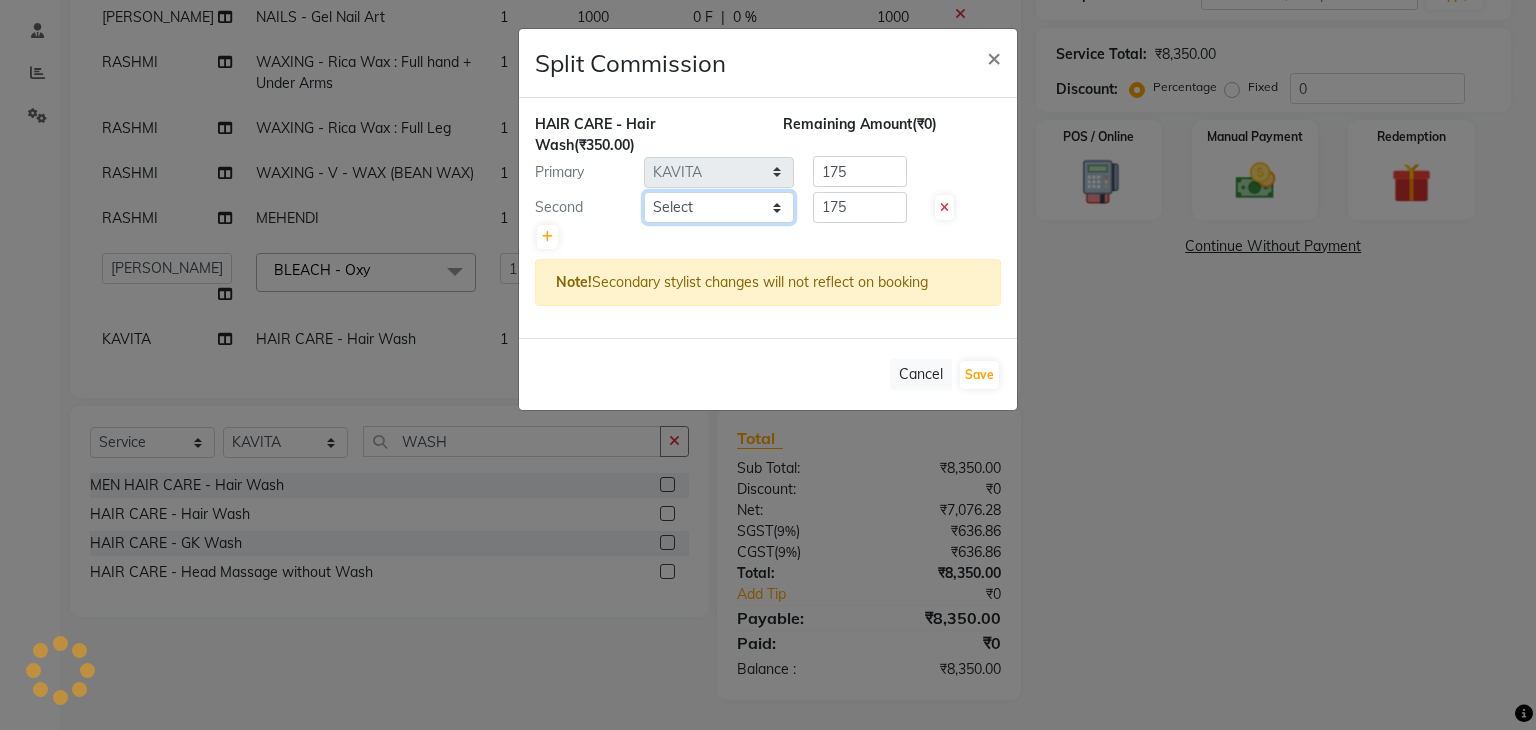 click on "Select  AMAN   DANISH SALMANI   GOPAL PACHORI   KANU   KAVITA   KIRAN KUMARI   MEENU KUMARI   NEHA   NIKHIL CHAUDHARY   PRIYANKA YADAV   RASHMI   SANDHYA   SHAGUFTA   SHWETA   SONA SAXENA   SOUMYA   TUSHAR OTWAL   VINAY KUMAR" 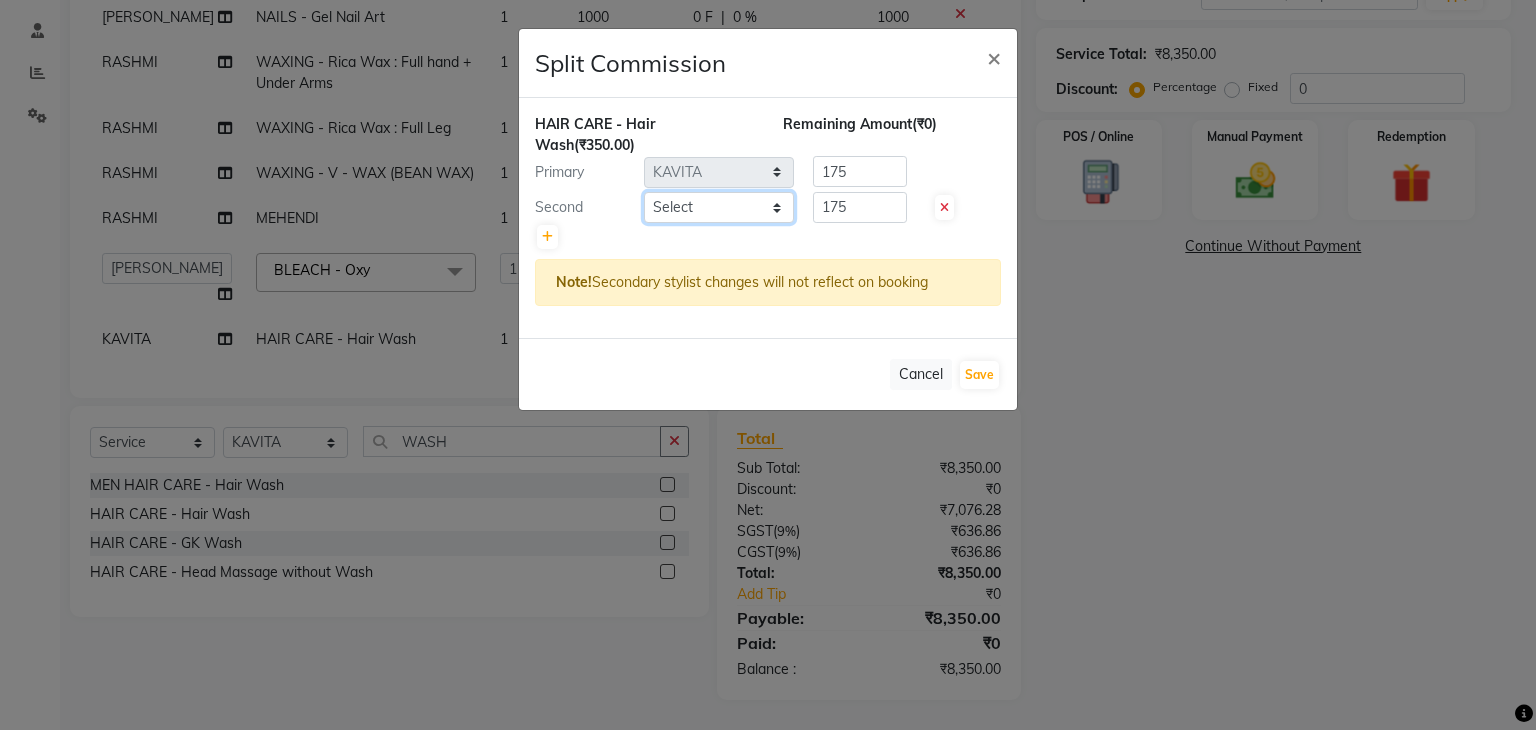 select on "53881" 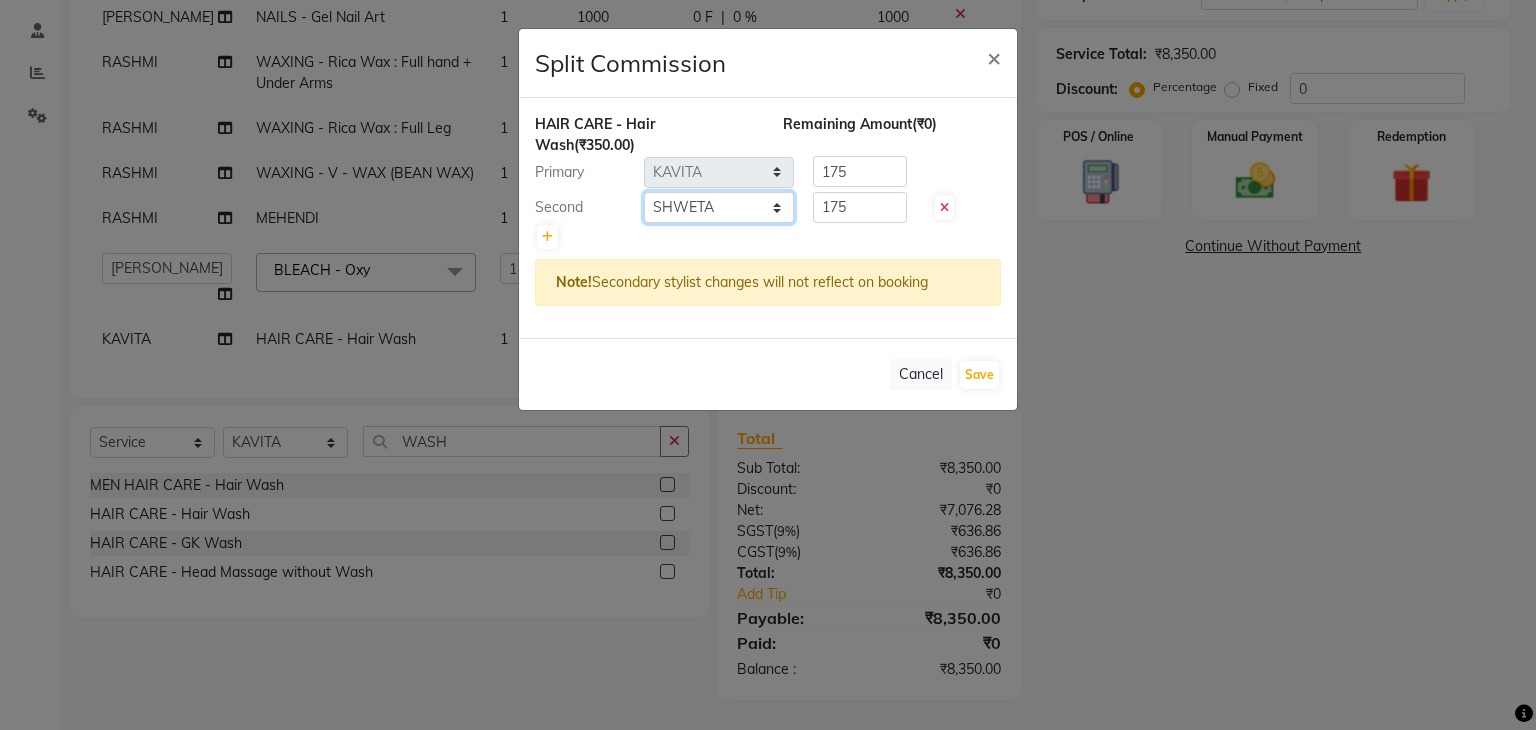 click on "Select  AMAN   DANISH SALMANI   GOPAL PACHORI   KANU   KAVITA   KIRAN KUMARI   MEENU KUMARI   NEHA   NIKHIL CHAUDHARY   PRIYANKA YADAV   RASHMI   SANDHYA   SHAGUFTA   SHWETA   SONA SAXENA   SOUMYA   TUSHAR OTWAL   VINAY KUMAR" 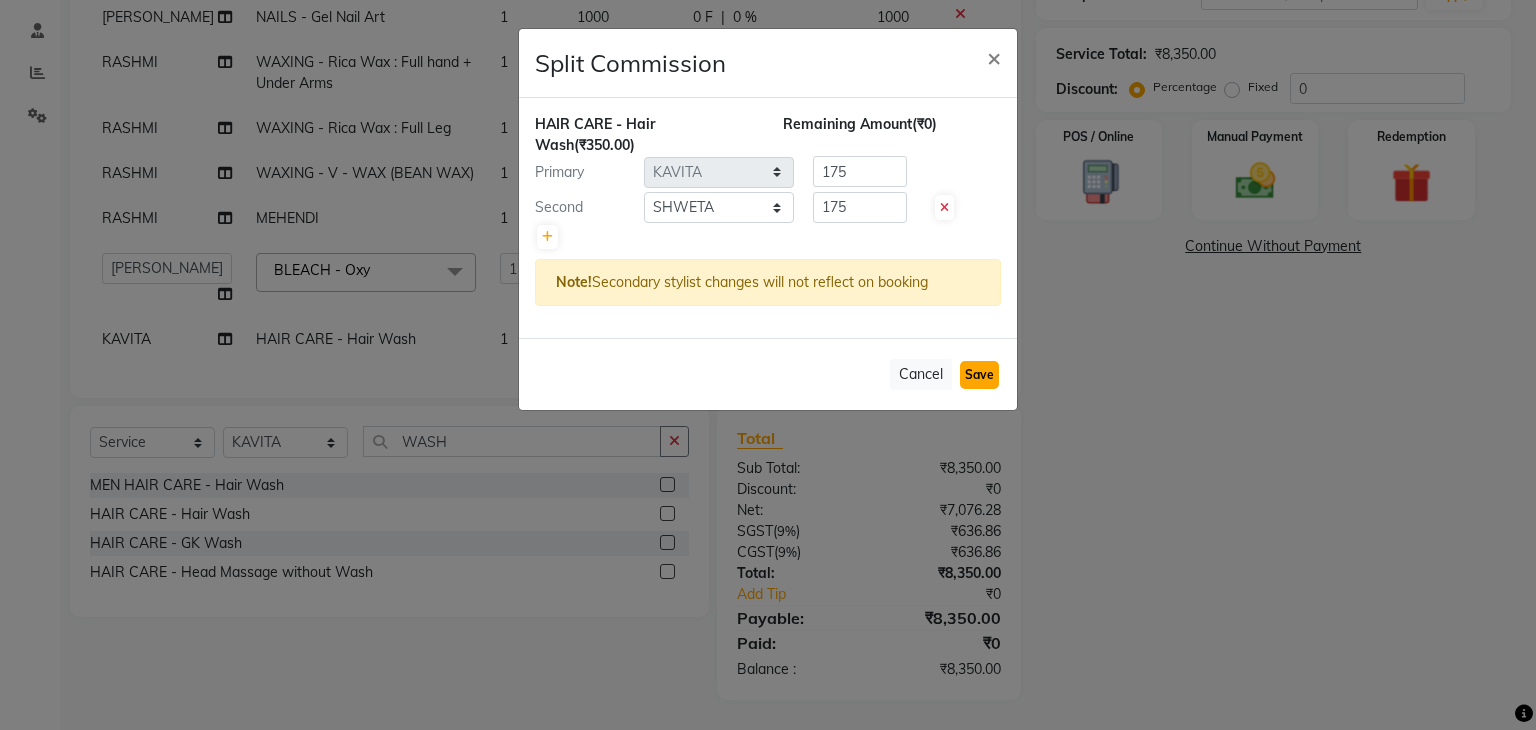 click on "Save" 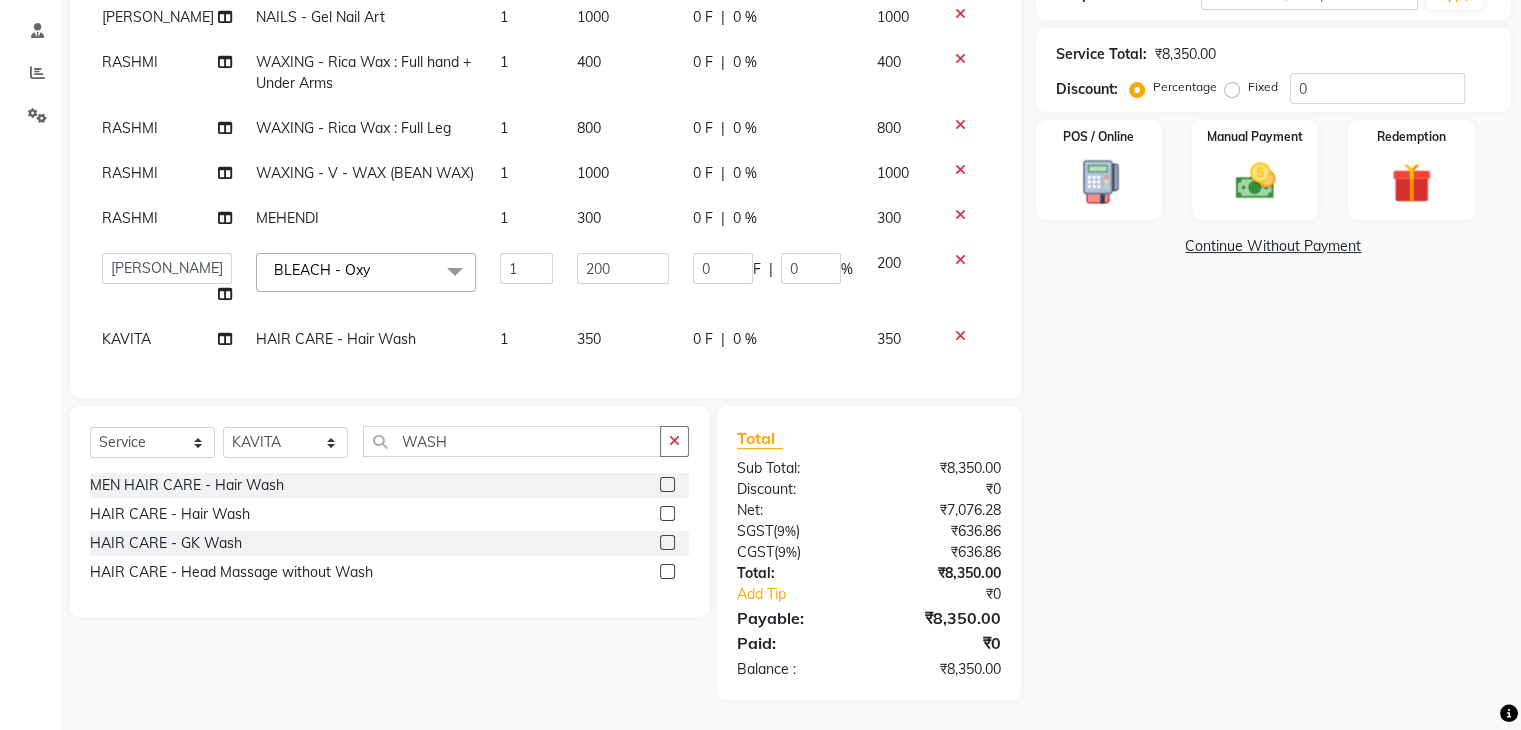 drag, startPoint x: 1162, startPoint y: 411, endPoint x: 1228, endPoint y: 633, distance: 231.6031 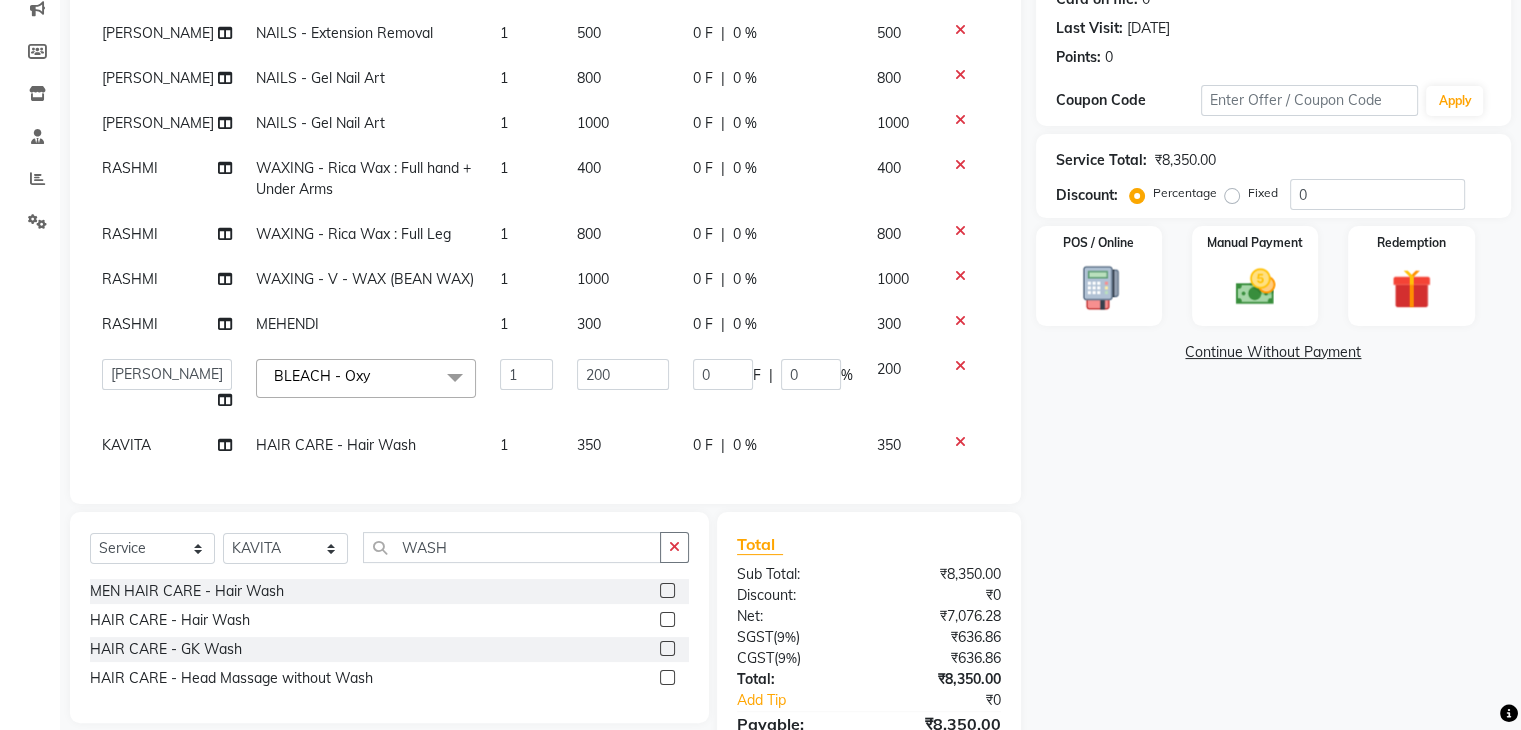 scroll, scrollTop: 263, scrollLeft: 0, axis: vertical 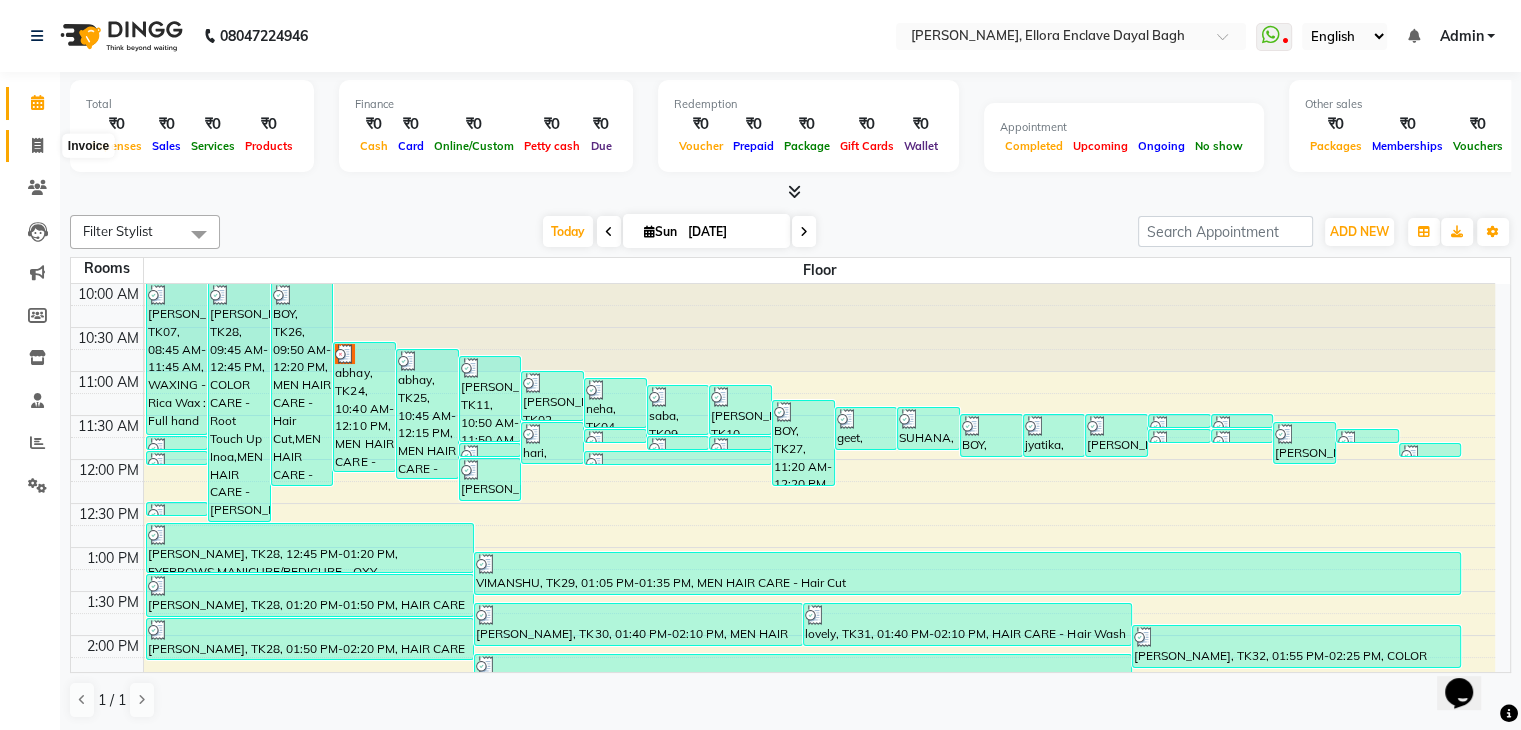 click 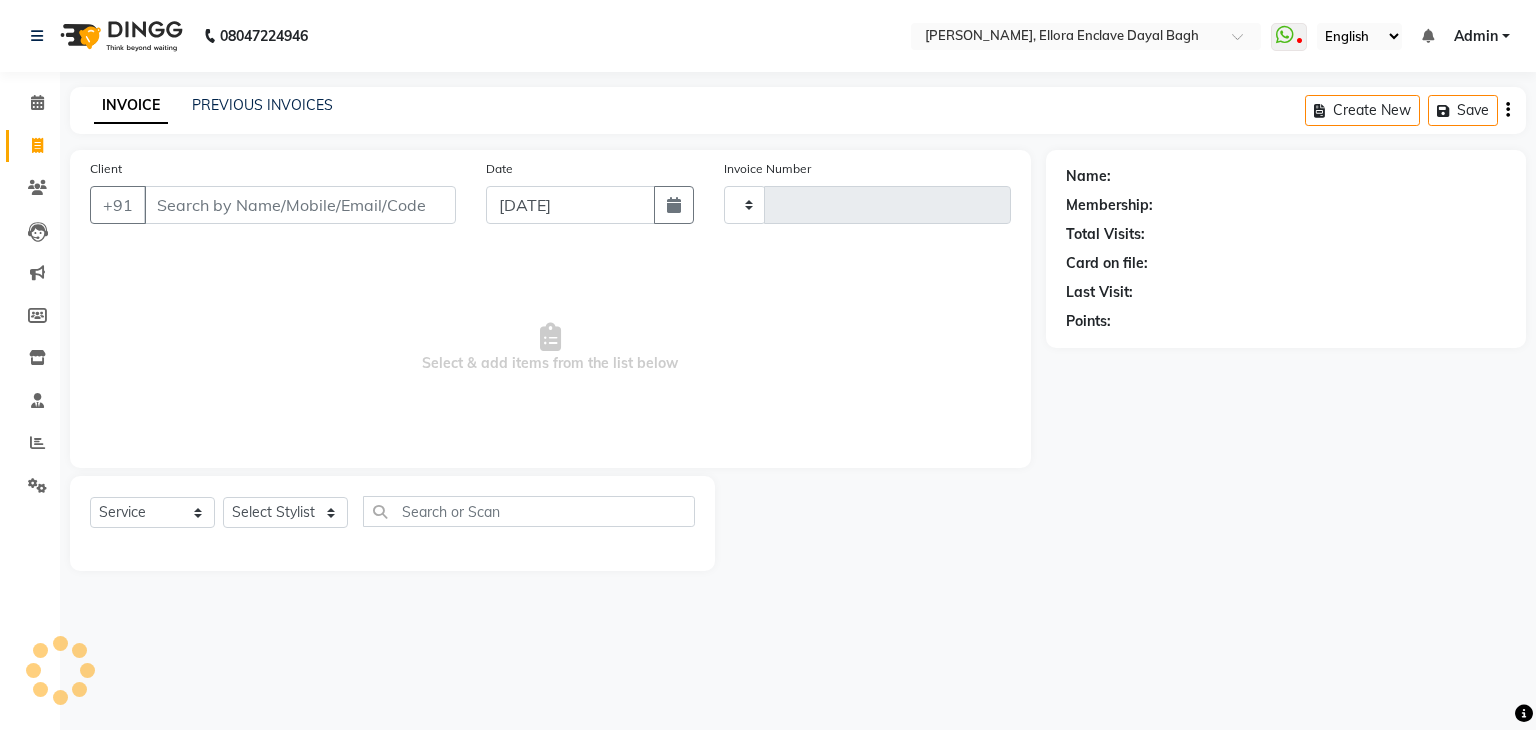 type on "3221" 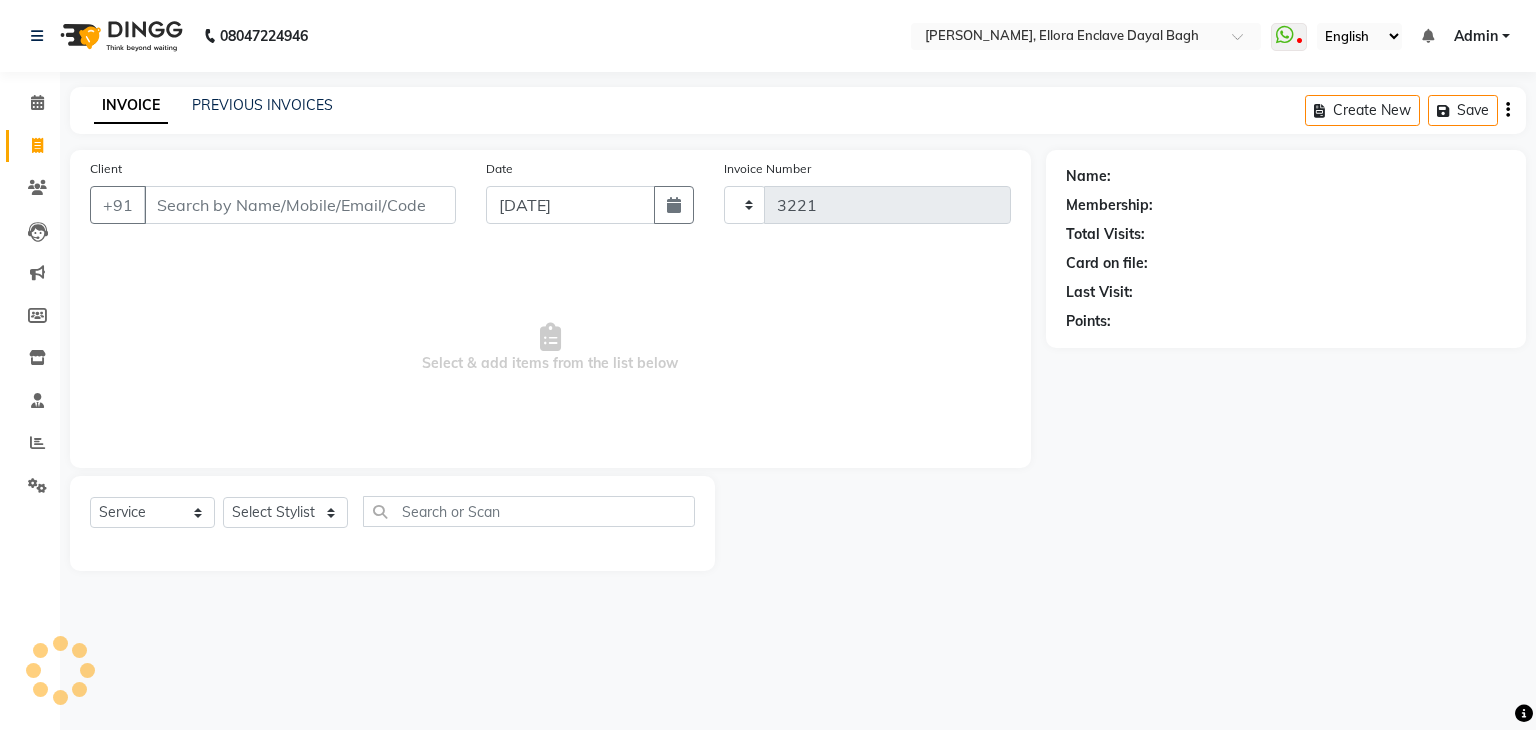select on "6880" 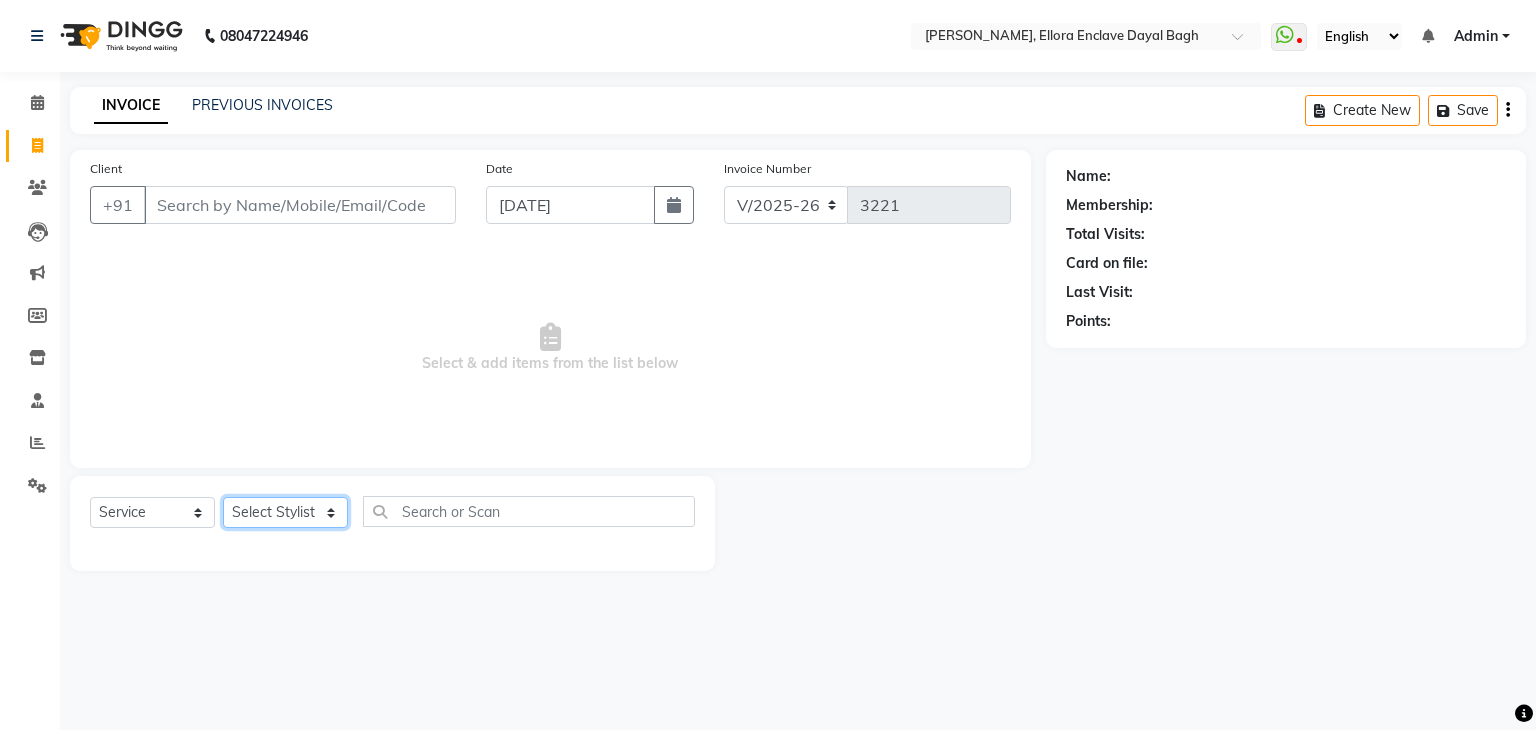 click on "Select Stylist AMAN DANISH SALMANI [PERSON_NAME] [PERSON_NAME] [PERSON_NAME] [PERSON_NAME] [PERSON_NAME] [PERSON_NAME] SHWETA SONA [PERSON_NAME] [PERSON_NAME] [PERSON_NAME]" 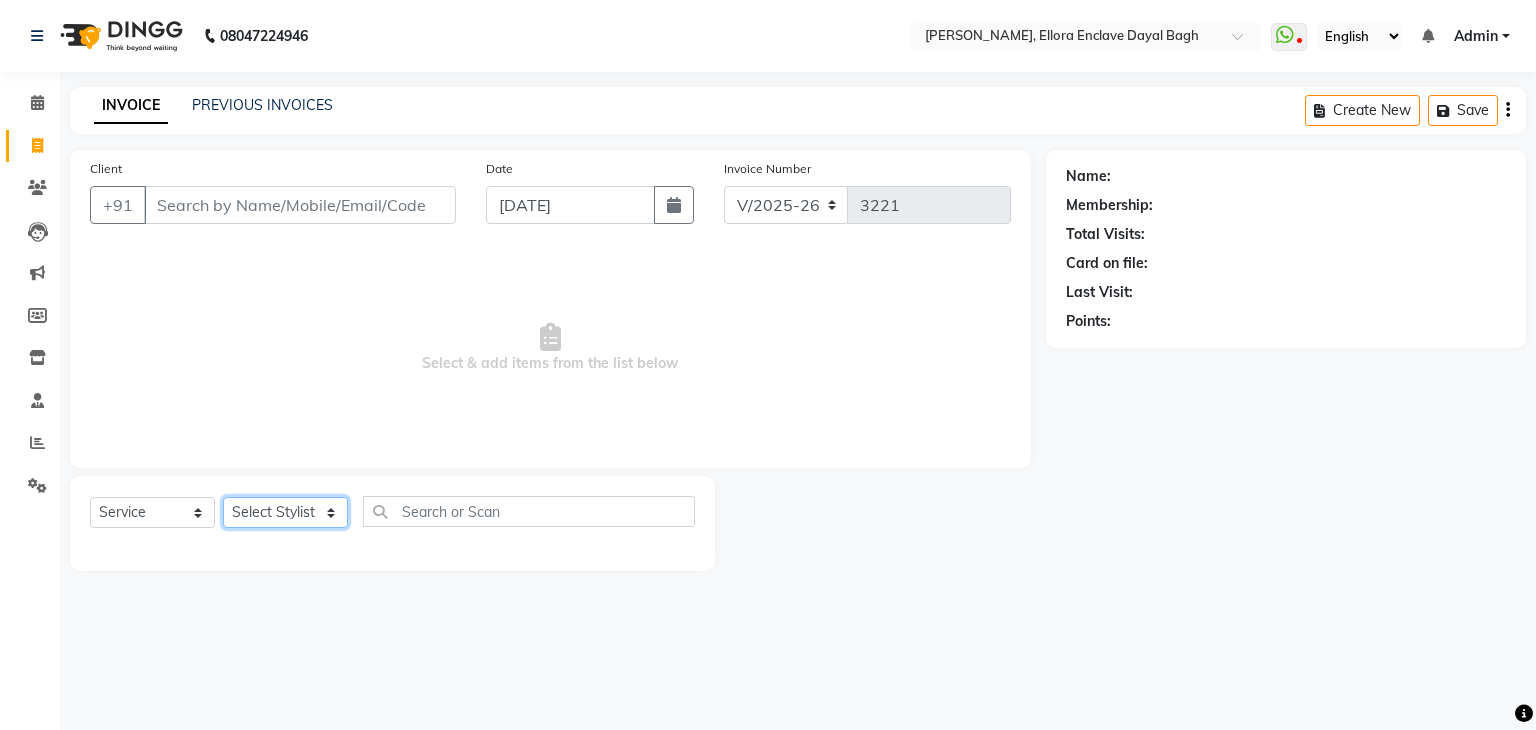 select on "53879" 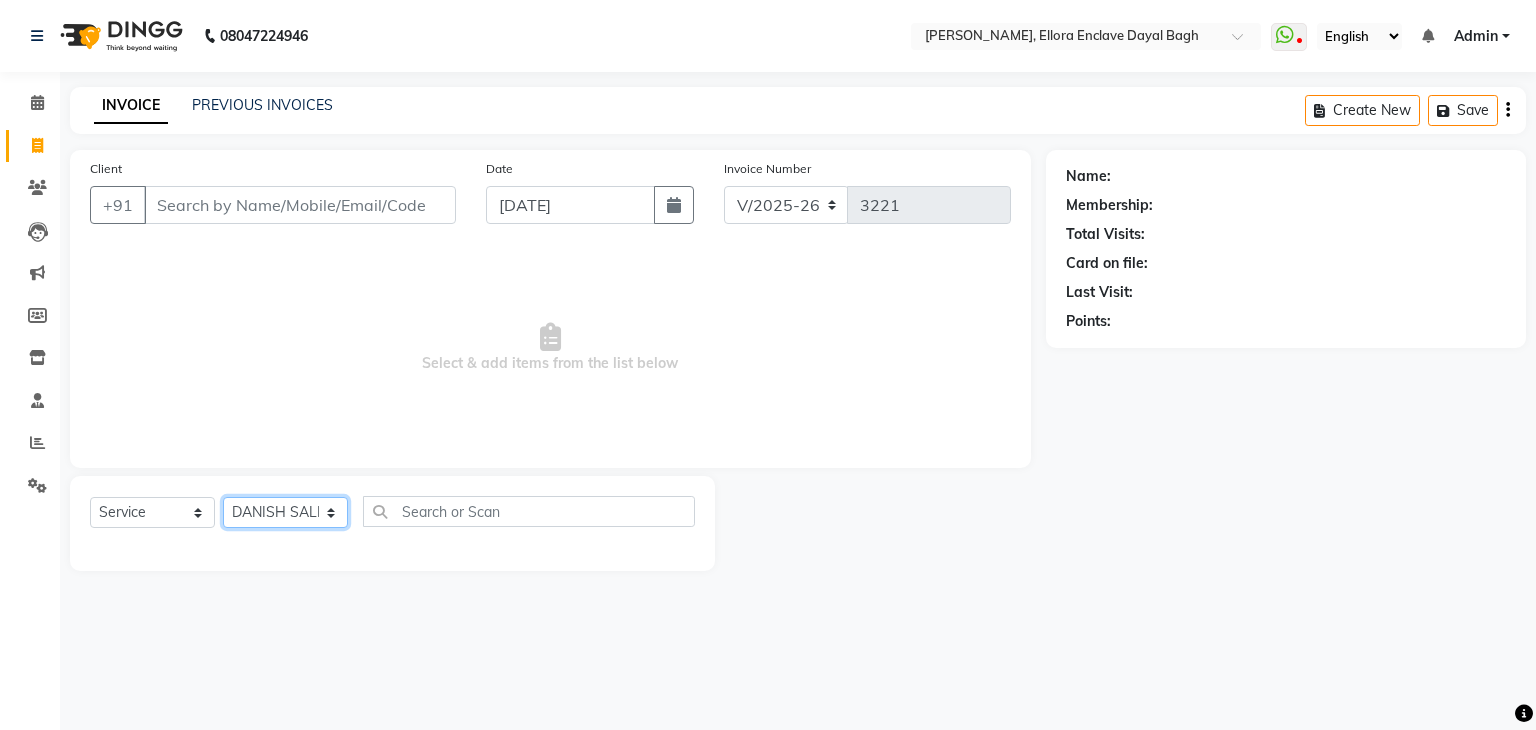 click on "Select Stylist AMAN DANISH SALMANI [PERSON_NAME] [PERSON_NAME] [PERSON_NAME] [PERSON_NAME] [PERSON_NAME] [PERSON_NAME] SHWETA SONA [PERSON_NAME] [PERSON_NAME] [PERSON_NAME]" 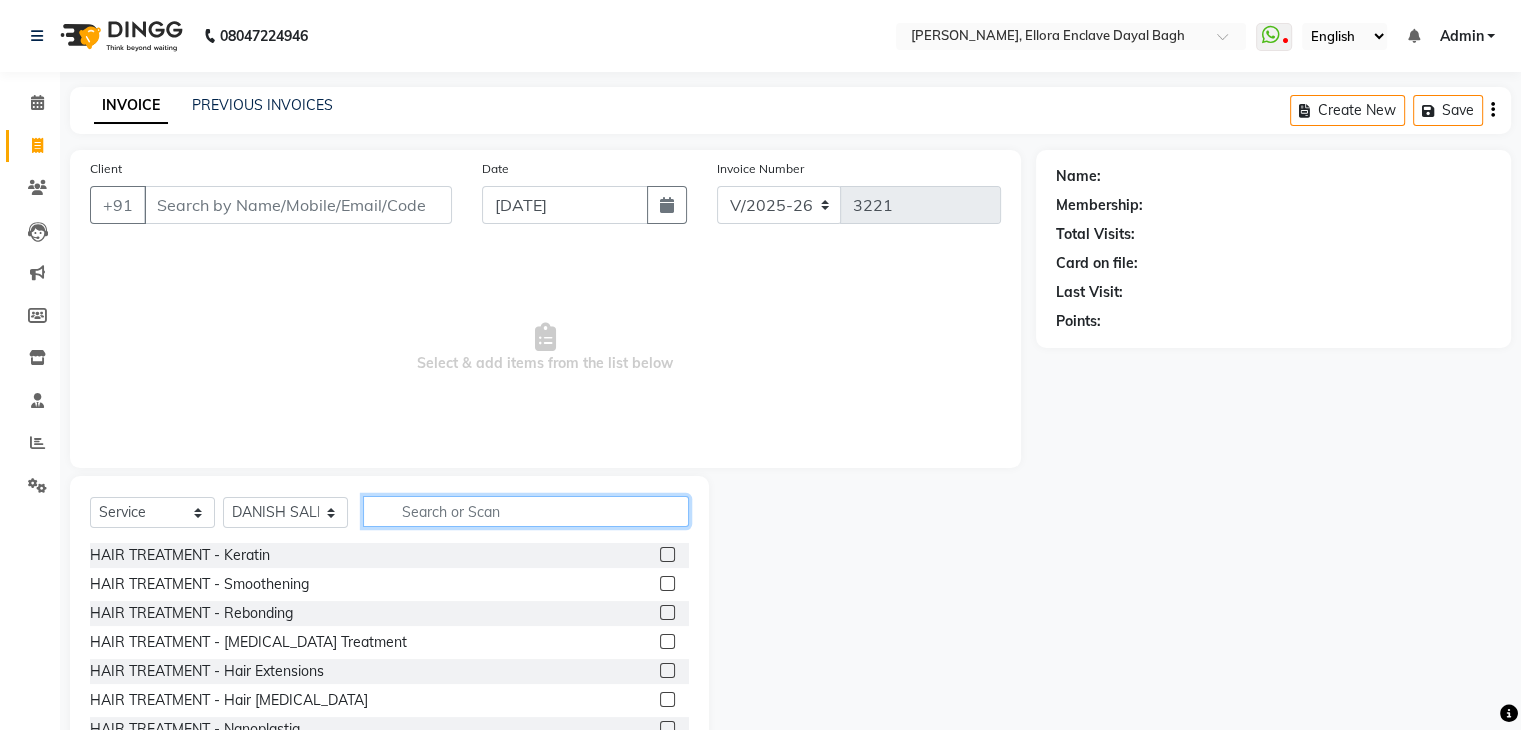 click 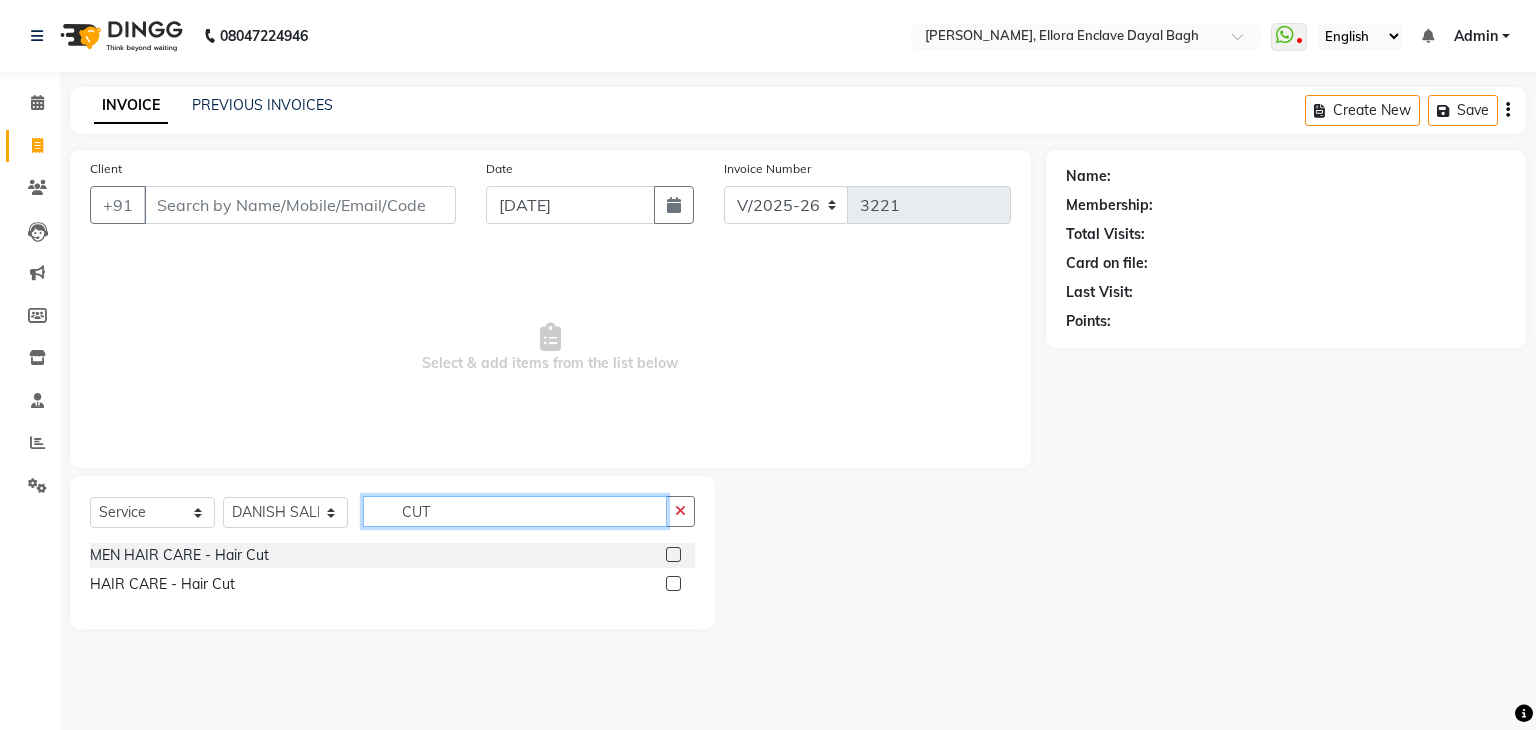 type on "CUT" 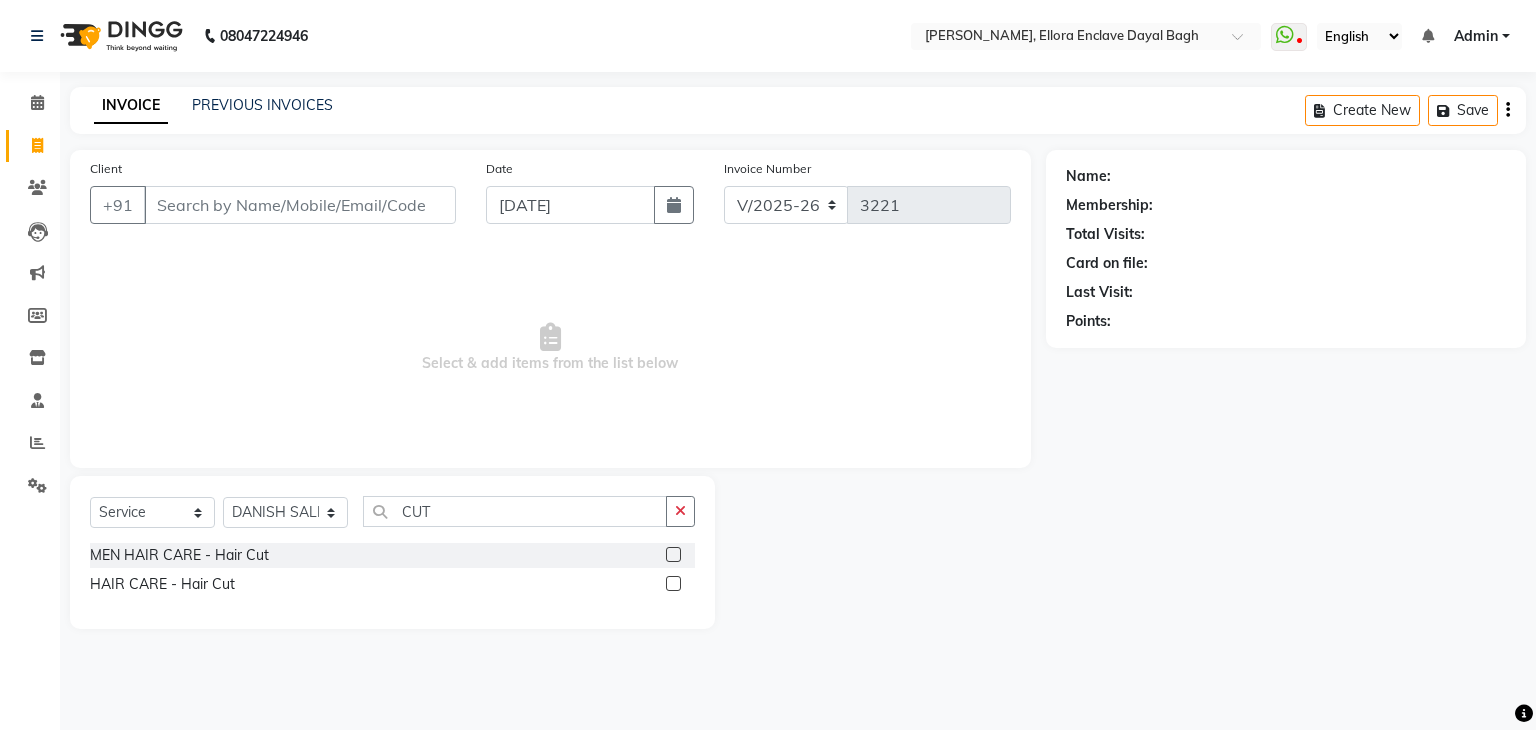 click 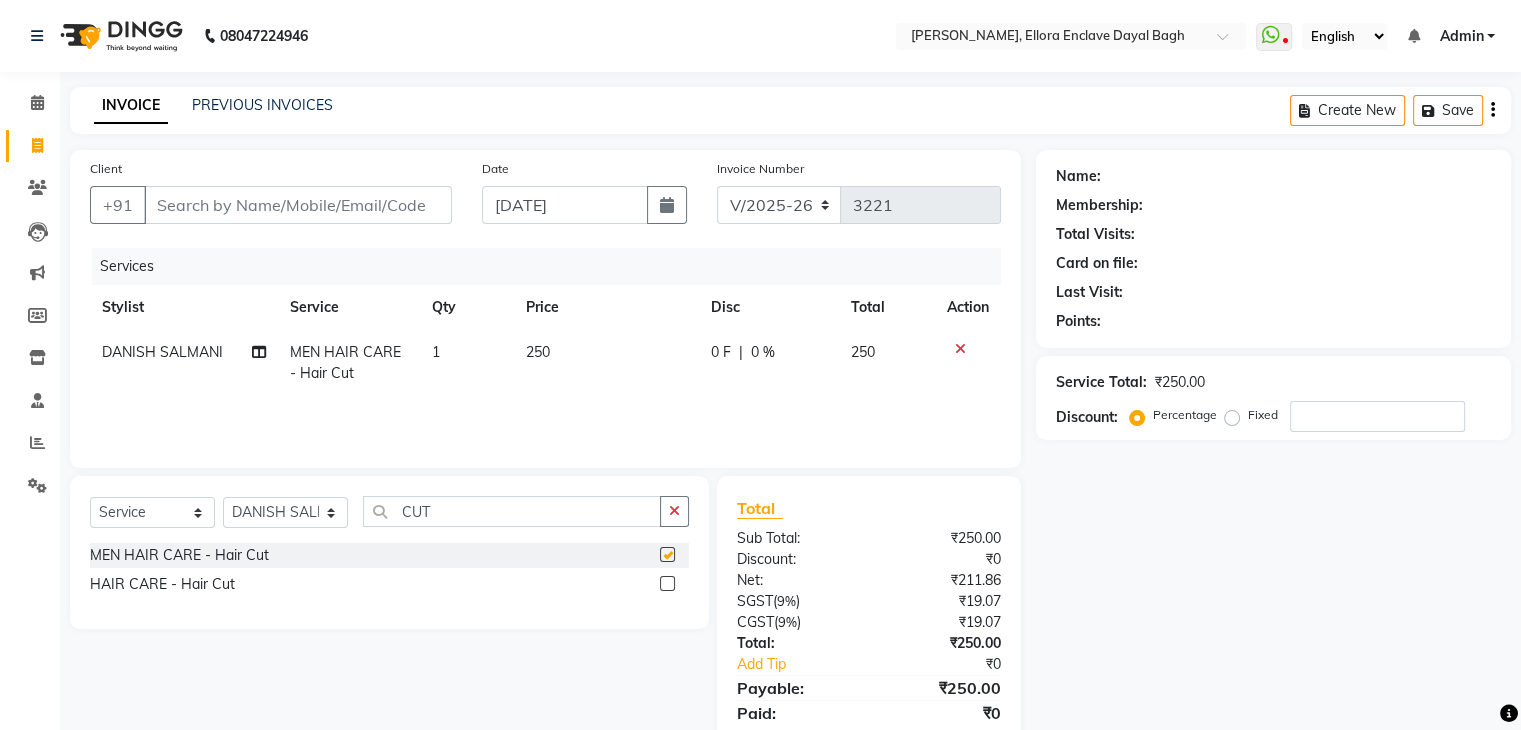 checkbox on "false" 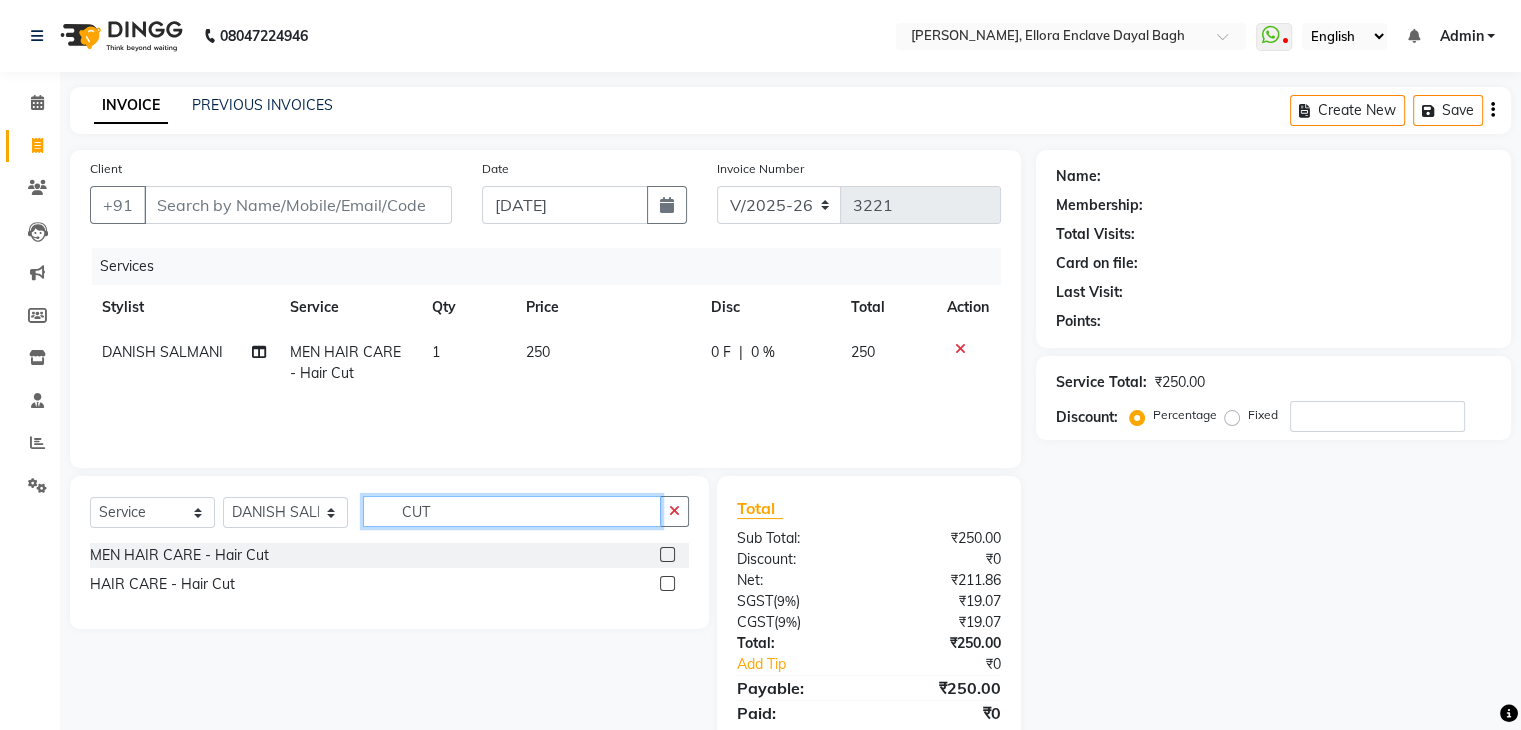 click on "CUT" 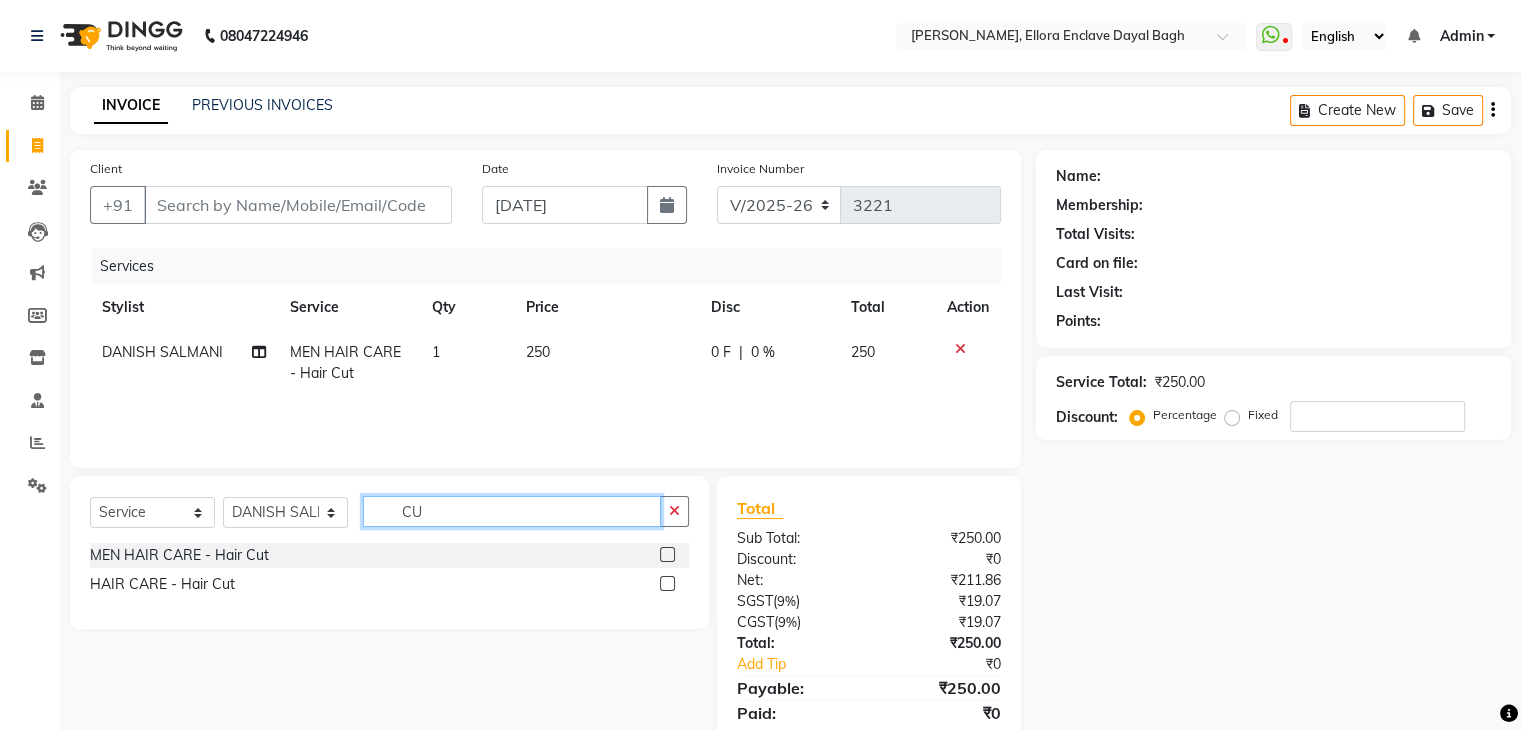 type on "C" 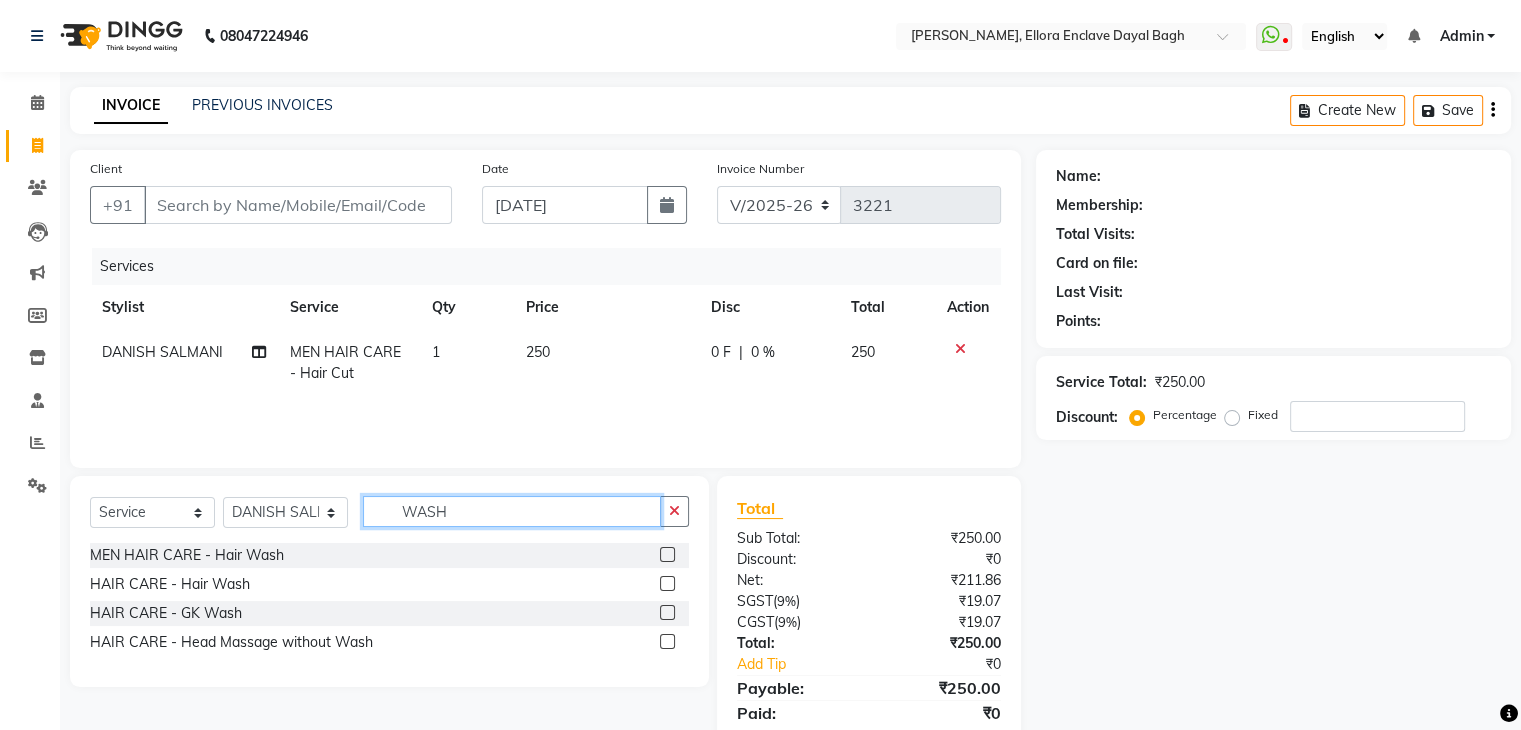 type on "WASH" 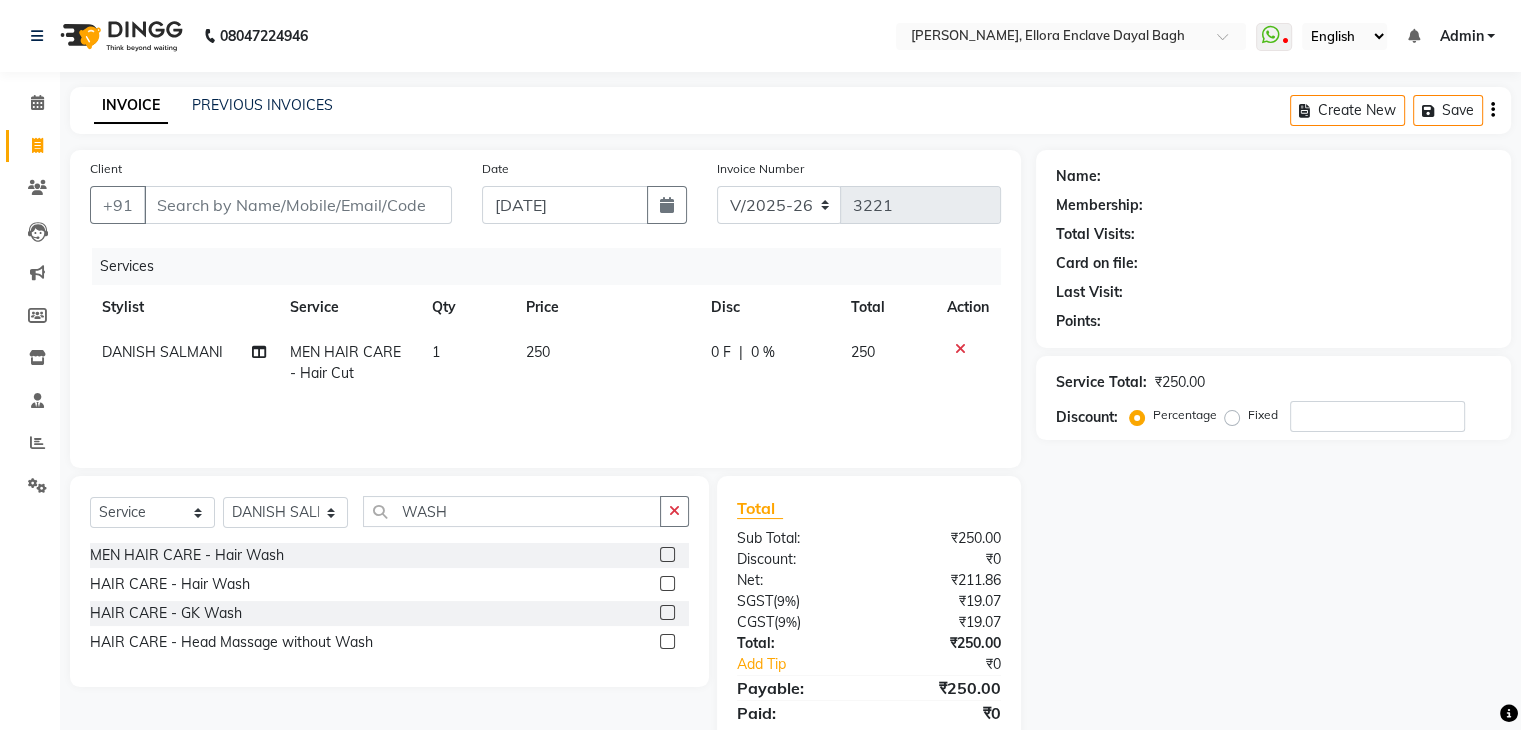 click 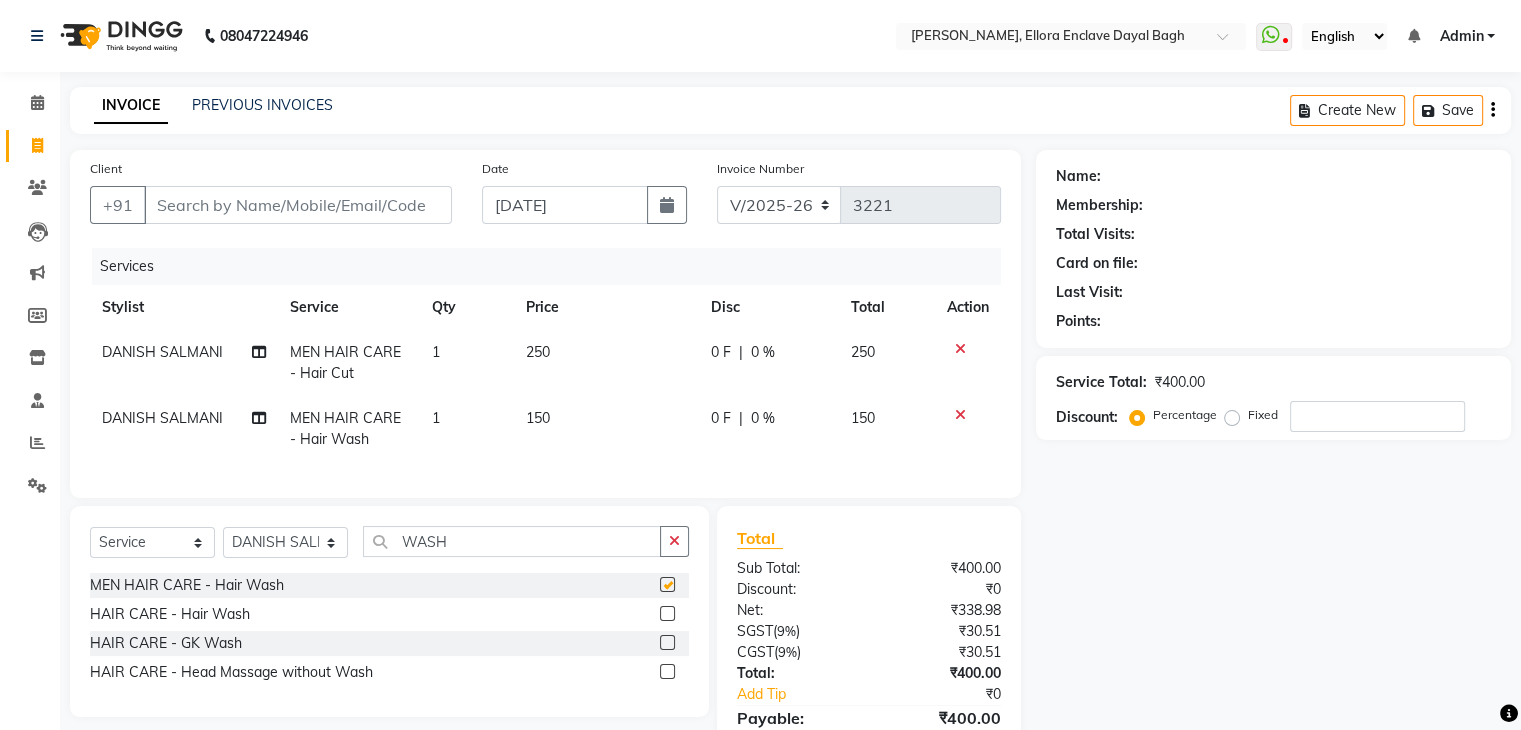 checkbox on "false" 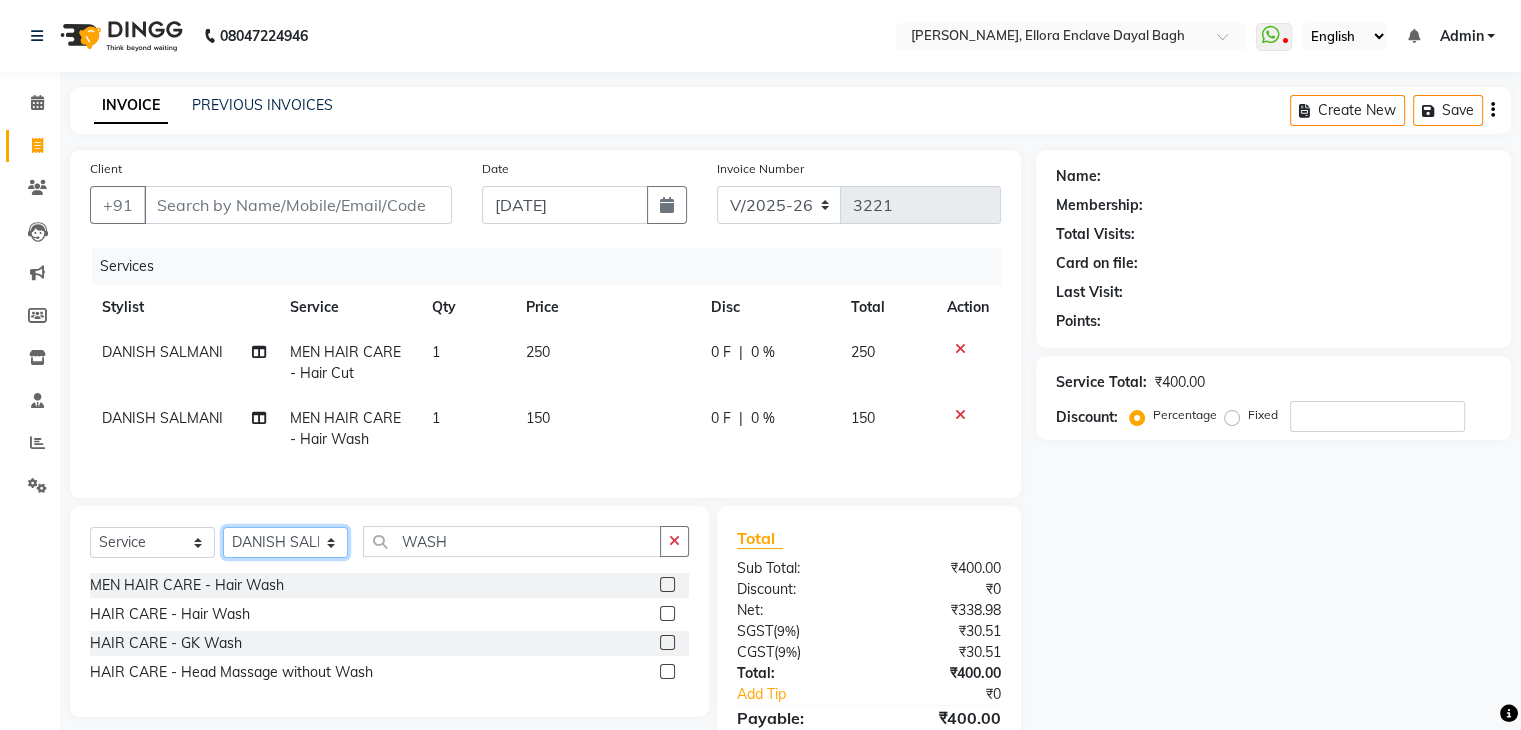 click on "Select Stylist AMAN DANISH SALMANI [PERSON_NAME] [PERSON_NAME] [PERSON_NAME] [PERSON_NAME] [PERSON_NAME] [PERSON_NAME] SHWETA SONA [PERSON_NAME] [PERSON_NAME] [PERSON_NAME]" 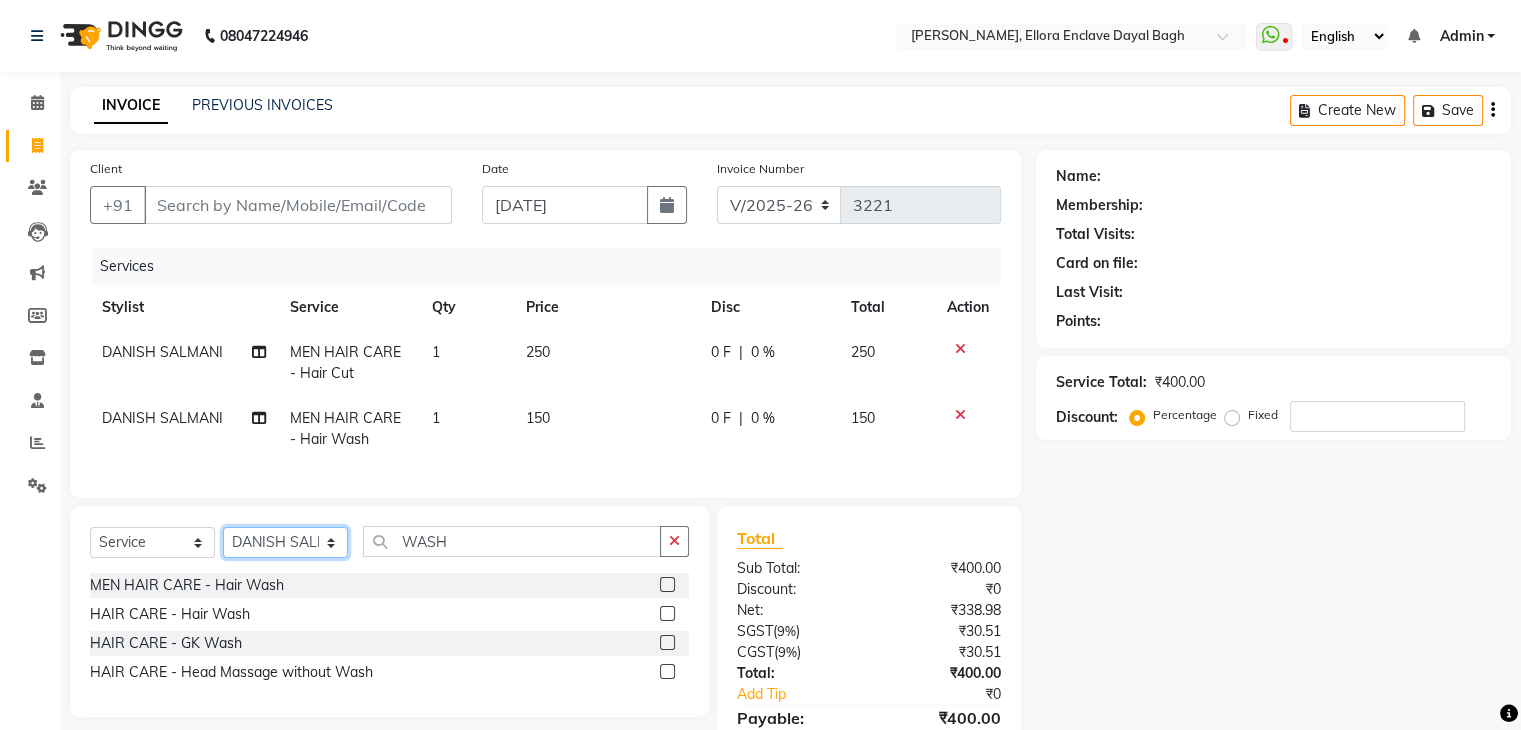 select on "53887" 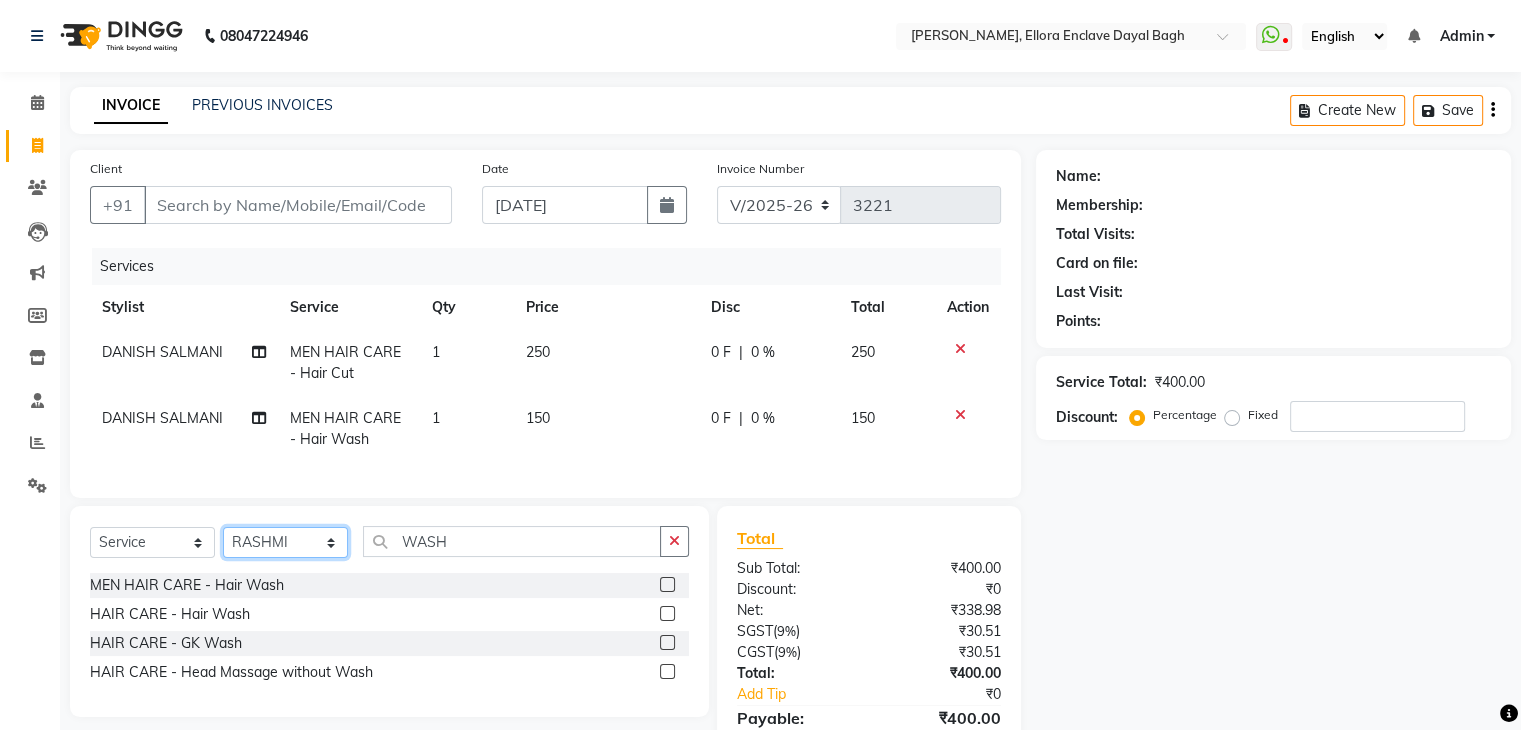 click on "Select Stylist AMAN DANISH SALMANI [PERSON_NAME] [PERSON_NAME] [PERSON_NAME] [PERSON_NAME] [PERSON_NAME] [PERSON_NAME] SHWETA SONA [PERSON_NAME] [PERSON_NAME] [PERSON_NAME]" 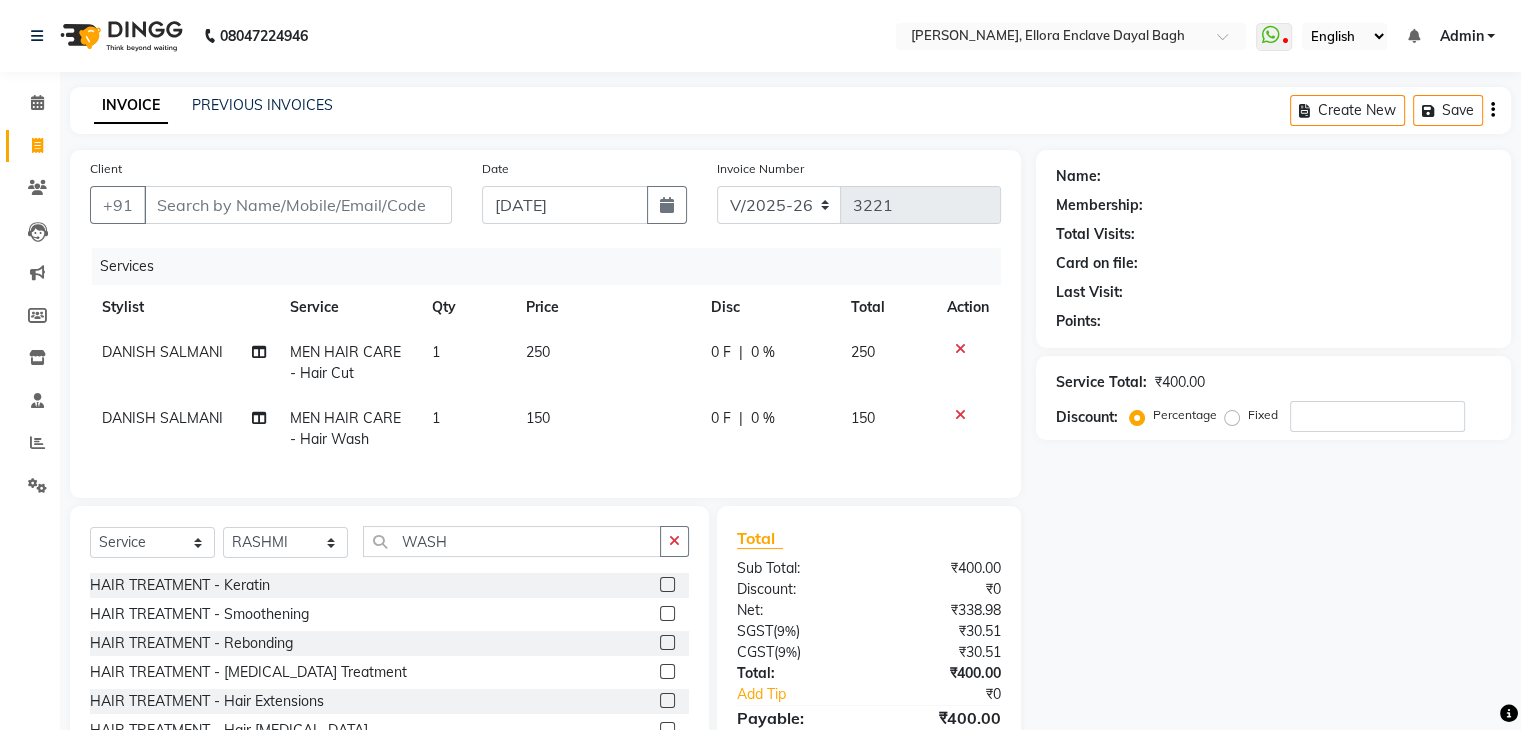 click on "MEN HAIR CARE - Hair Cut" 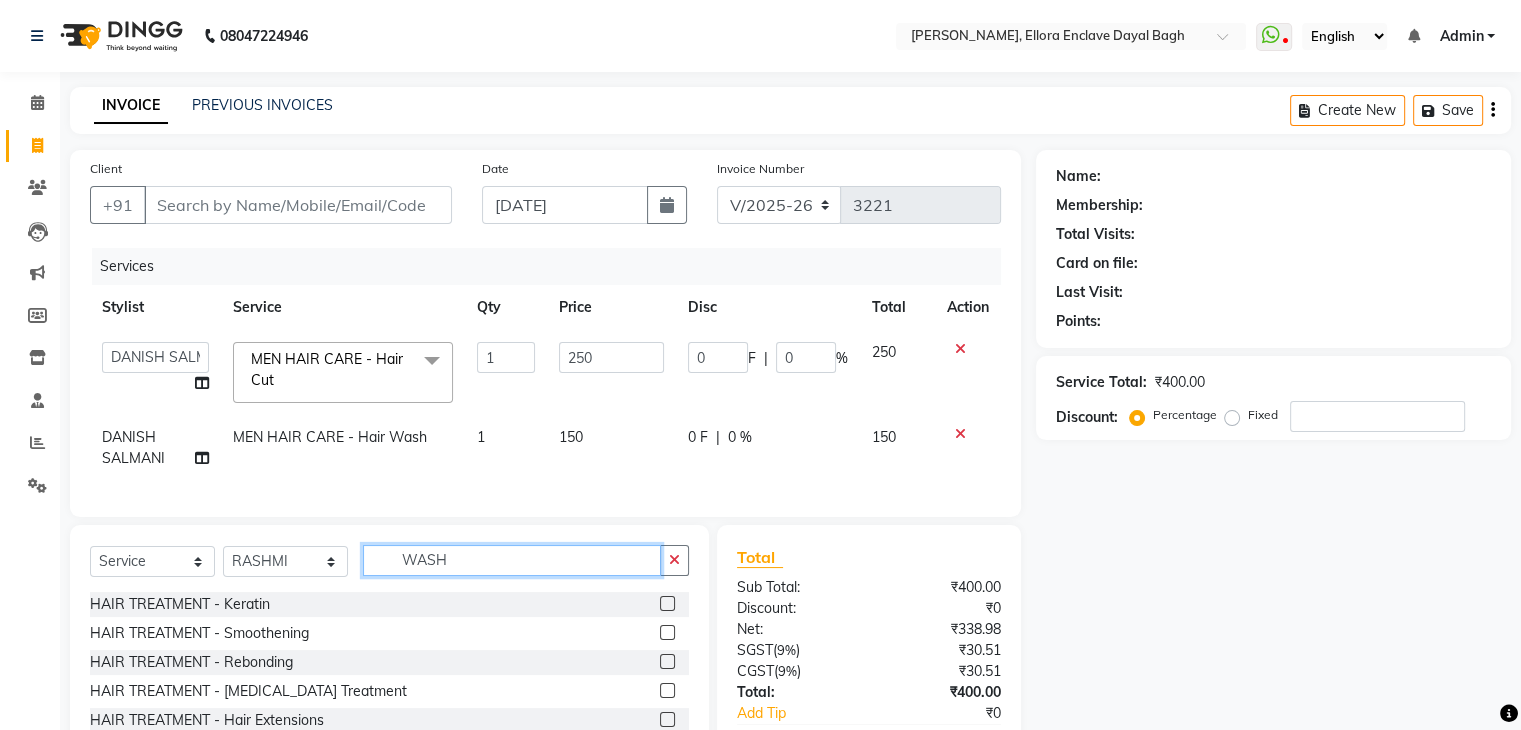click on "WASH" 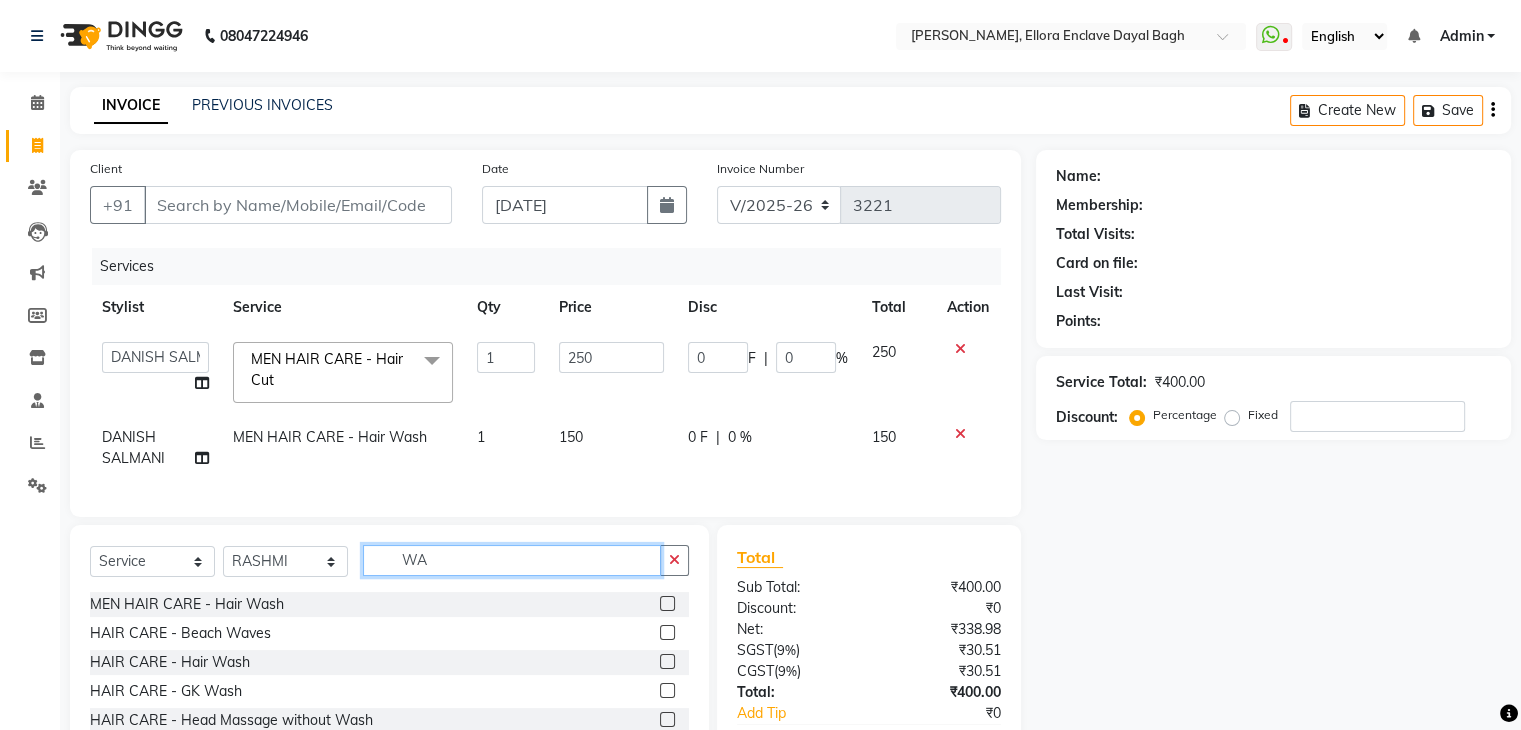 type on "W" 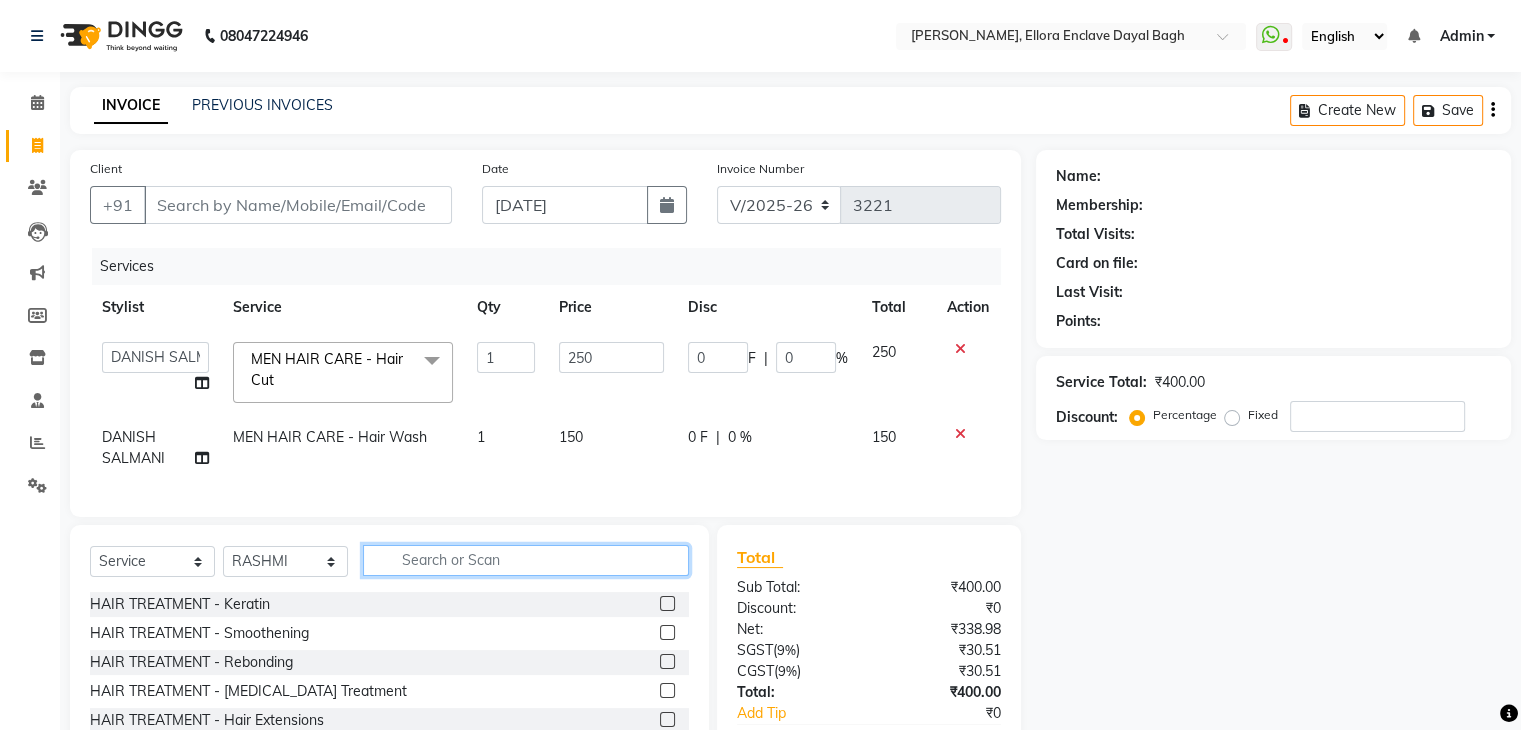scroll, scrollTop: 136, scrollLeft: 0, axis: vertical 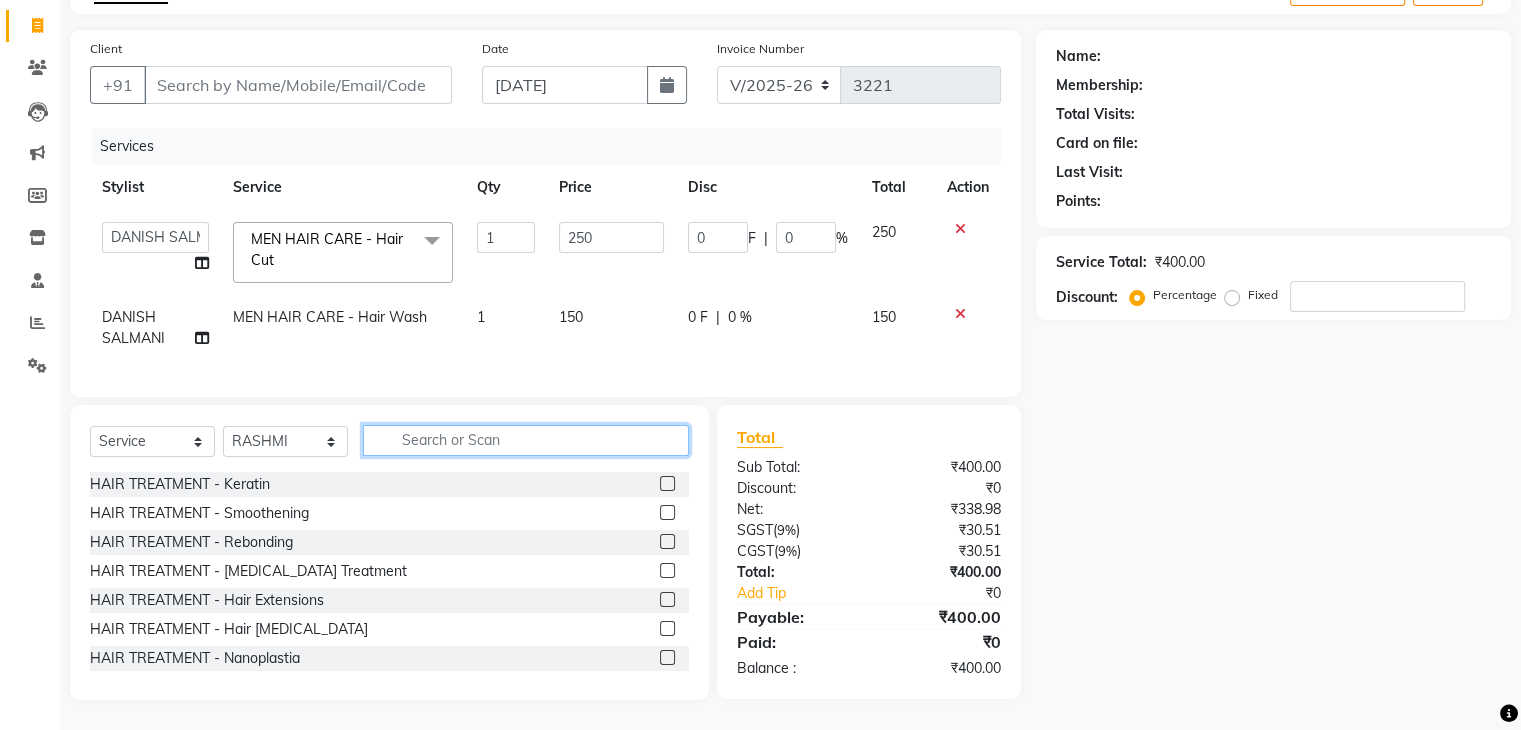 click 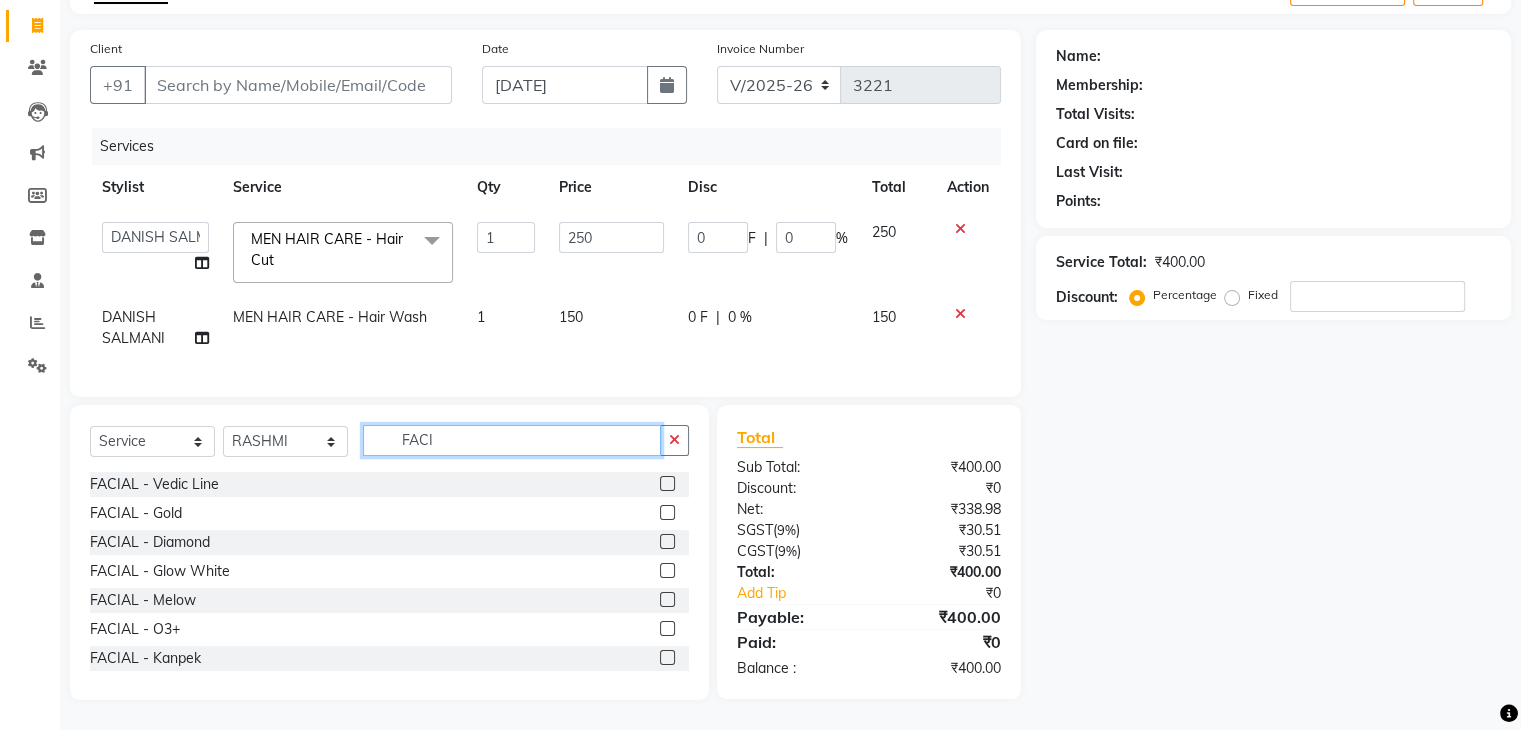 click on "FACI" 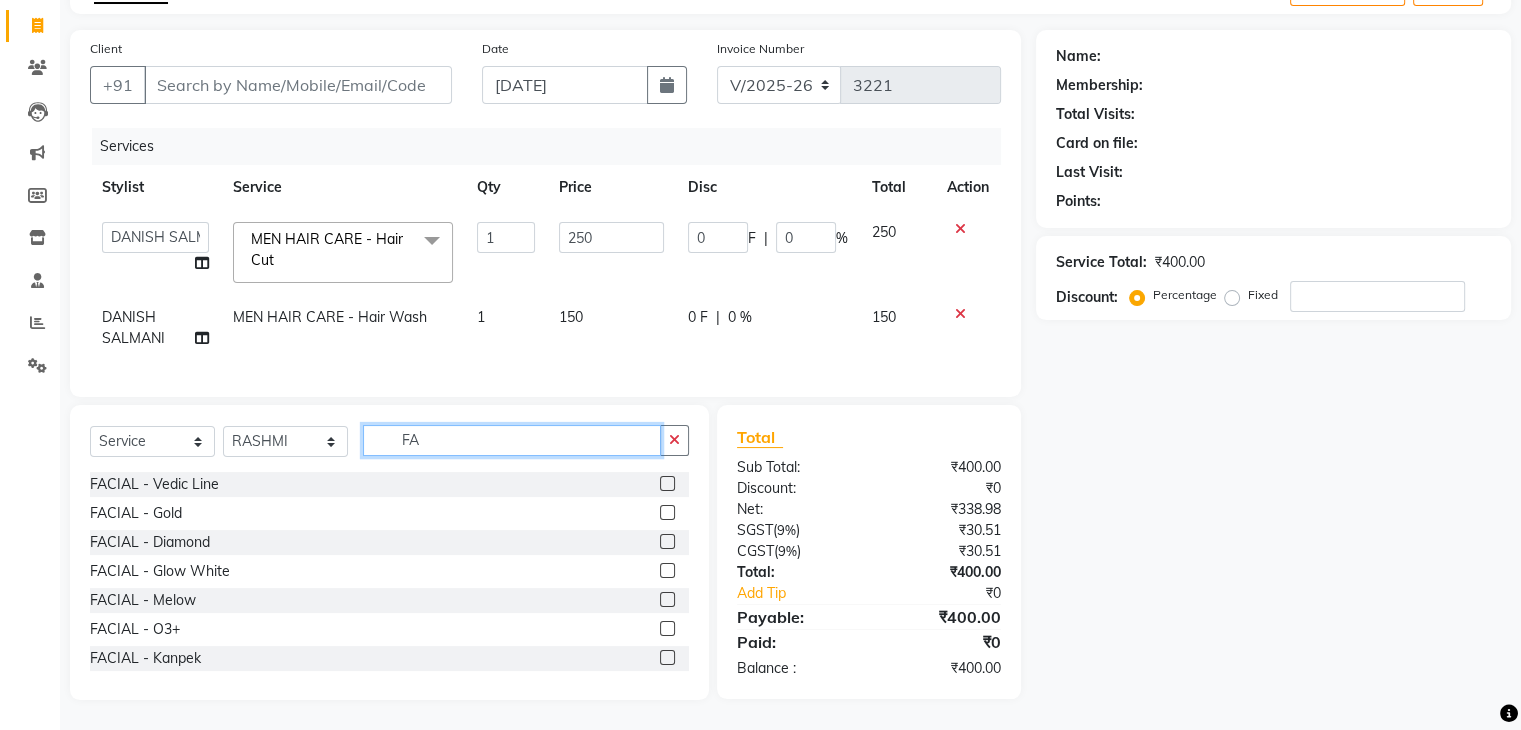 type on "F" 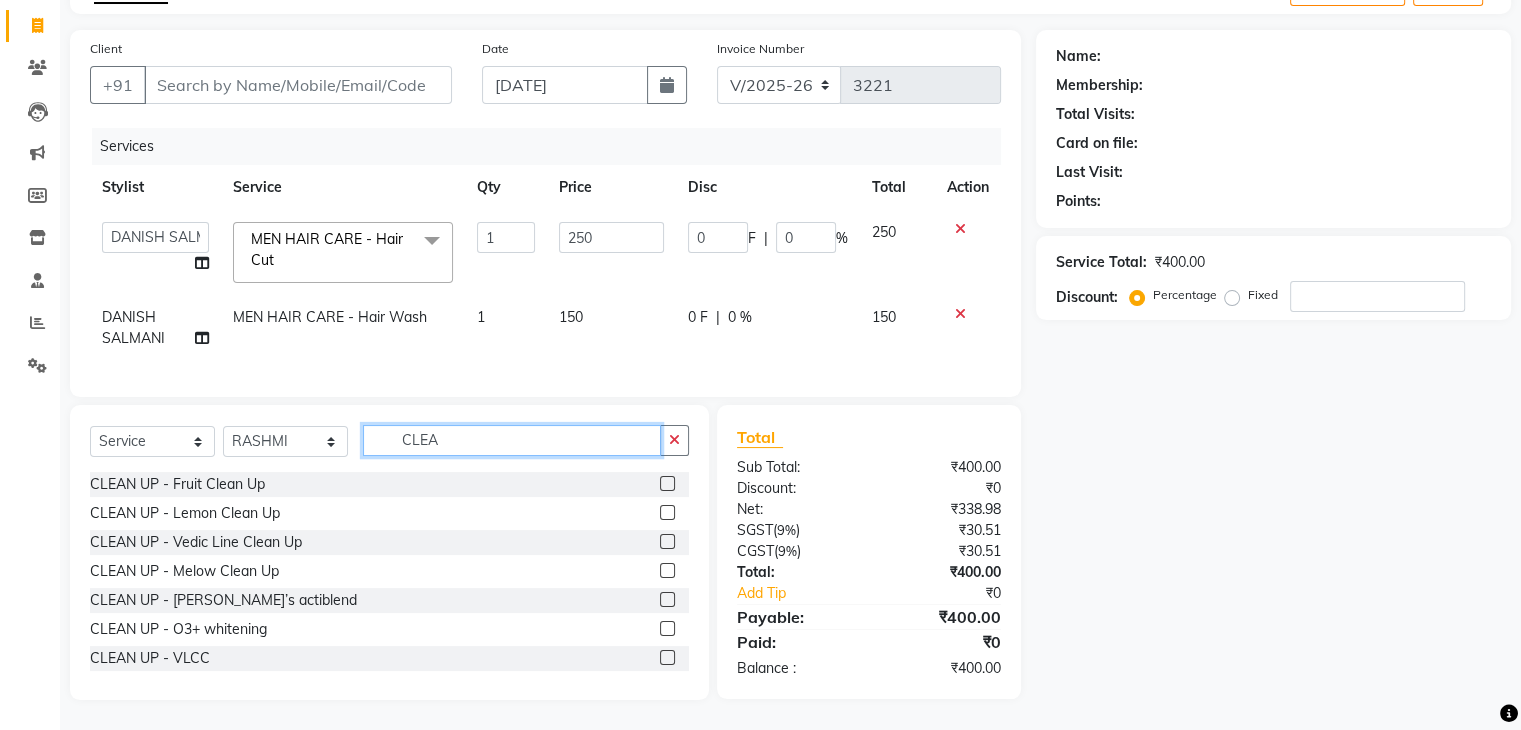 type on "CLEA" 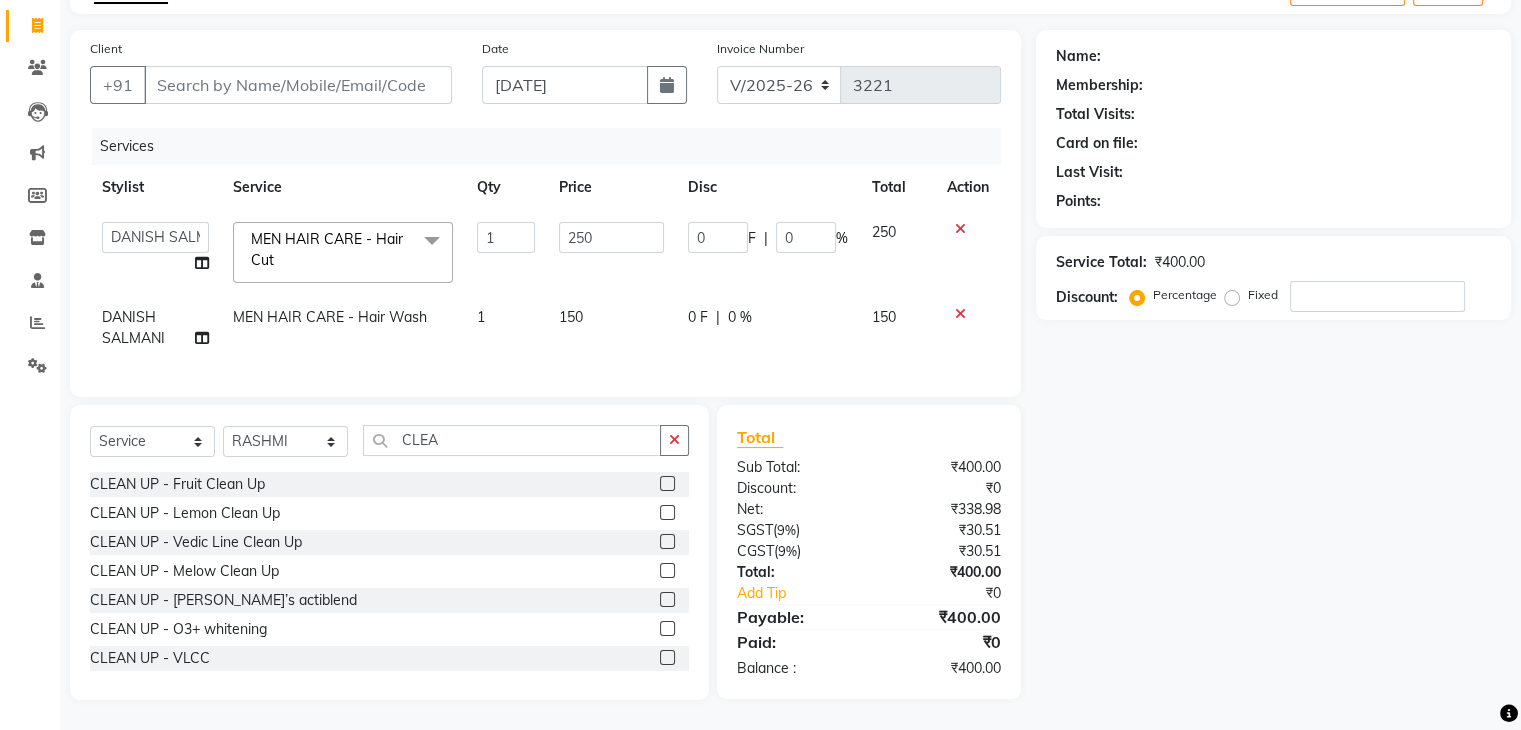 click 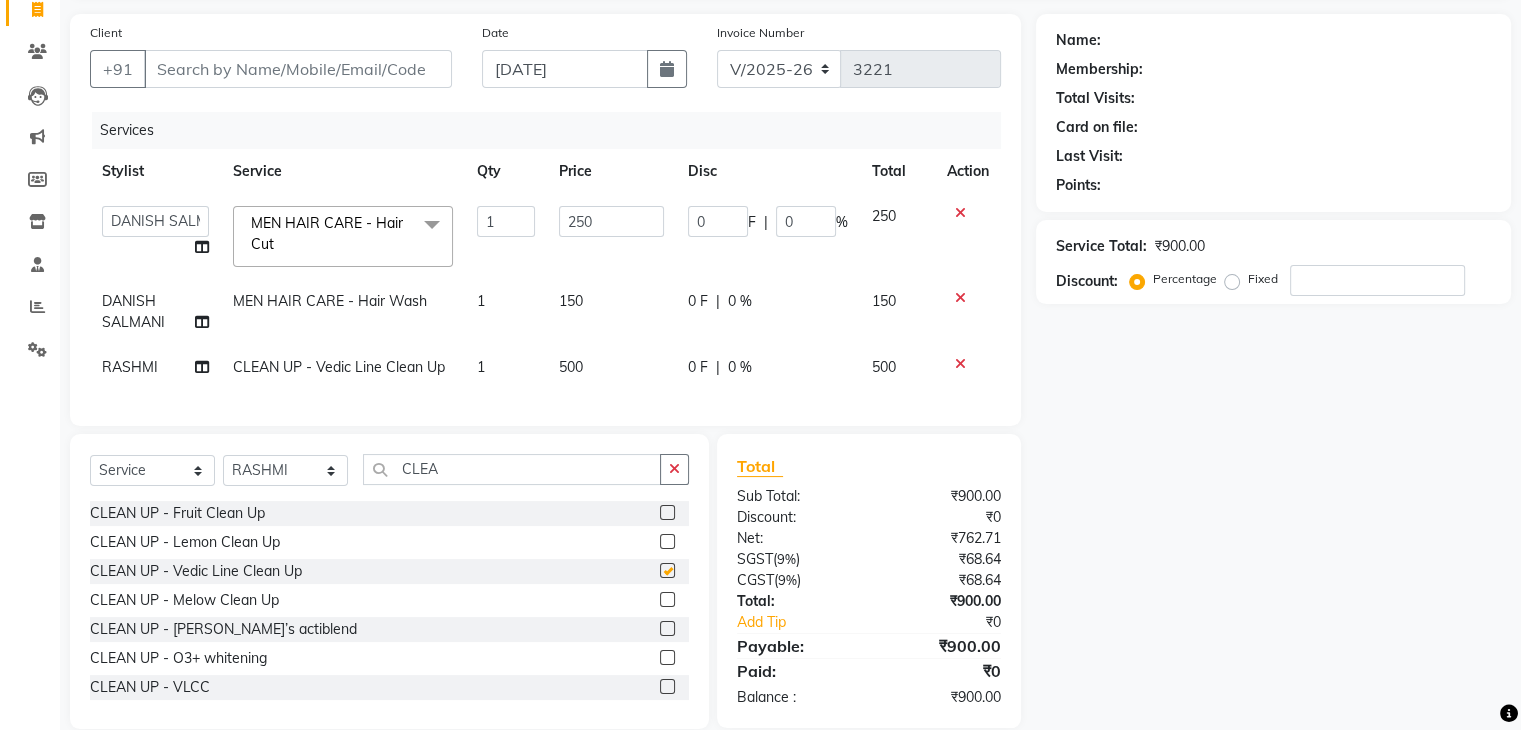 checkbox on "false" 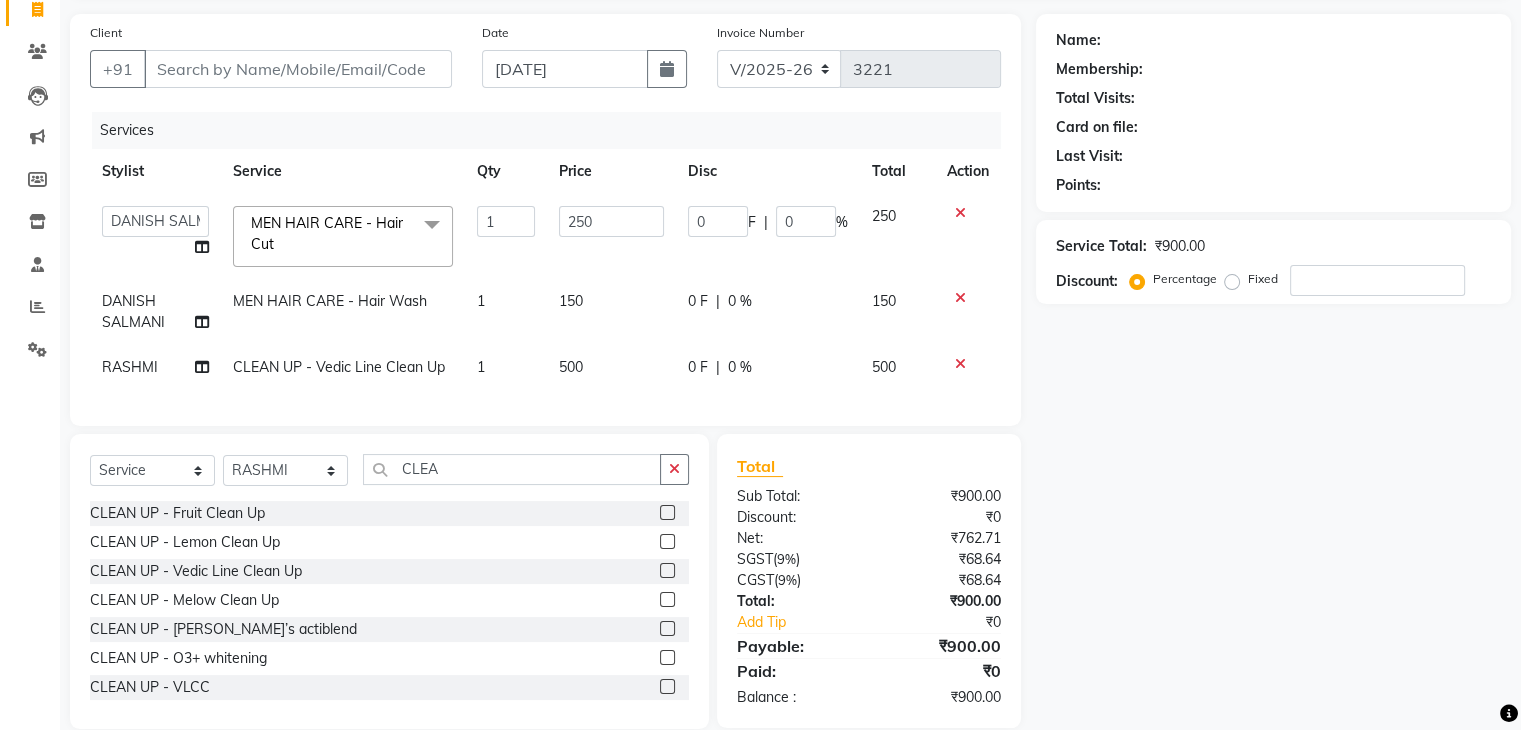 scroll, scrollTop: 180, scrollLeft: 0, axis: vertical 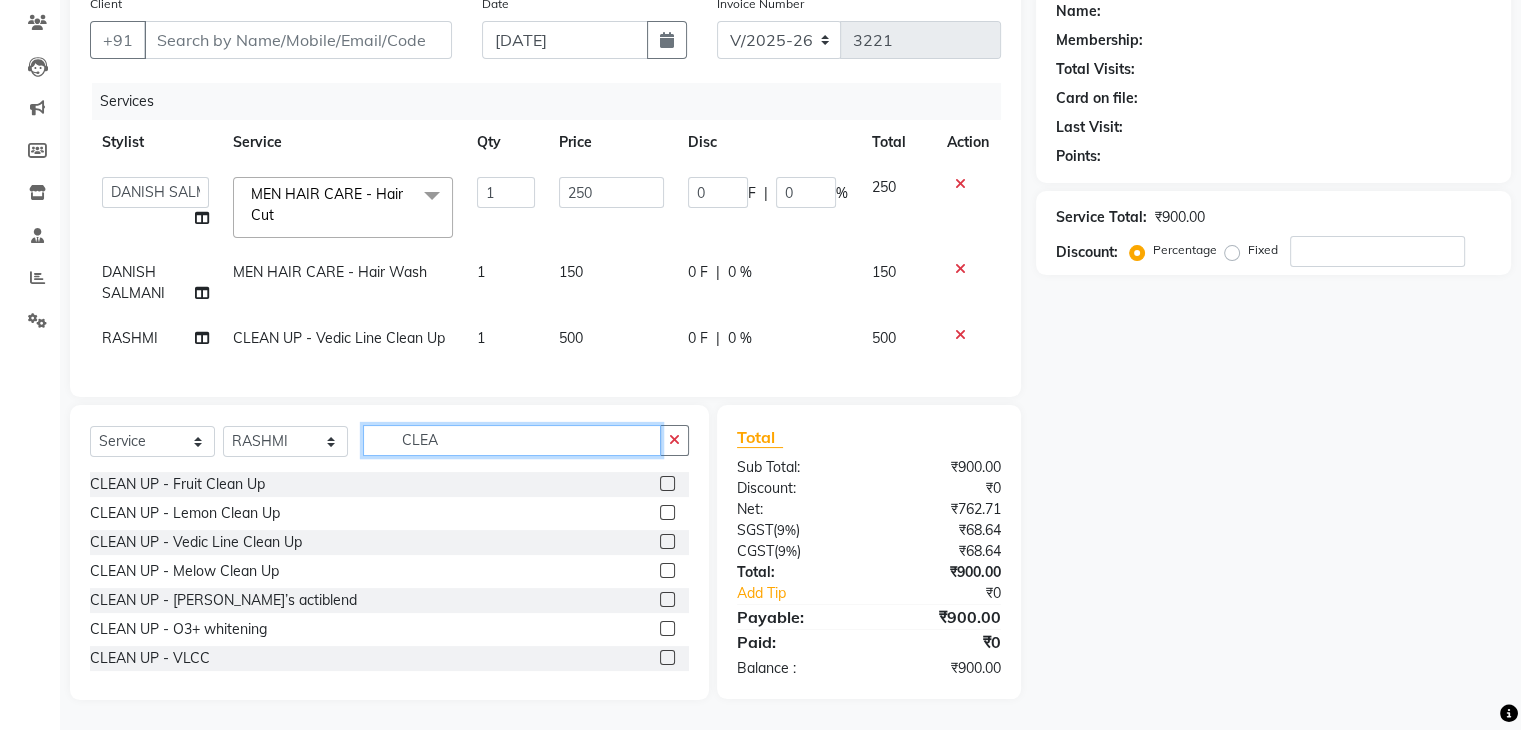 click on "CLEA" 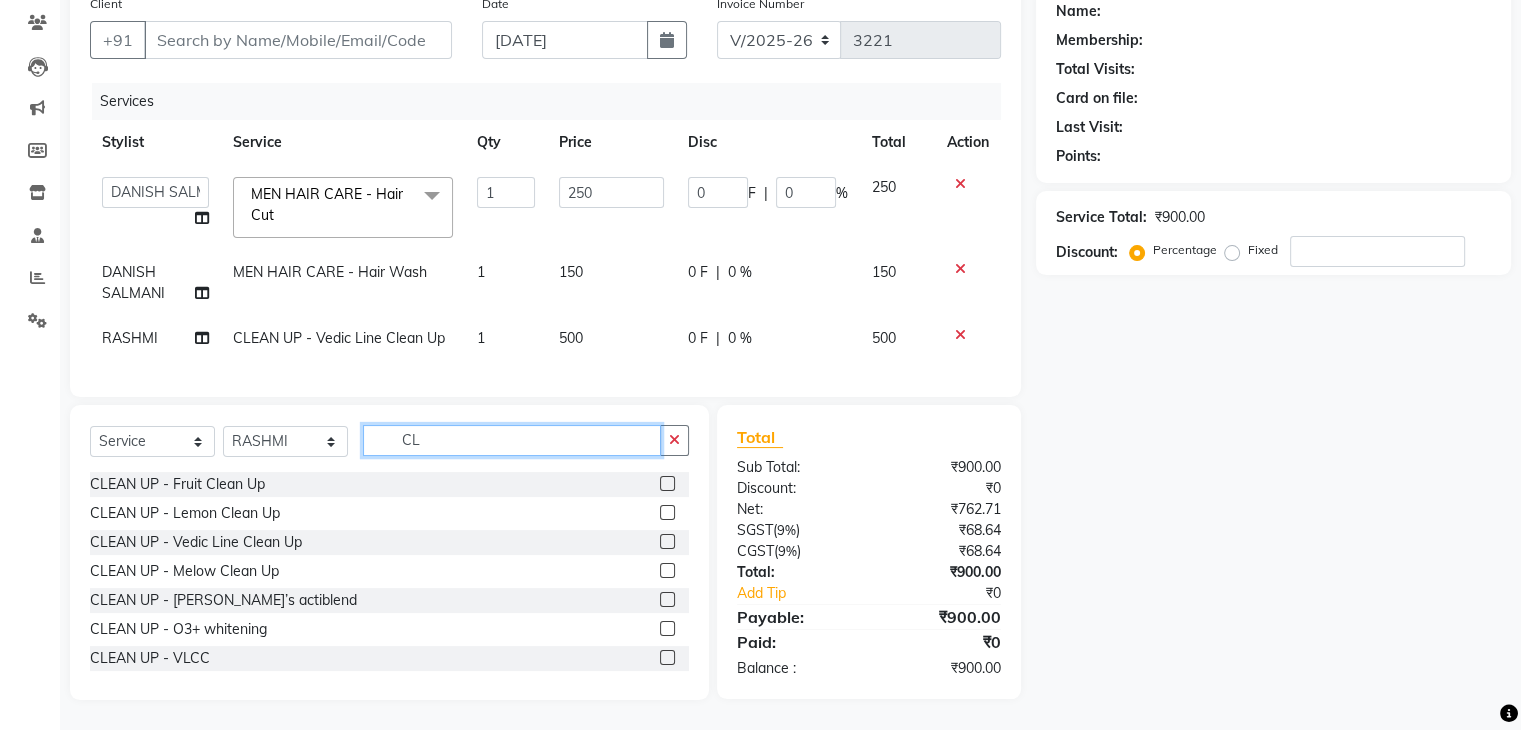 type on "C" 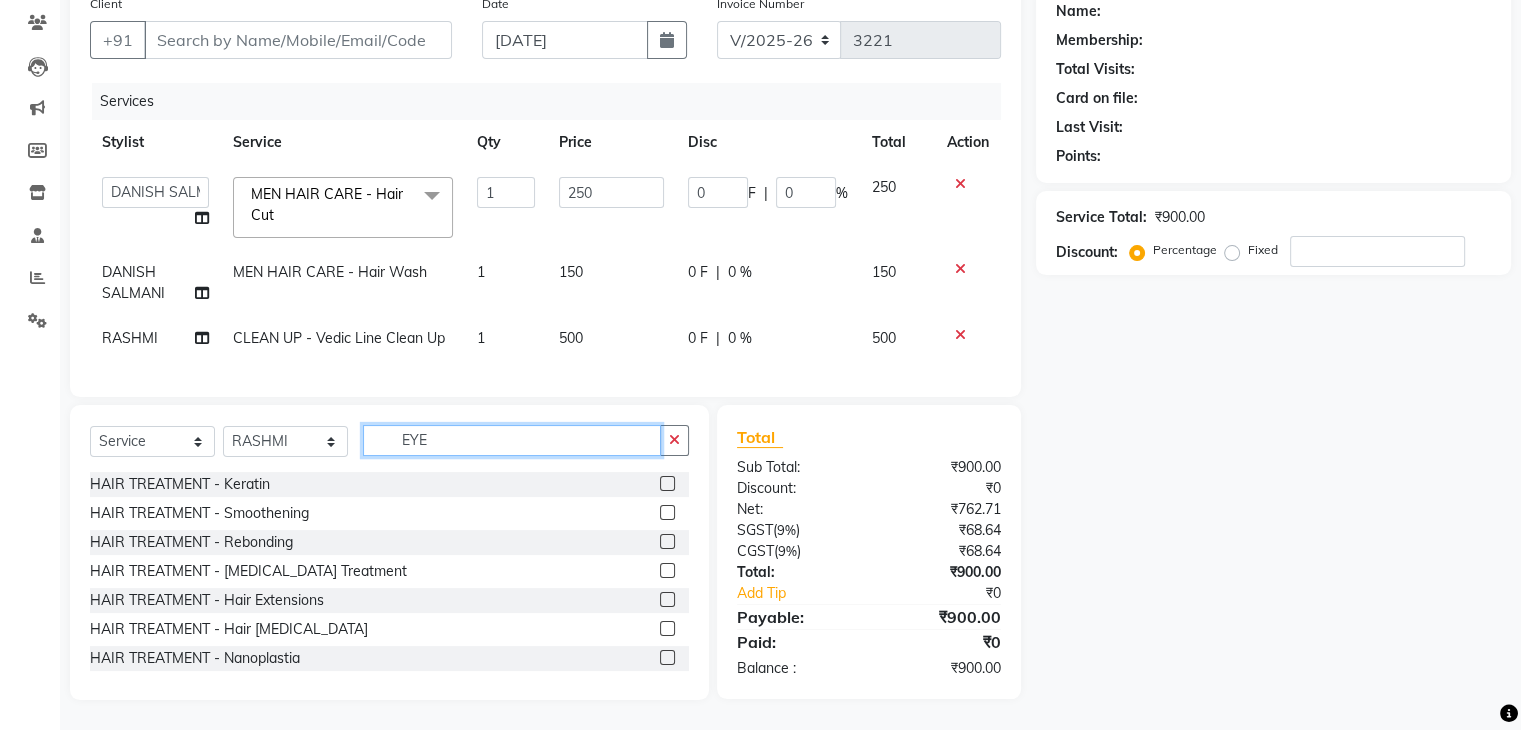 scroll, scrollTop: 180, scrollLeft: 0, axis: vertical 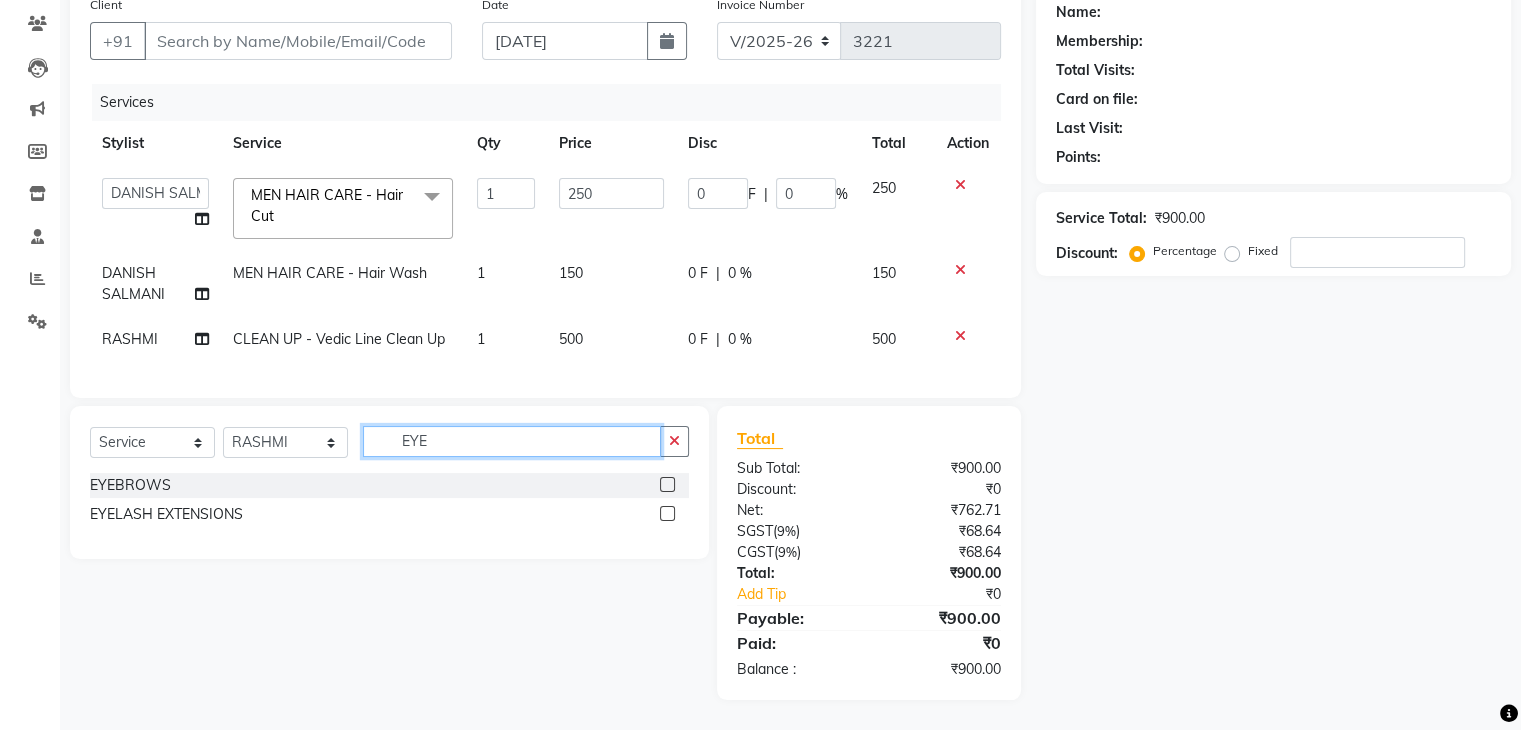 type on "EYE" 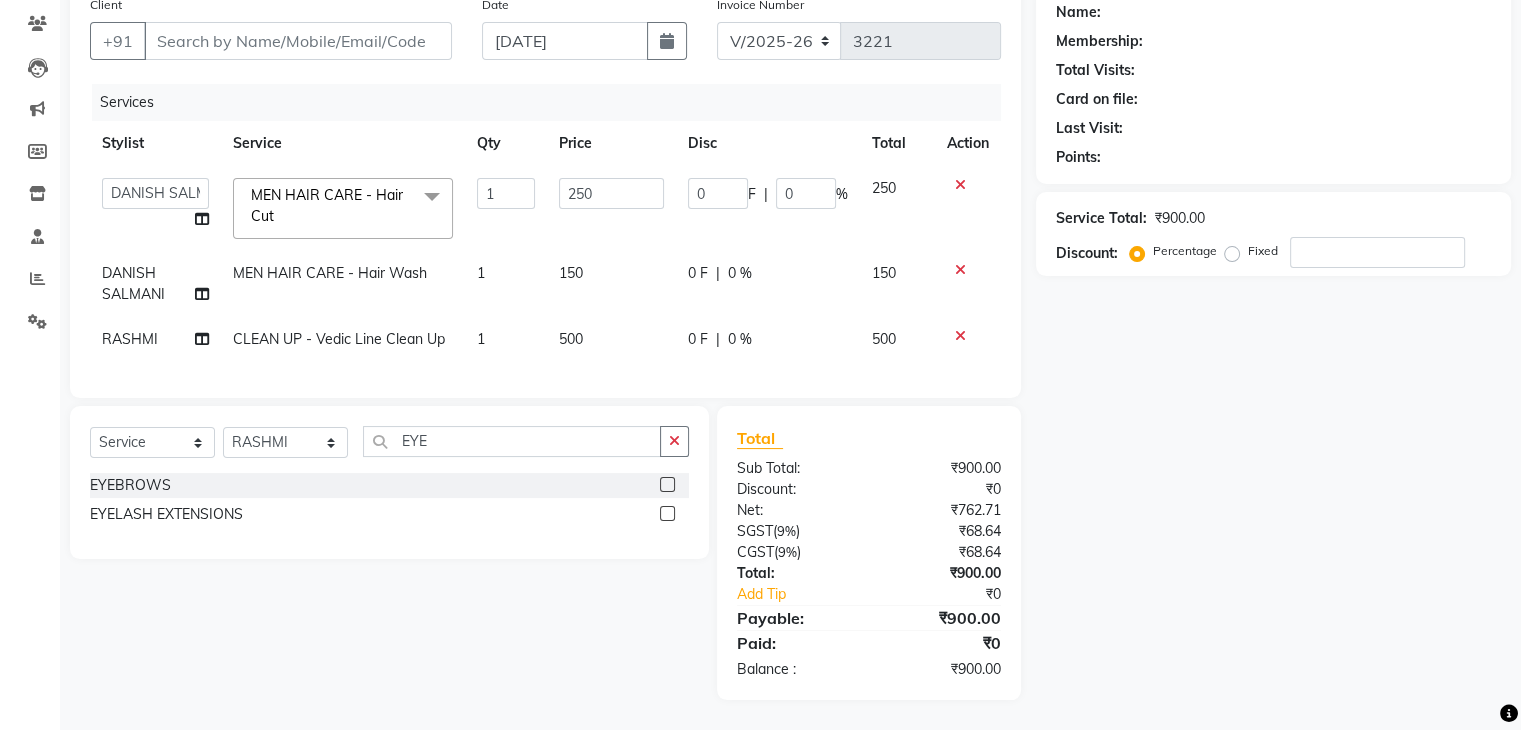 click 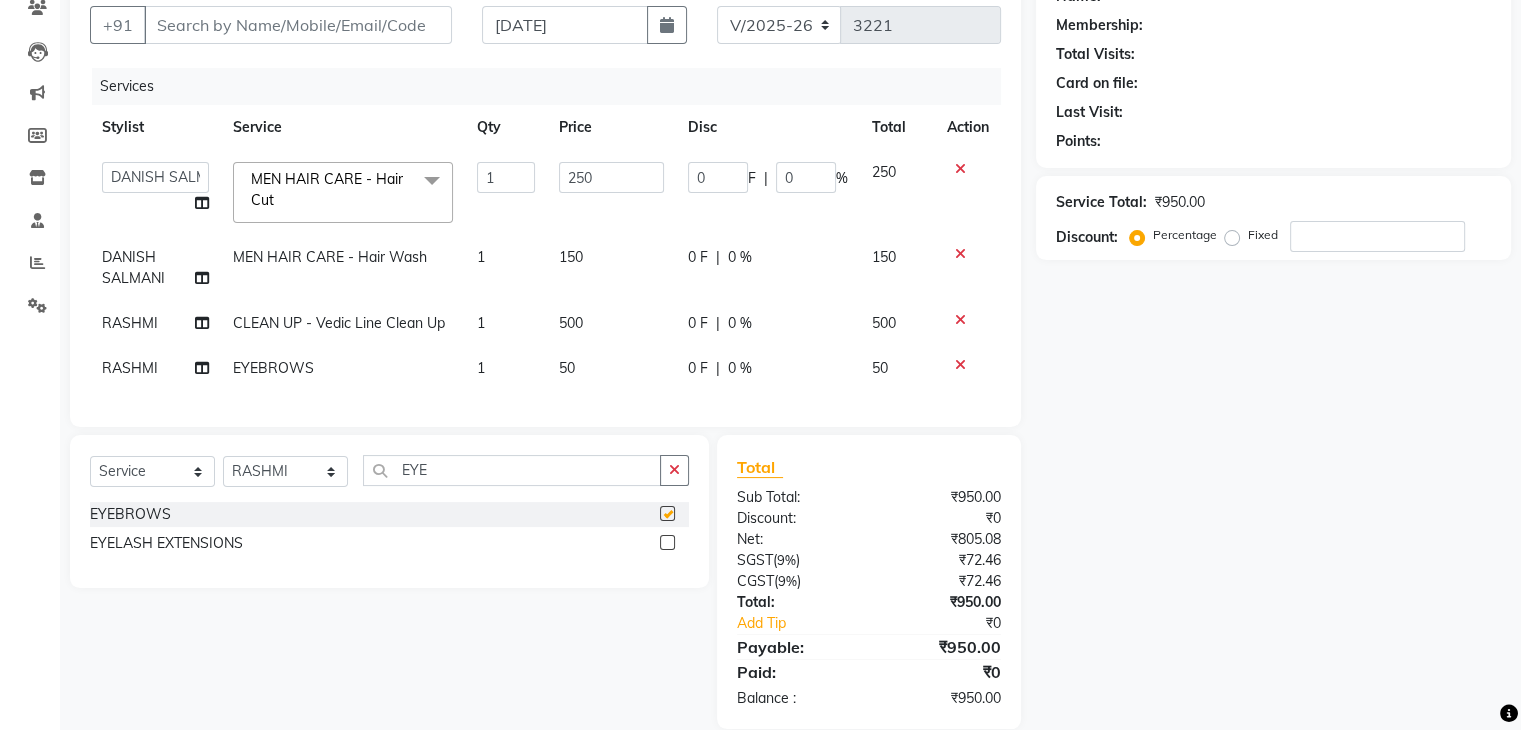 checkbox on "false" 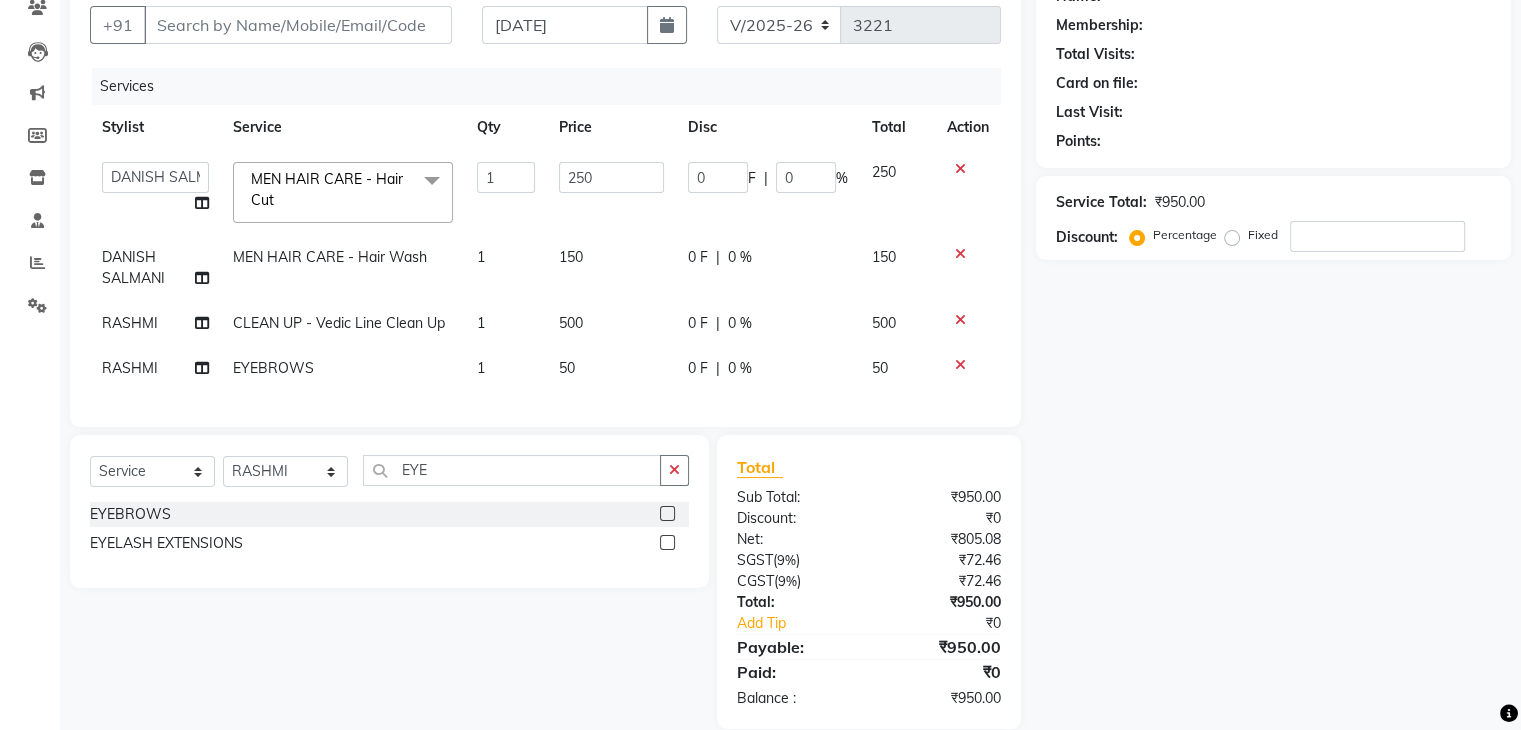 scroll, scrollTop: 224, scrollLeft: 0, axis: vertical 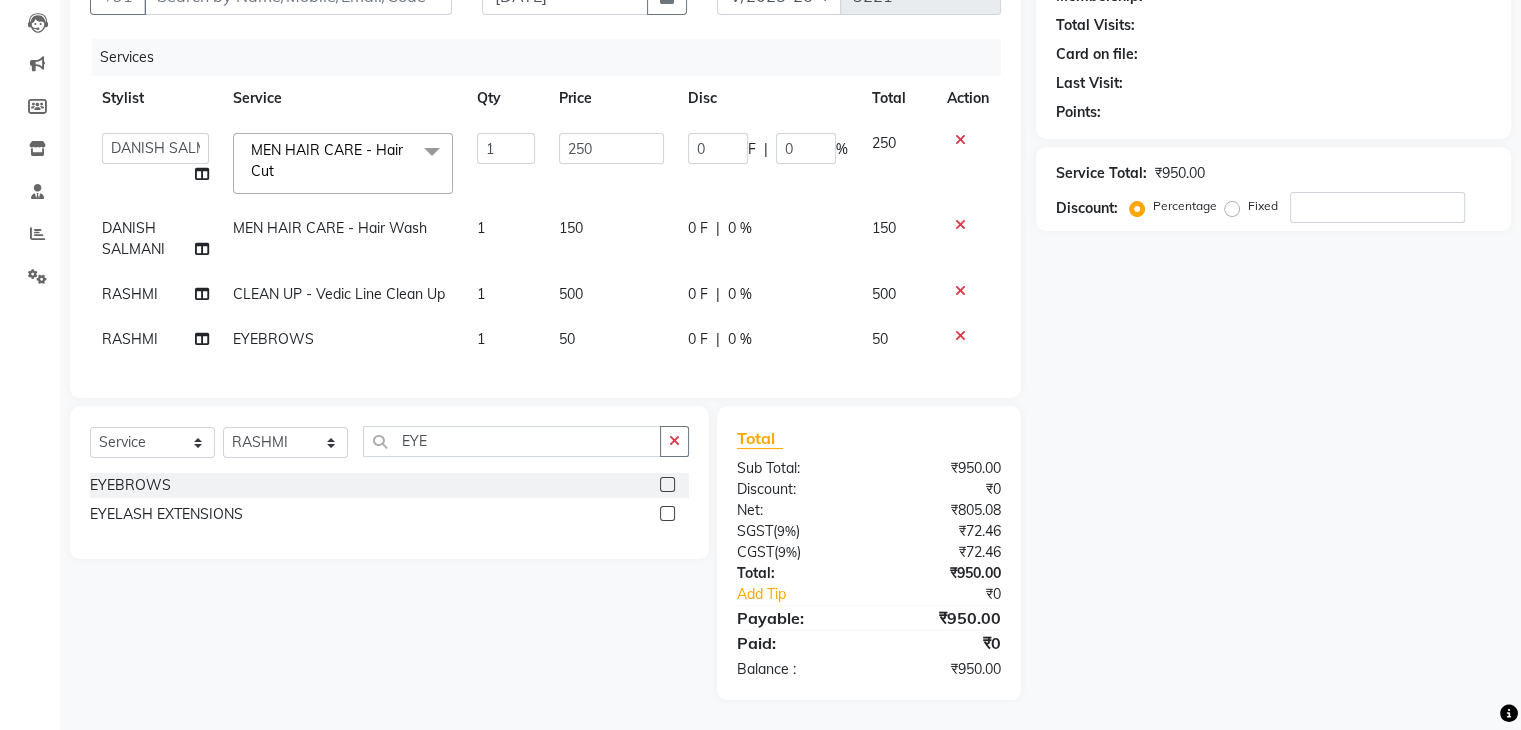 click on "50" 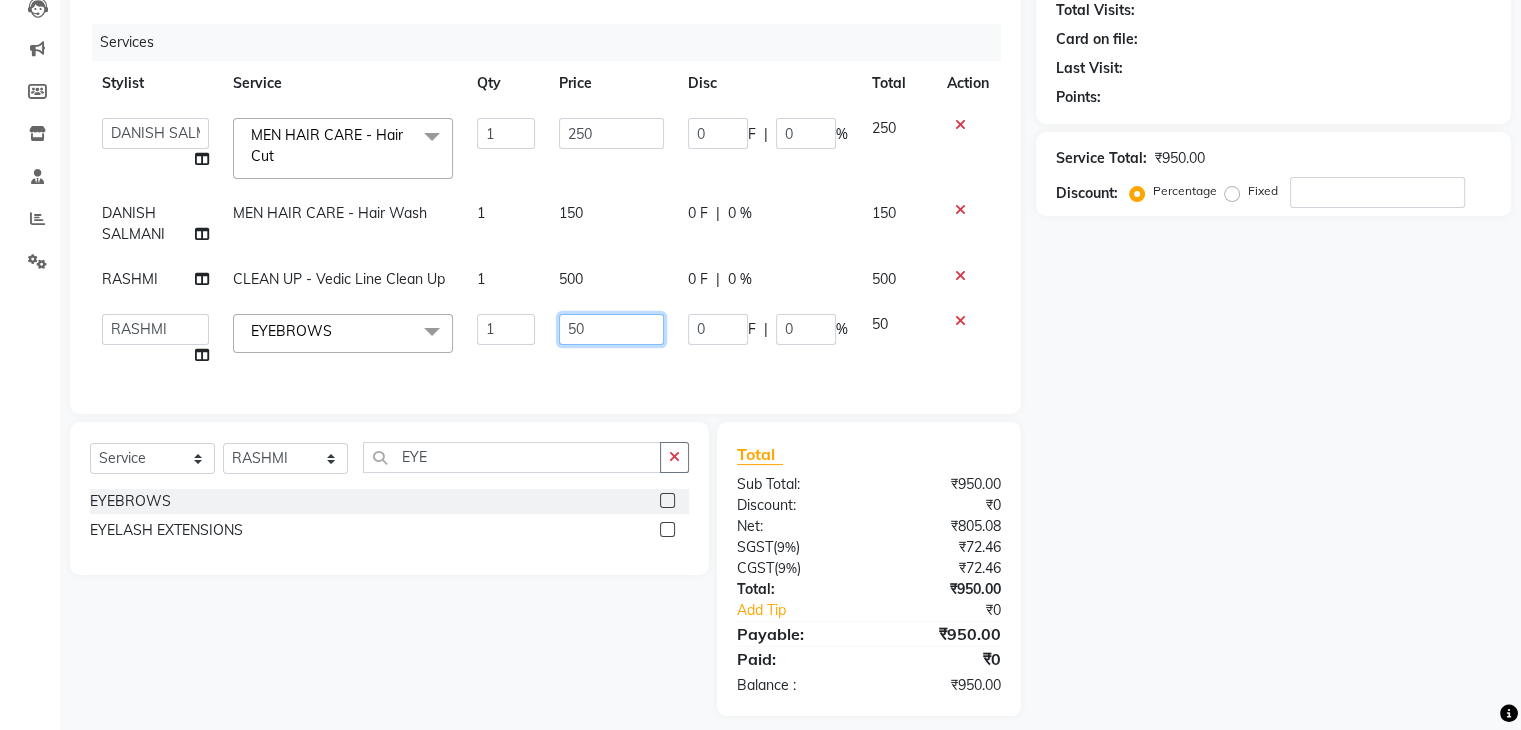 click on "50" 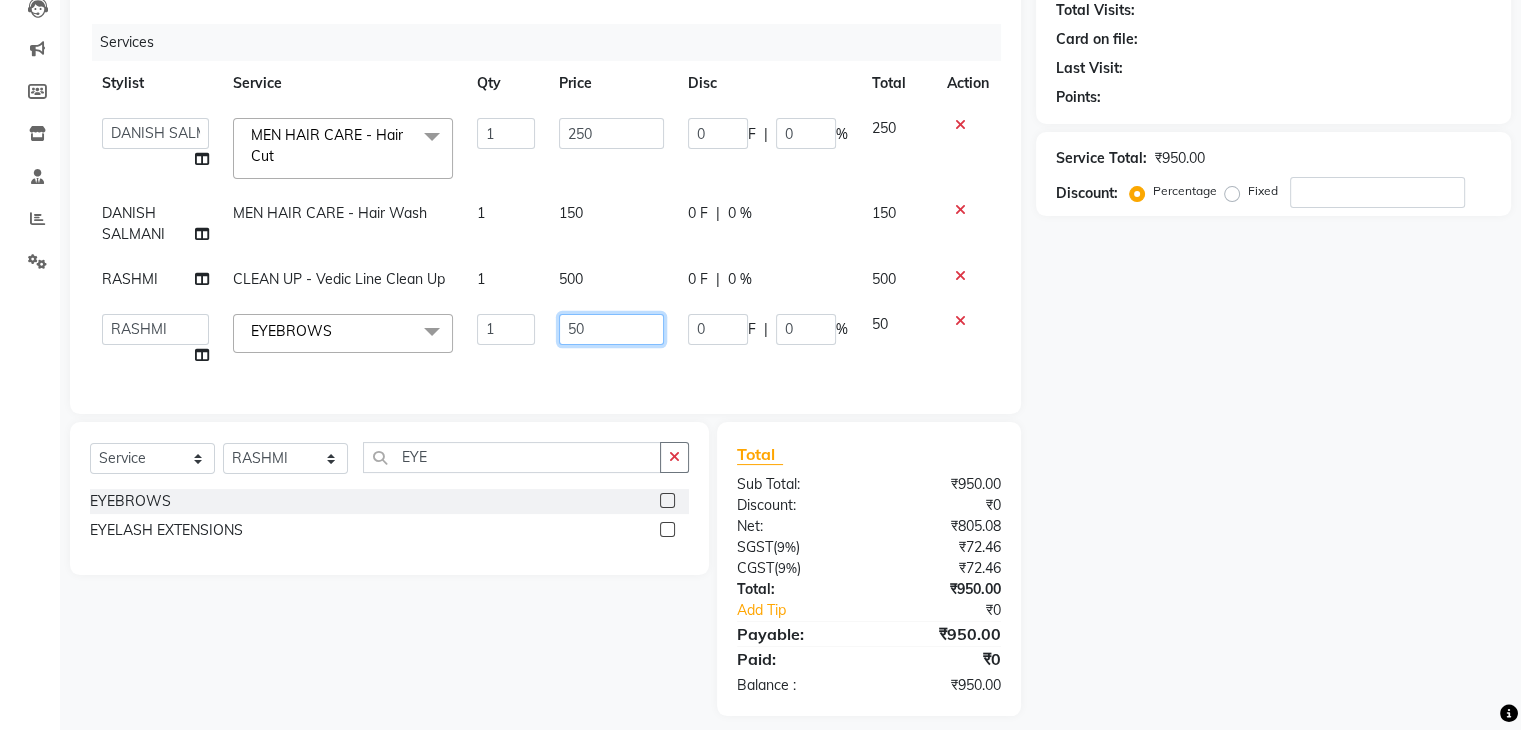 type on "5" 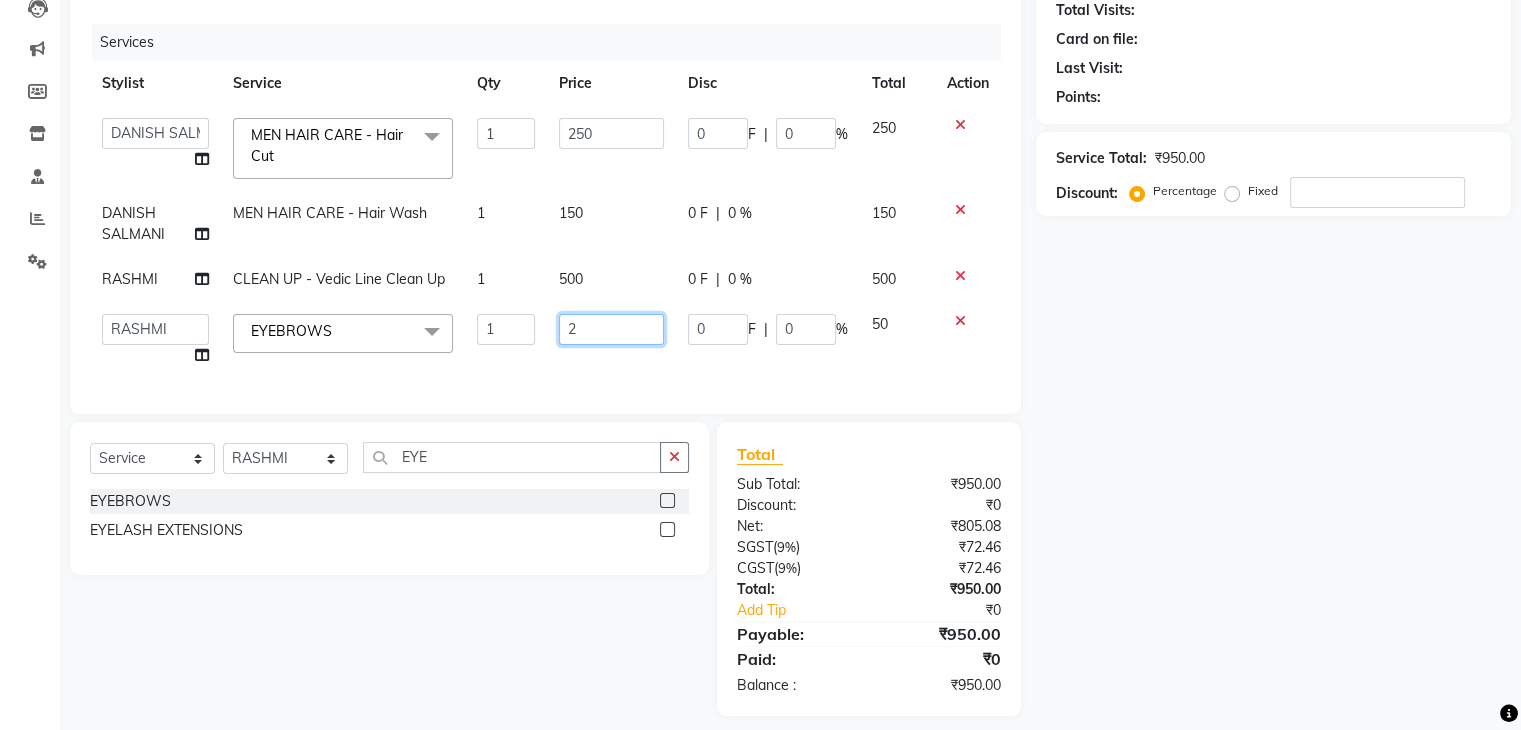 type on "20" 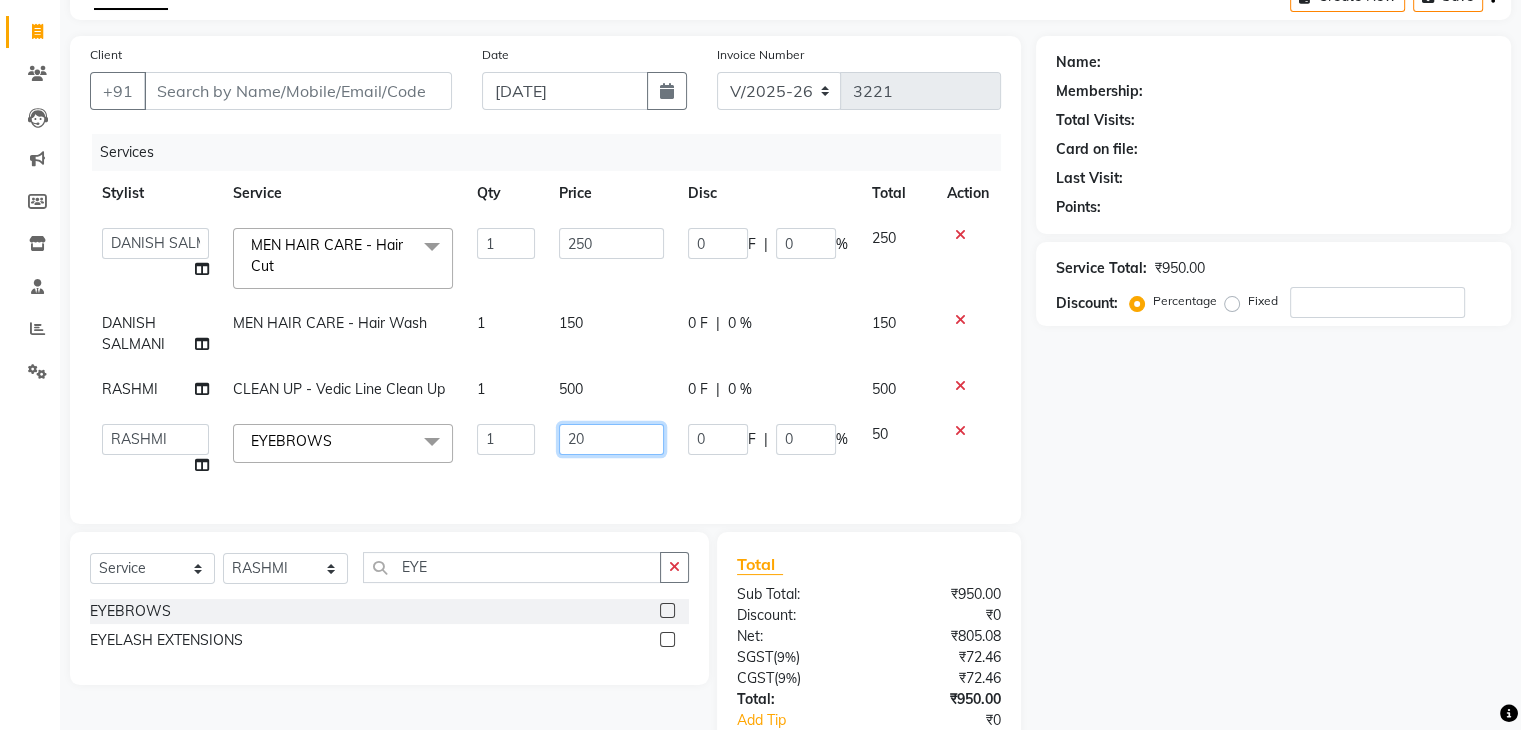 scroll, scrollTop: 0, scrollLeft: 0, axis: both 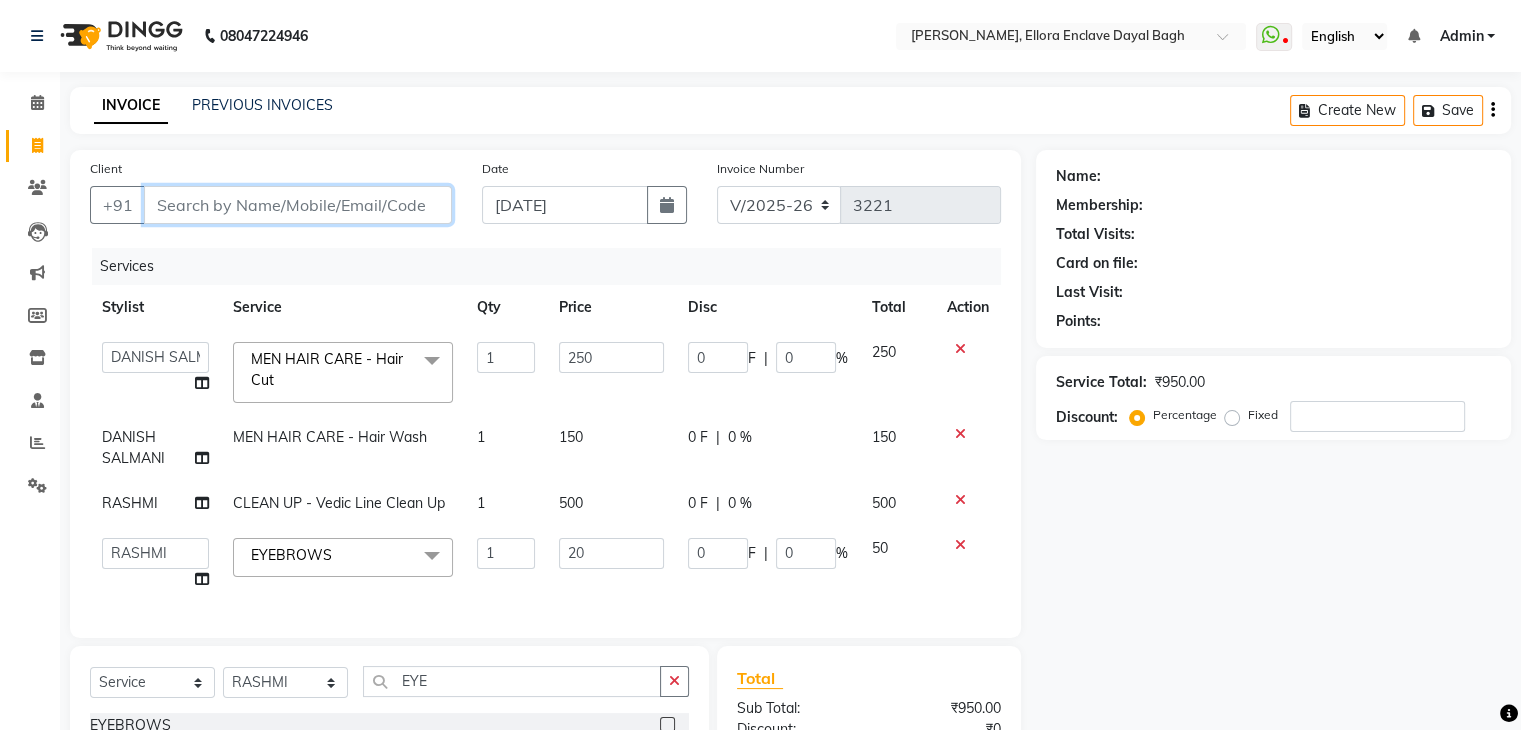 click on "Client" at bounding box center (298, 205) 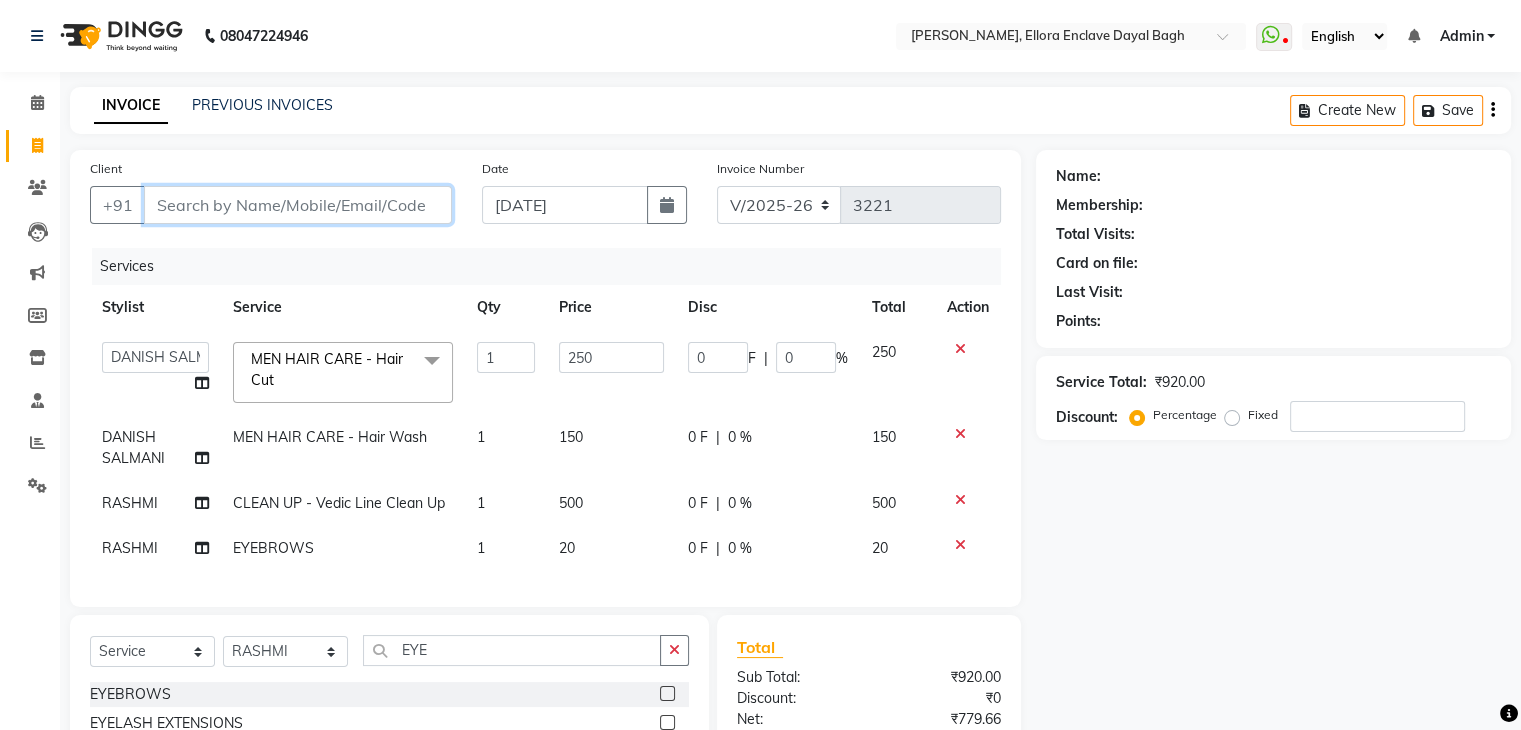 type on "9" 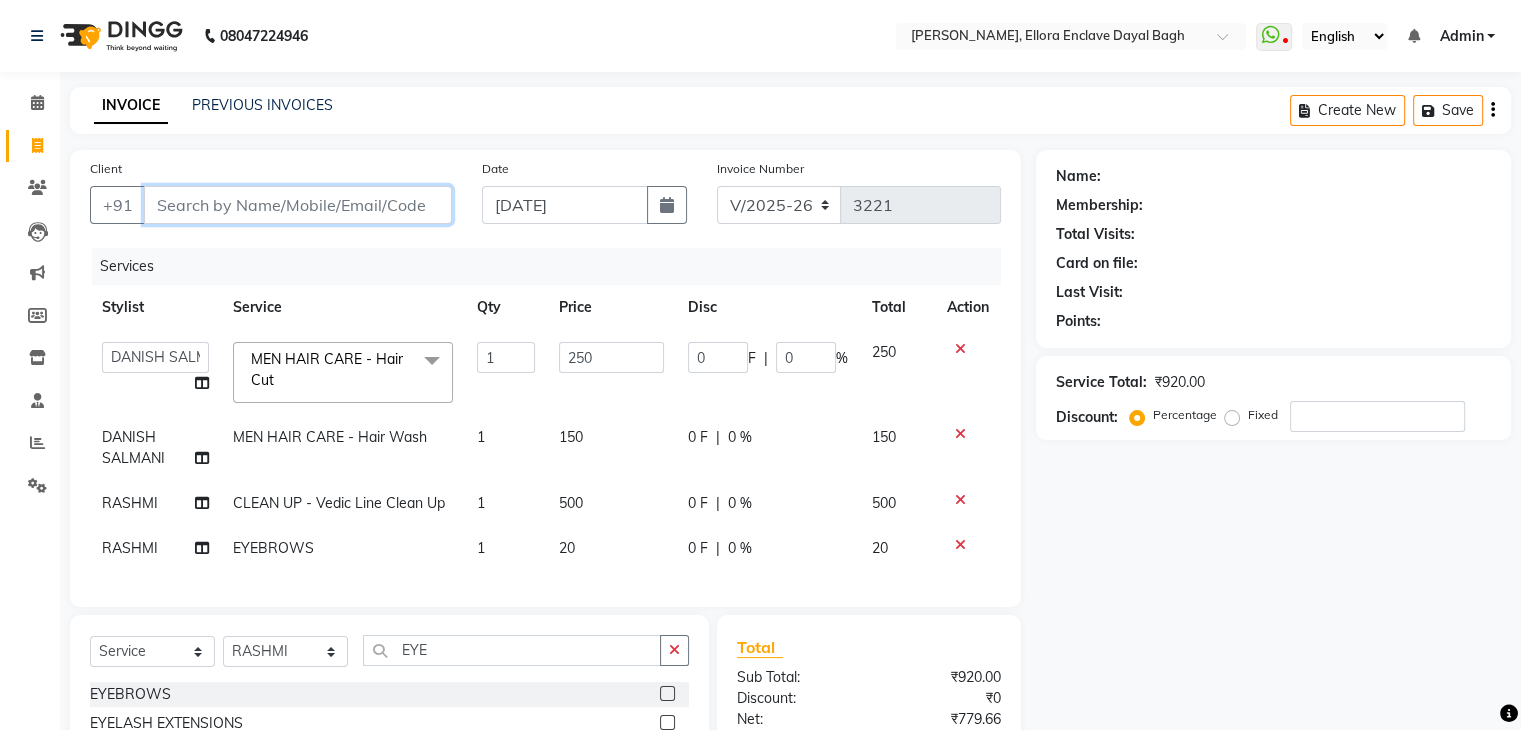 type on "0" 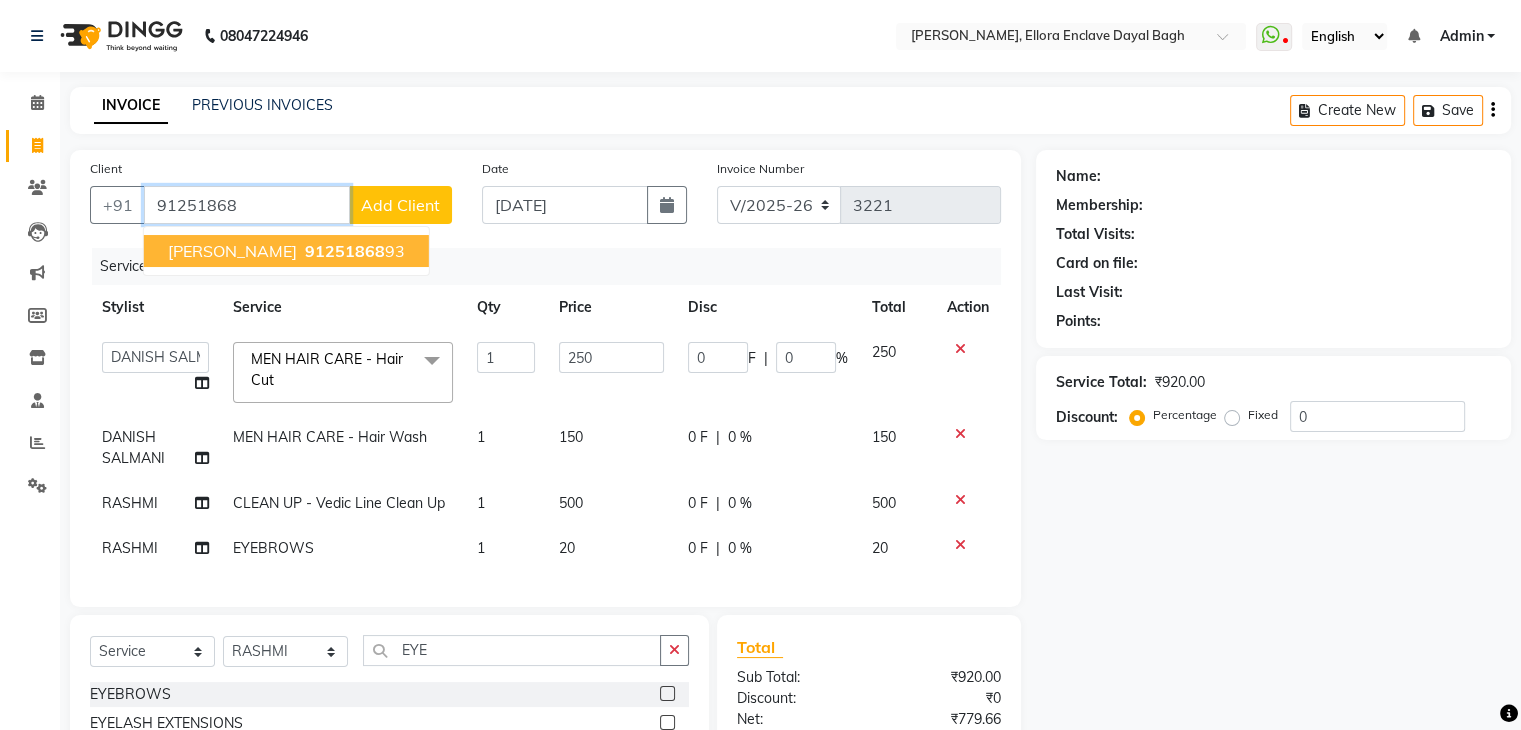click on "91251868 93" at bounding box center [353, 251] 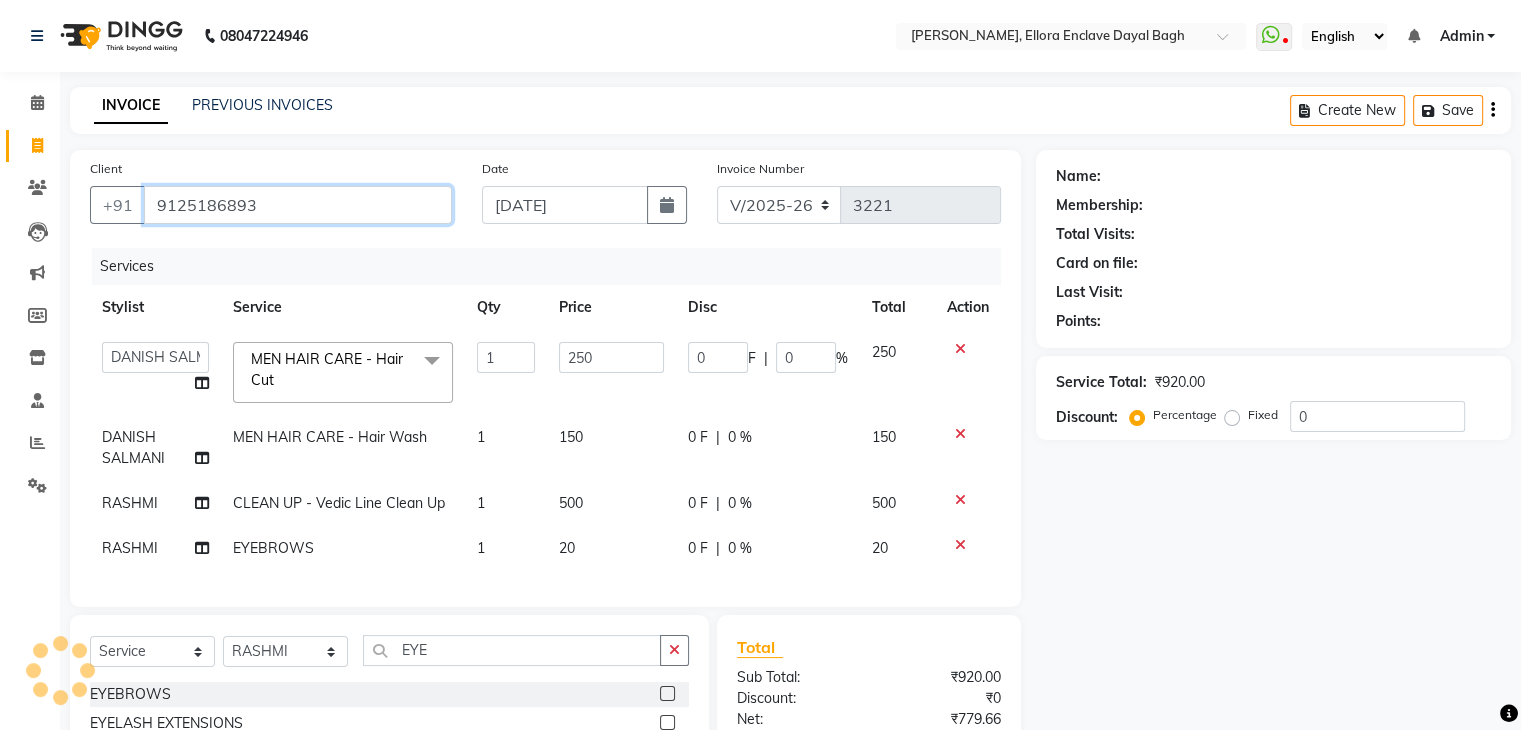 type on "9125186893" 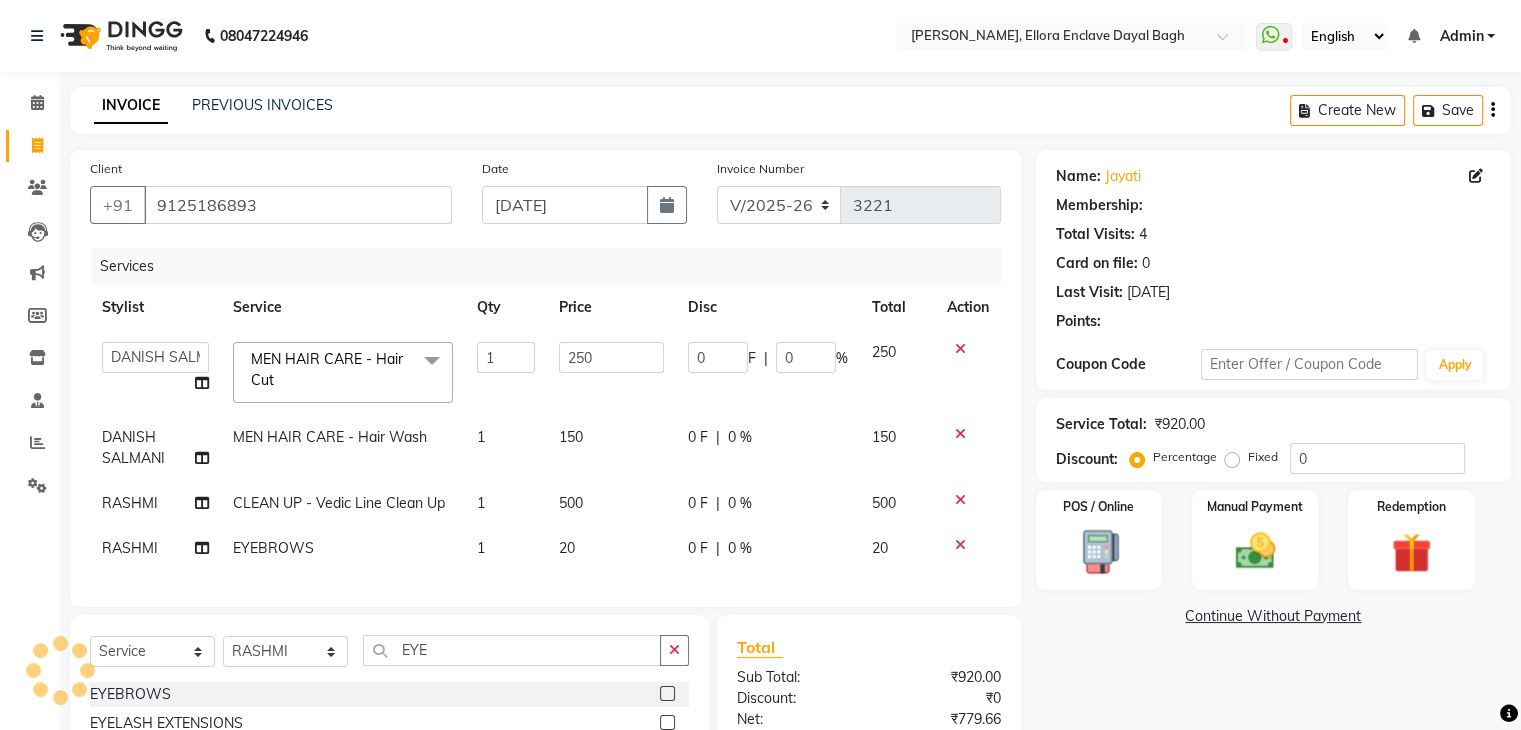 scroll, scrollTop: 224, scrollLeft: 0, axis: vertical 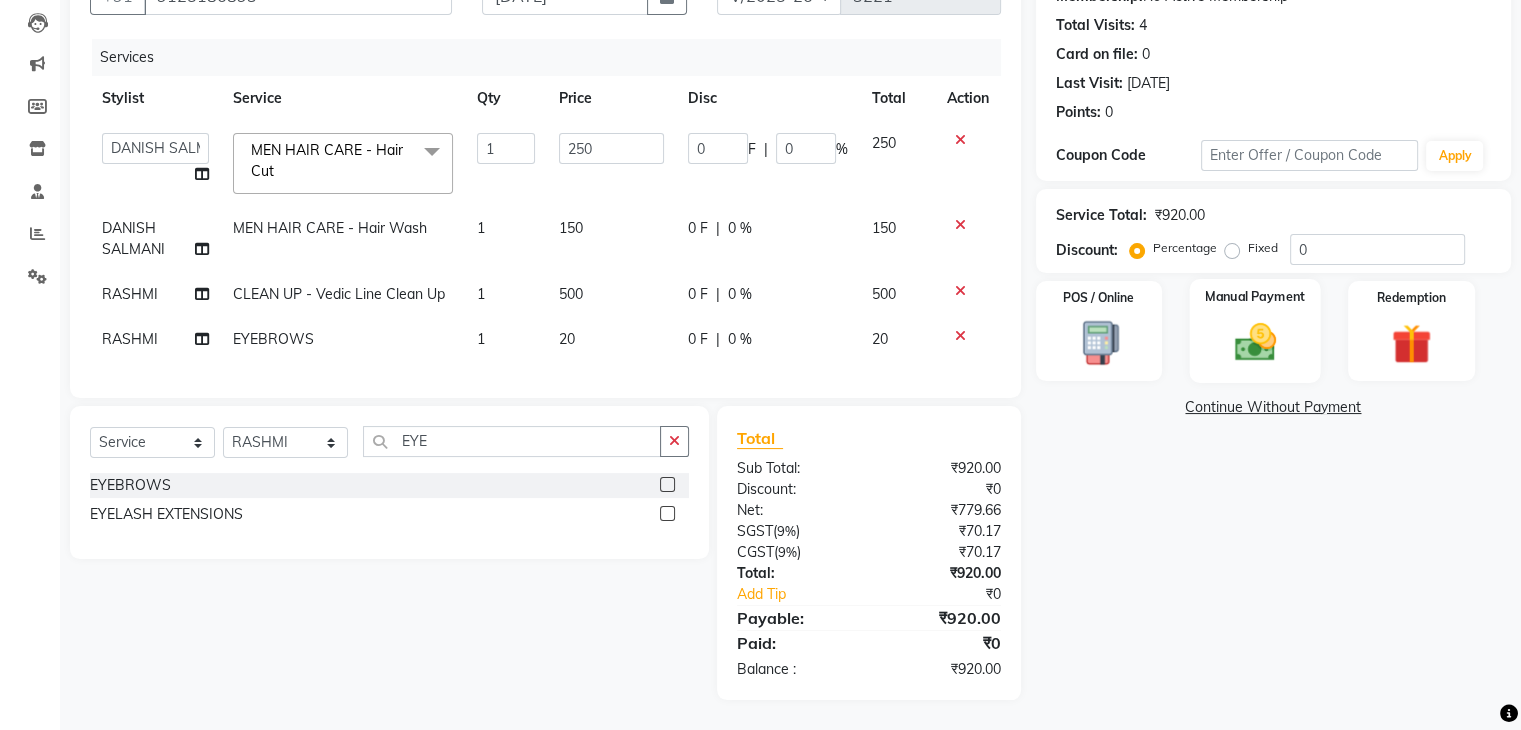click 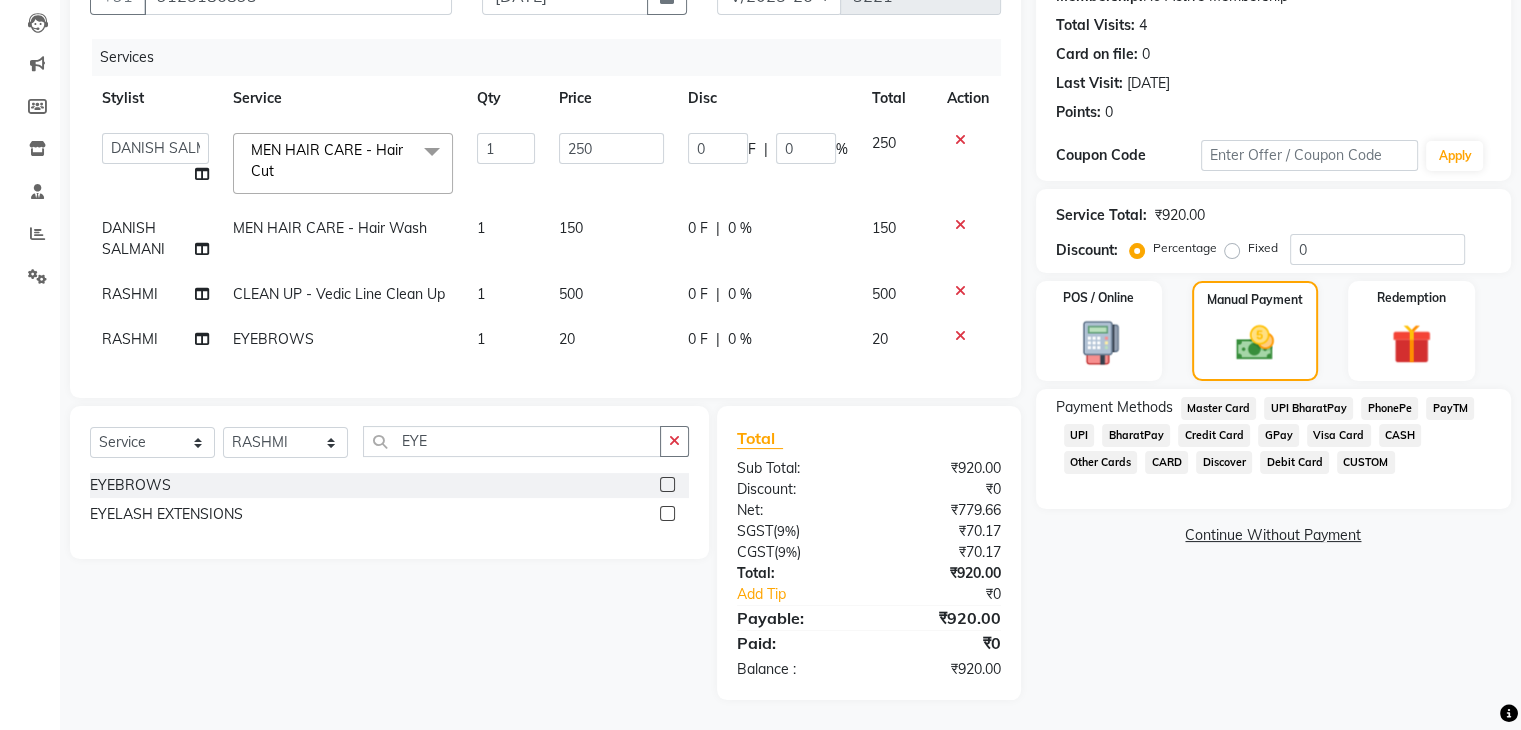 click on "CUSTOM" 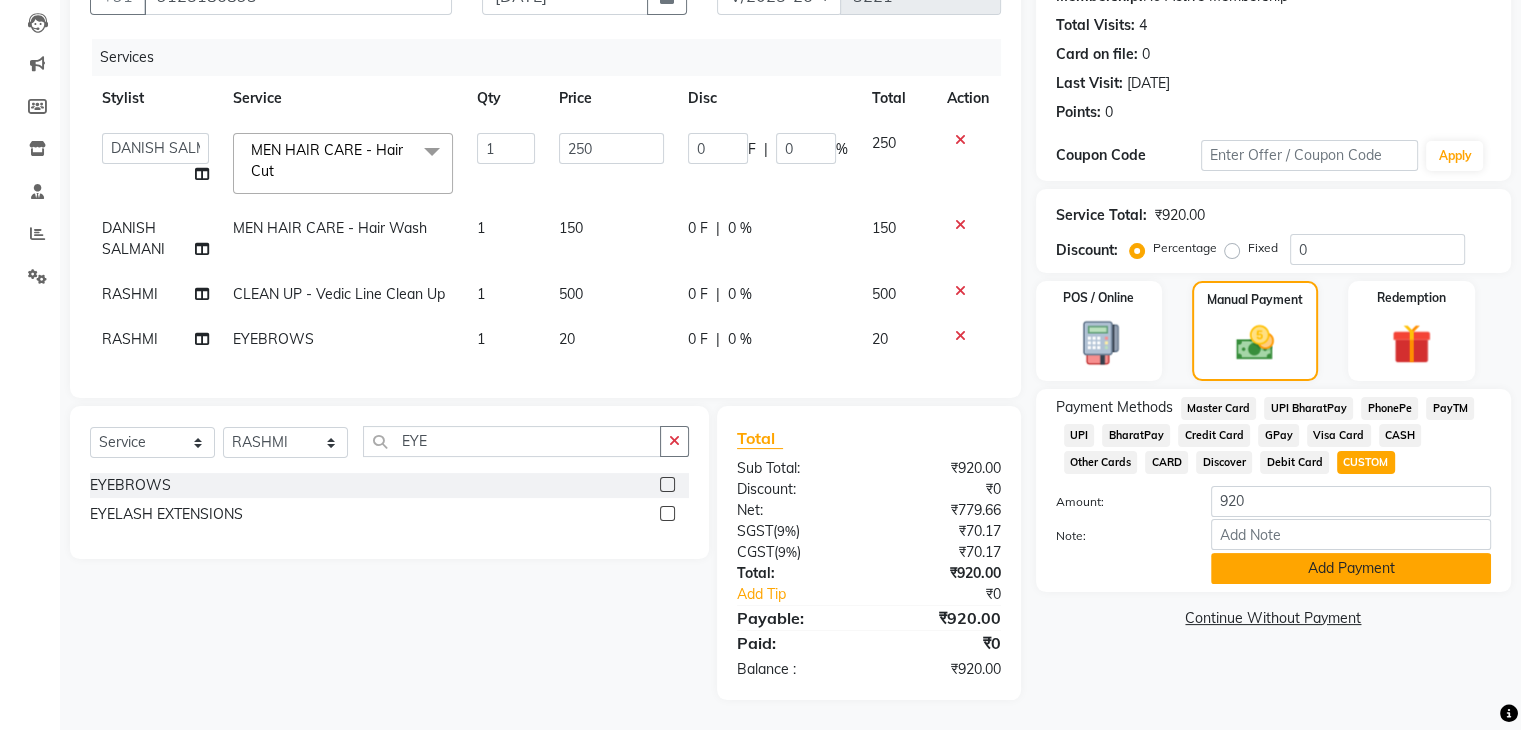 click on "Add Payment" 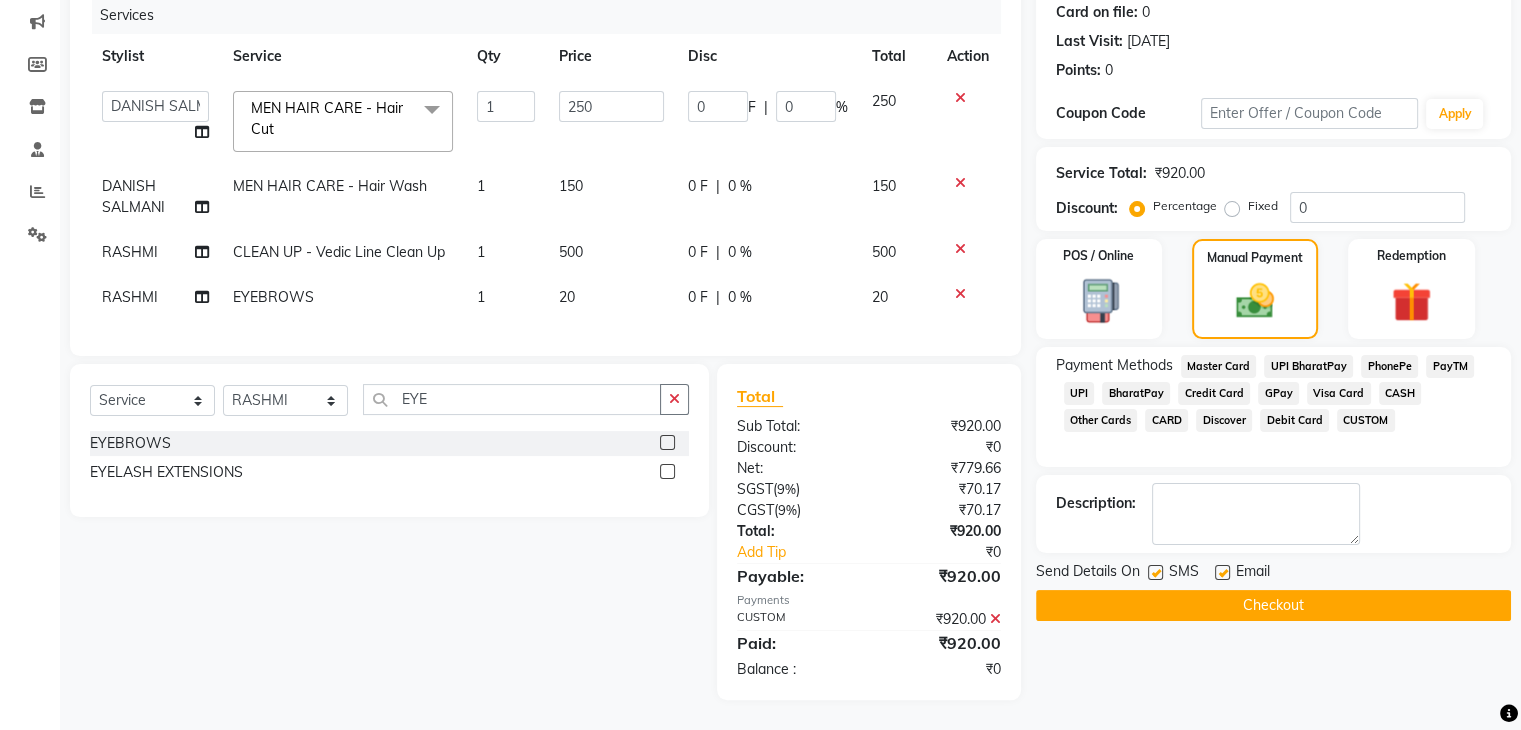 click on "Checkout" 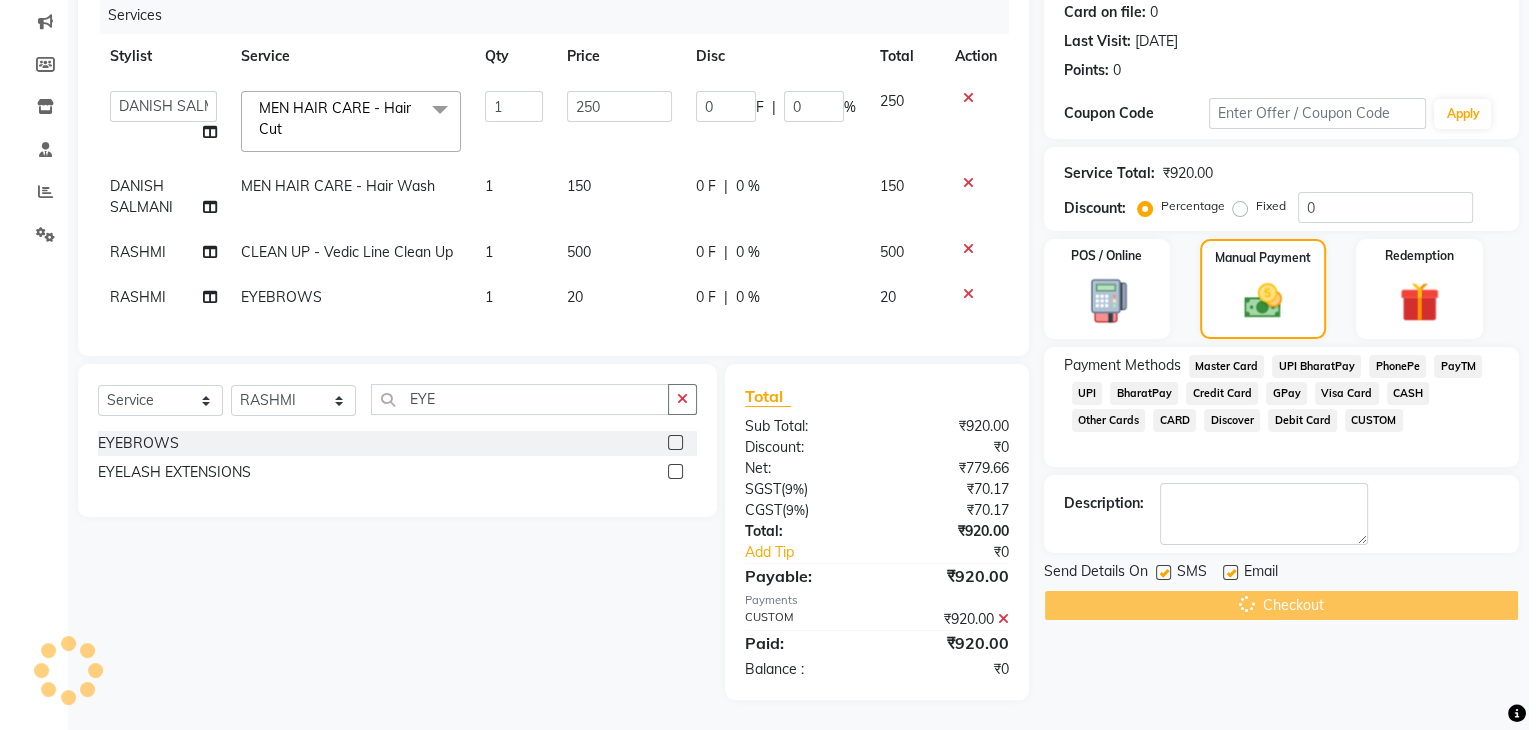 scroll, scrollTop: 0, scrollLeft: 0, axis: both 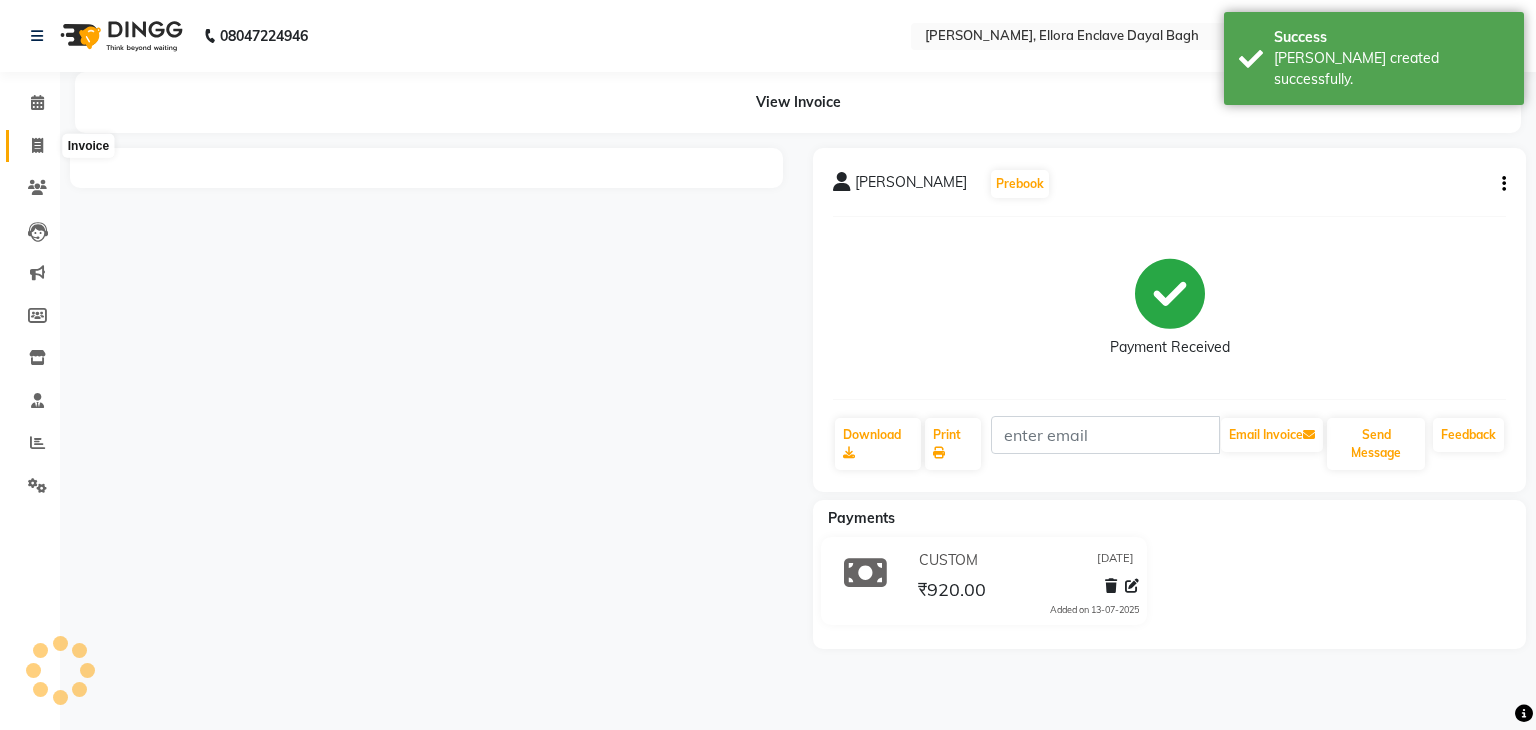 click 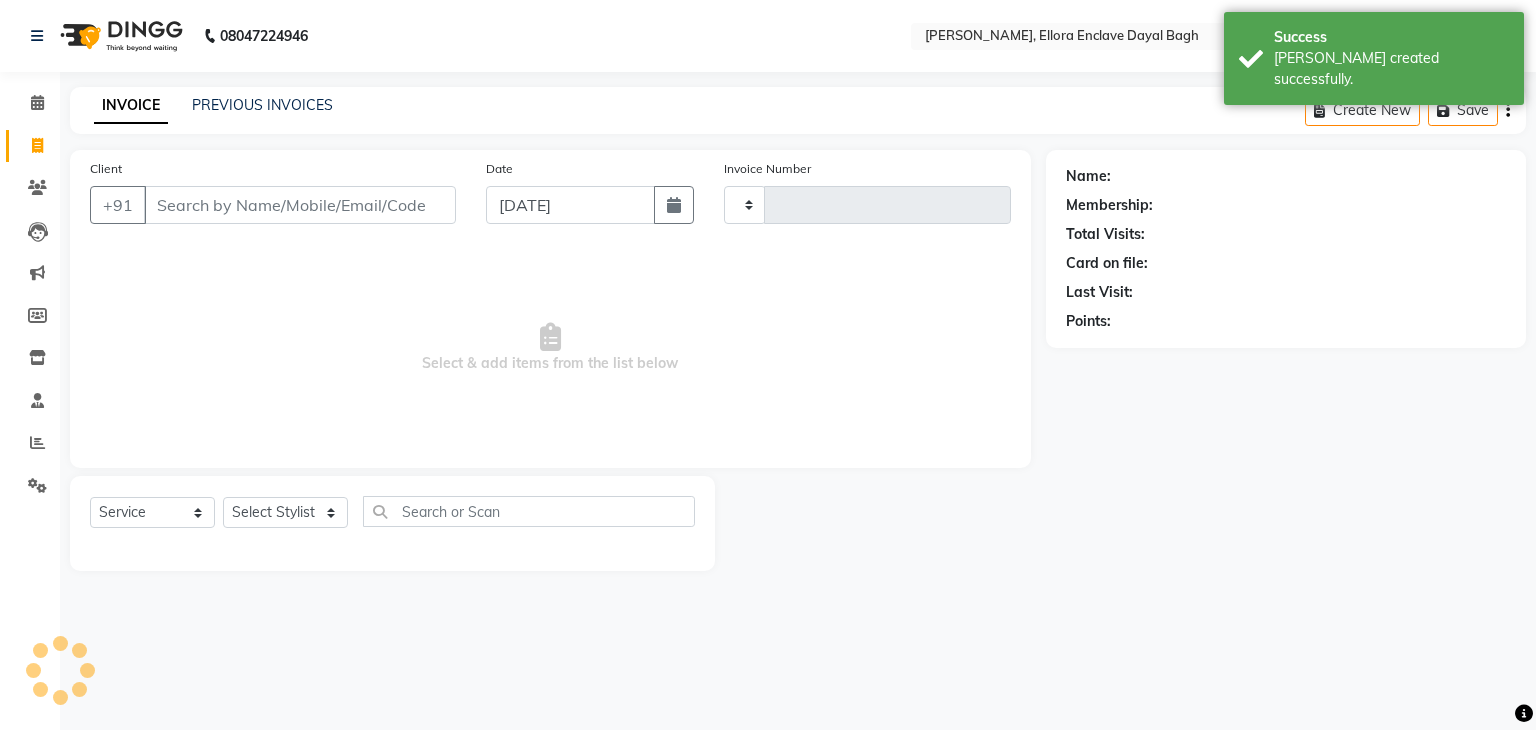 type on "3222" 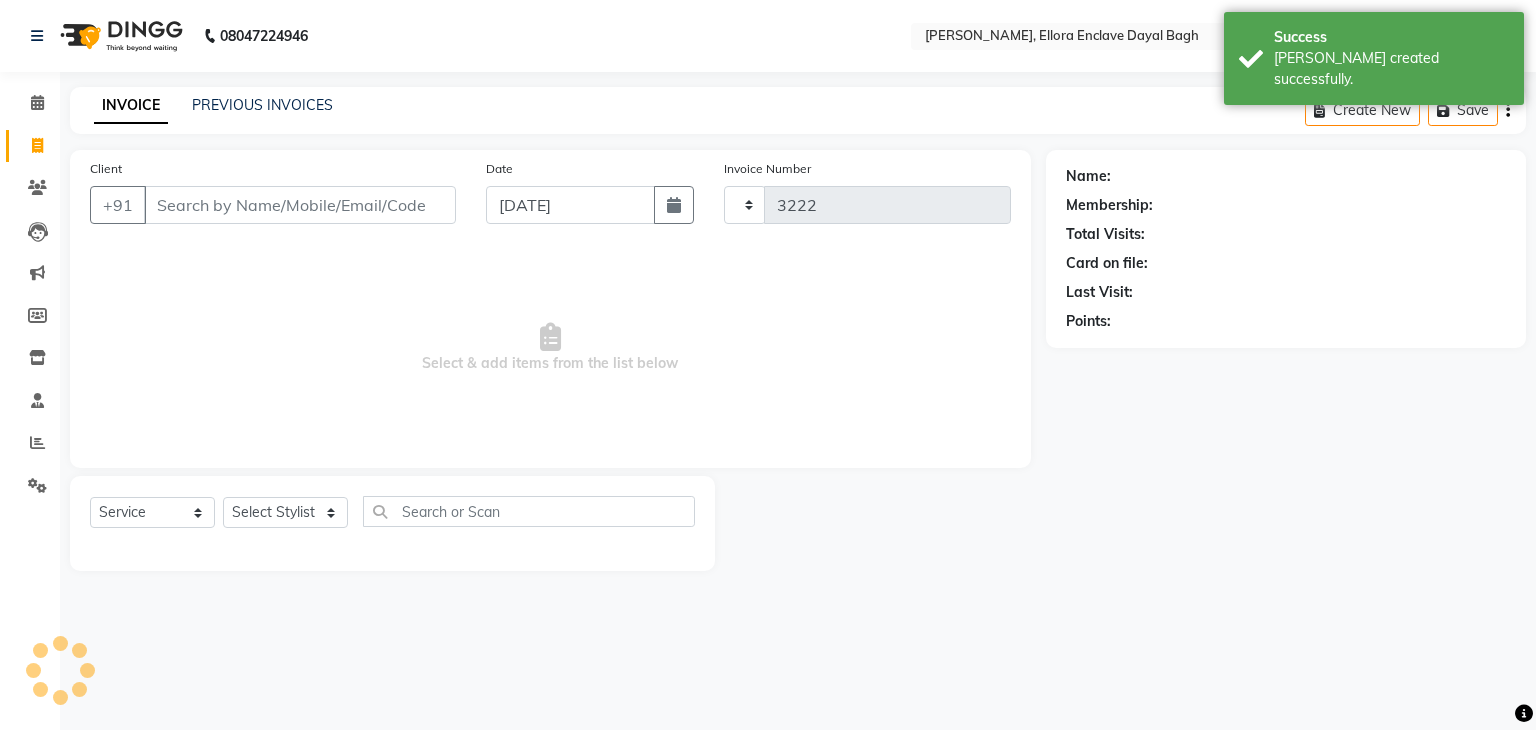 select on "6880" 